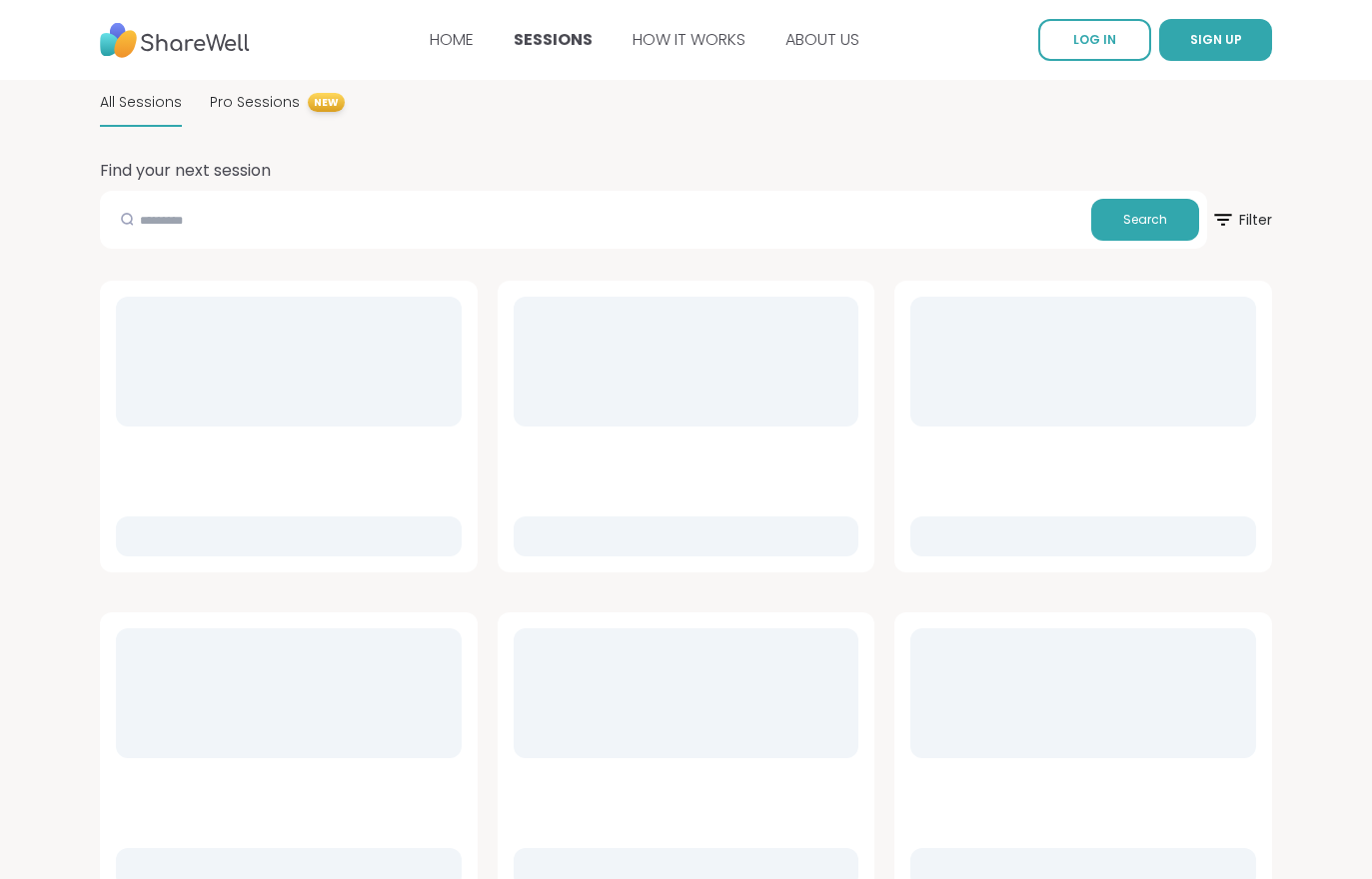 scroll, scrollTop: 0, scrollLeft: 0, axis: both 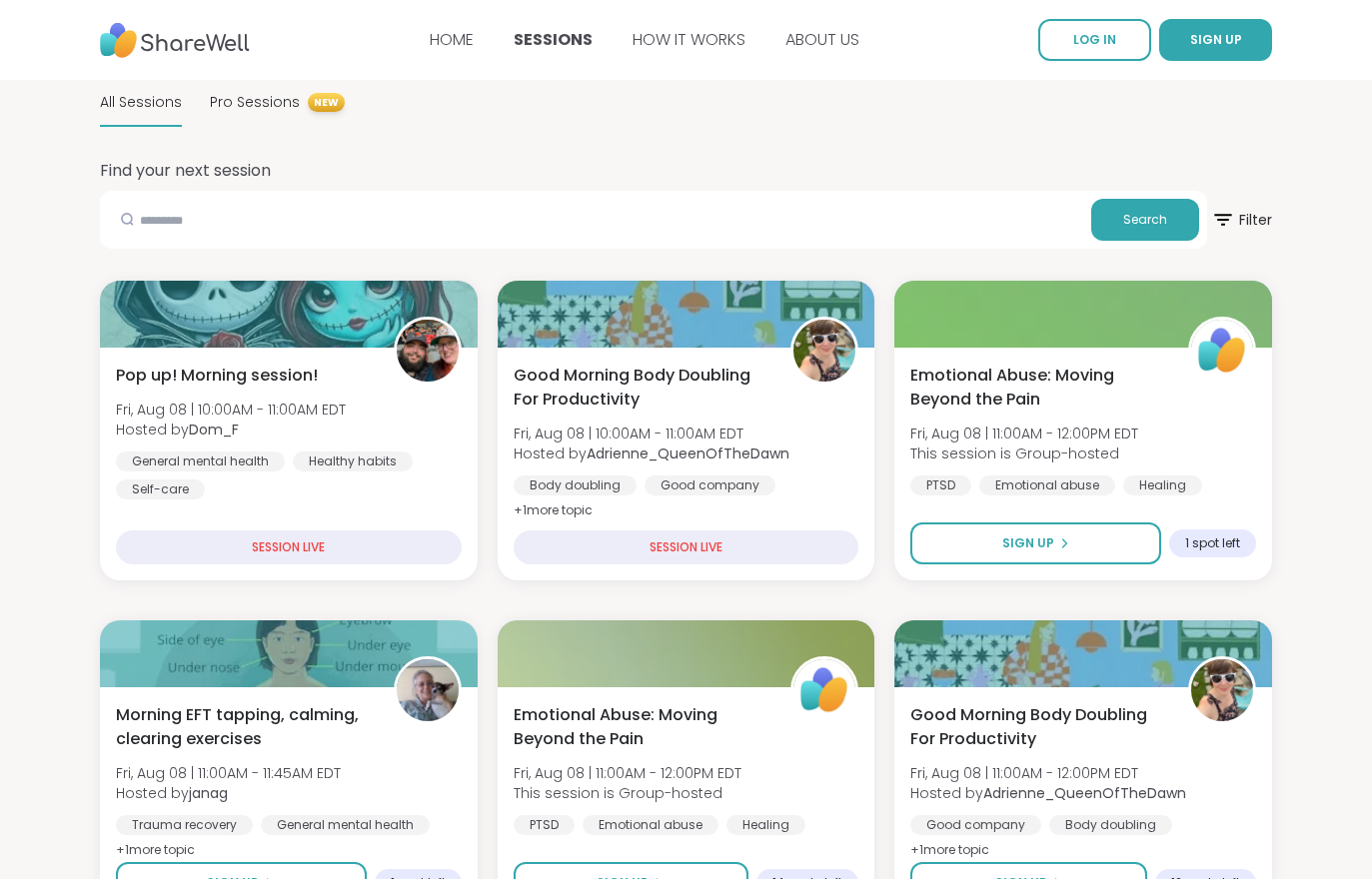 click on "LOG IN" at bounding box center (1094, 39) 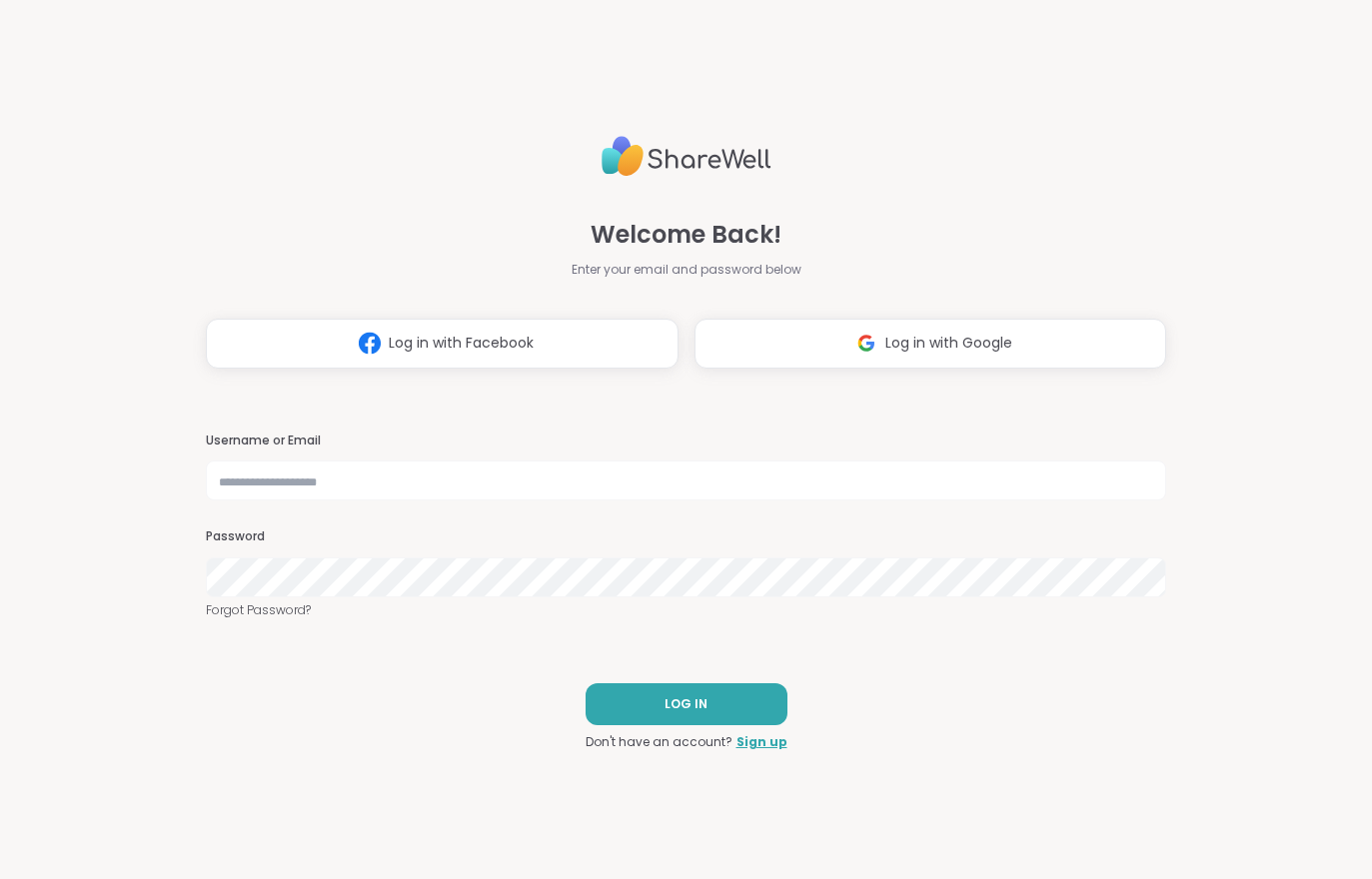 click on "Log in with Facebook" at bounding box center [461, 343] 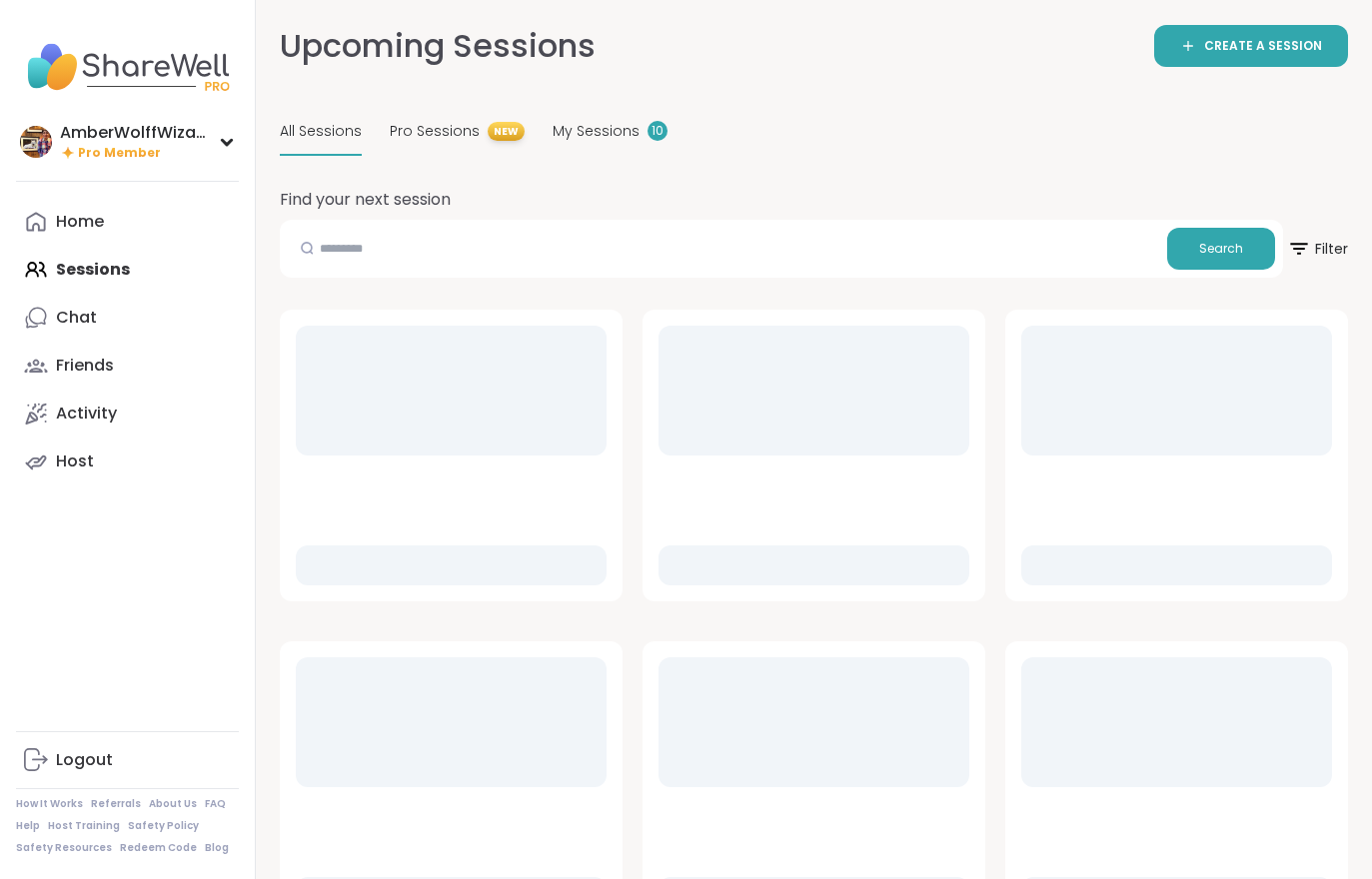 click on "My Sessions" at bounding box center [596, 131] 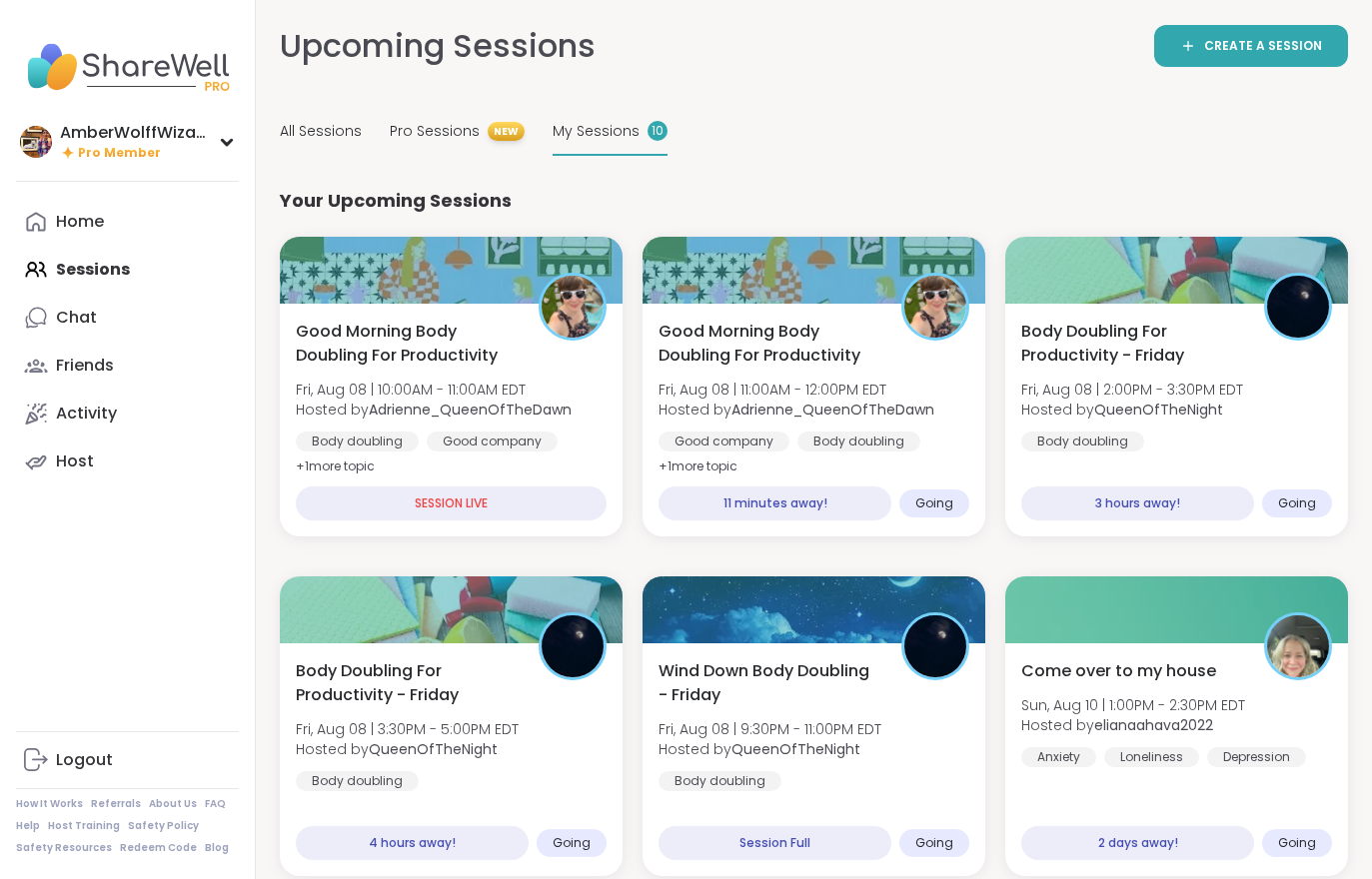 click on "Good Morning Body Doubling For Productivity" at bounding box center [406, 344] 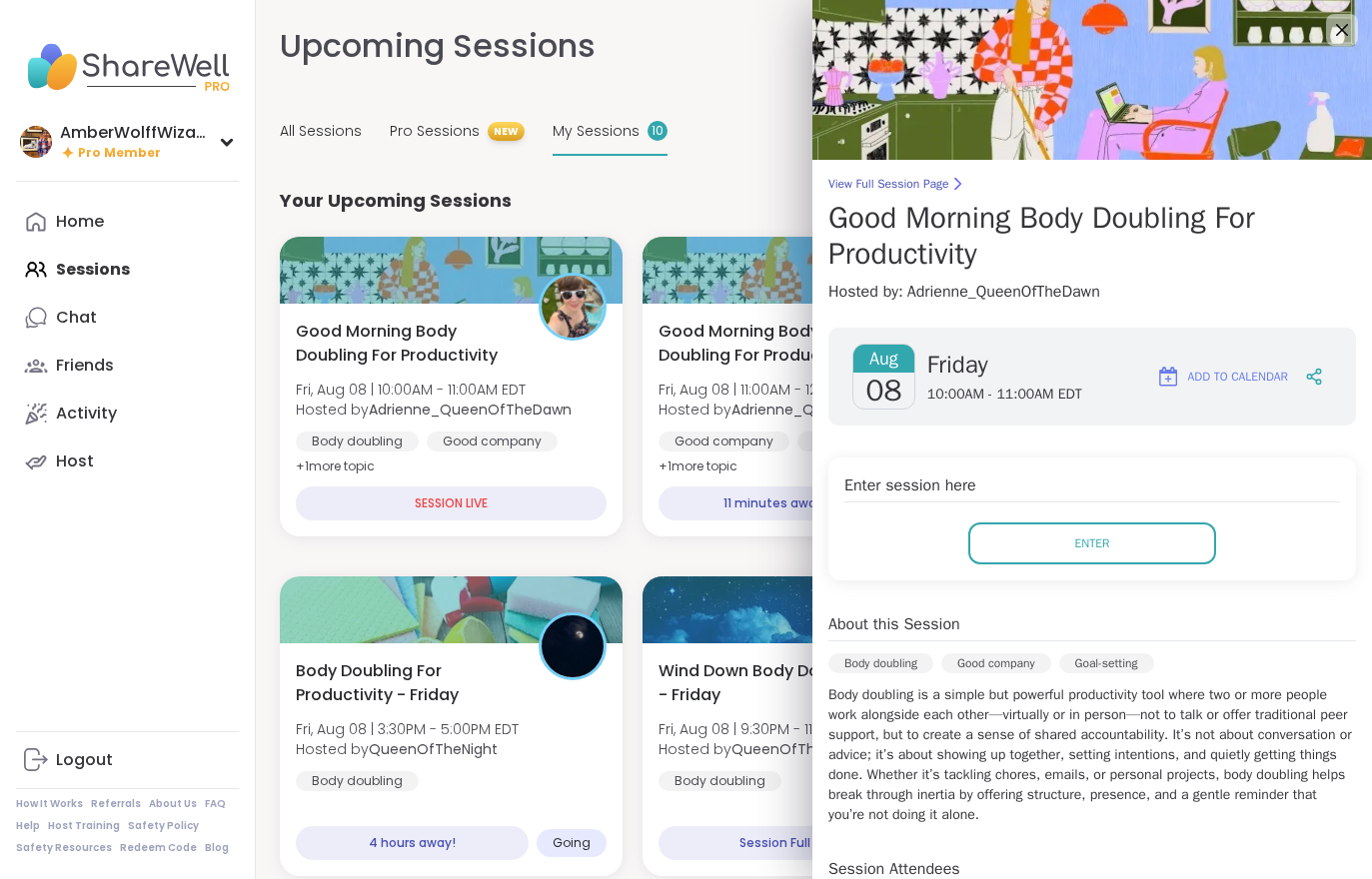 click on "Enter" at bounding box center [1092, 543] 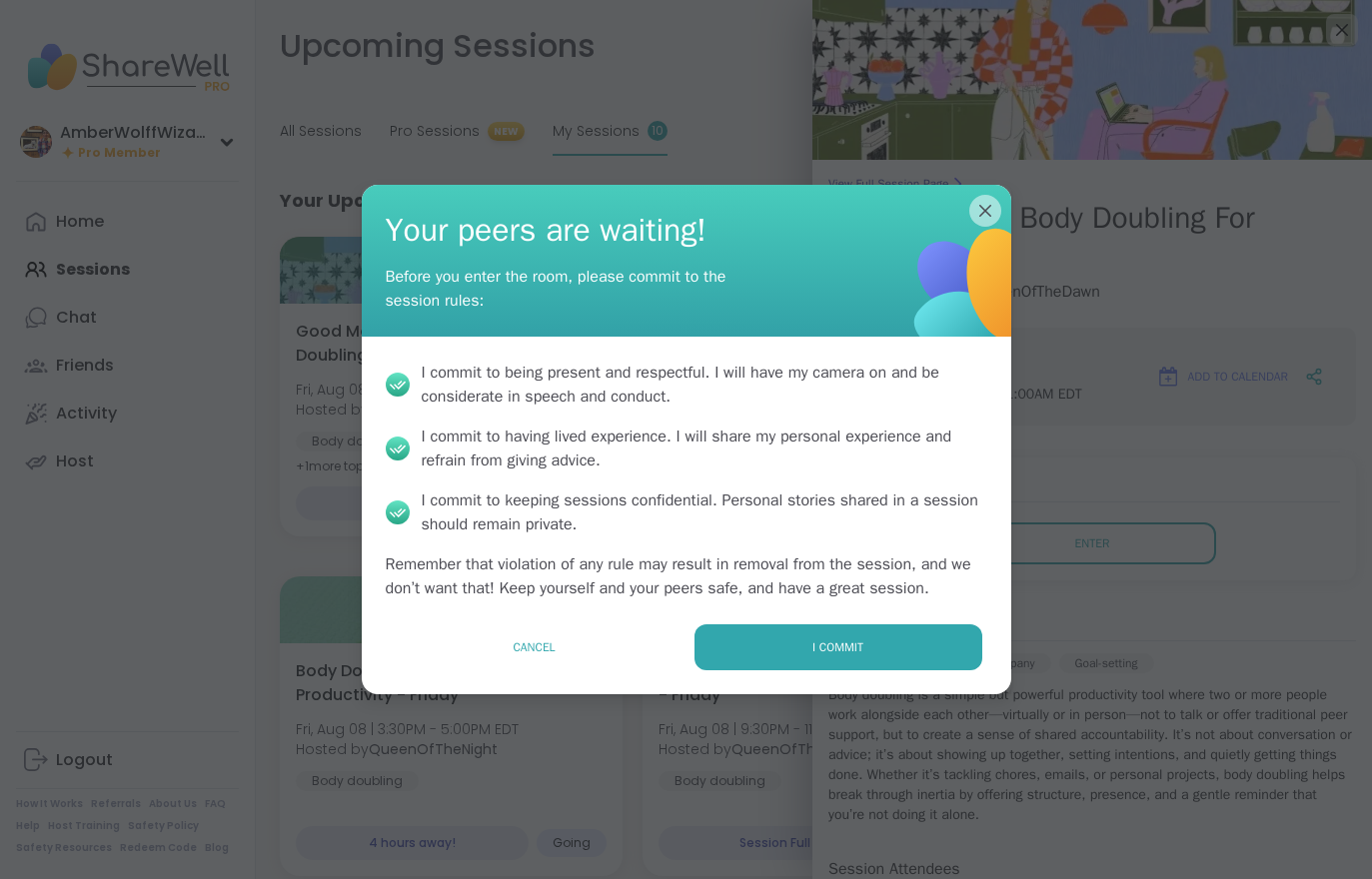 click on "I commit" at bounding box center (838, 647) 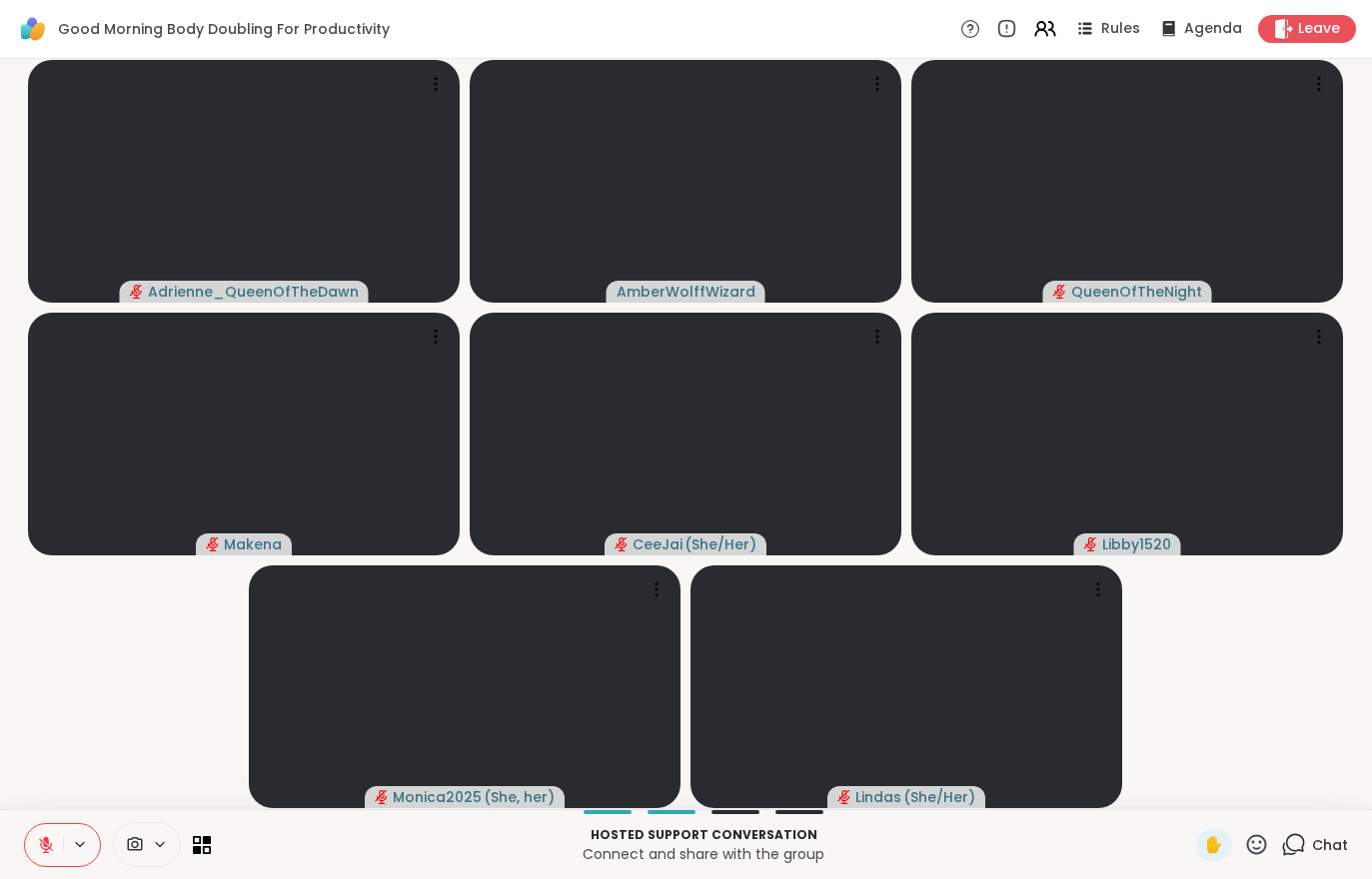 click at bounding box center (44, 845) 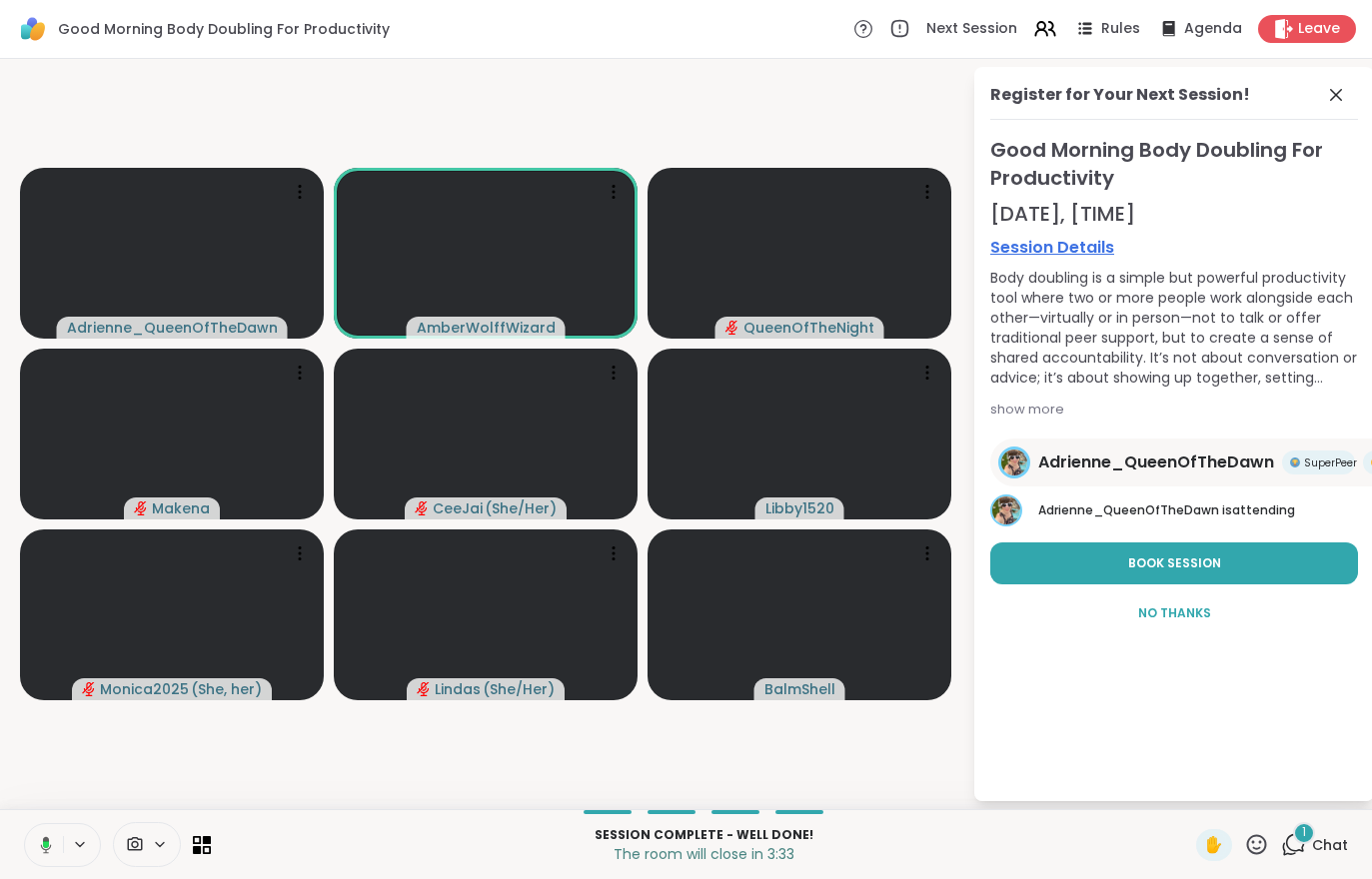 click on "Chat" at bounding box center [1330, 845] 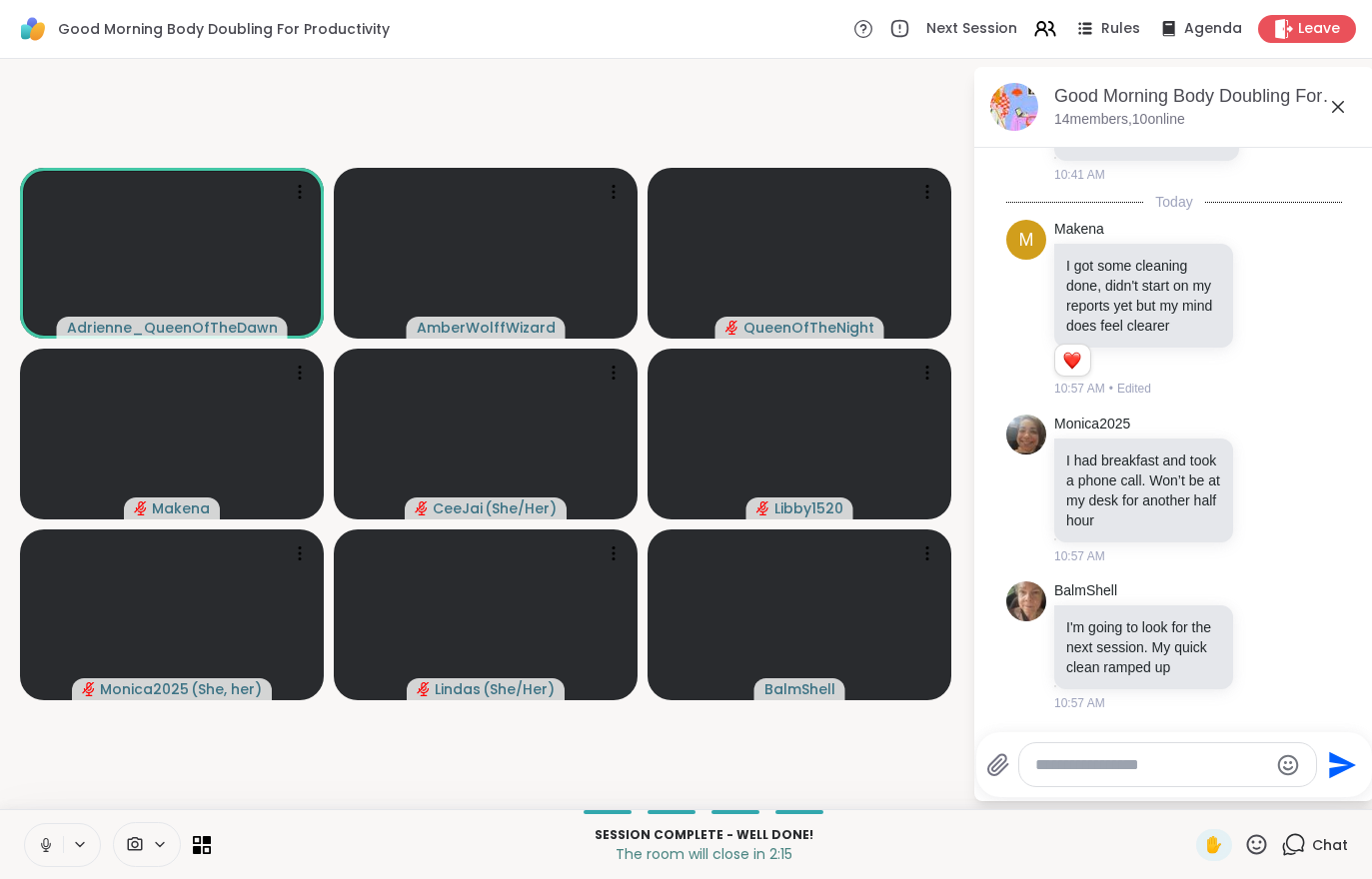 scroll, scrollTop: 7255, scrollLeft: 0, axis: vertical 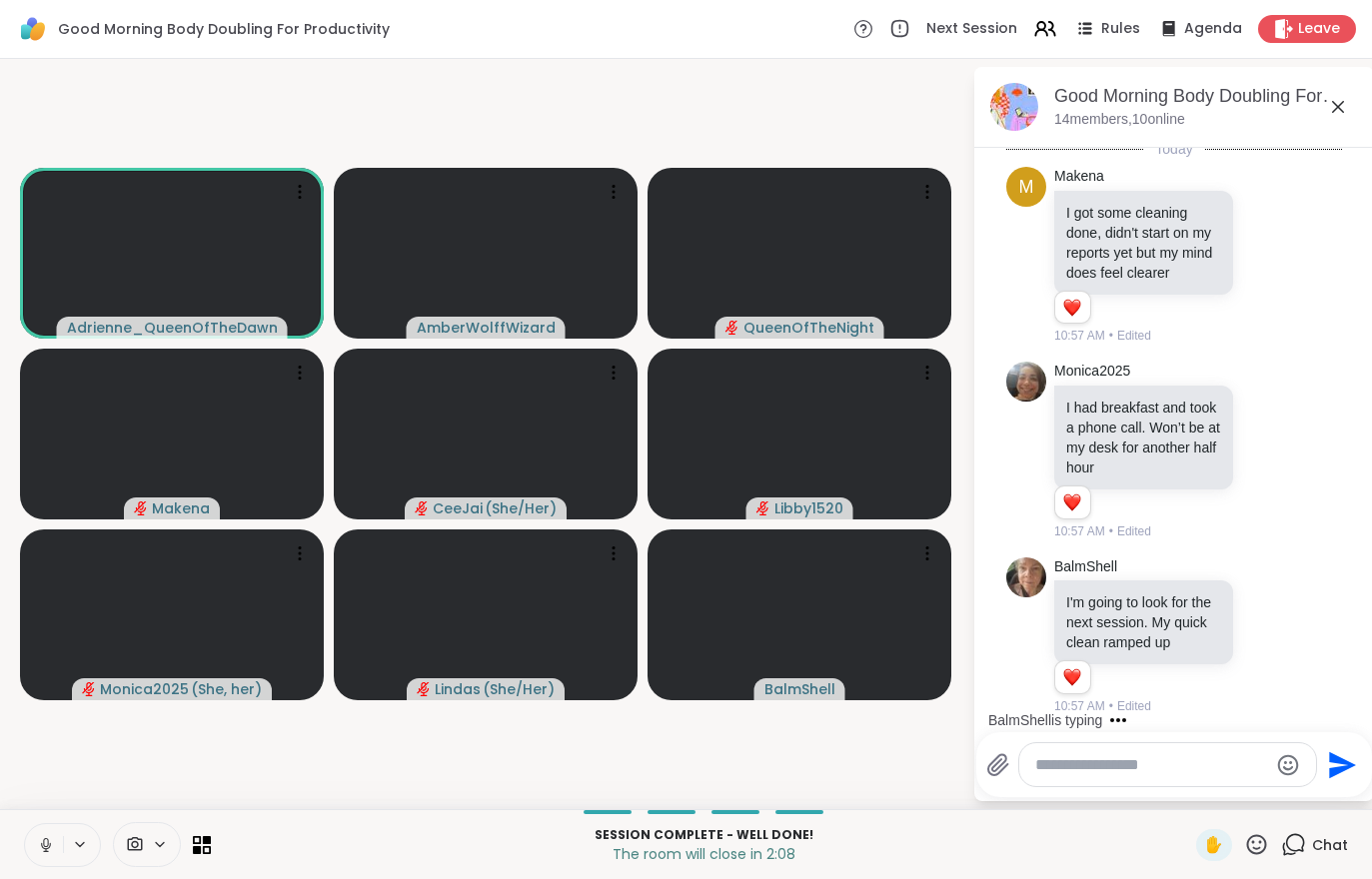 click on "Leave" at bounding box center (1307, 29) 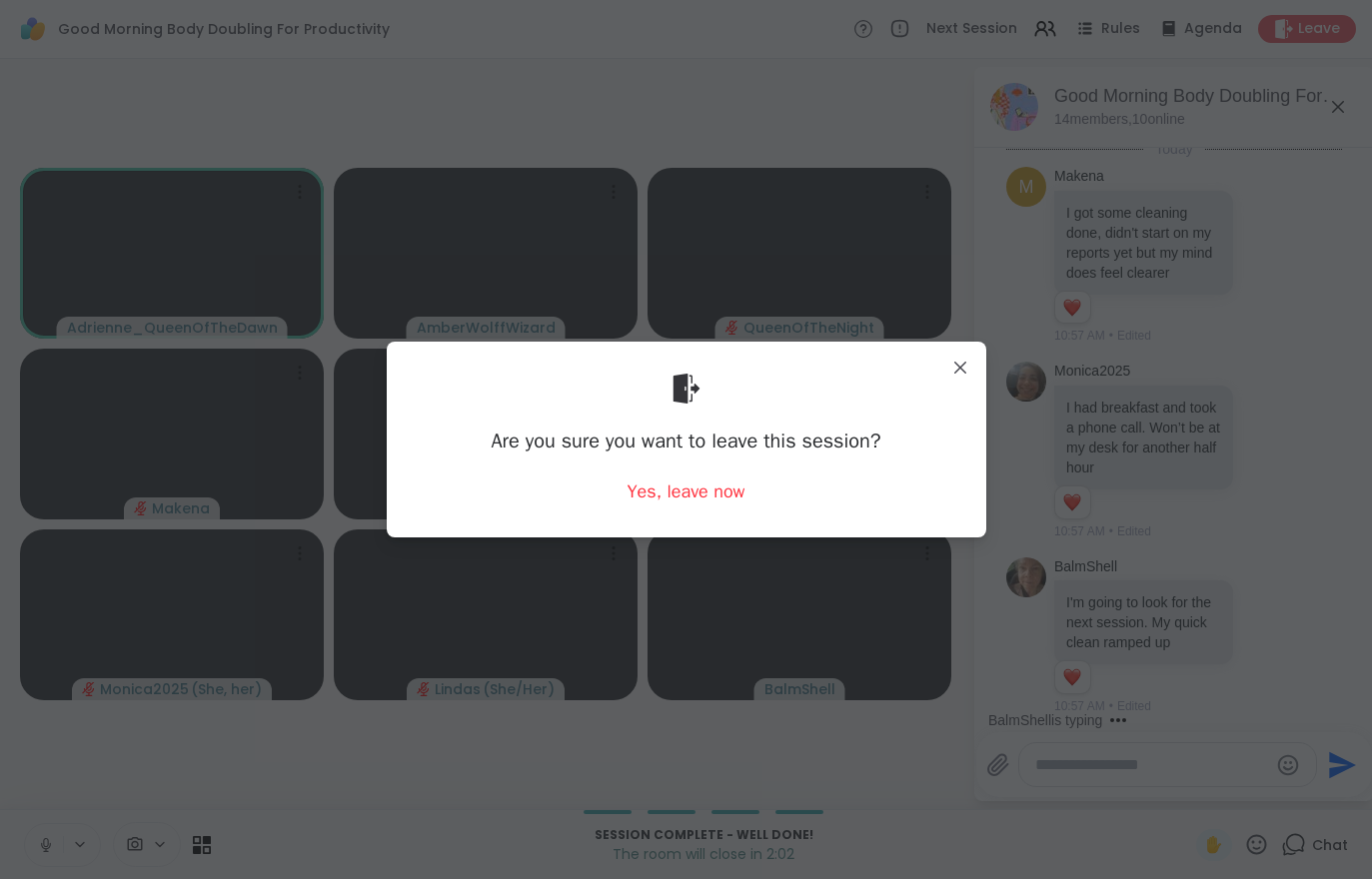 click on "Yes, leave now" at bounding box center [686, 491] 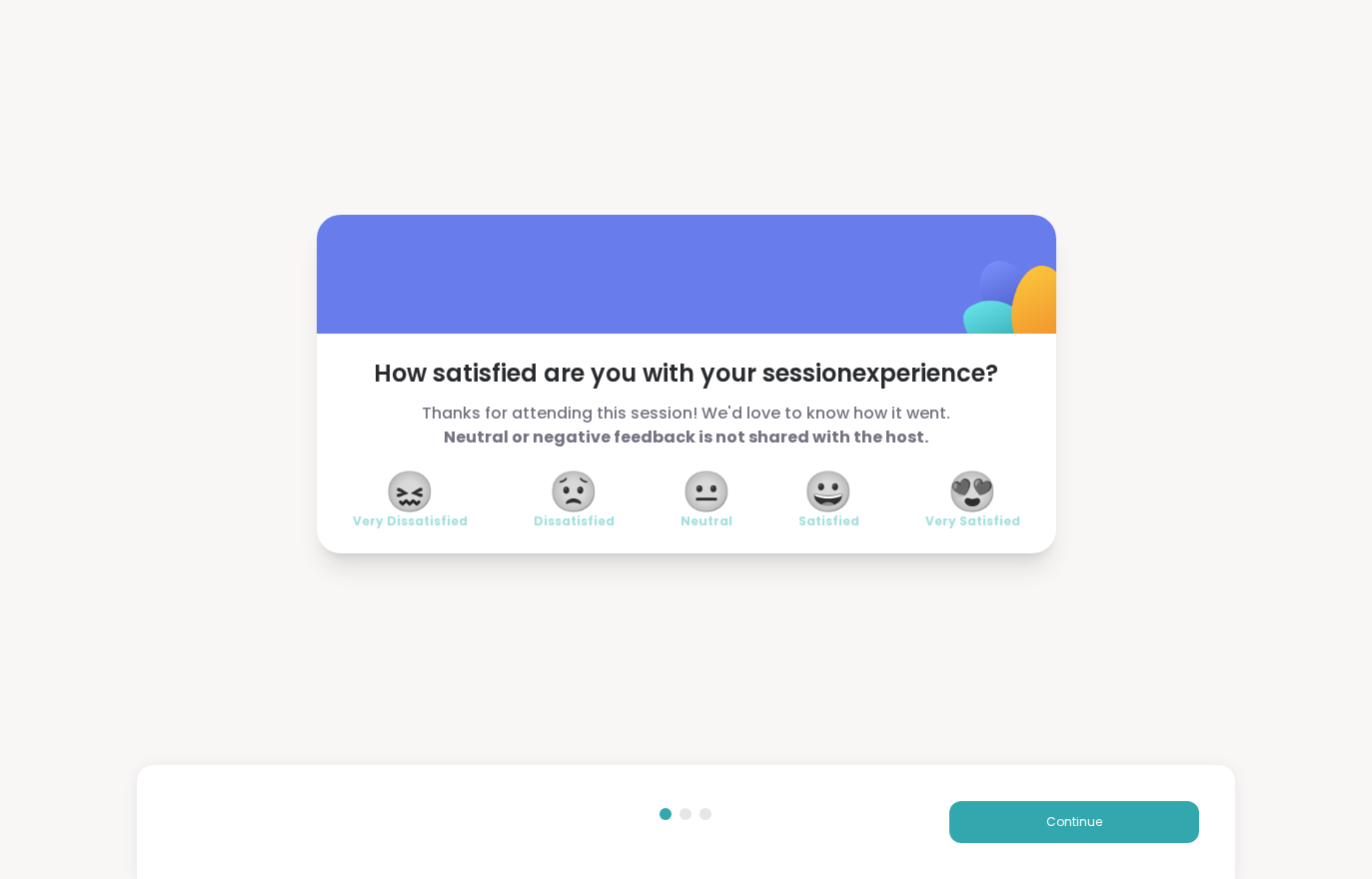 click on "Continue" at bounding box center (1074, 822) 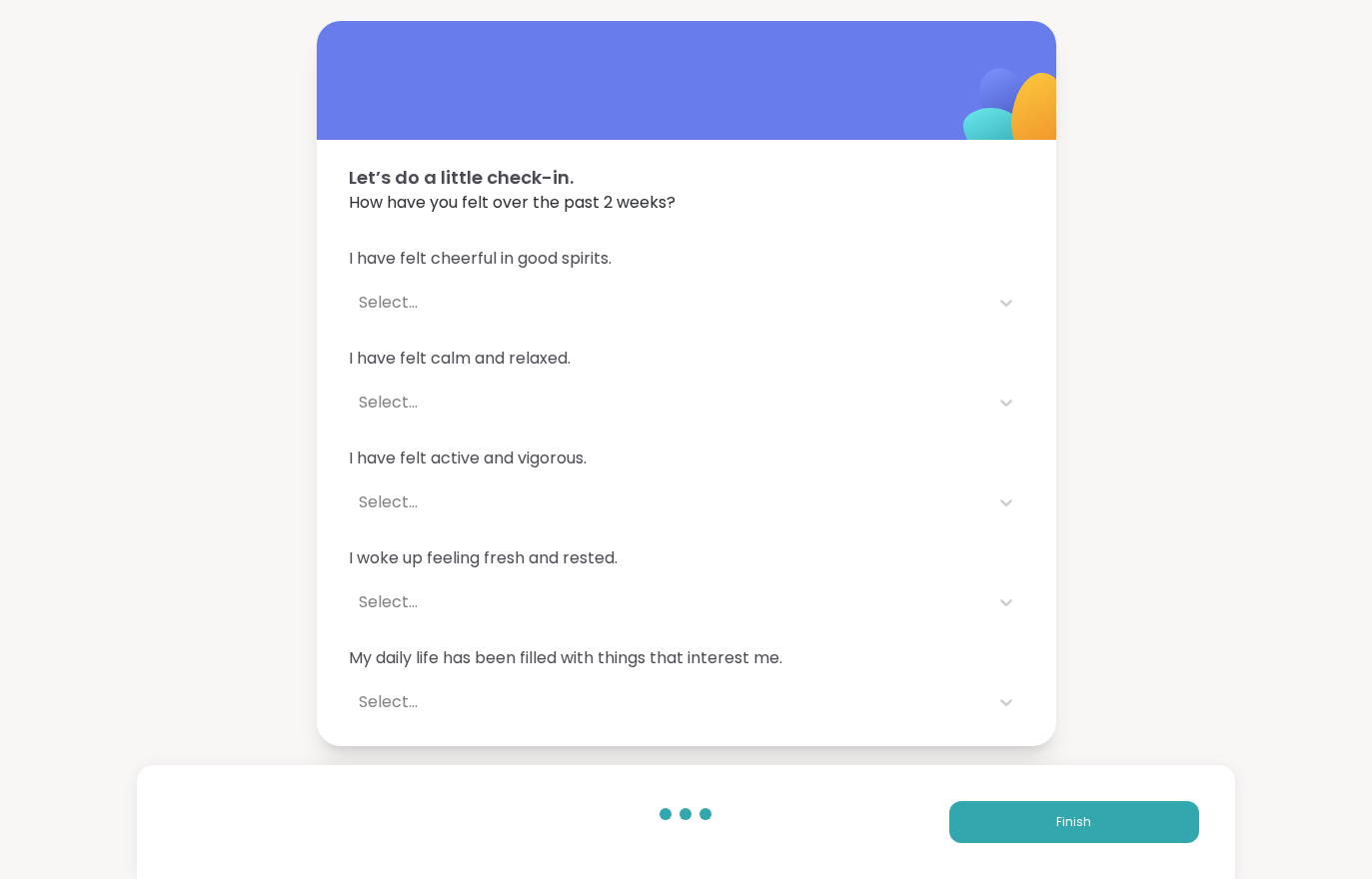 click on "Finish" at bounding box center (1074, 822) 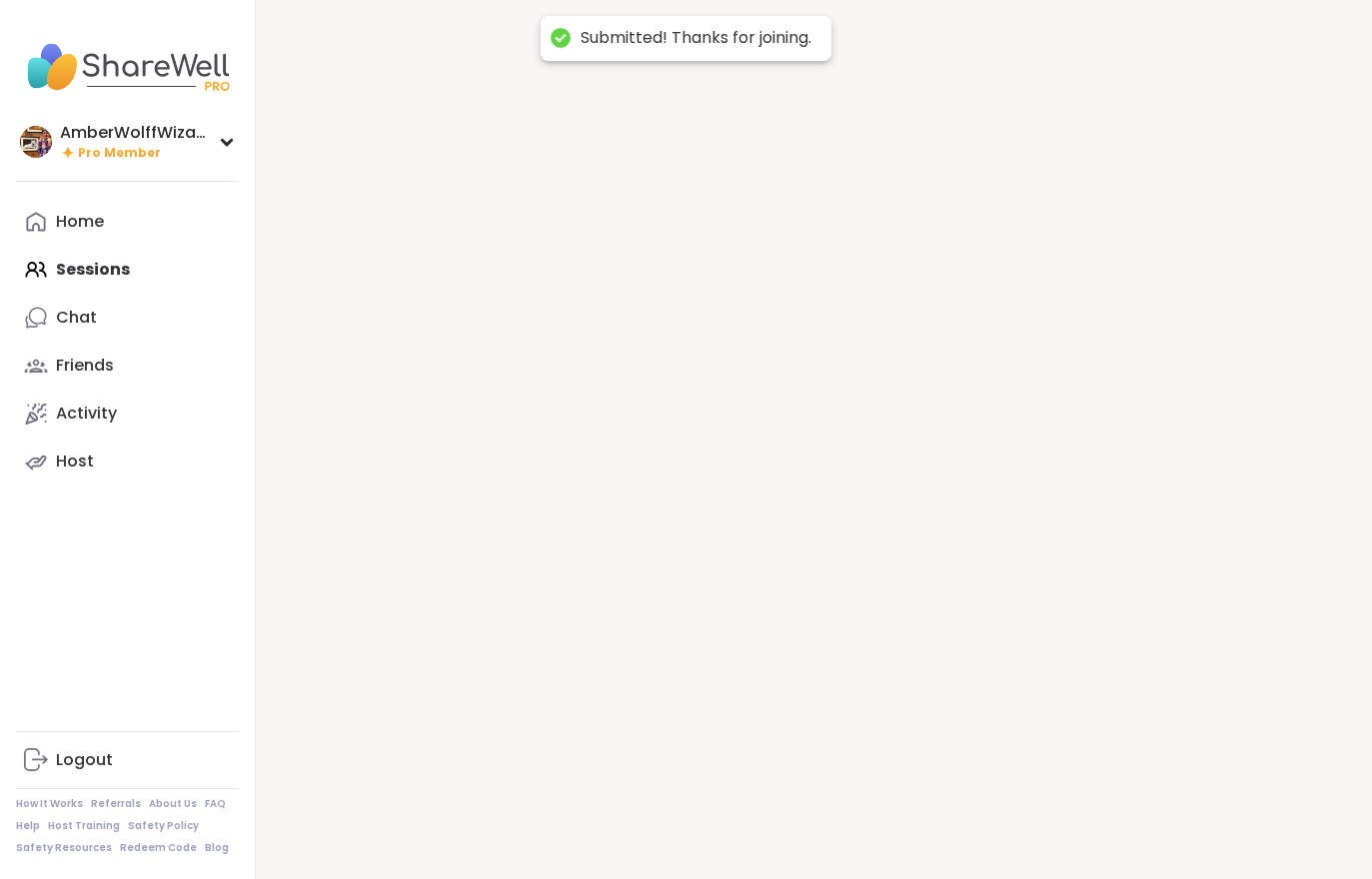 click at bounding box center [813, 440] 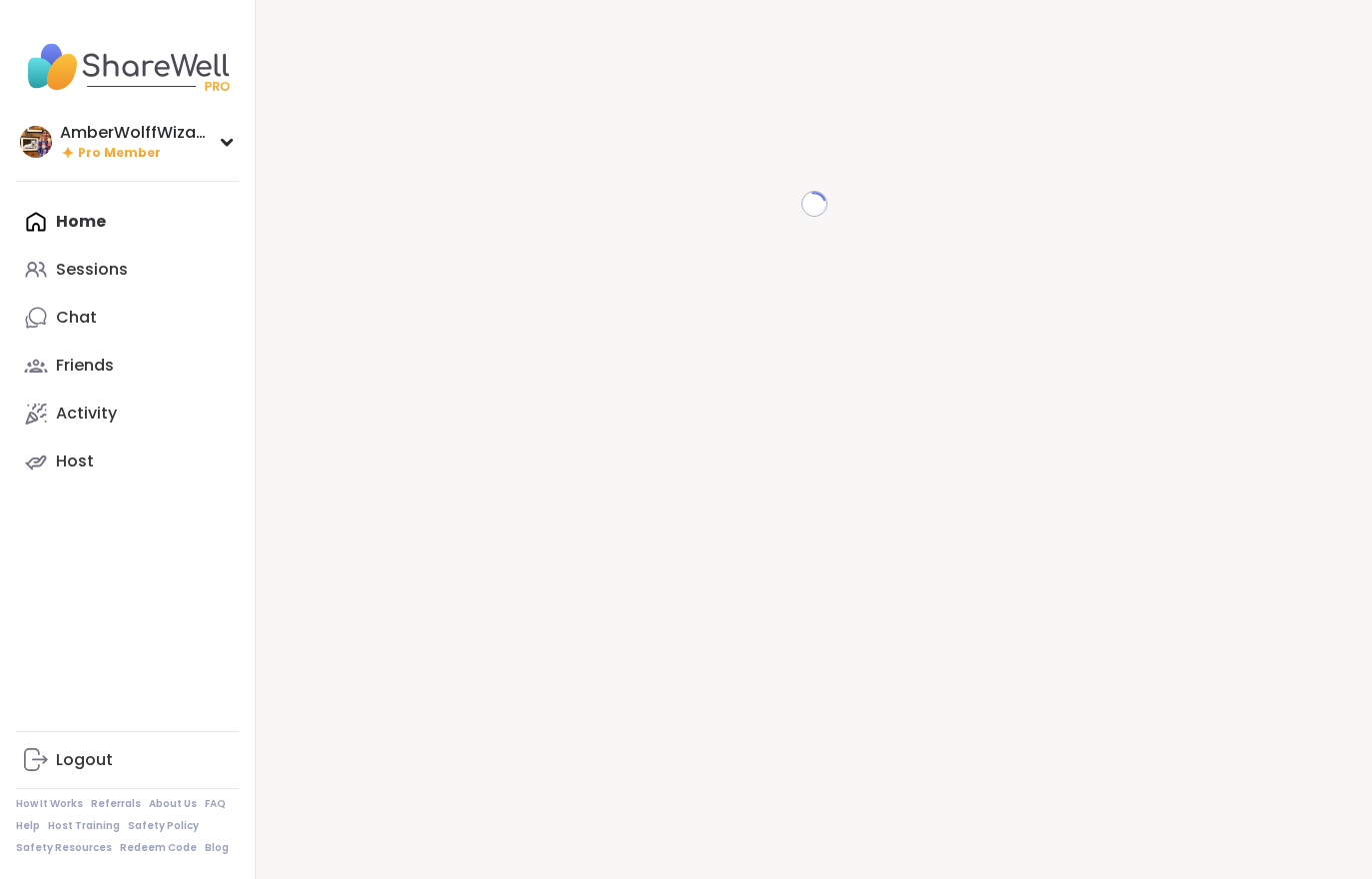 scroll, scrollTop: 0, scrollLeft: 0, axis: both 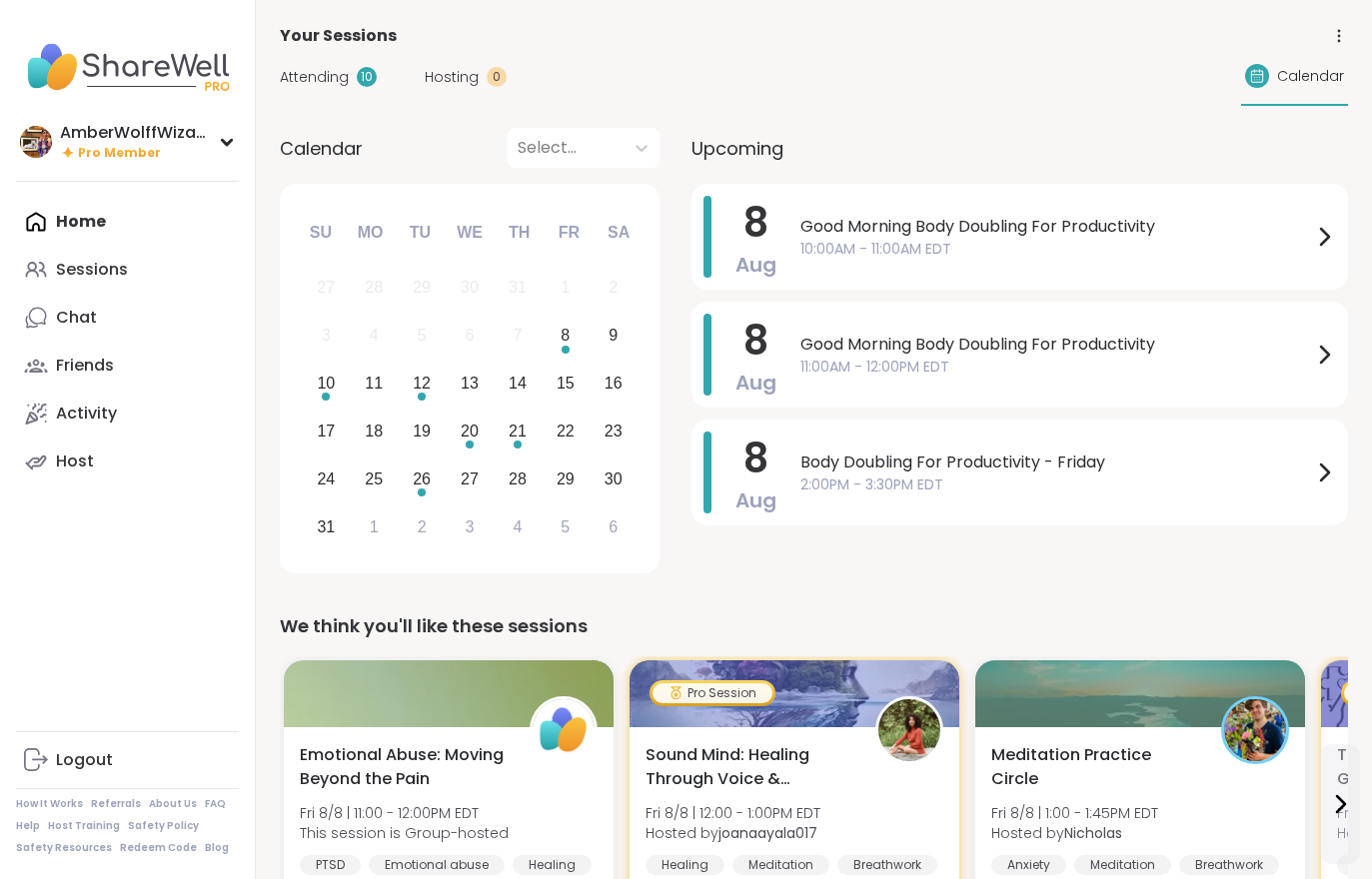 click on "Attending" at bounding box center [314, 77] 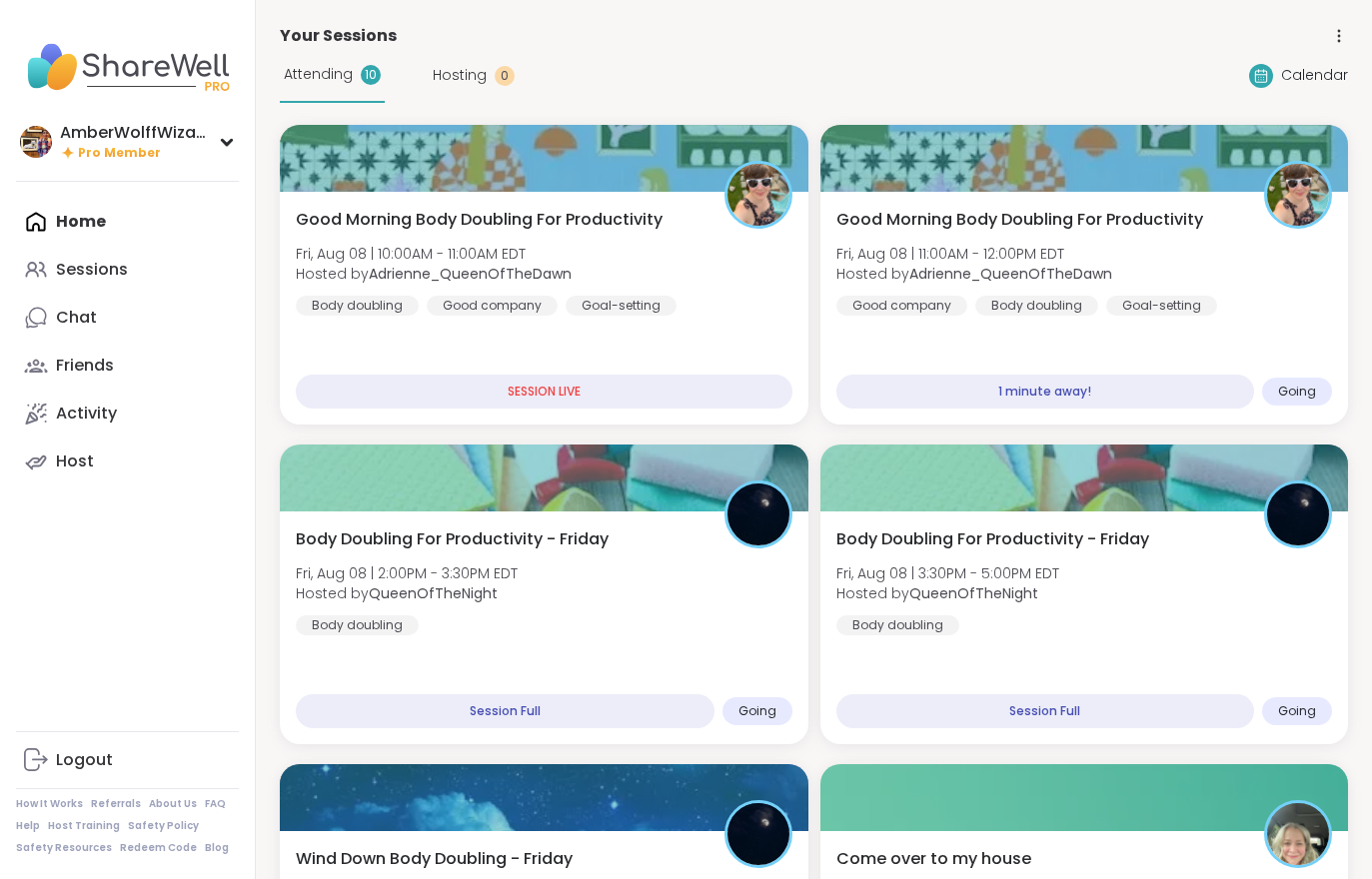click on "Goal-setting" at bounding box center [1161, 306] 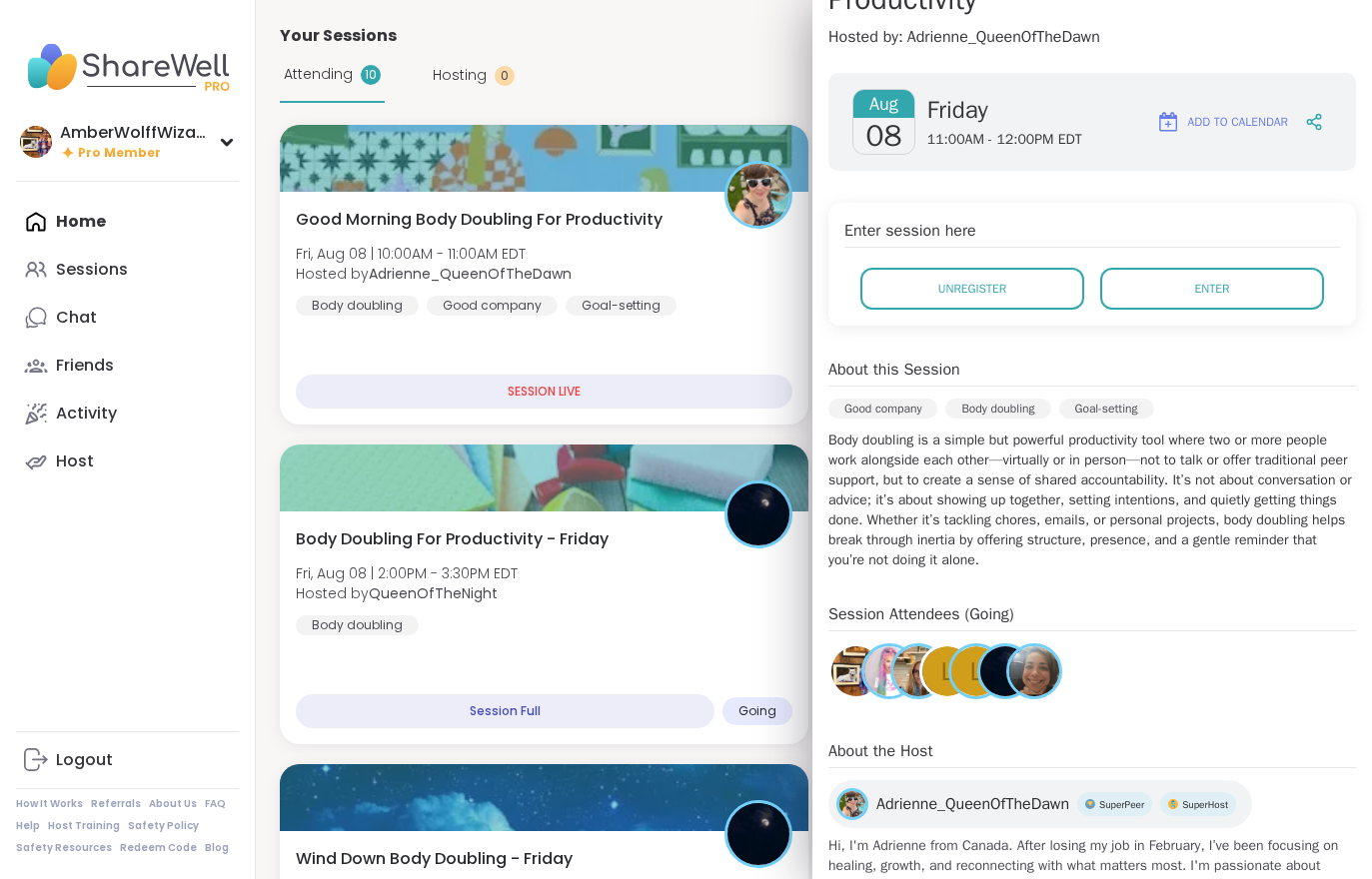 scroll, scrollTop: 304, scrollLeft: 0, axis: vertical 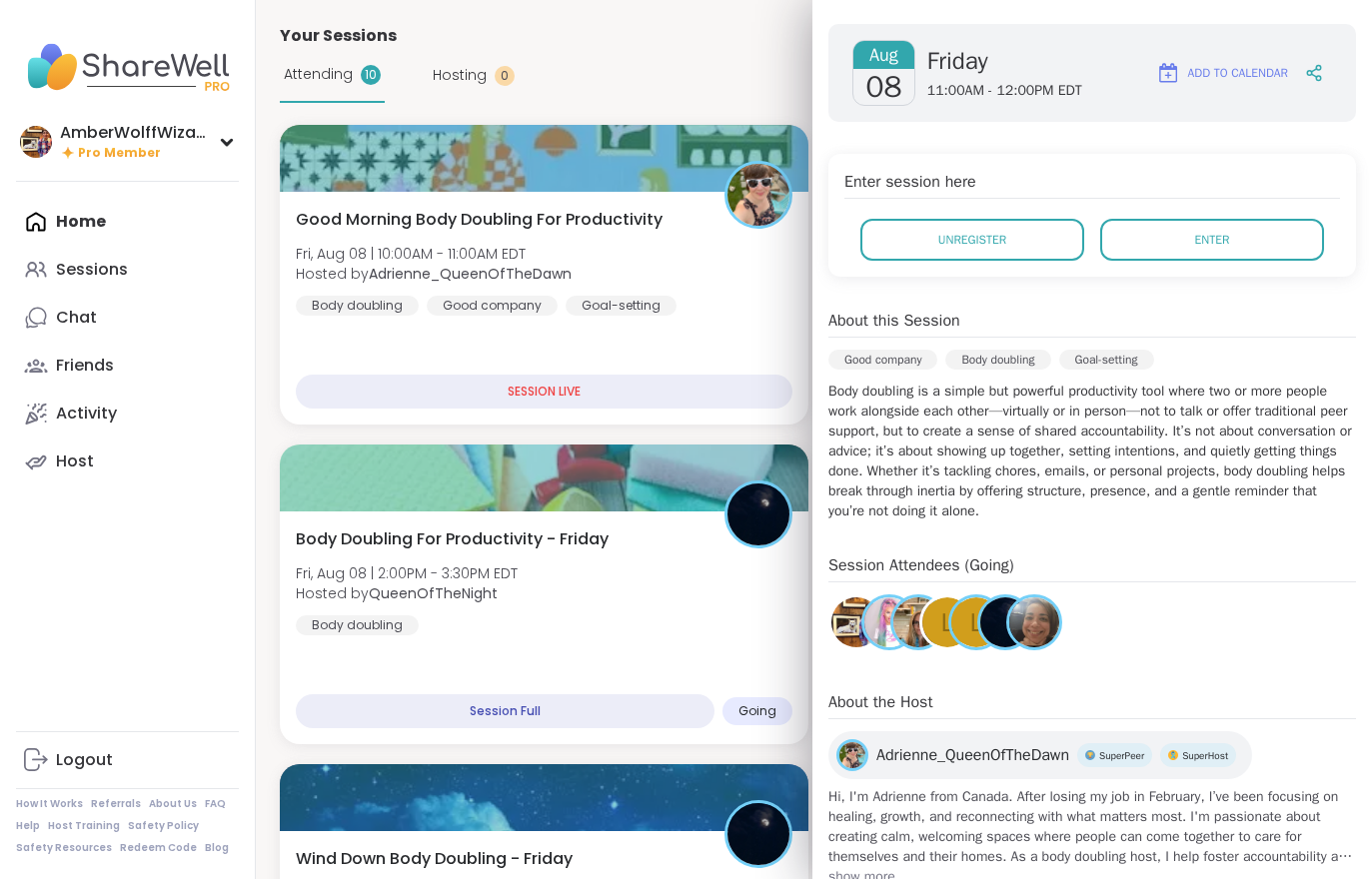click on "Enter" at bounding box center (1212, 240) 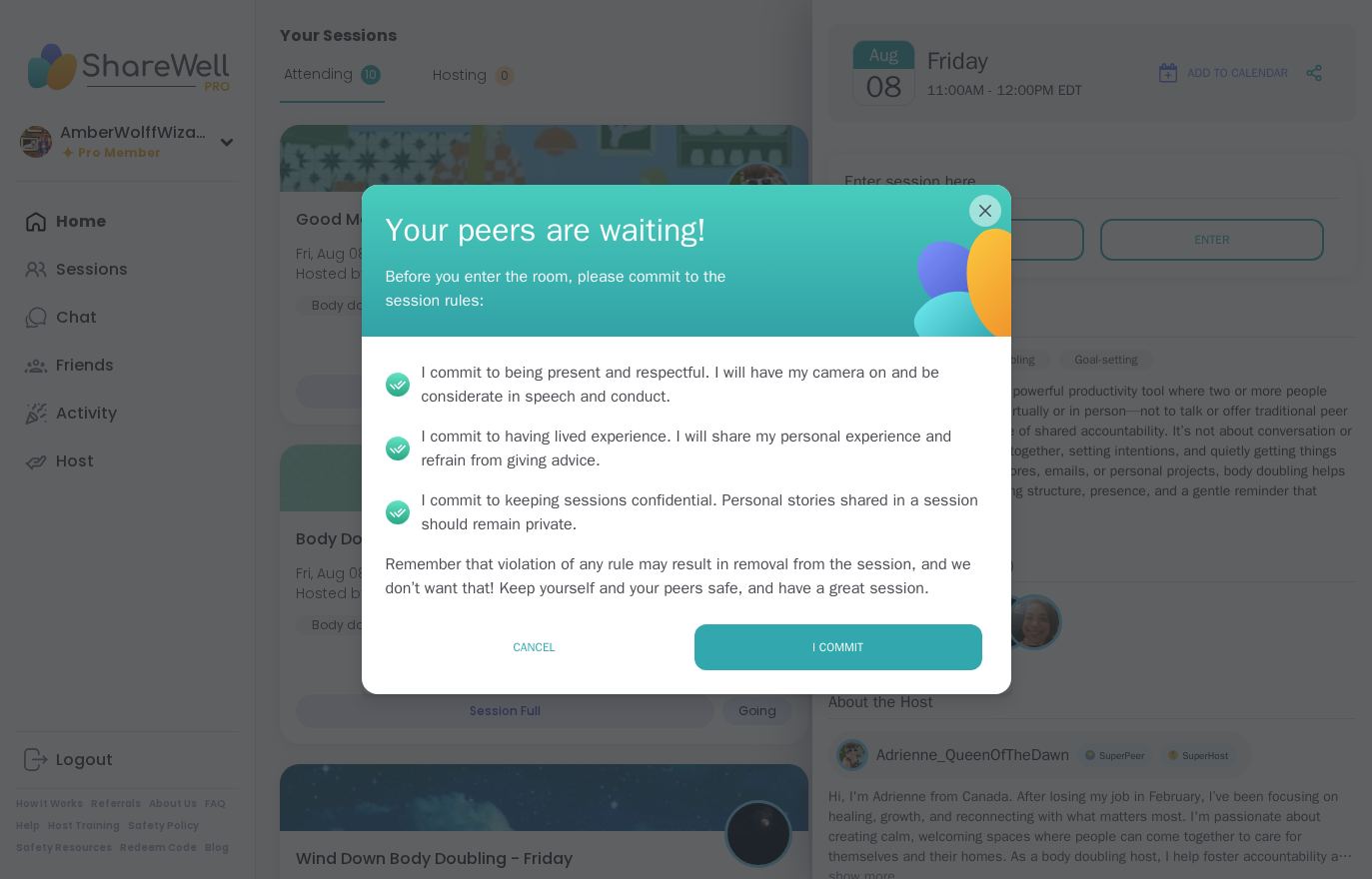 click on "I commit" at bounding box center (837, 647) 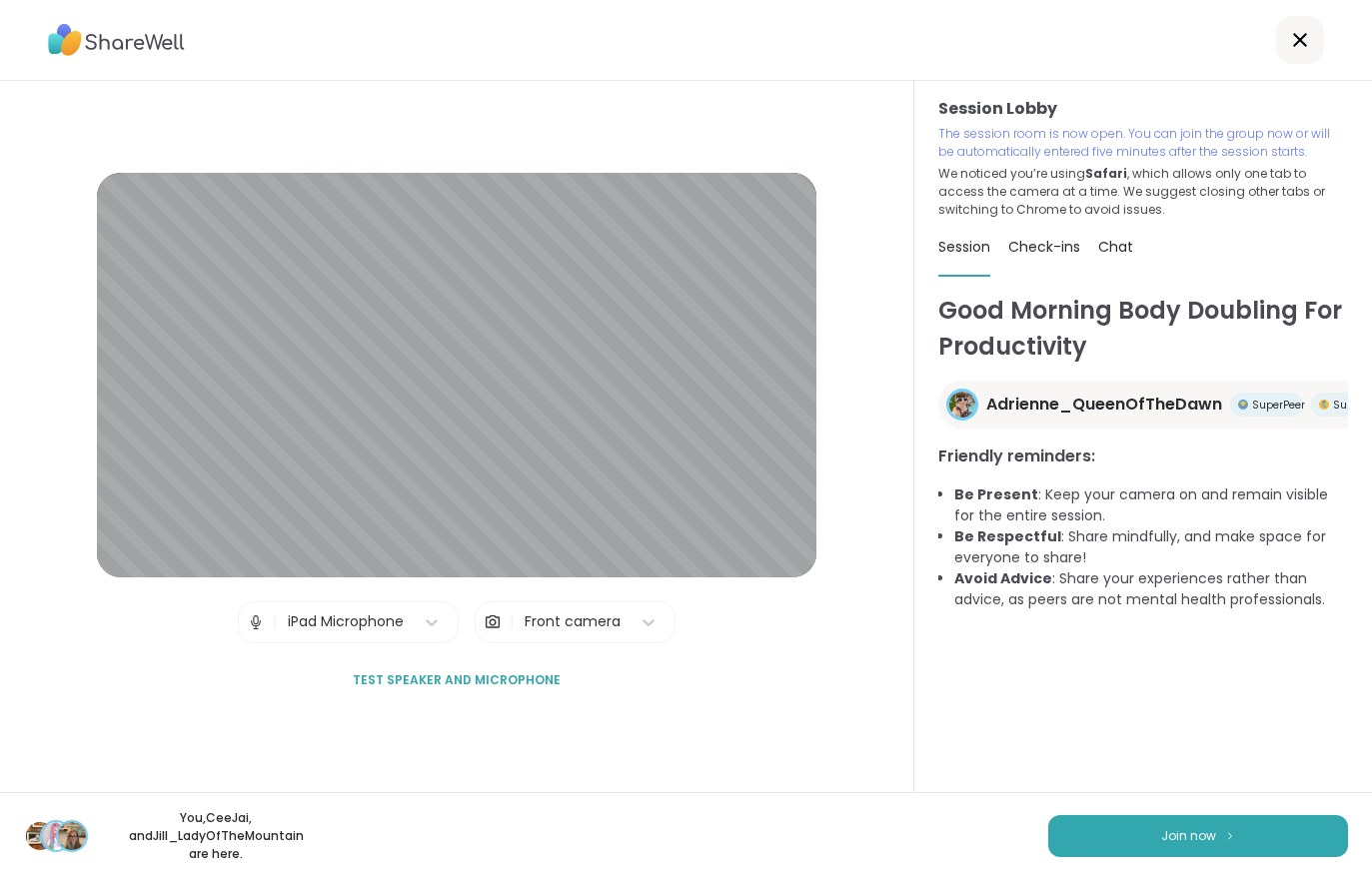 click on "Join now" at bounding box center [1188, 836] 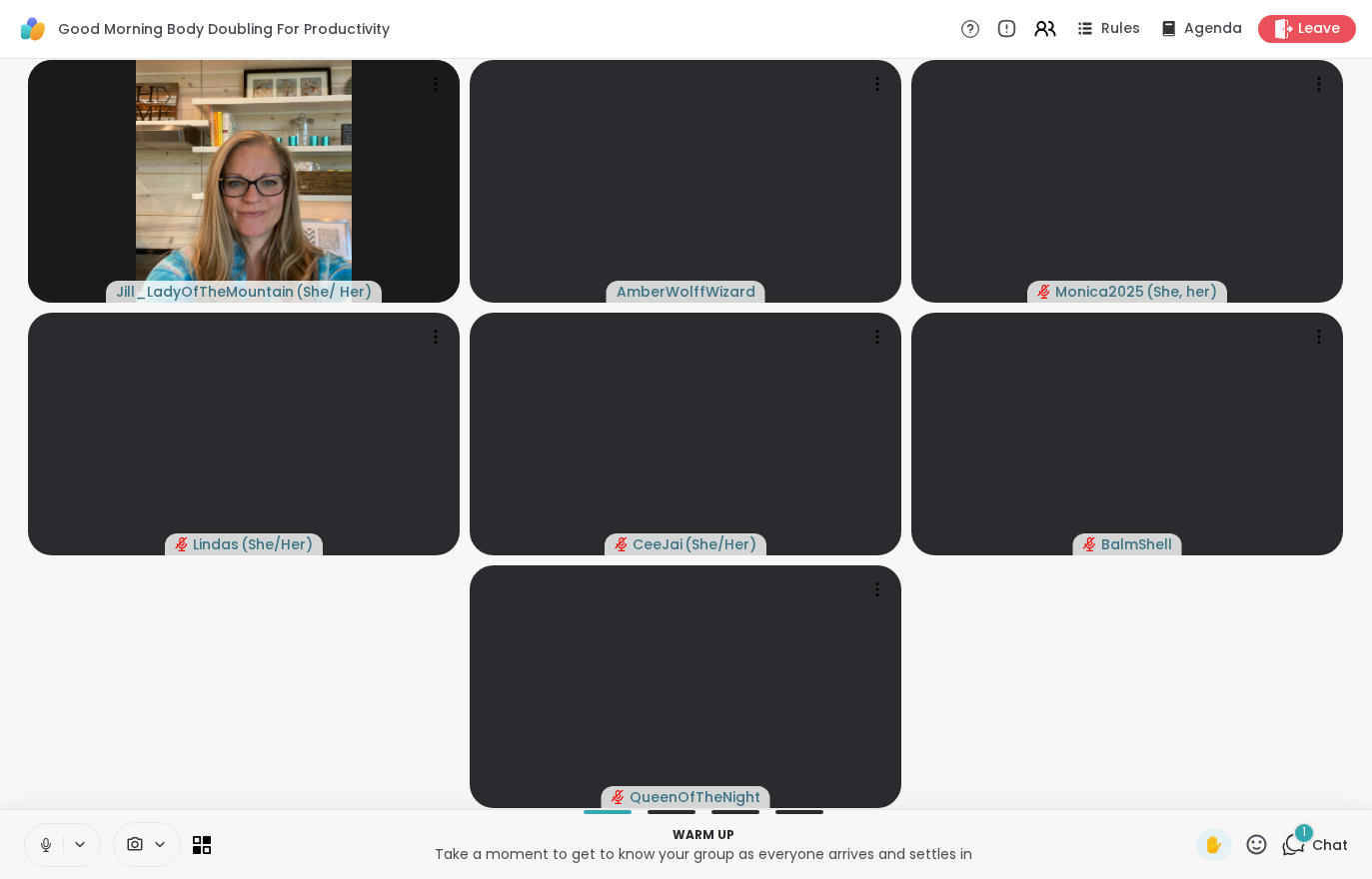 click on "1 Chat" at bounding box center [1314, 845] 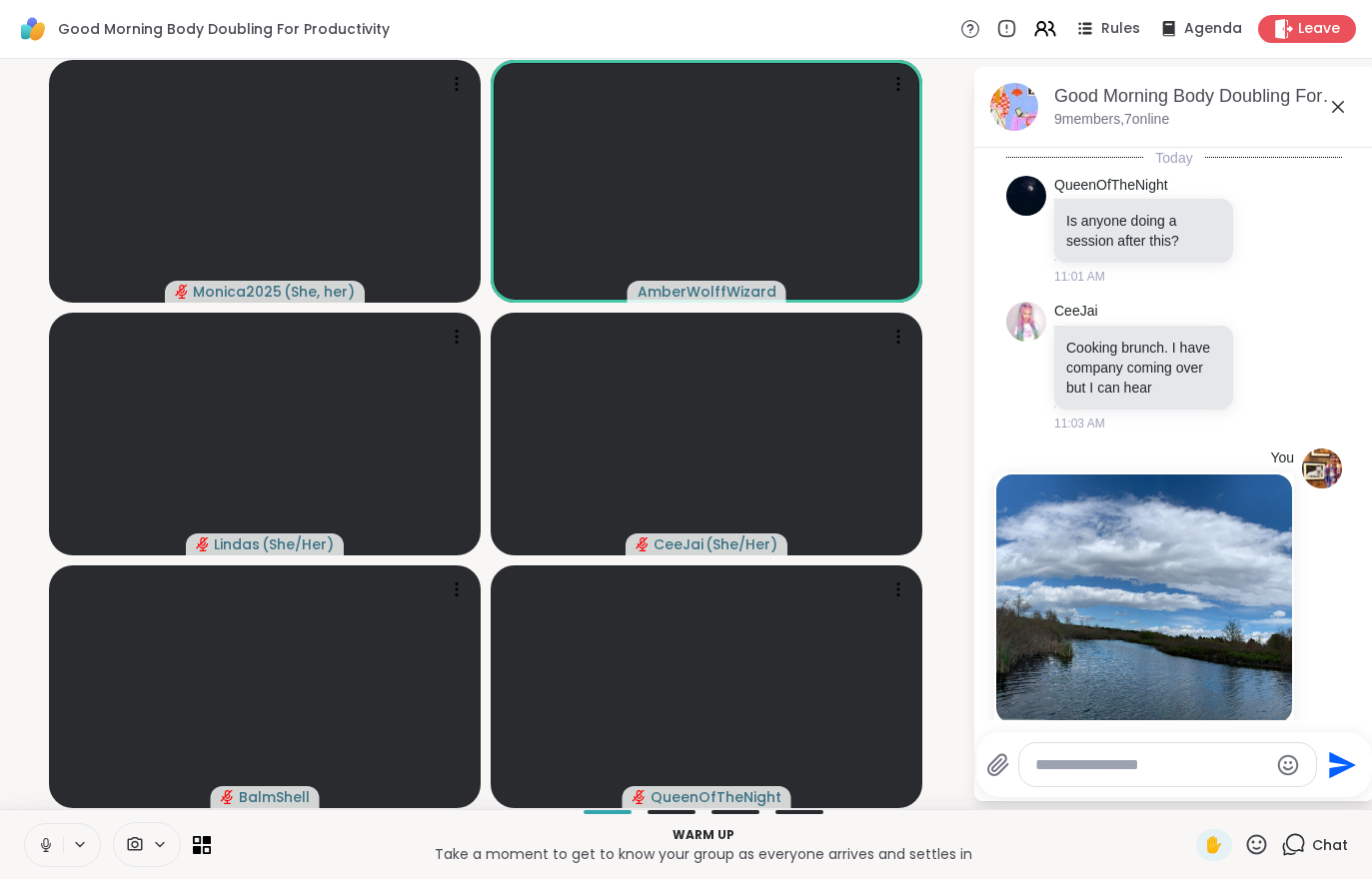 click 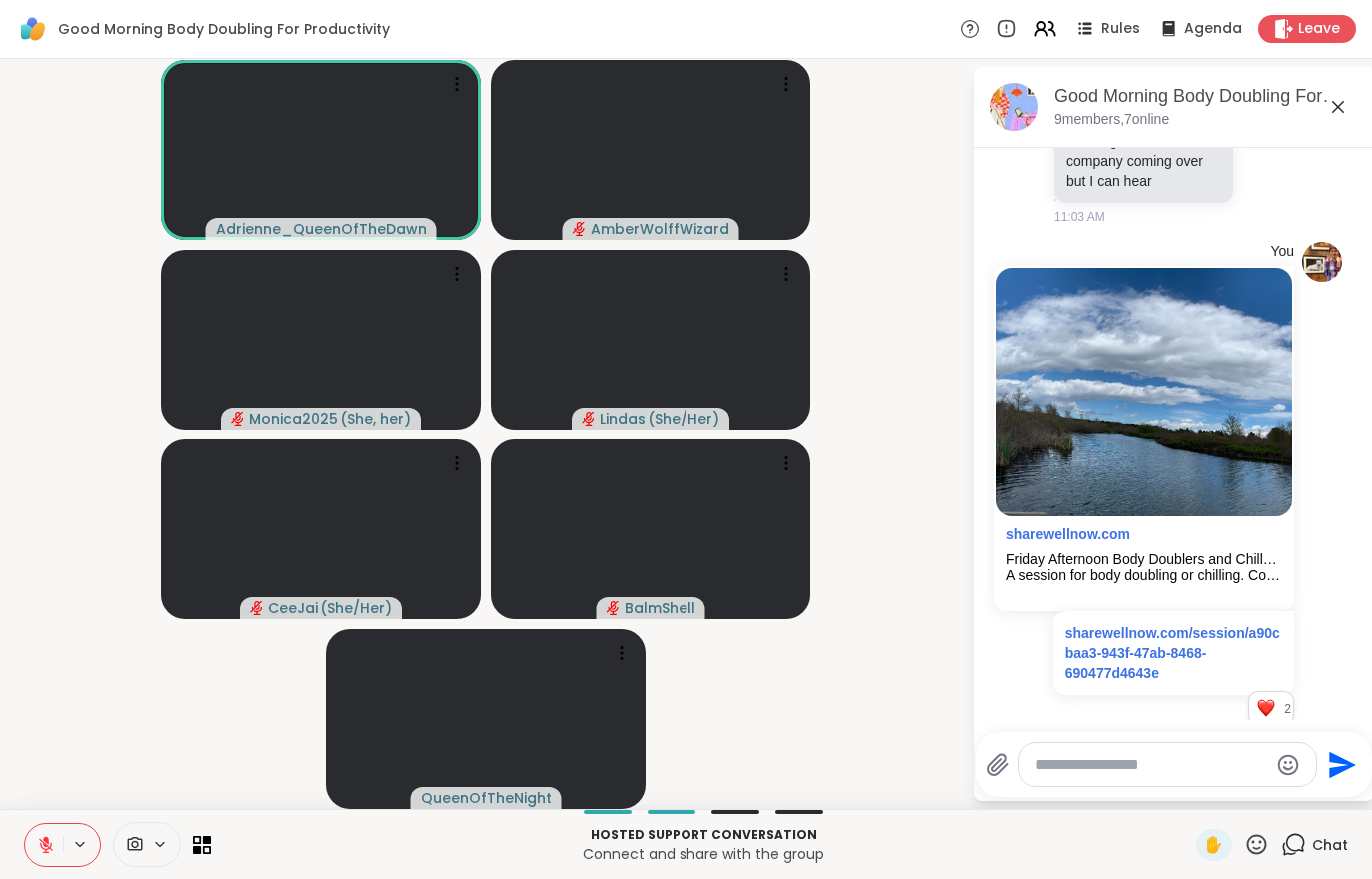 scroll, scrollTop: 343, scrollLeft: 0, axis: vertical 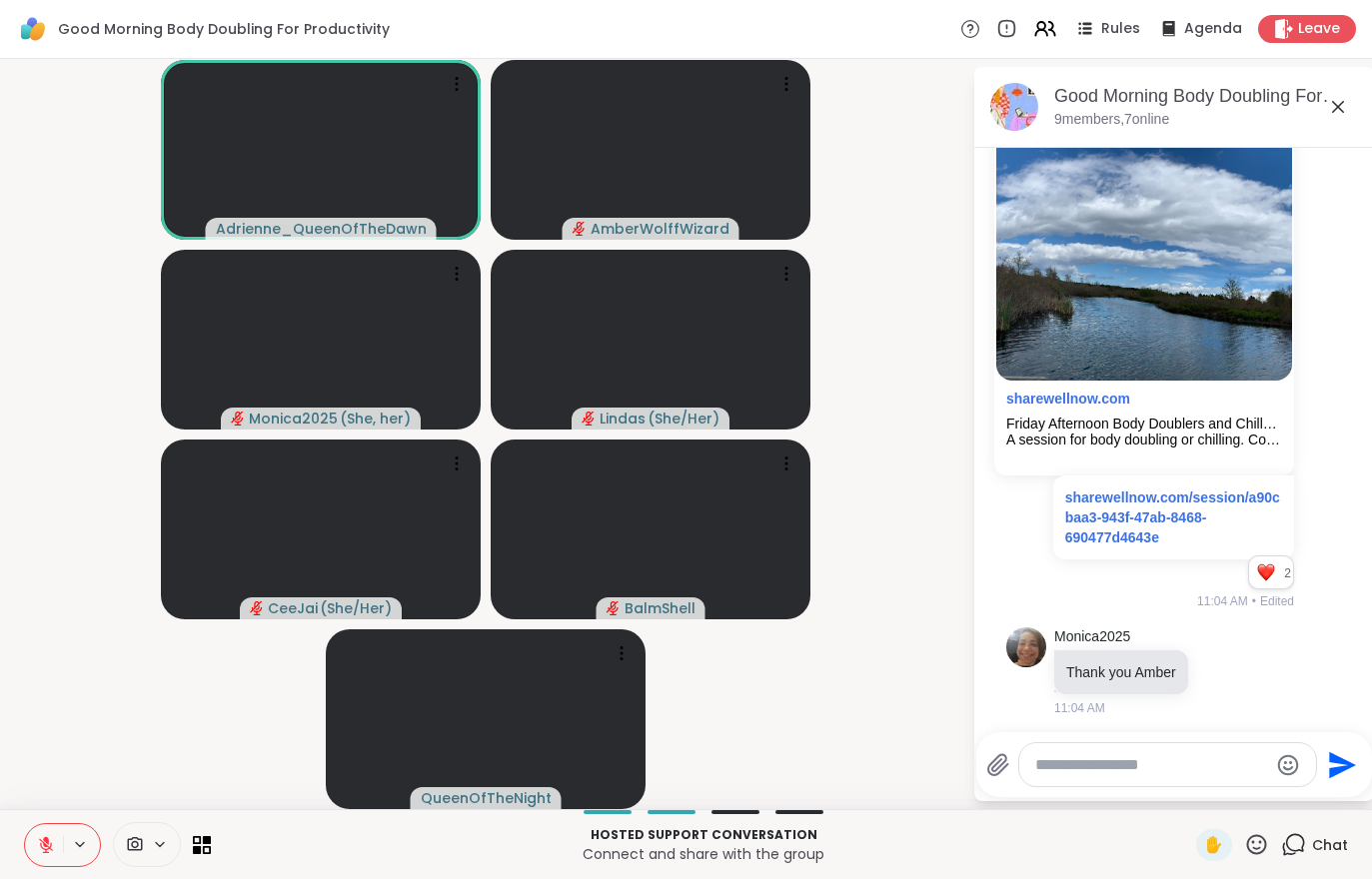 click at bounding box center [44, 845] 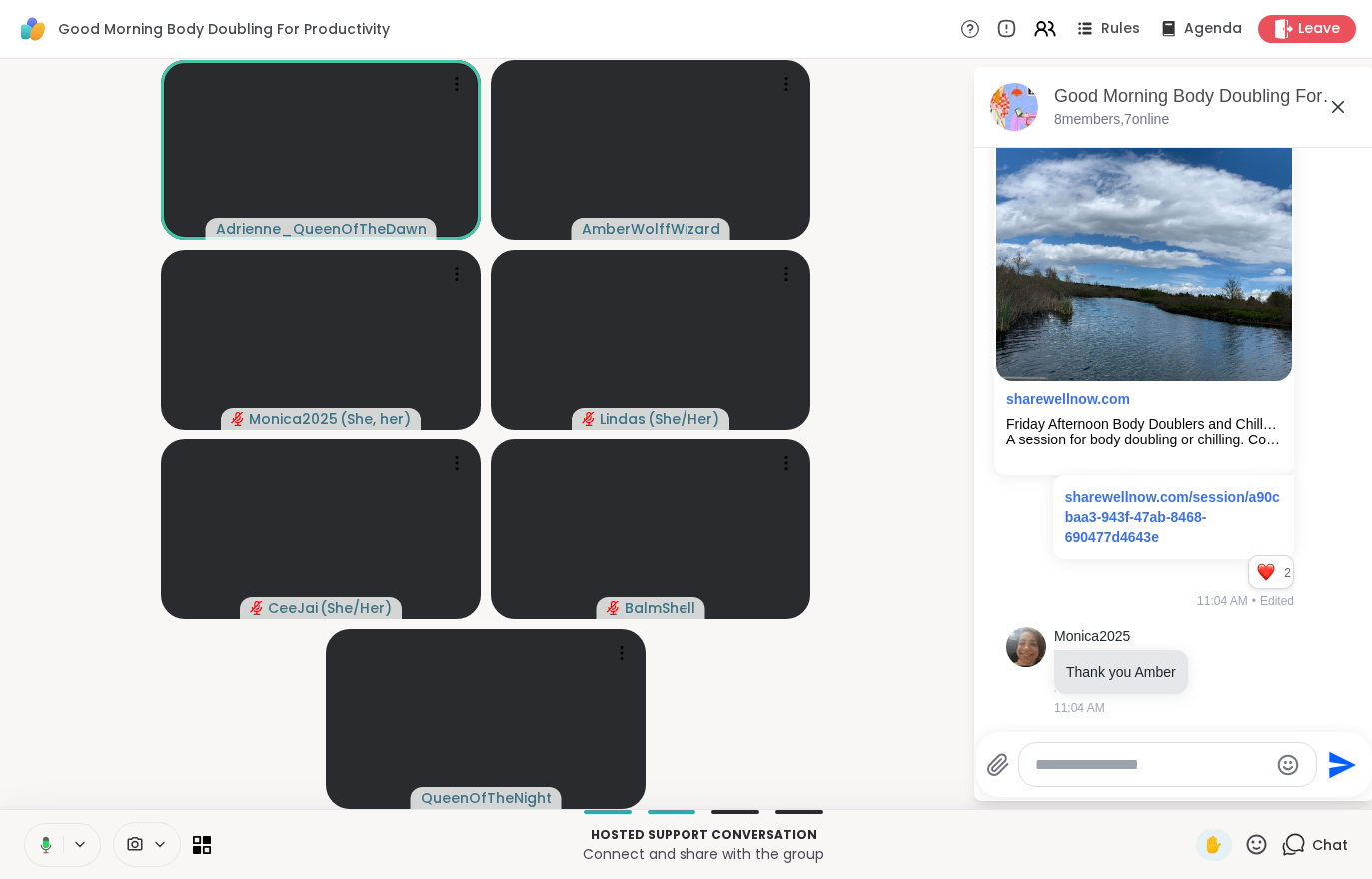 click 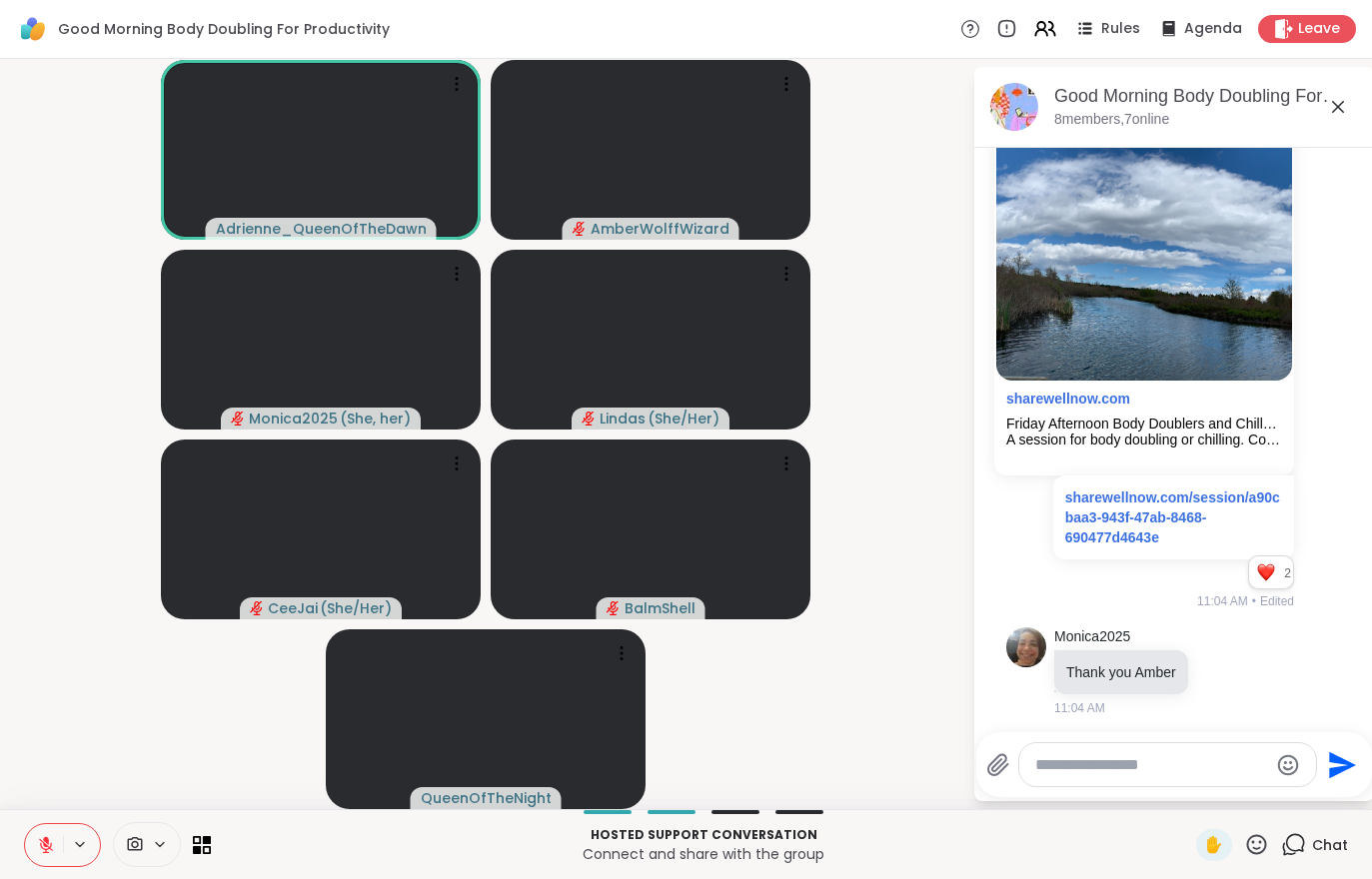click at bounding box center [44, 845] 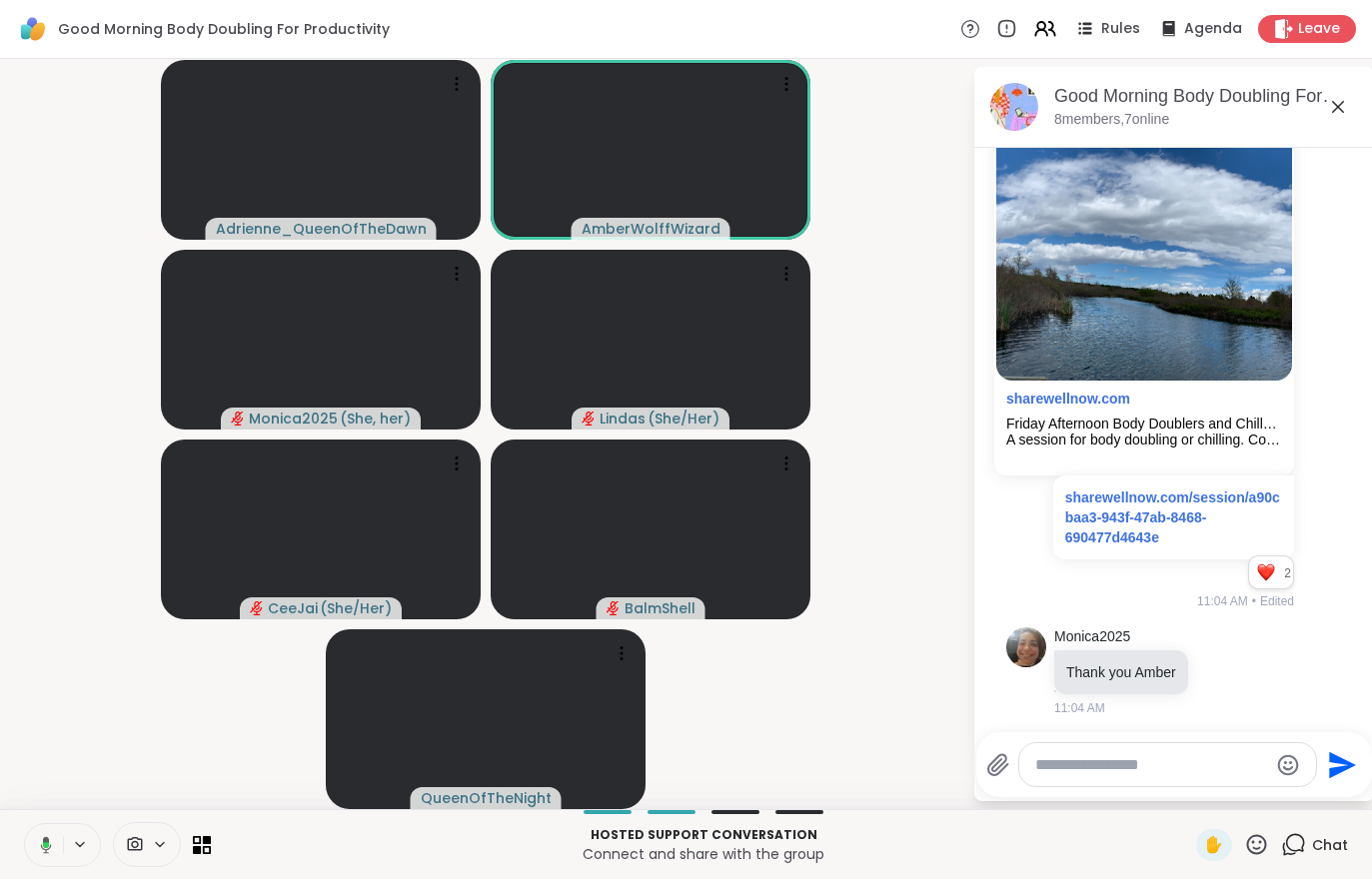 click 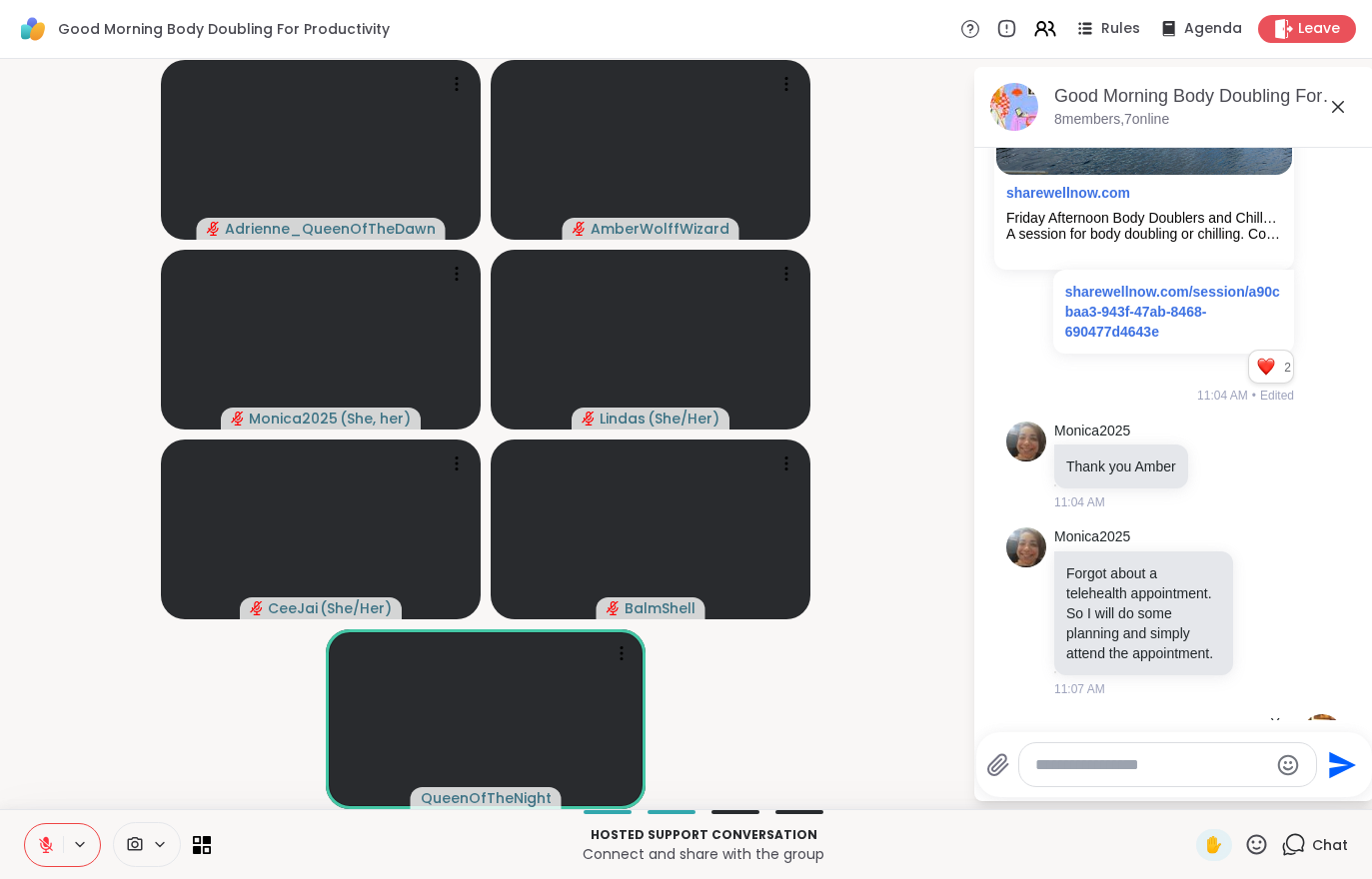 scroll, scrollTop: 714, scrollLeft: 0, axis: vertical 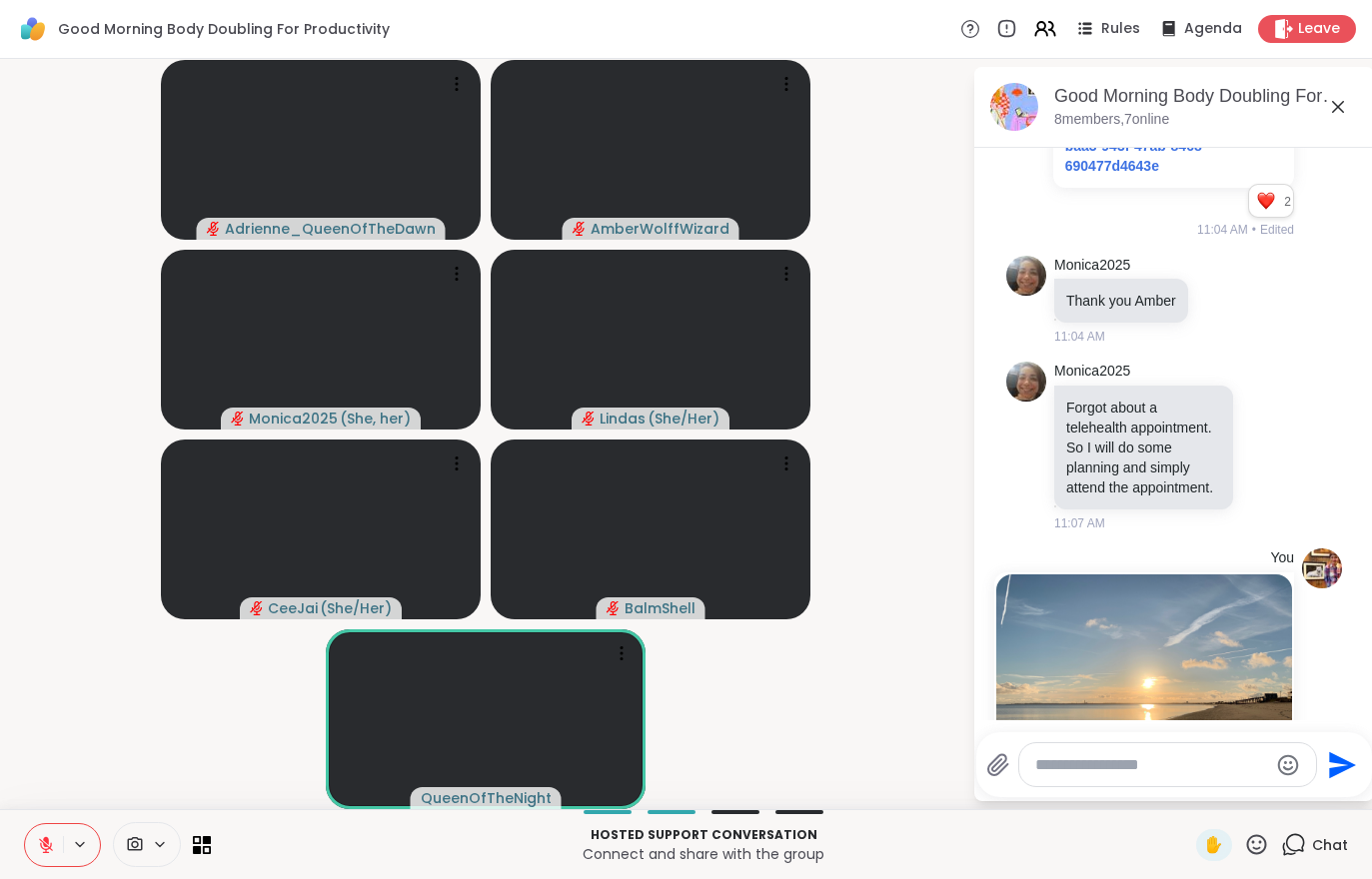 click 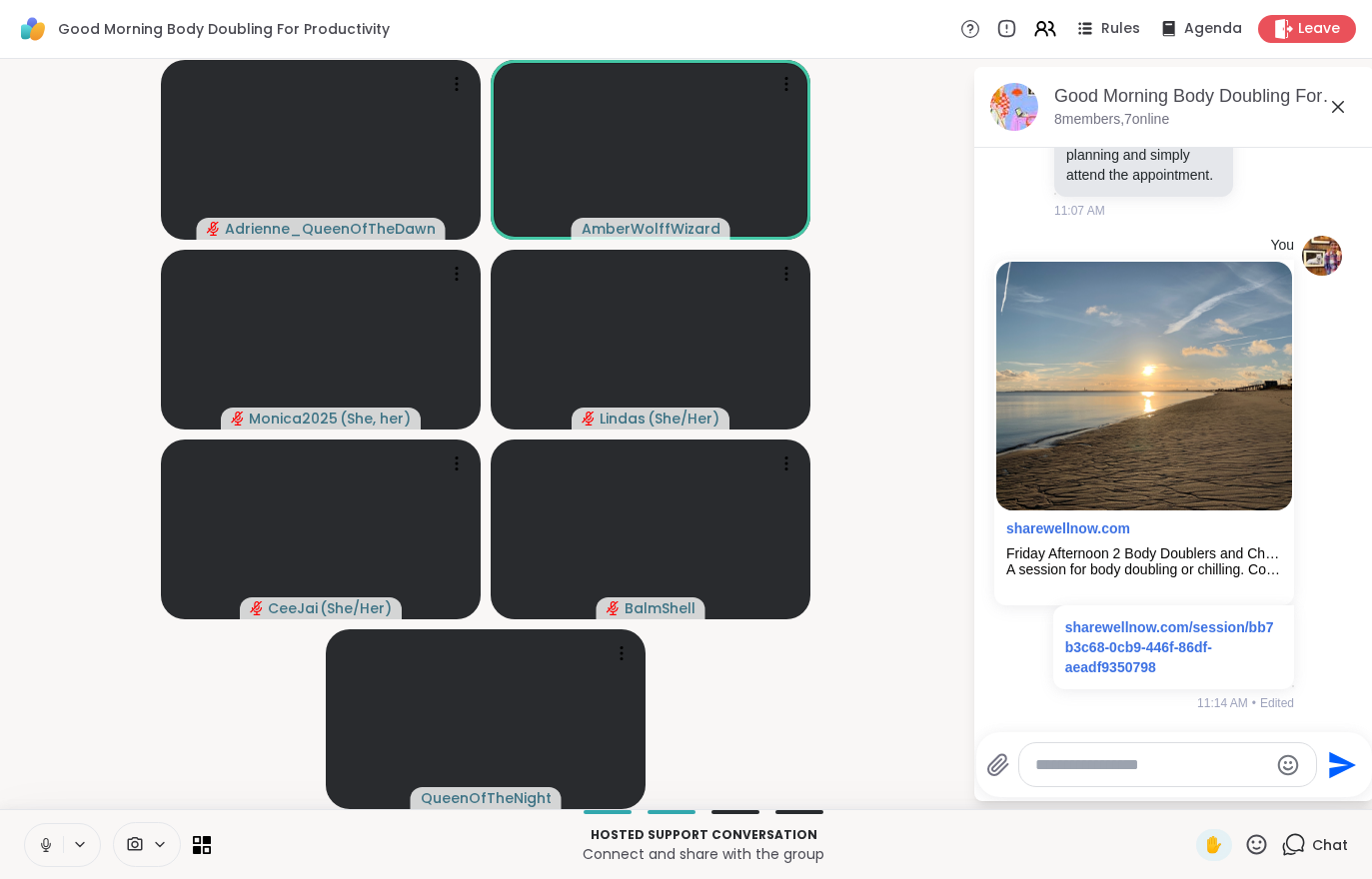 scroll, scrollTop: 1038, scrollLeft: 0, axis: vertical 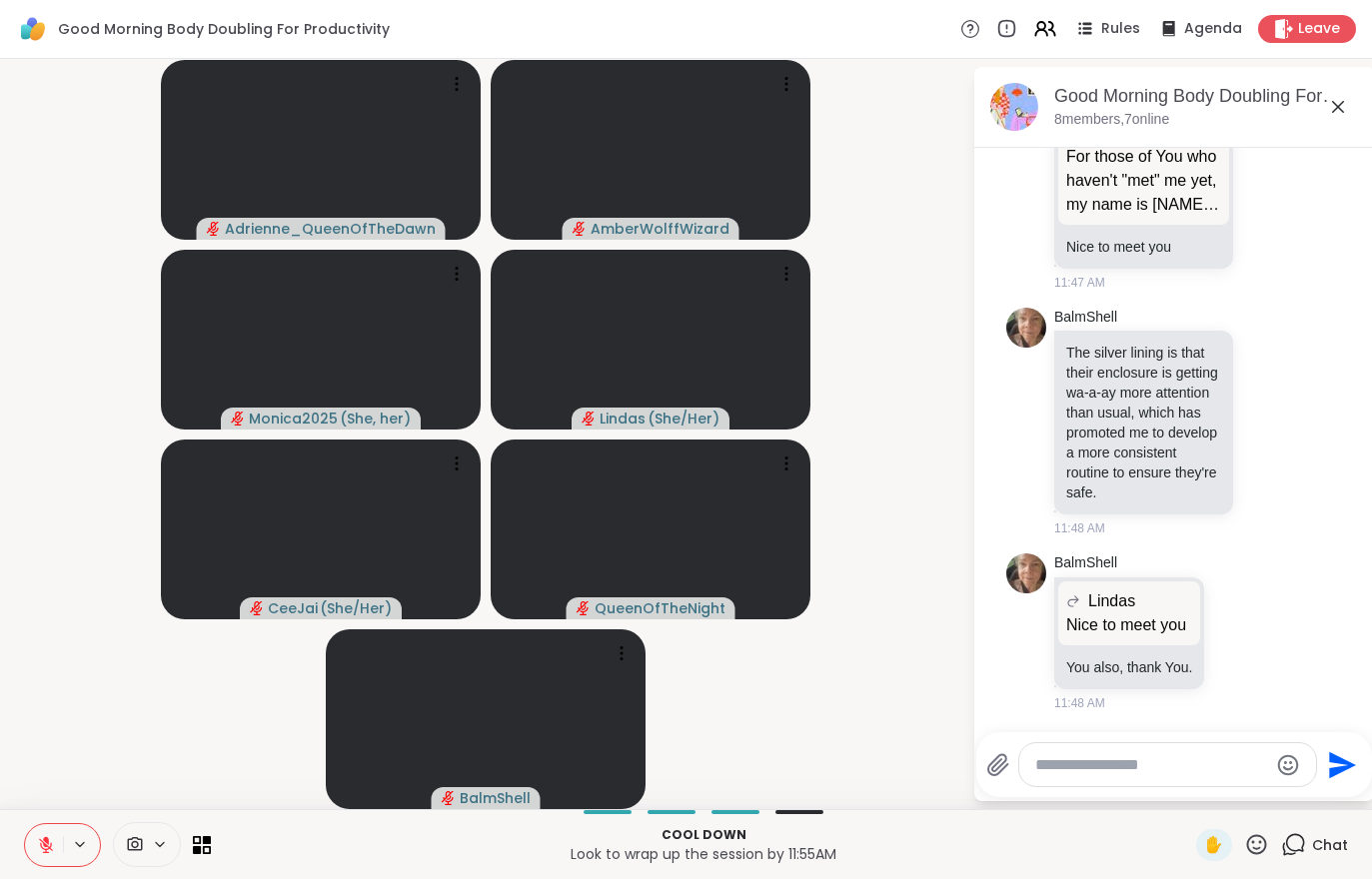 click 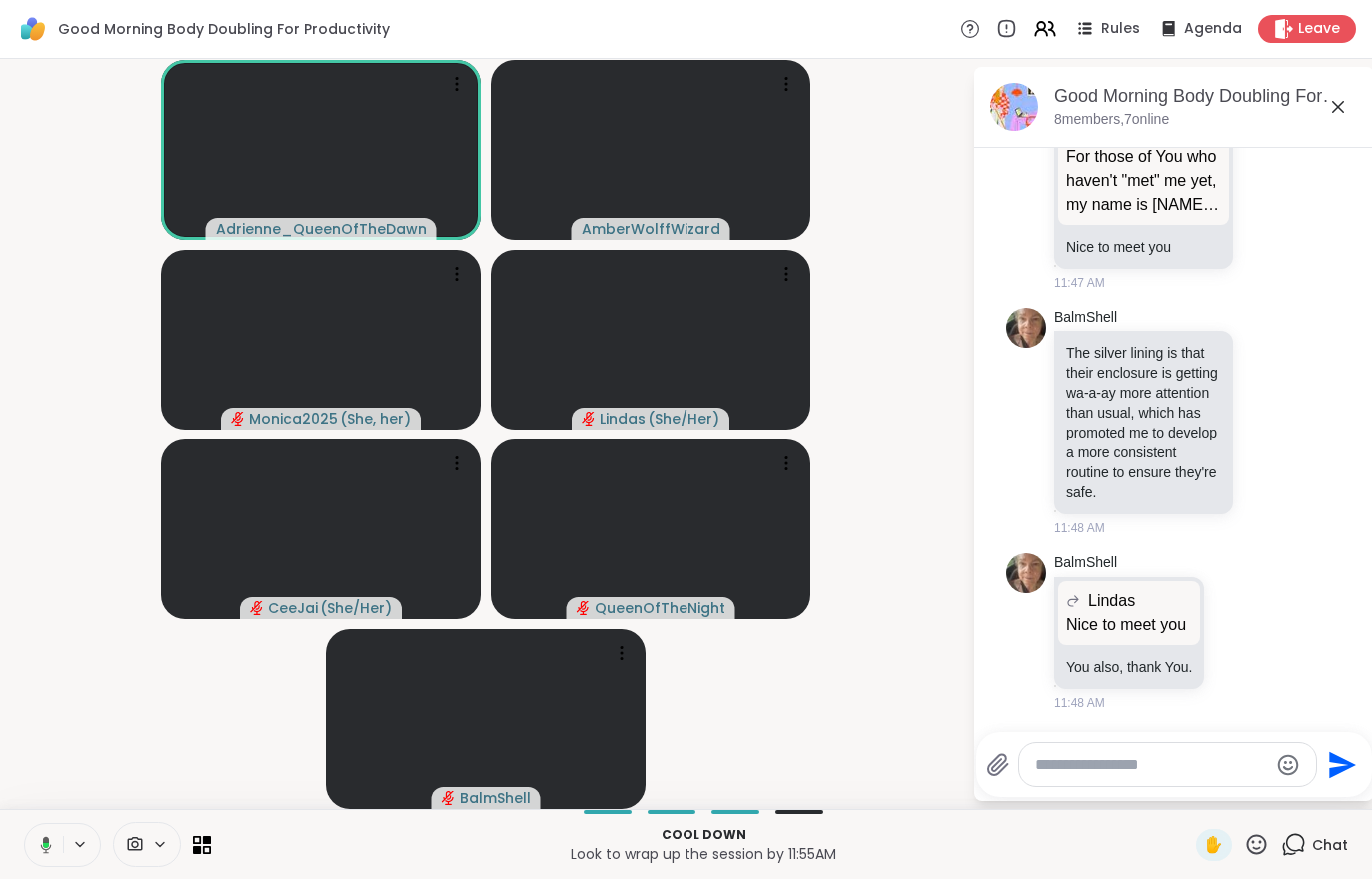 click at bounding box center [42, 845] 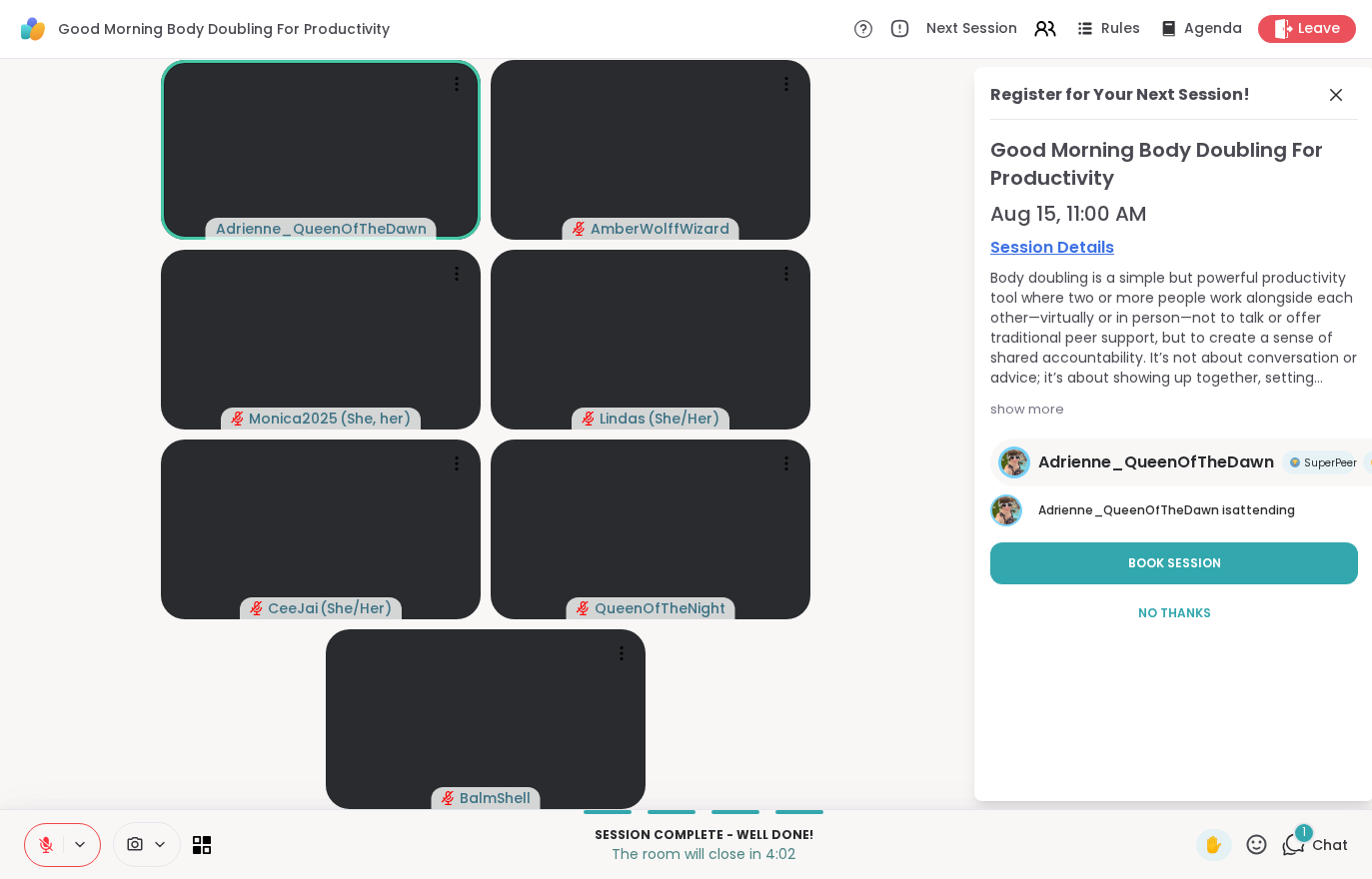 click at bounding box center (44, 845) 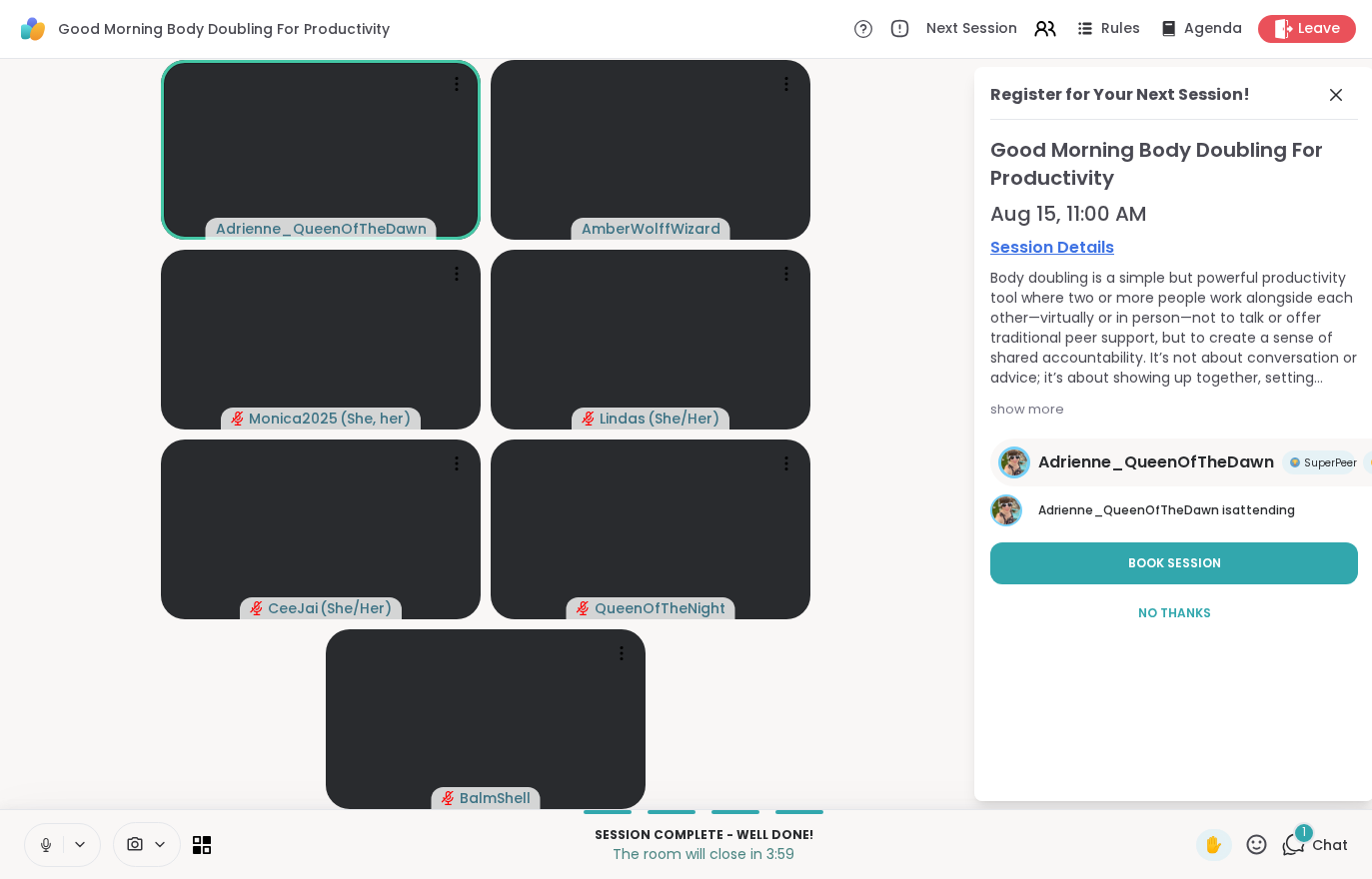 click on "1 Chat" at bounding box center [1314, 845] 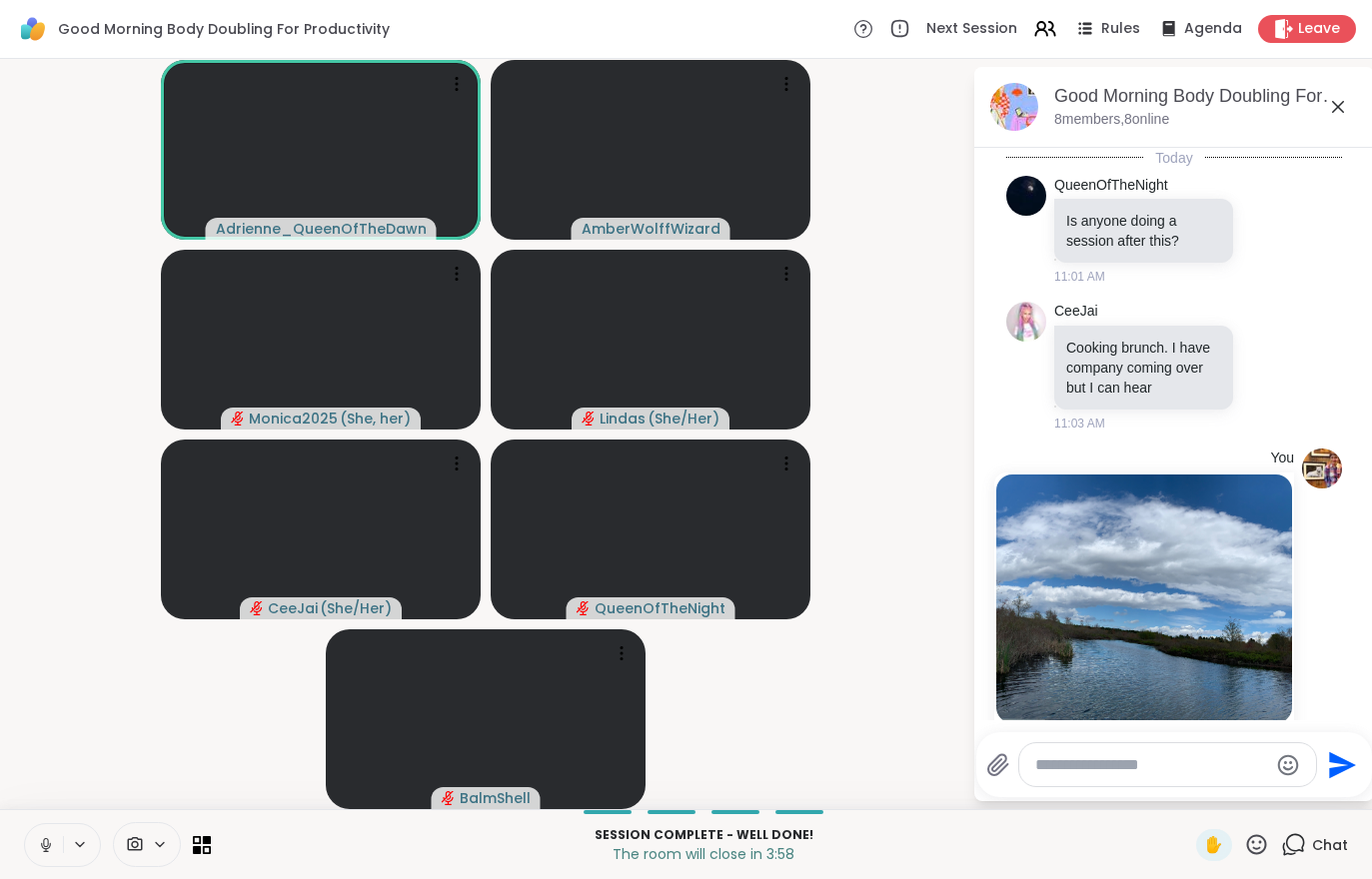 scroll, scrollTop: 2902, scrollLeft: 0, axis: vertical 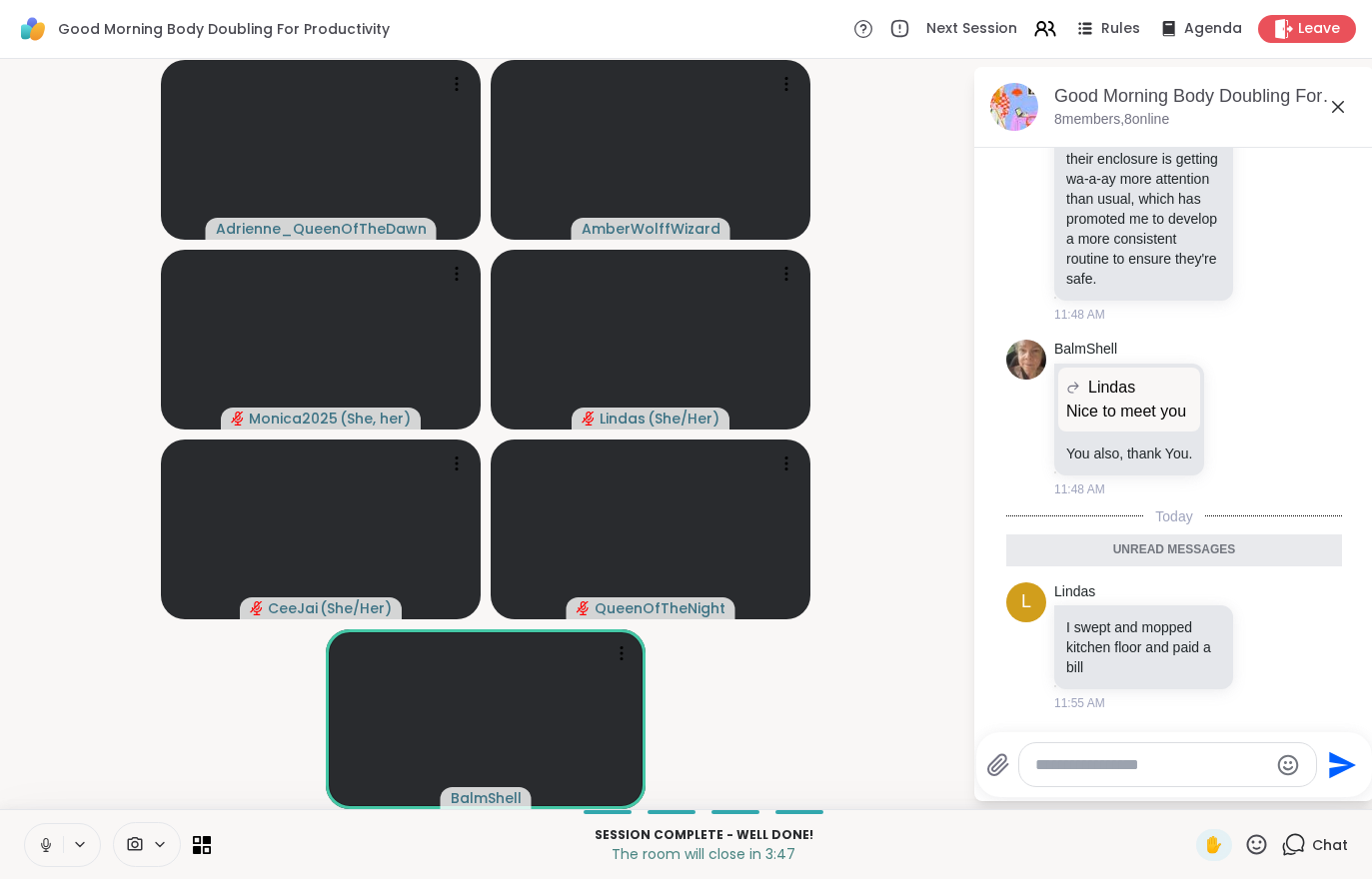 click at bounding box center [44, 845] 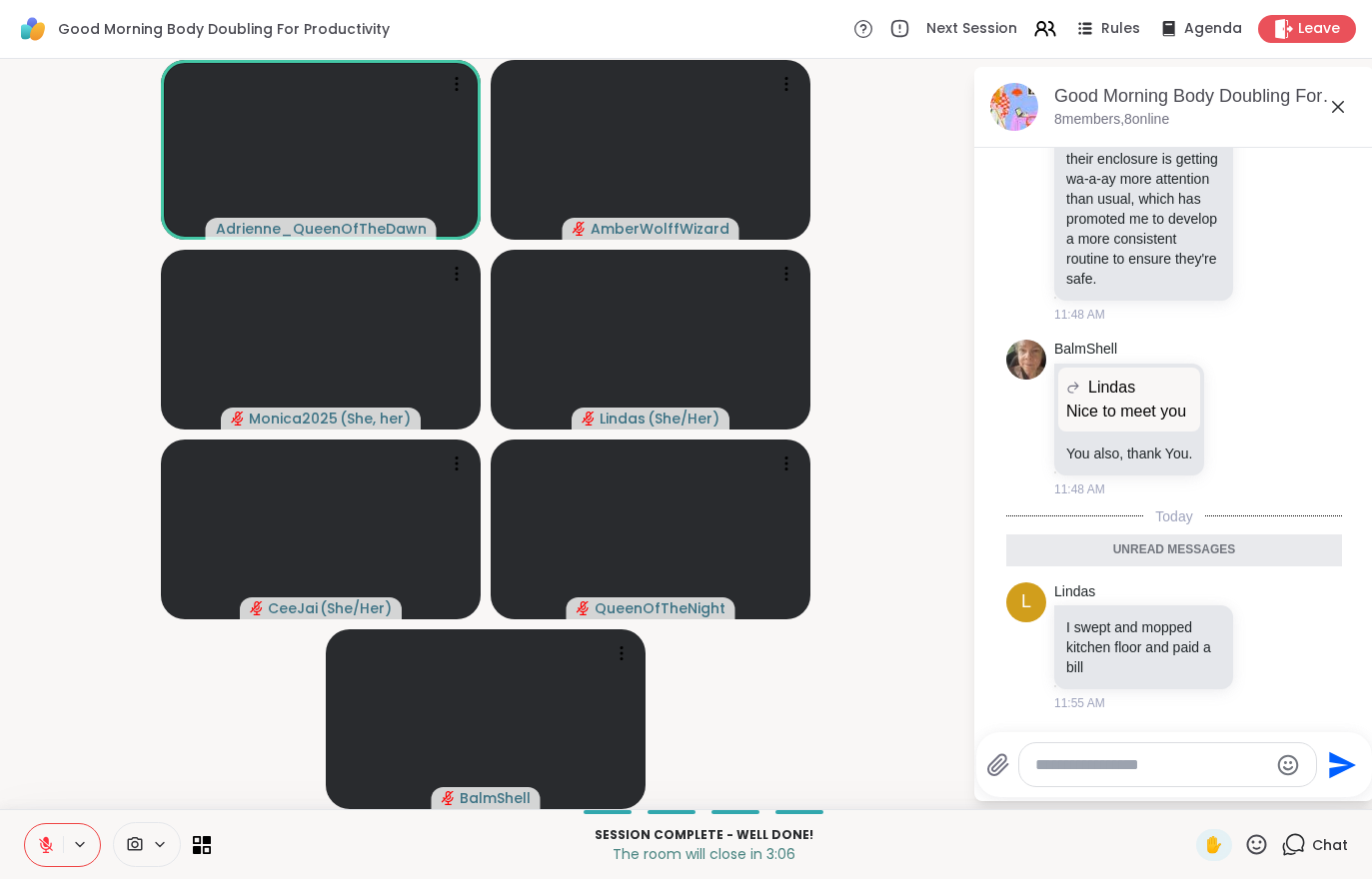 click 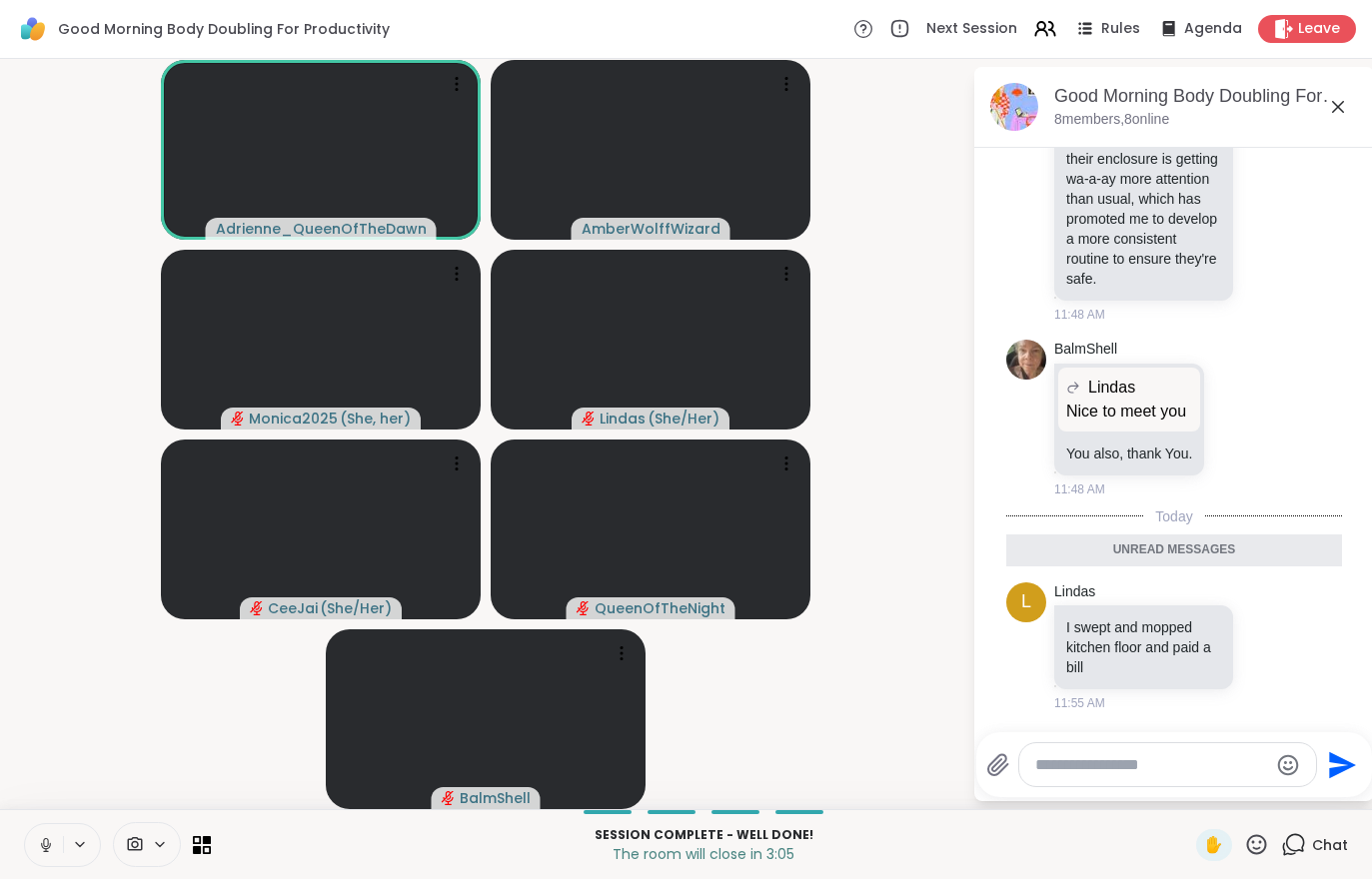 click at bounding box center [44, 845] 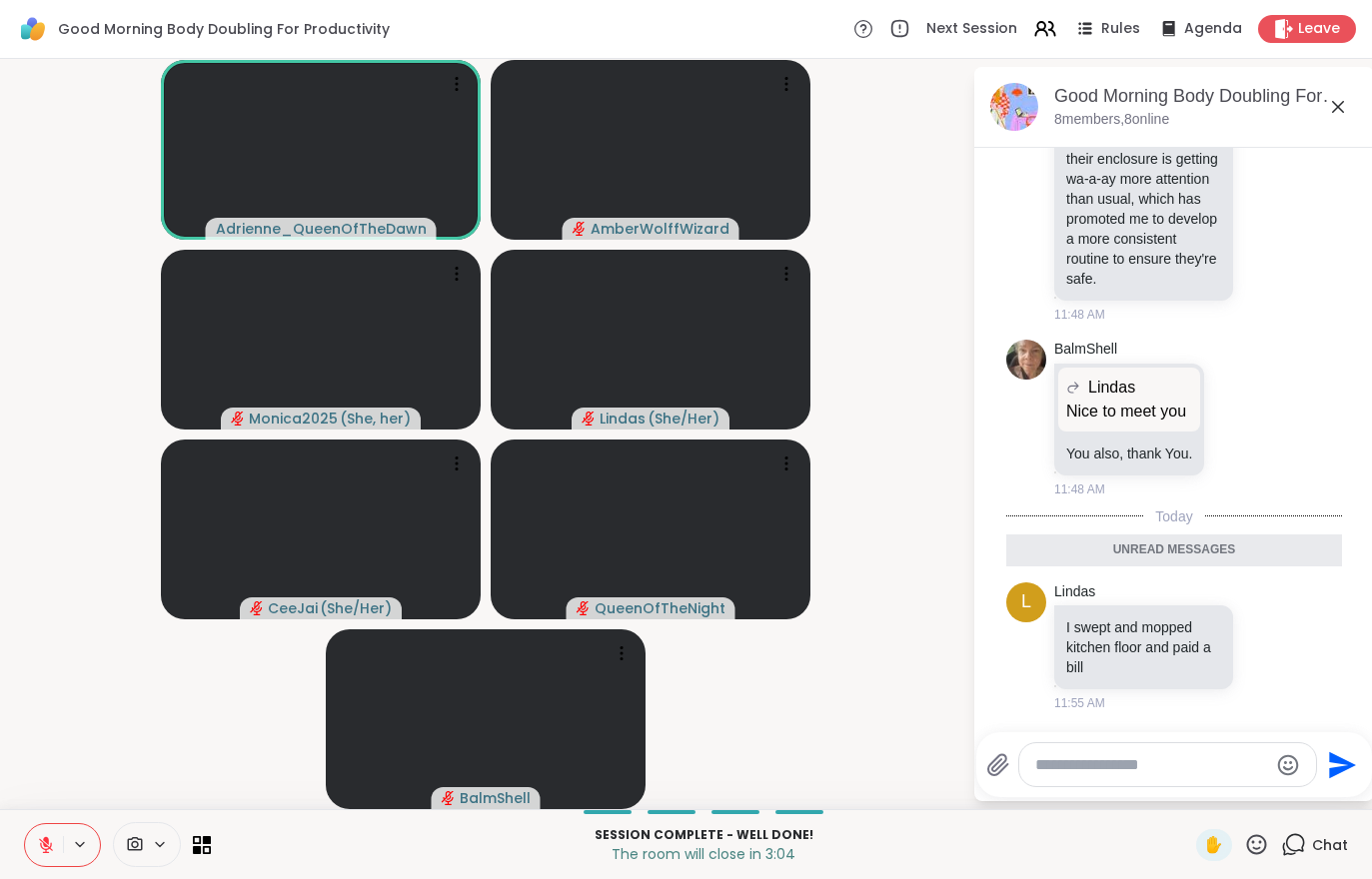 click on "Good Morning Body Doubling For Productivity Next Session Rules Agenda Leave" at bounding box center [686, 29] 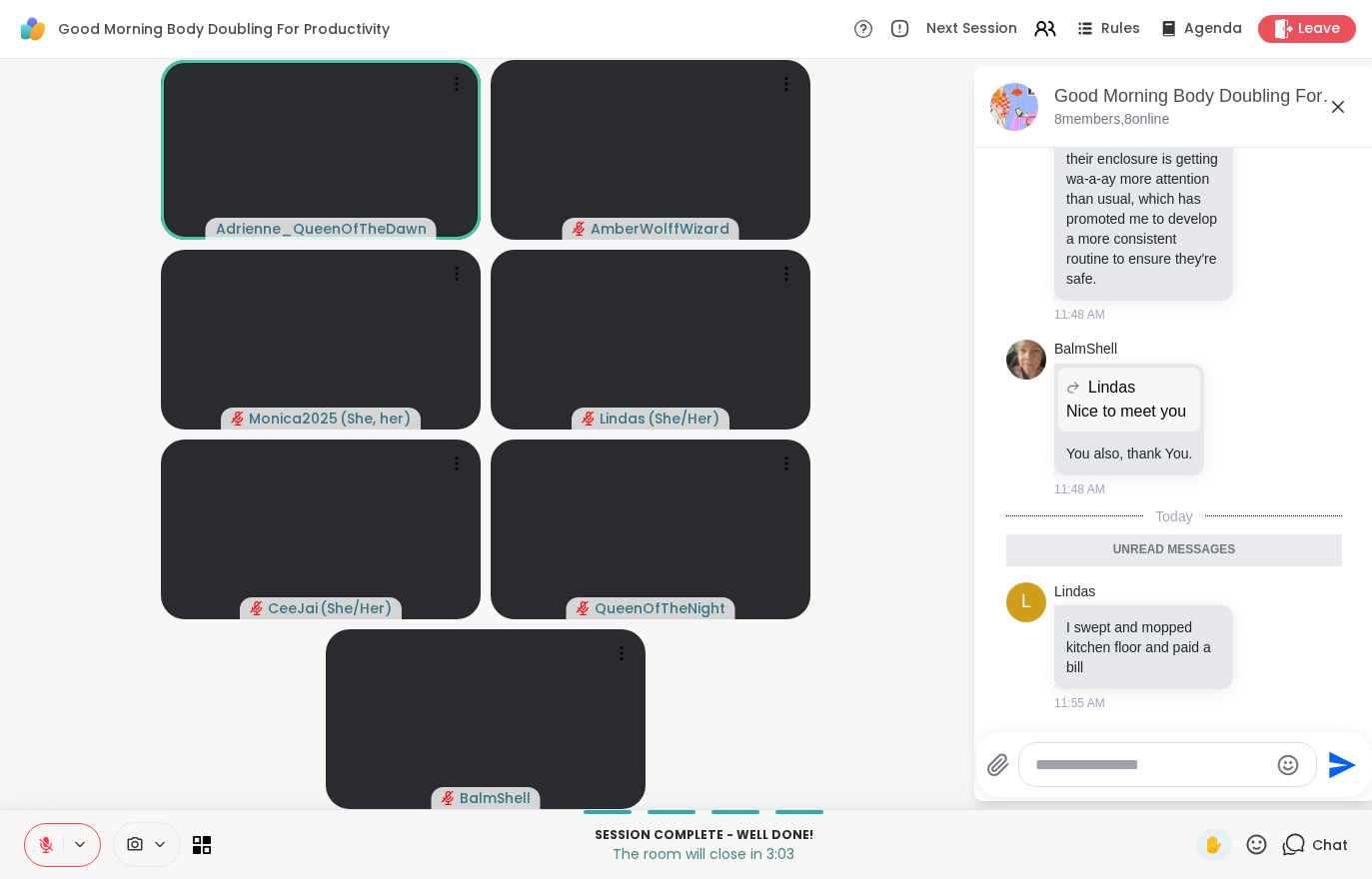 click on "Leave" at bounding box center [1307, 29] 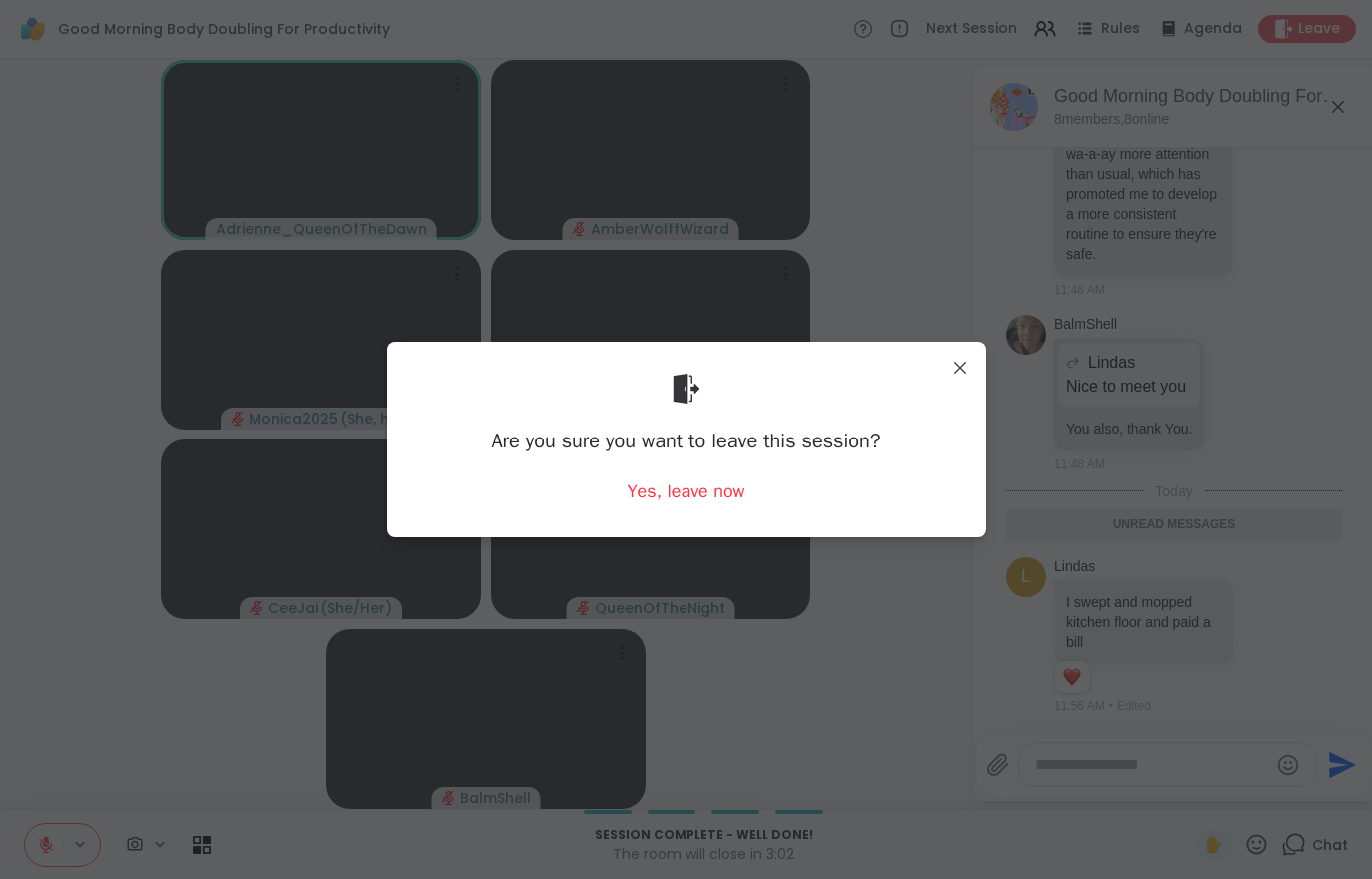 scroll, scrollTop: 2930, scrollLeft: 0, axis: vertical 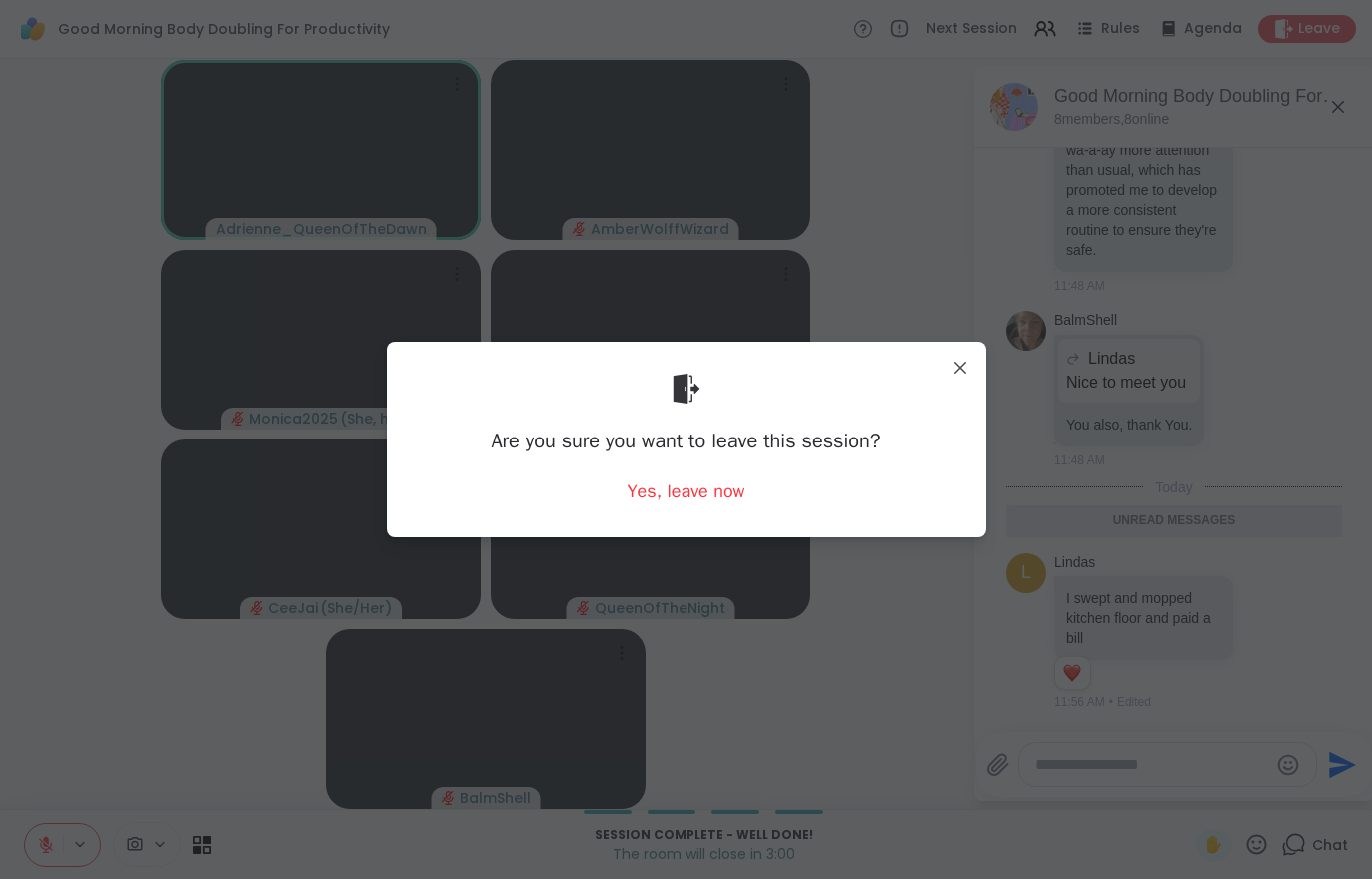 click on "Yes, leave now" at bounding box center (686, 491) 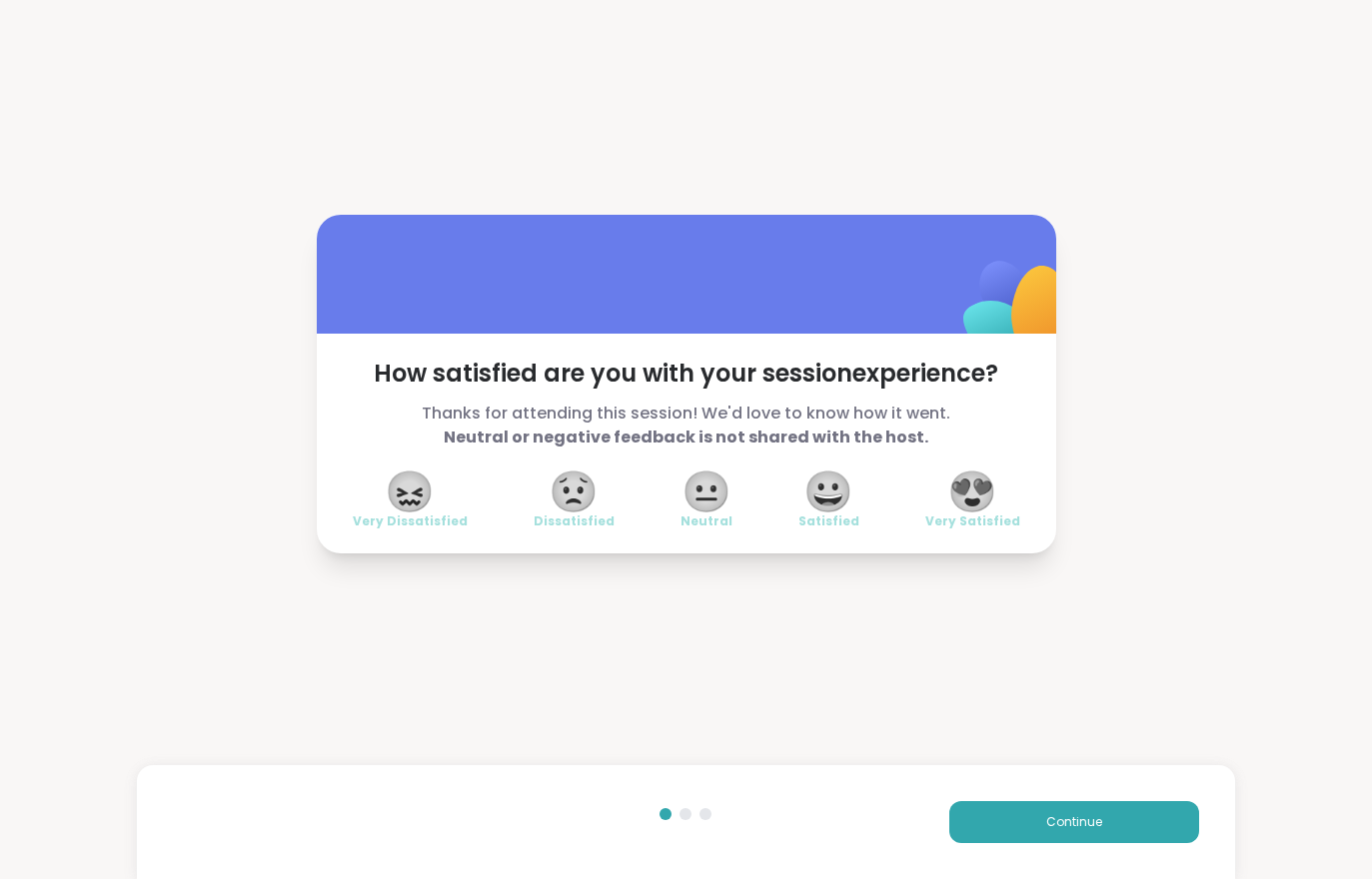 click on "Continue" at bounding box center [1074, 822] 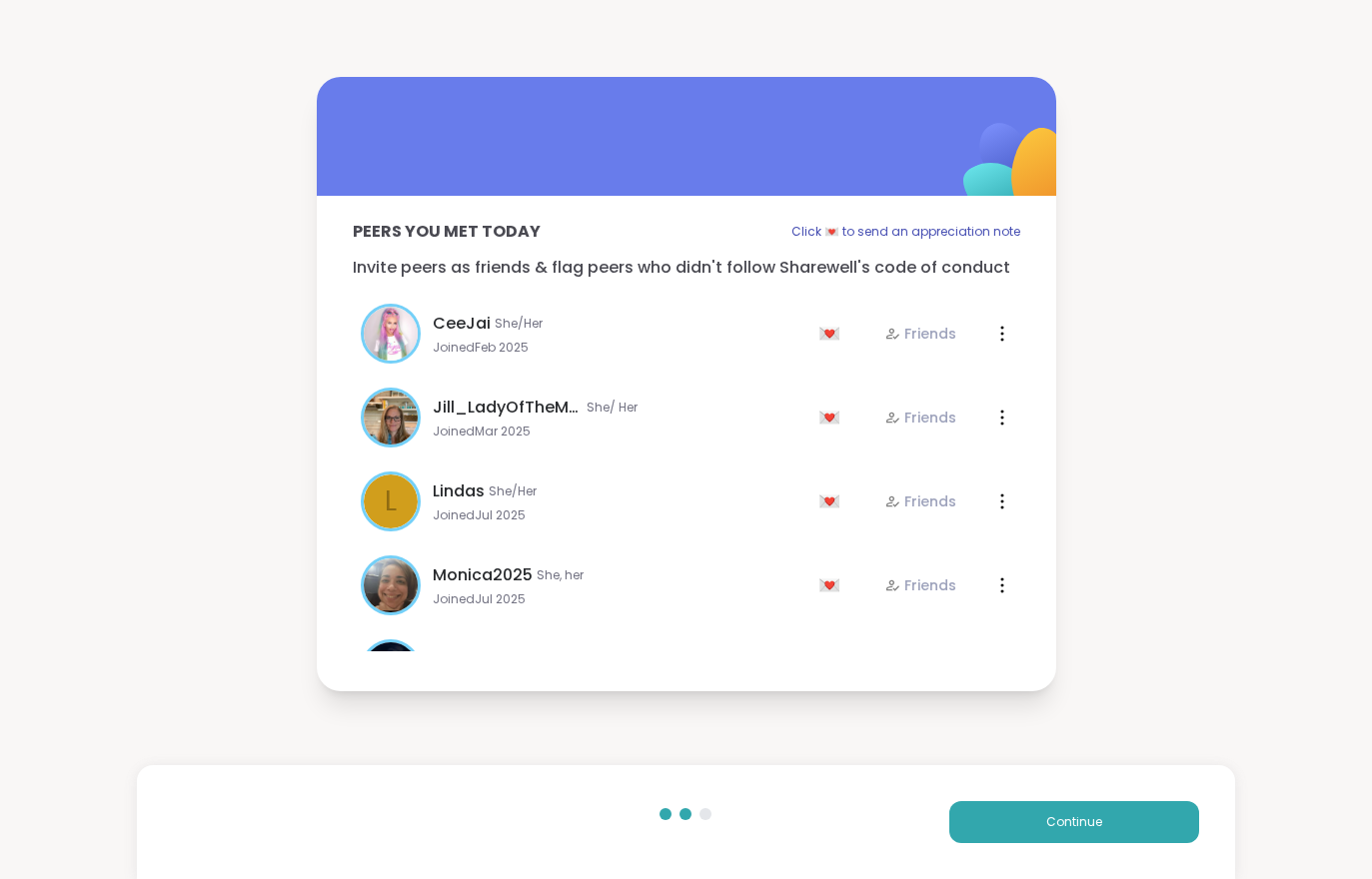 click on "Continue" at bounding box center [1074, 822] 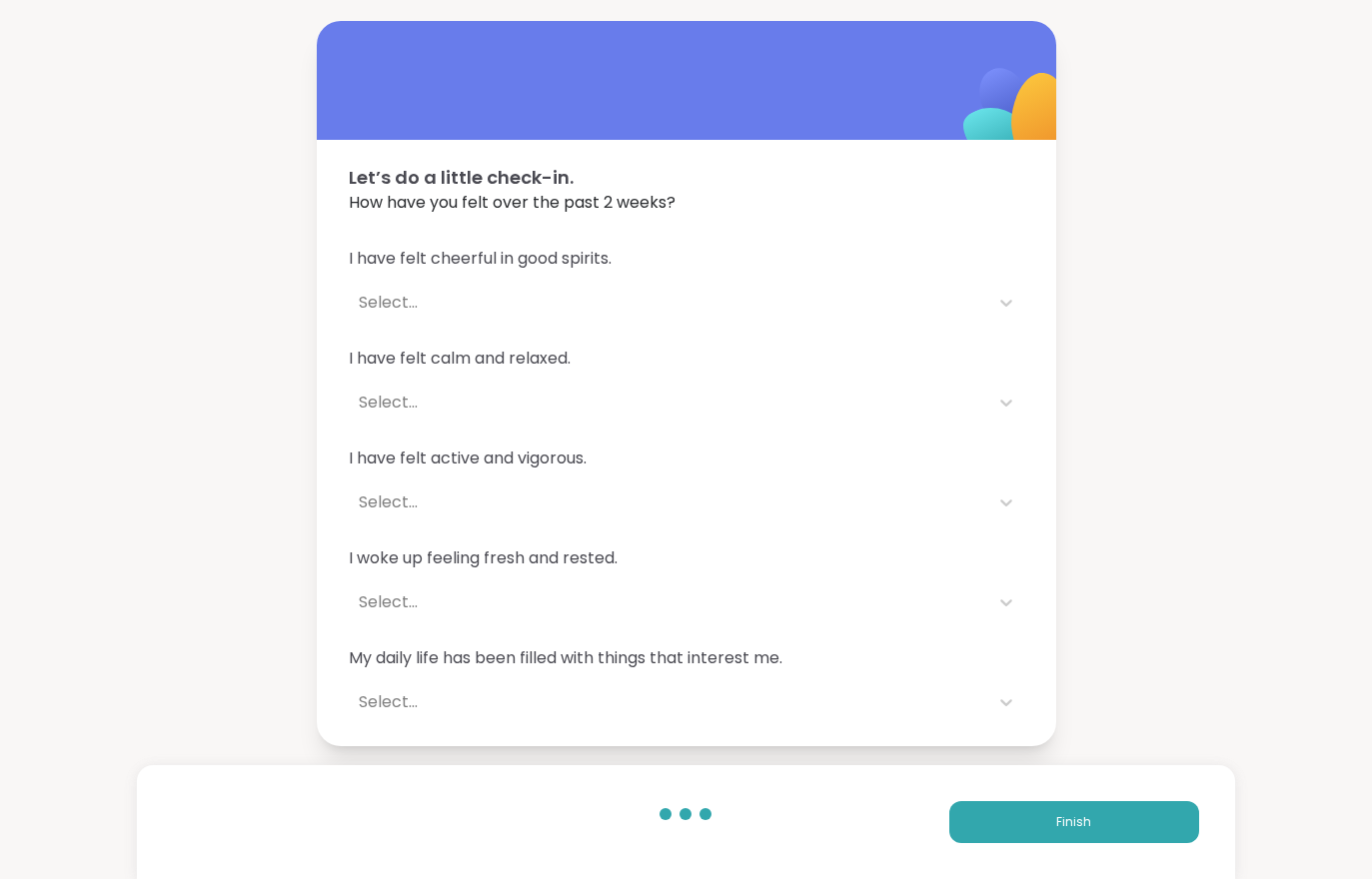 click on "Finish" at bounding box center (1074, 822) 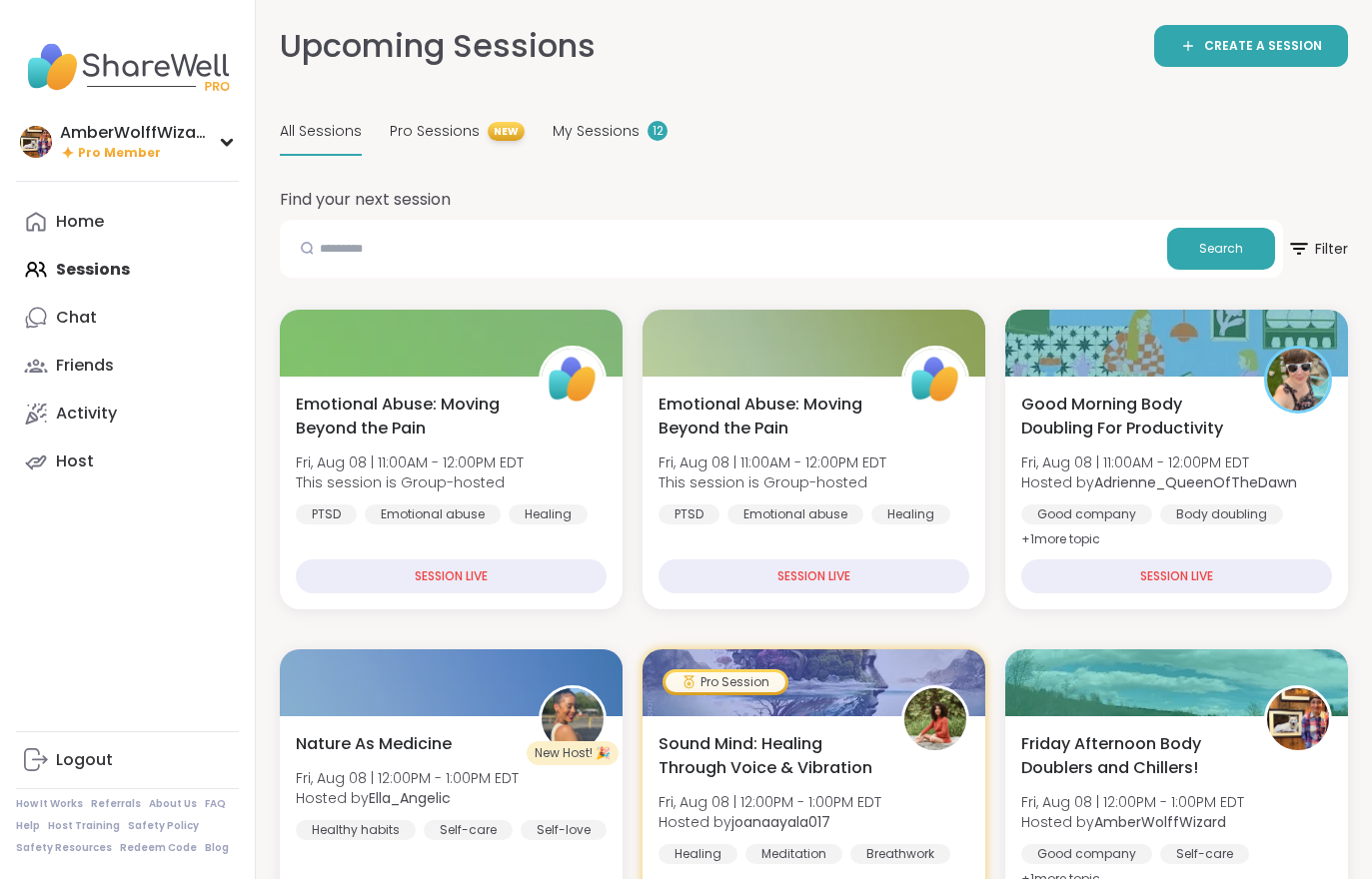 click on "My Sessions 12" at bounding box center (610, 132) 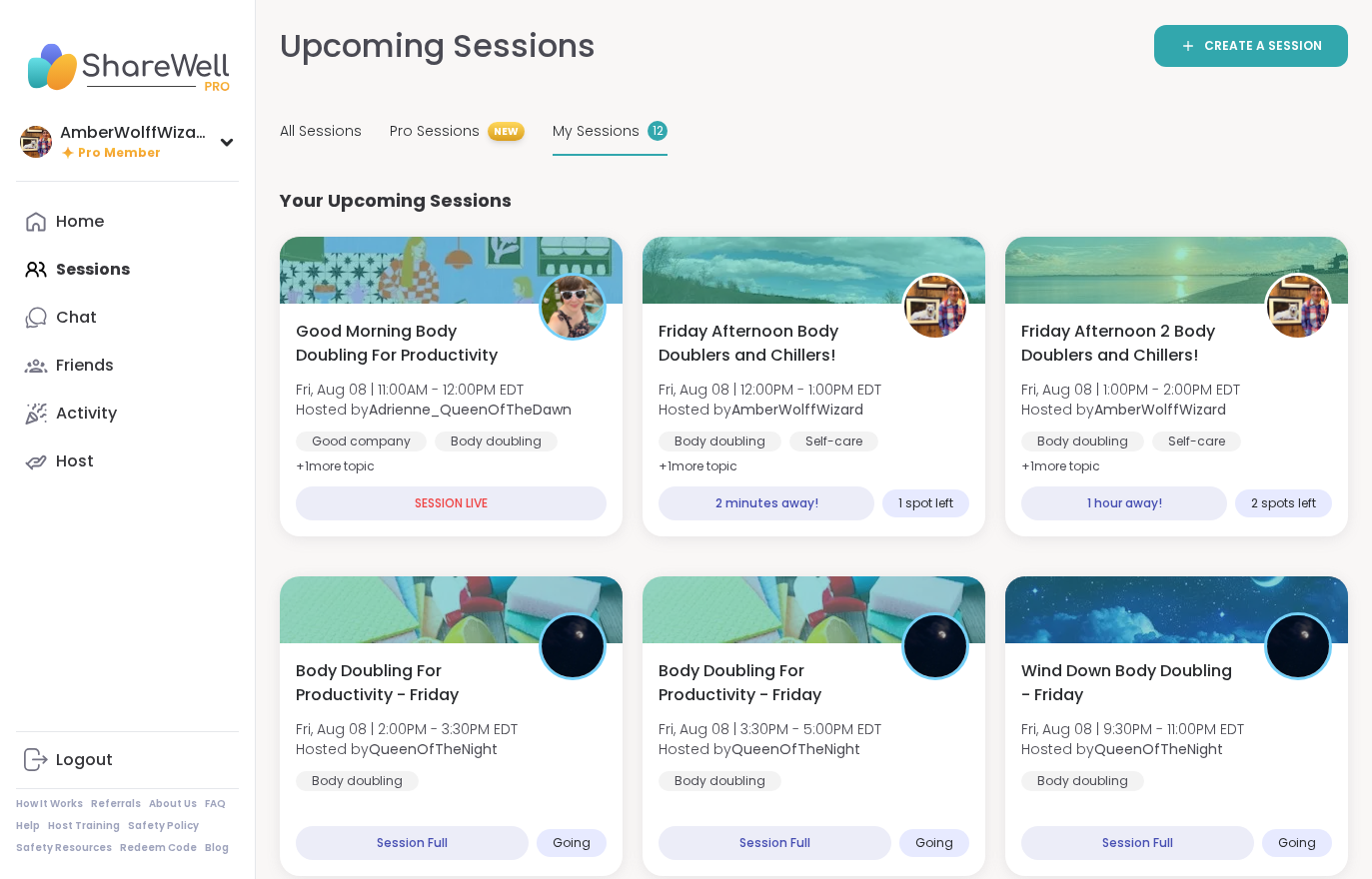 click on "Friday Afternoon Body Doublers and Chillers!" at bounding box center (768, 344) 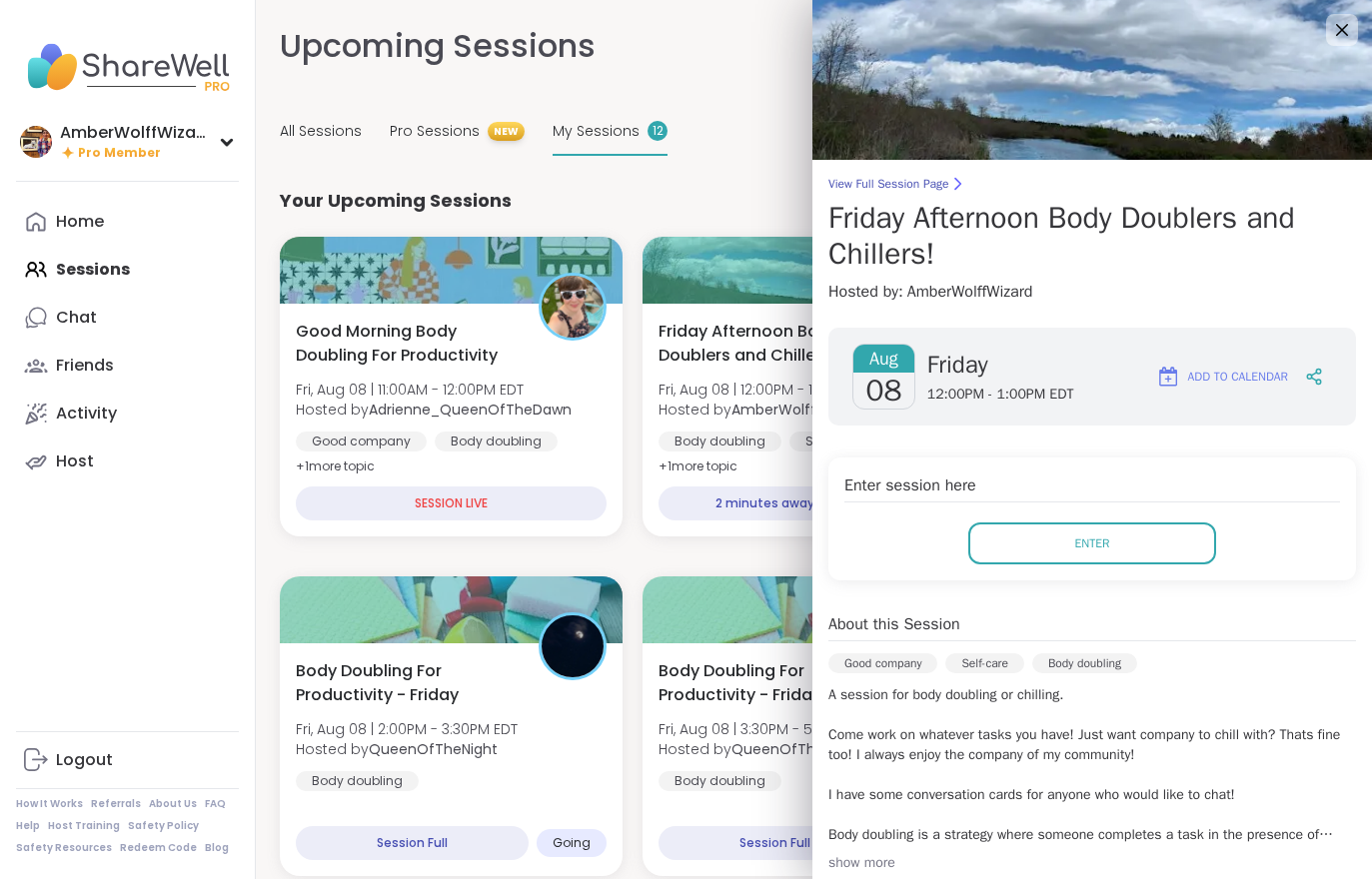 scroll, scrollTop: 0, scrollLeft: 0, axis: both 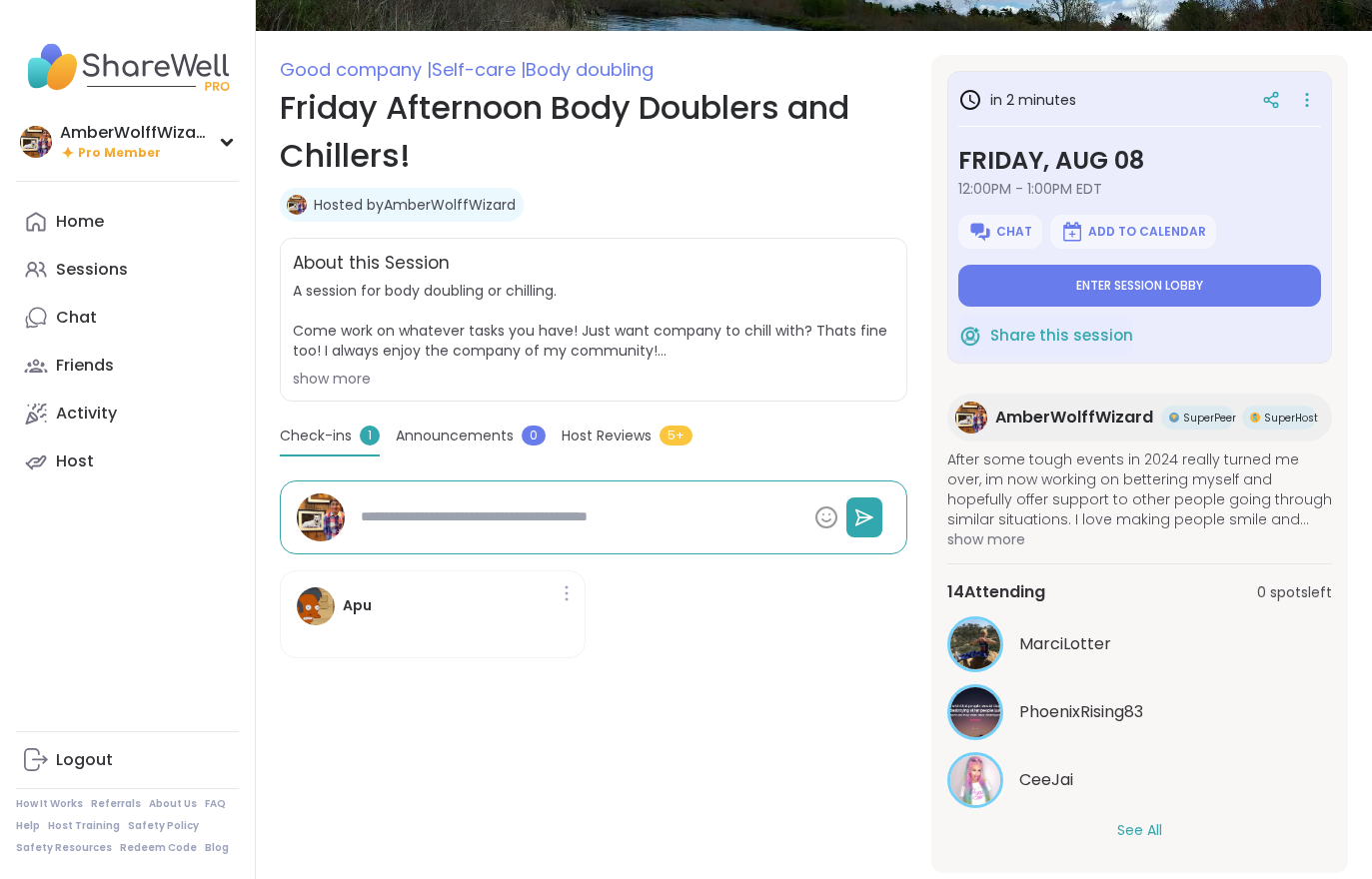 click on "CeeJai" at bounding box center [1139, 780] 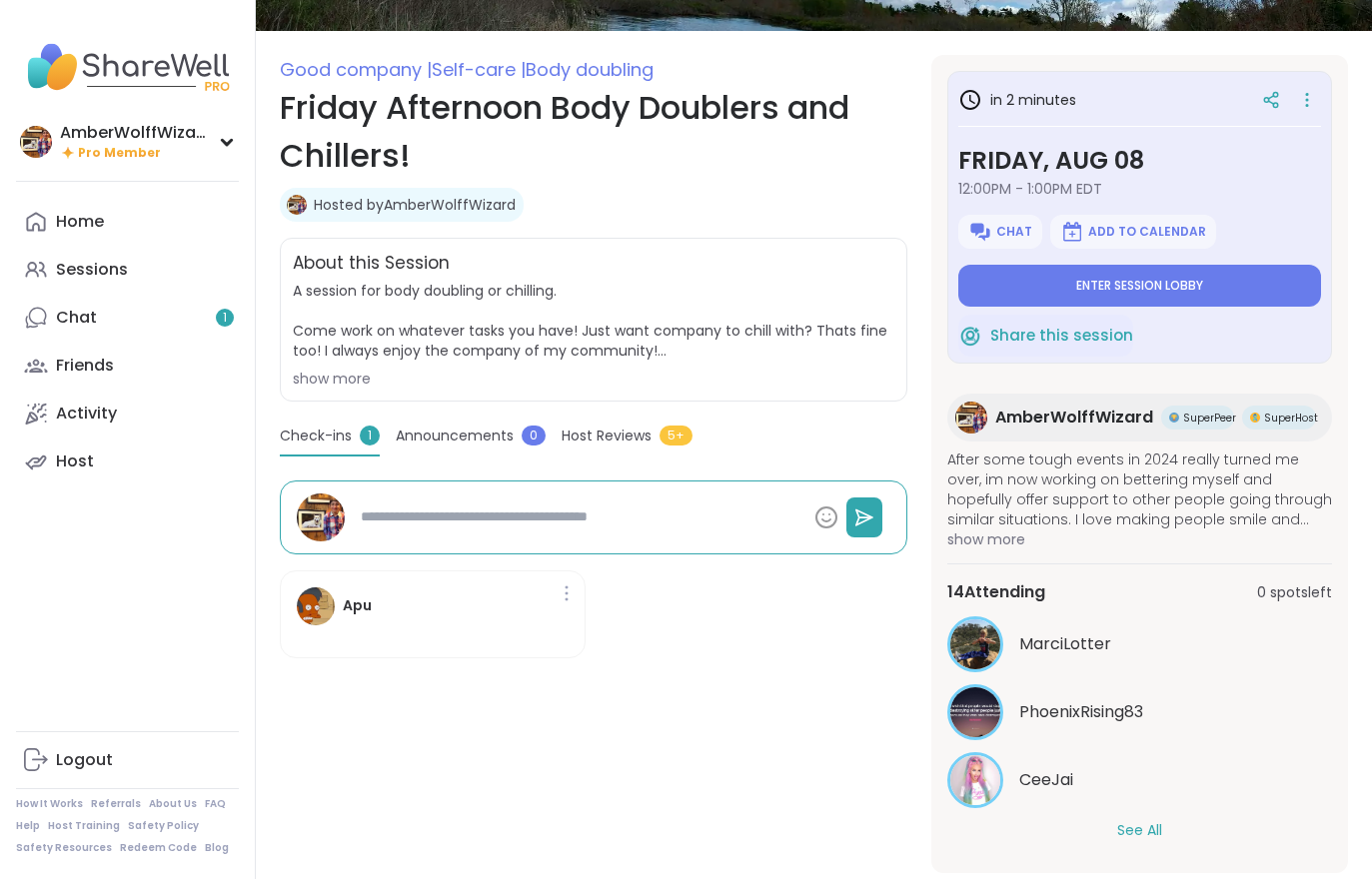 scroll, scrollTop: 230, scrollLeft: 0, axis: vertical 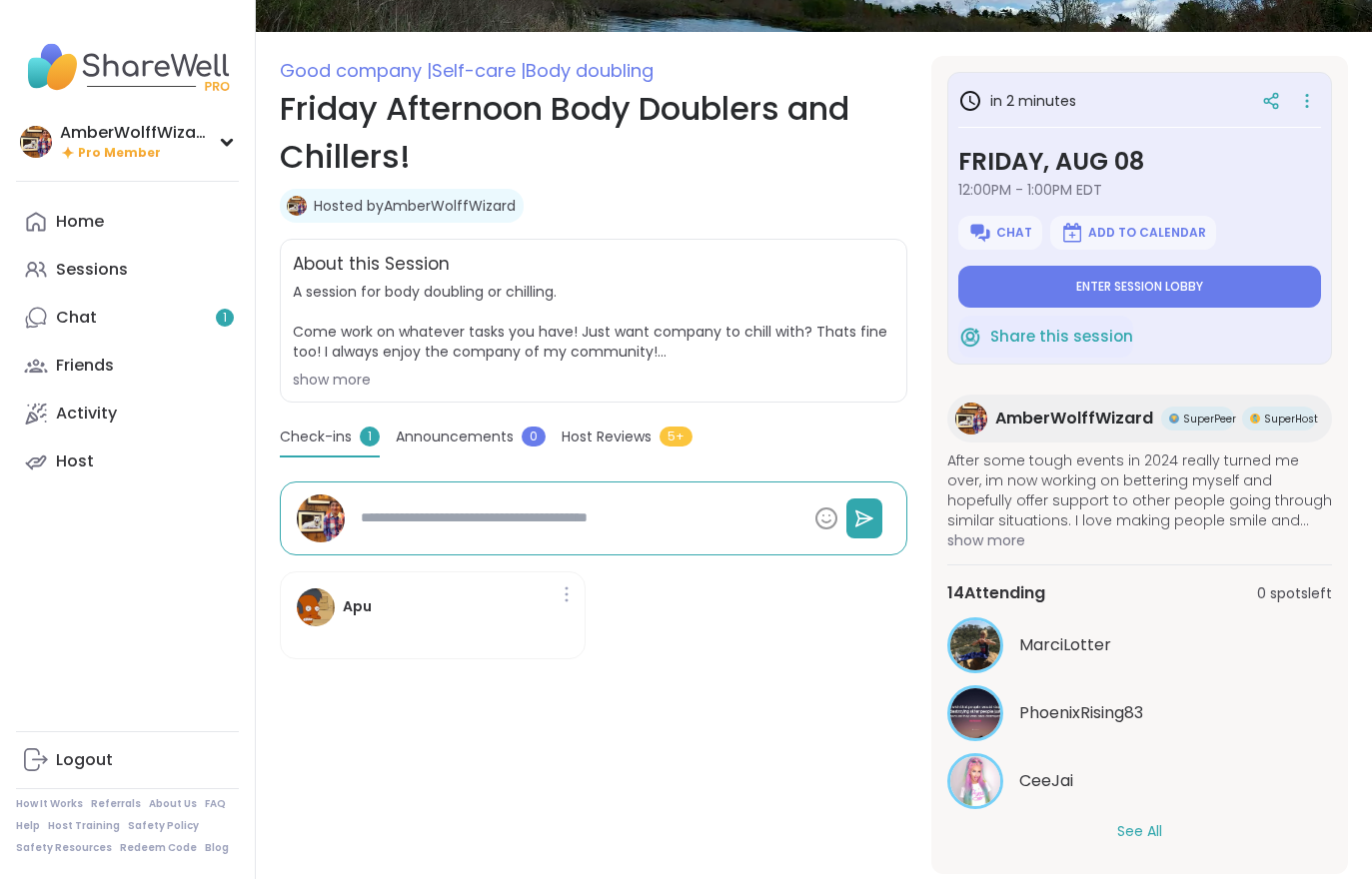 click on "Chat 1" at bounding box center (127, 318) 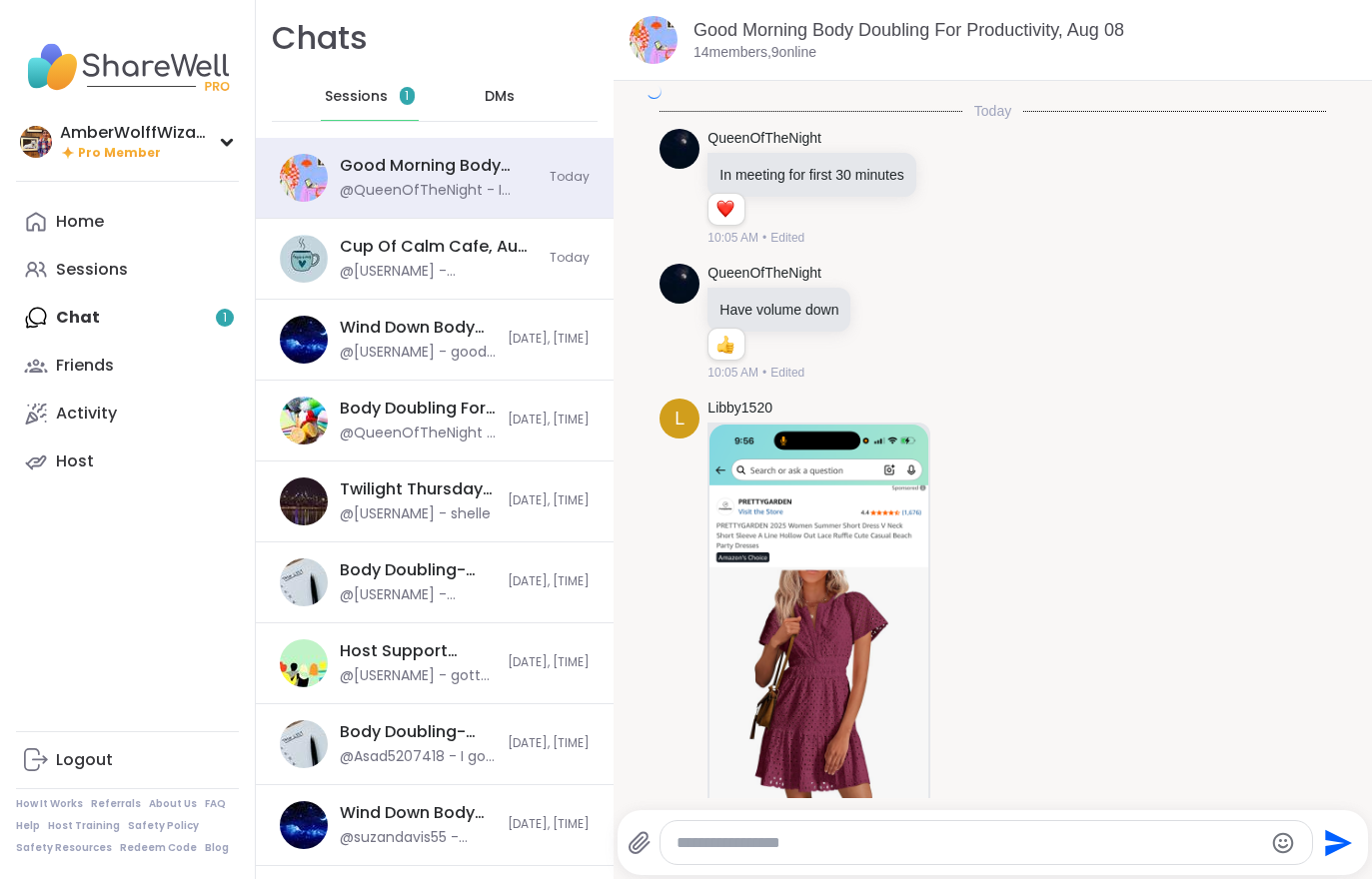 scroll, scrollTop: 4723, scrollLeft: 0, axis: vertical 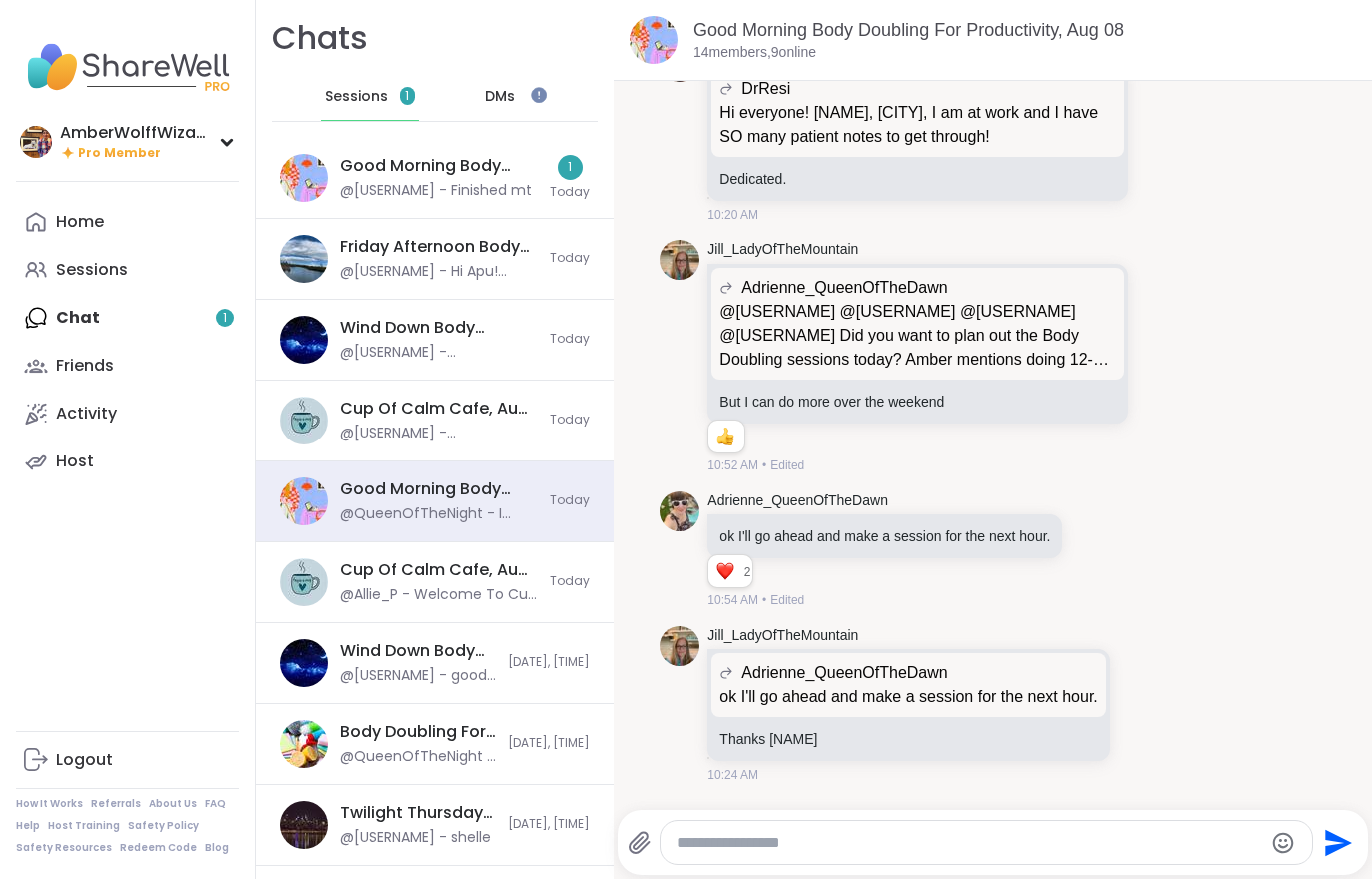 click on "@Monica2025 - Finished mt" at bounding box center [436, 191] 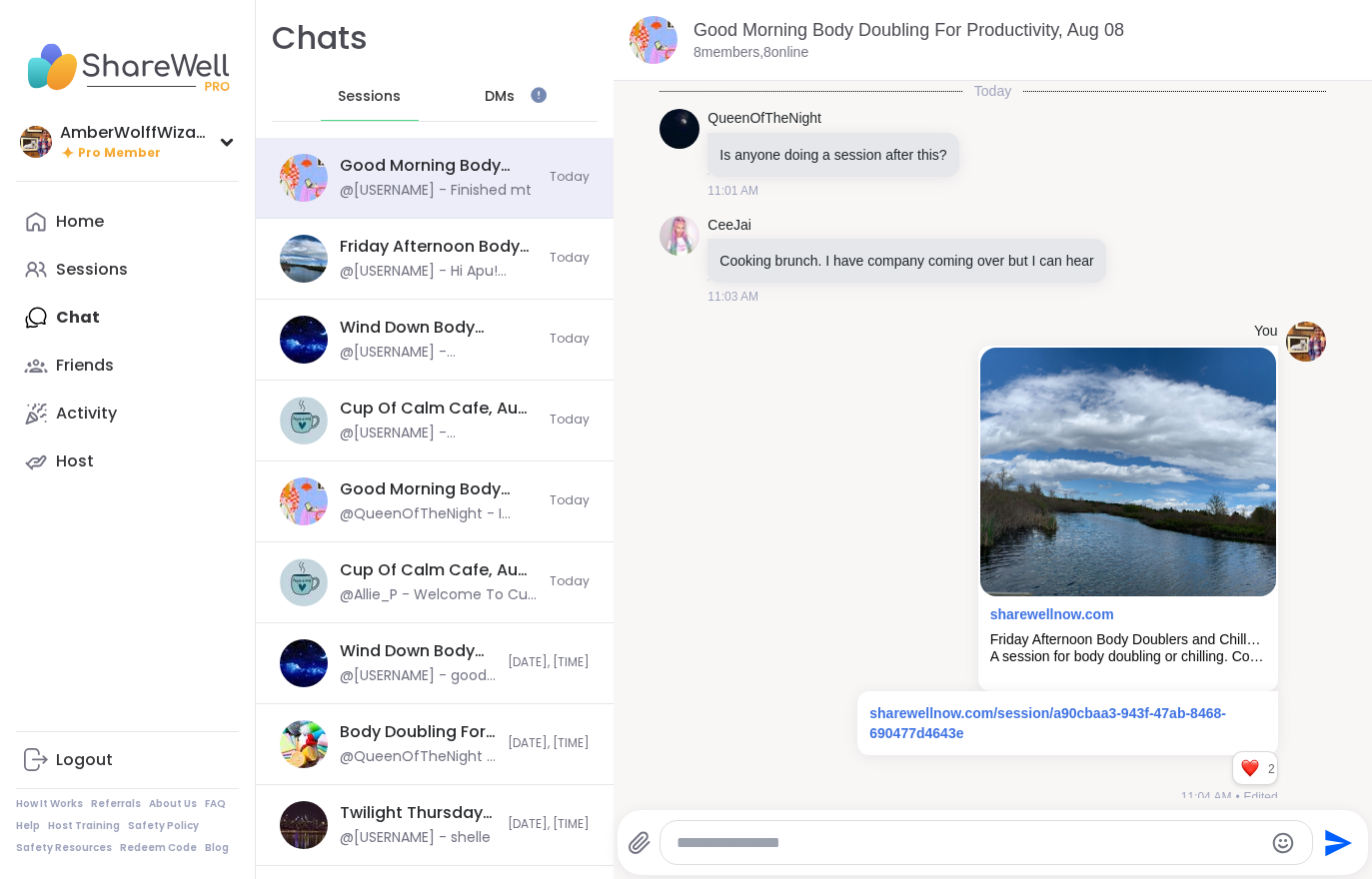 scroll, scrollTop: 2431, scrollLeft: 0, axis: vertical 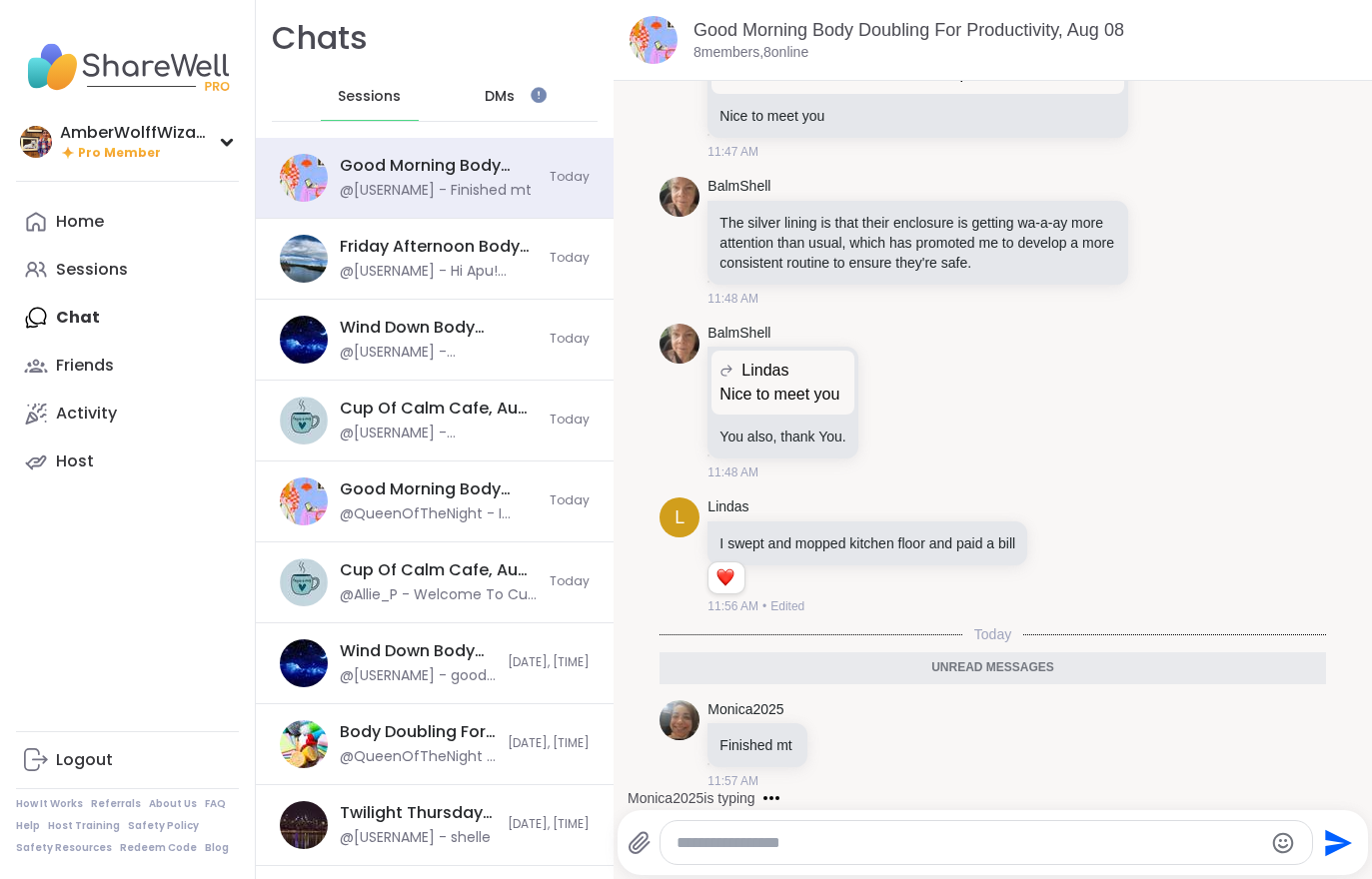 click on "Friday Afternoon Body Doublers and Chillers!, Aug 08 @AmberWolffWizard - Hi Apu! Welcome to sharewell. Unfortunatly i dont know any spanish so i dont understand what you are trying to say to us" at bounding box center (439, 259) 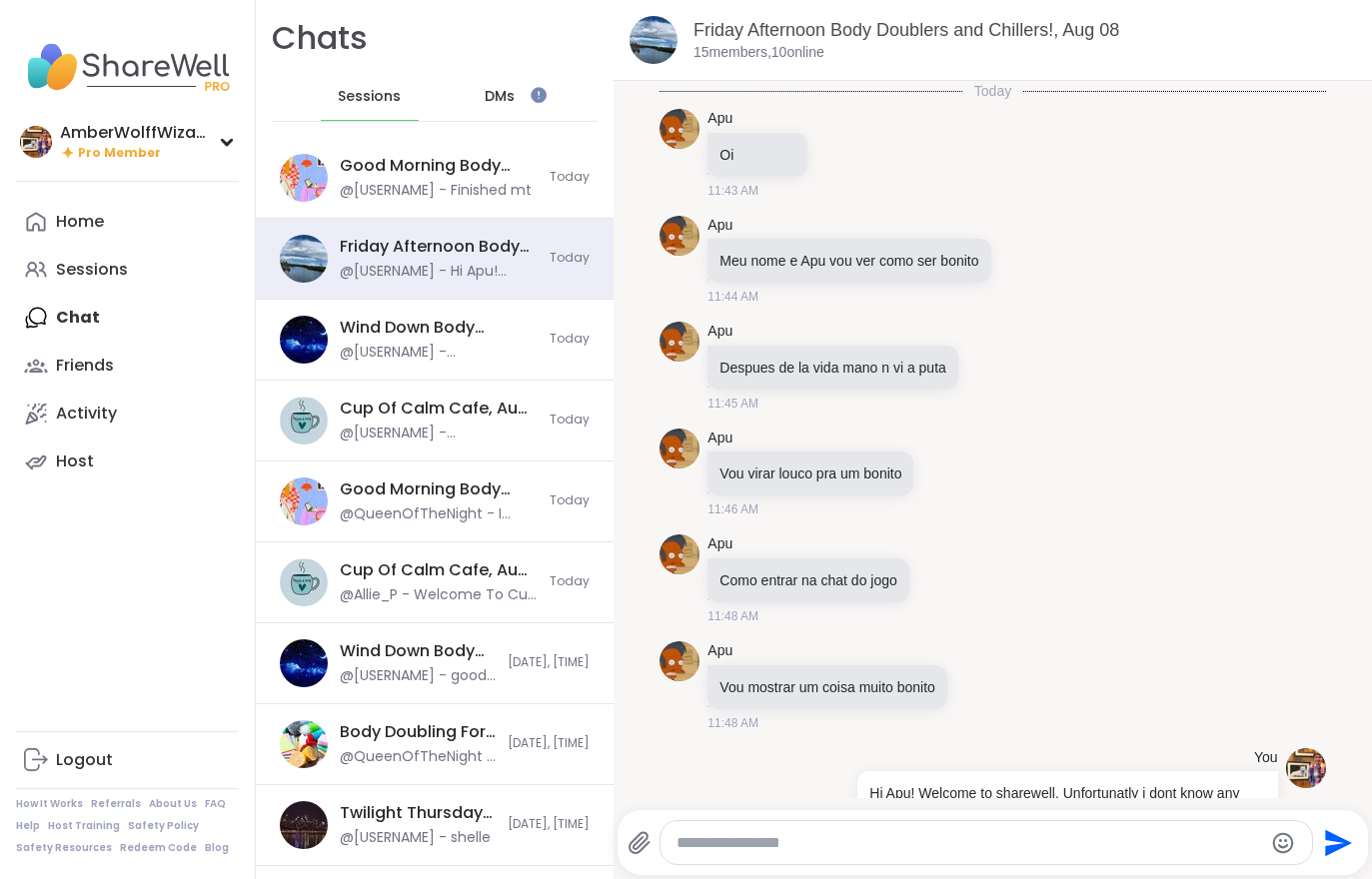 scroll, scrollTop: 64, scrollLeft: 0, axis: vertical 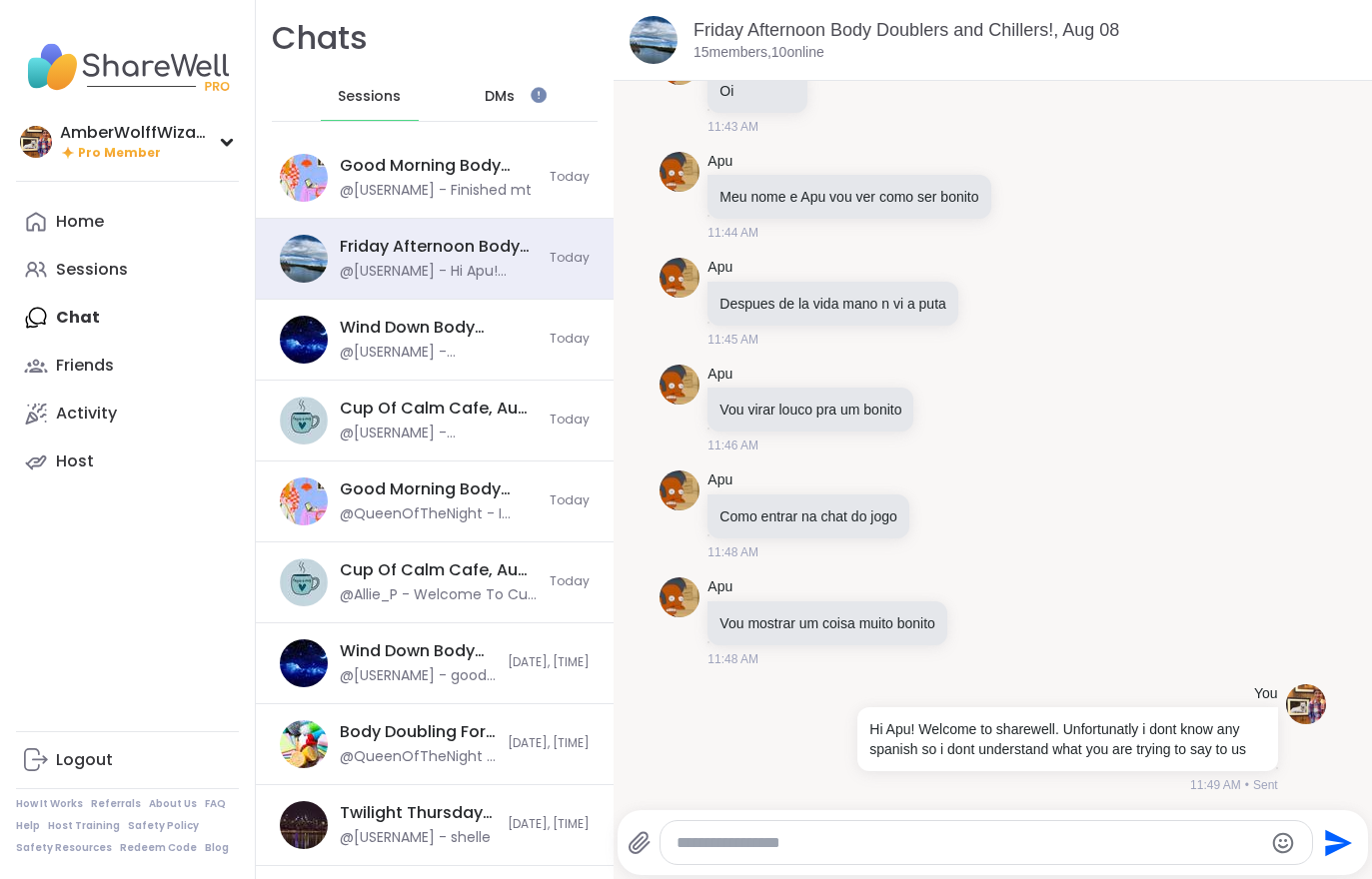 click on "Good Morning Body Doubling For Productivity, Aug 08 @Monica2025 - Finished mt  Today" at bounding box center [435, 178] 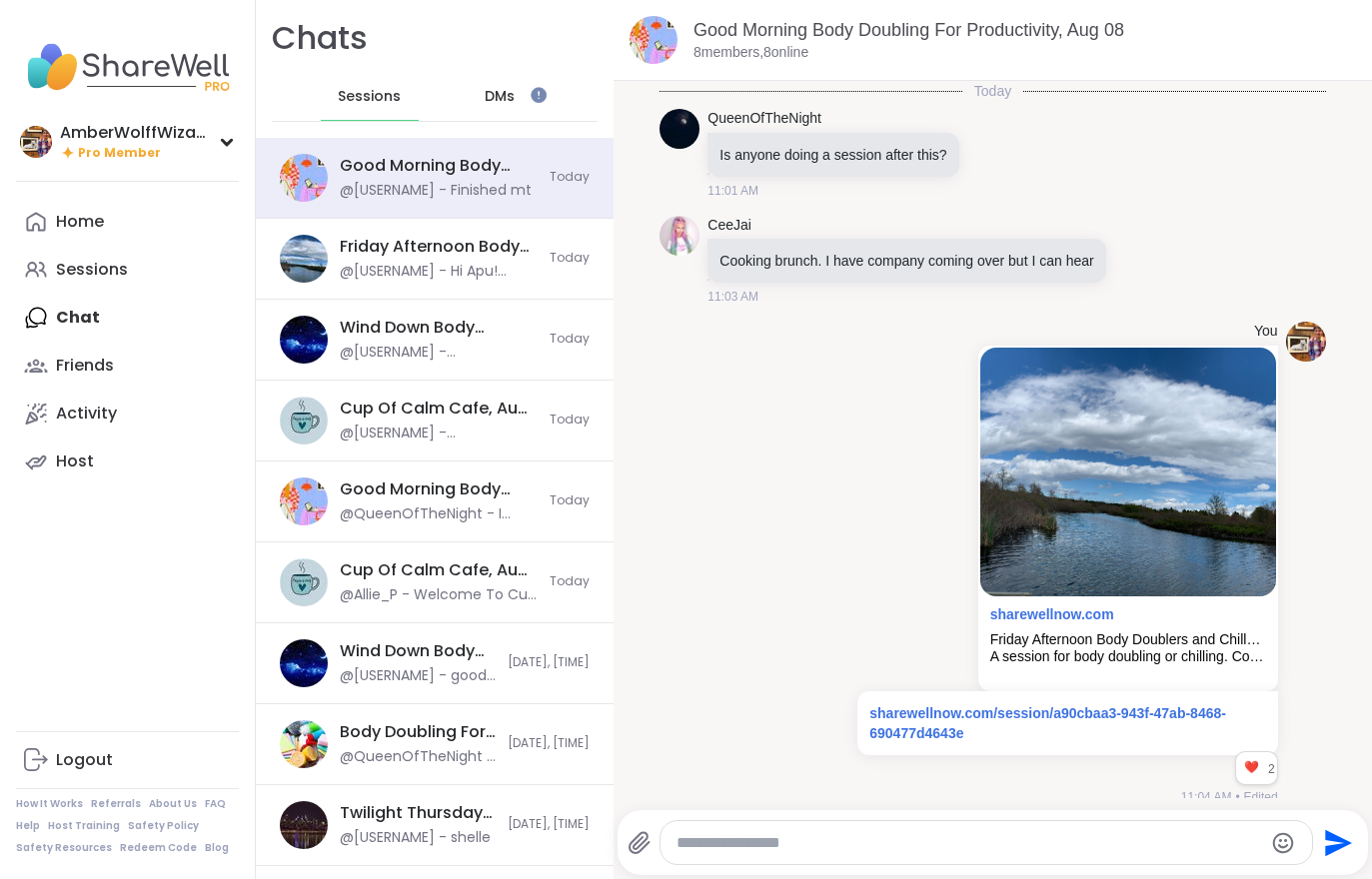 scroll, scrollTop: 2364, scrollLeft: 0, axis: vertical 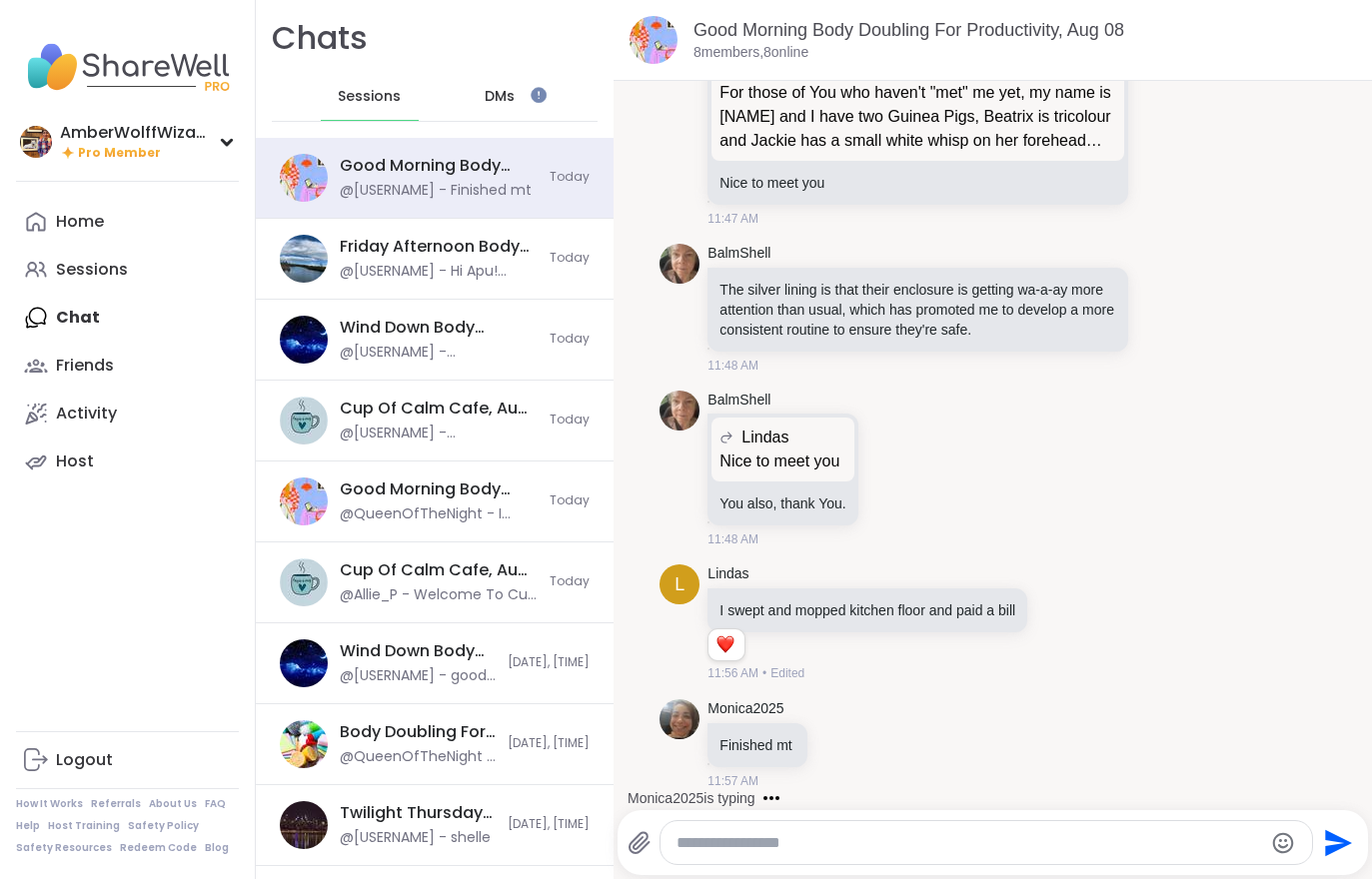 click on "Home" at bounding box center [127, 222] 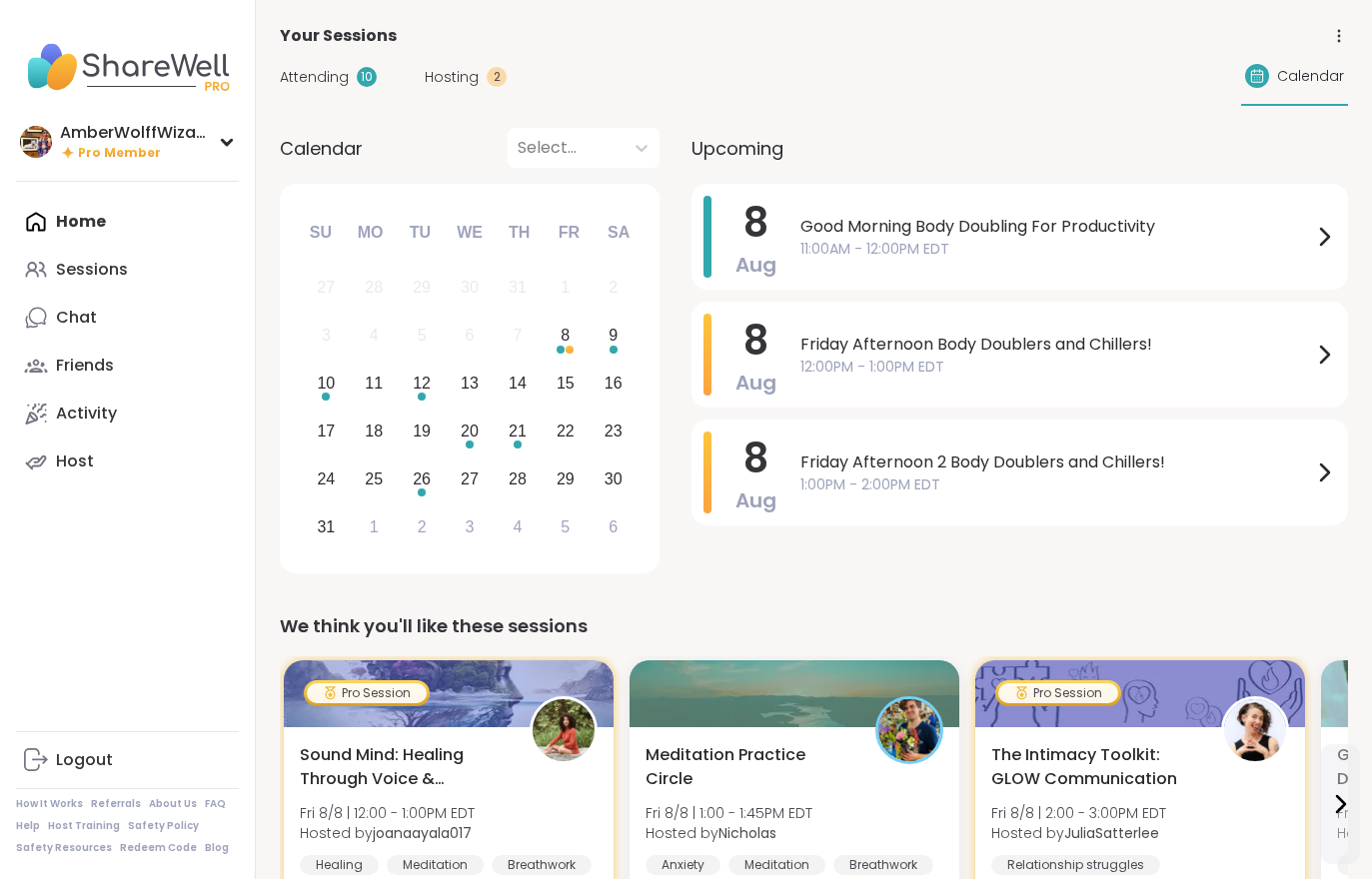 click on "Hosting" at bounding box center [452, 77] 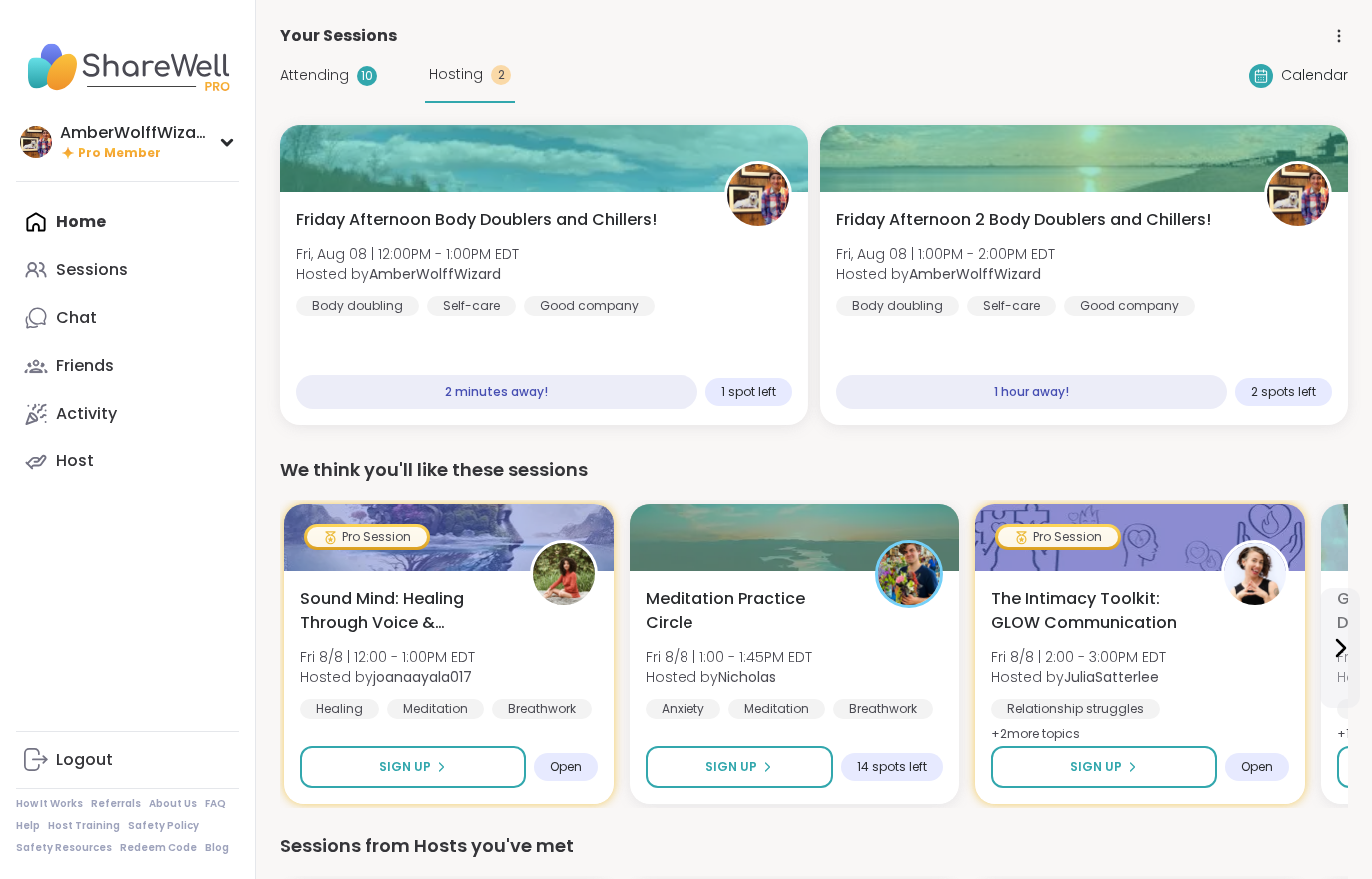 click on "Friday Afternoon Body Doublers and Chillers! Fri, Aug 08 | 12:00PM - 1:00PM EDT Hosted by  AmberWolffWizard Body doubling Self-care Good company 2 minutes away! 1 spot left" at bounding box center [544, 308] 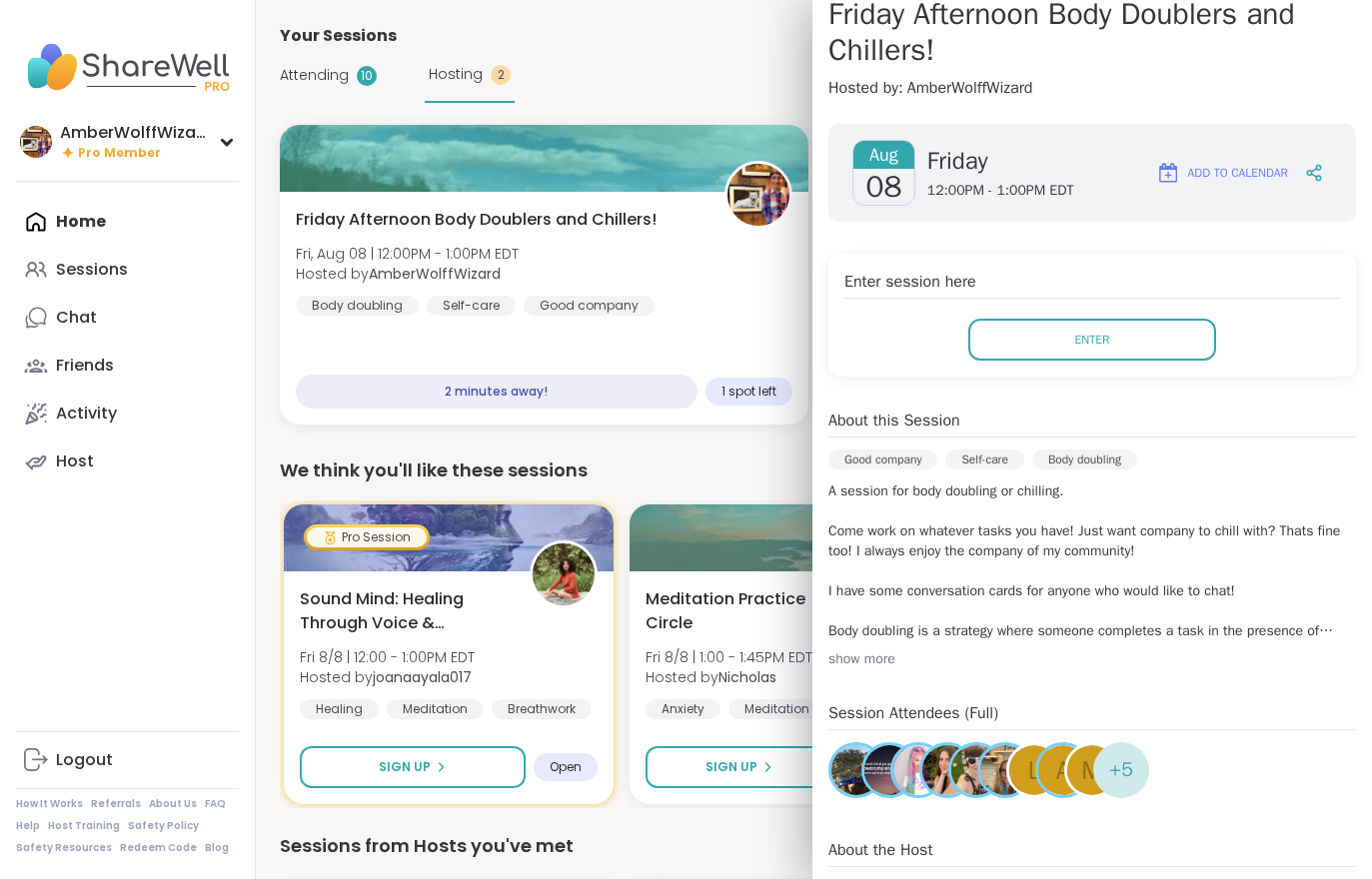 scroll, scrollTop: 206, scrollLeft: 0, axis: vertical 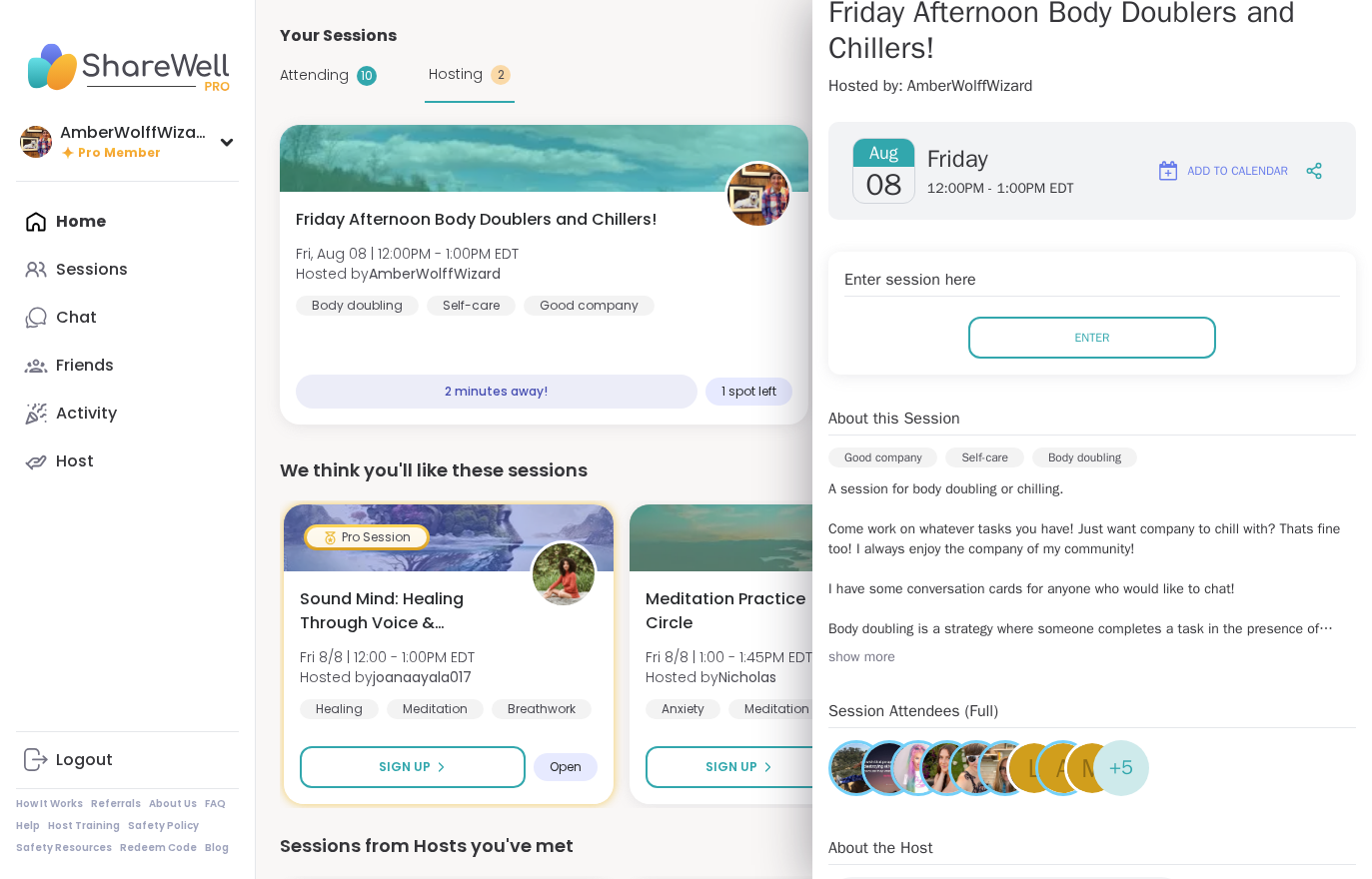 click on "Enter" at bounding box center (1092, 338) 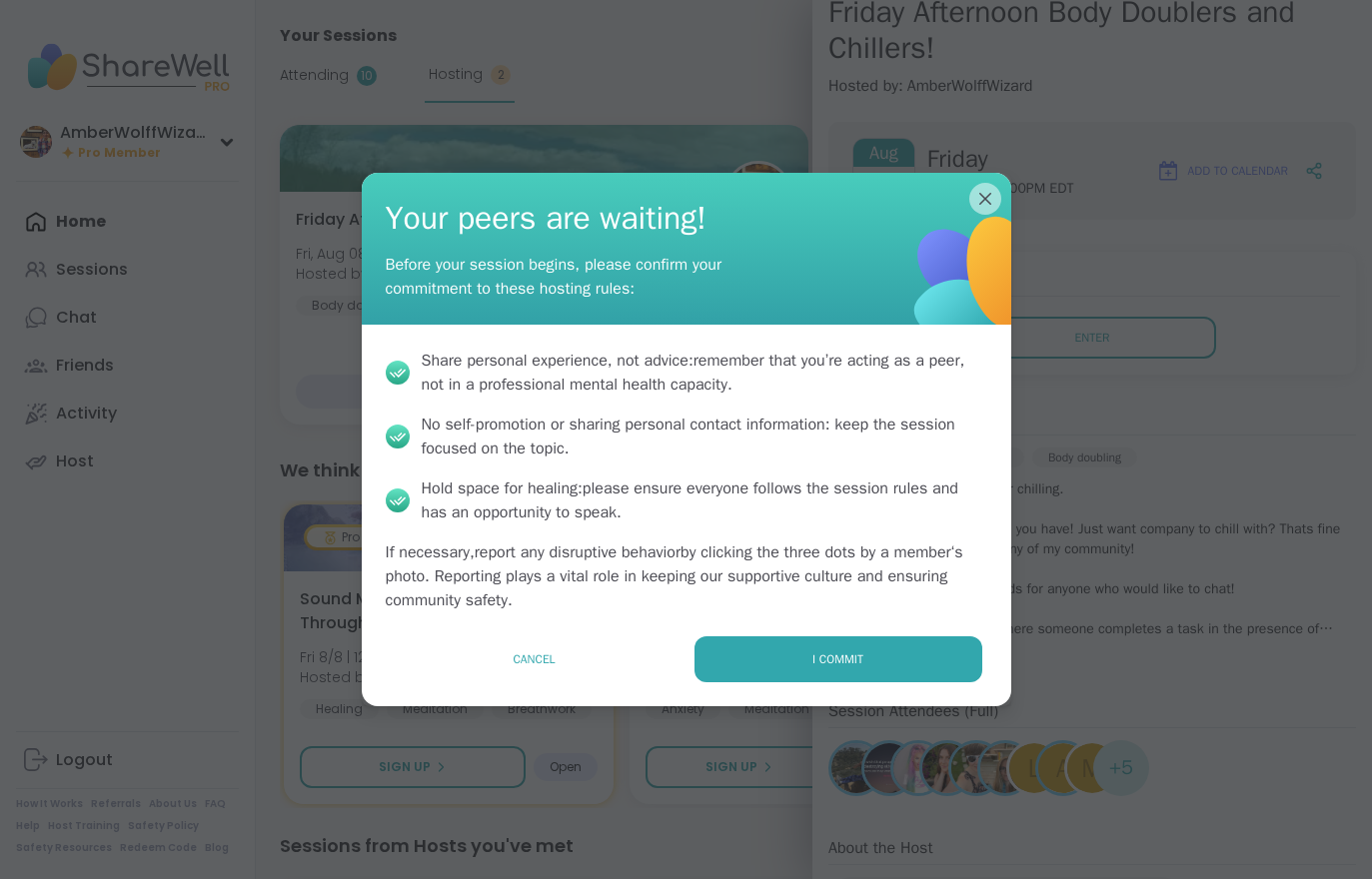 click on "I commit" at bounding box center (838, 659) 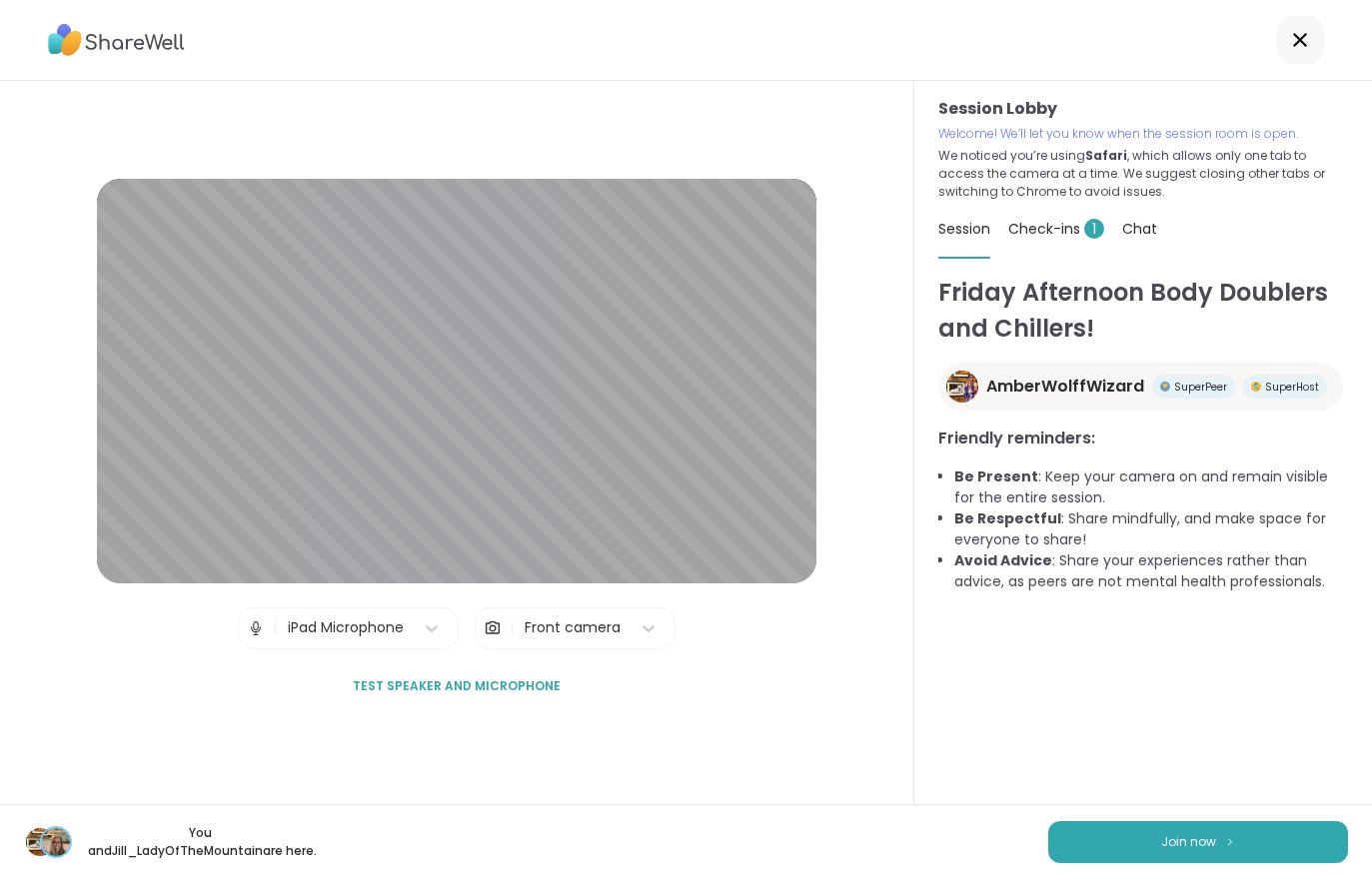 click on "Check-ins 1" at bounding box center [1056, 229] 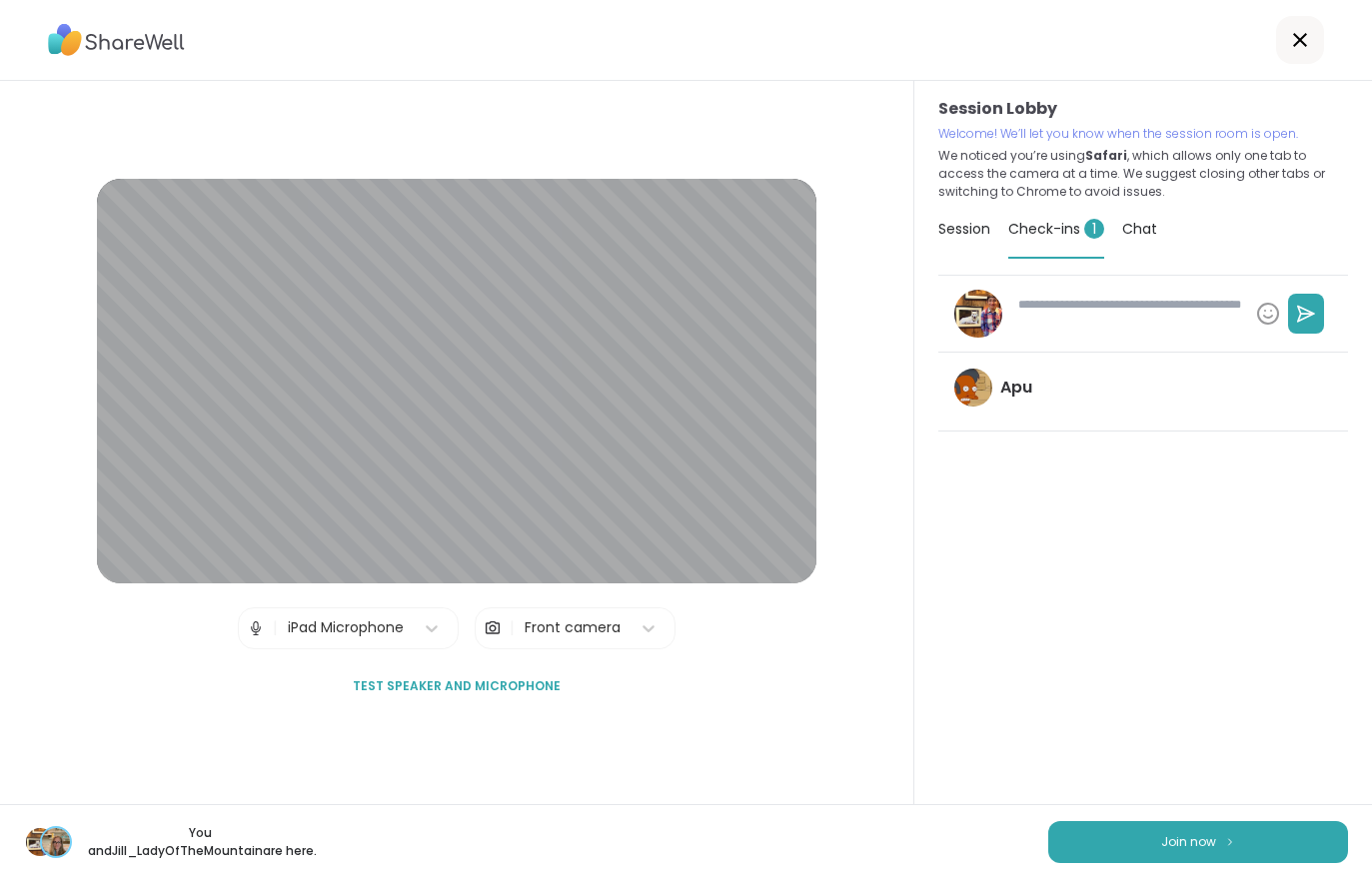 click on "Apu" at bounding box center [1143, 392] 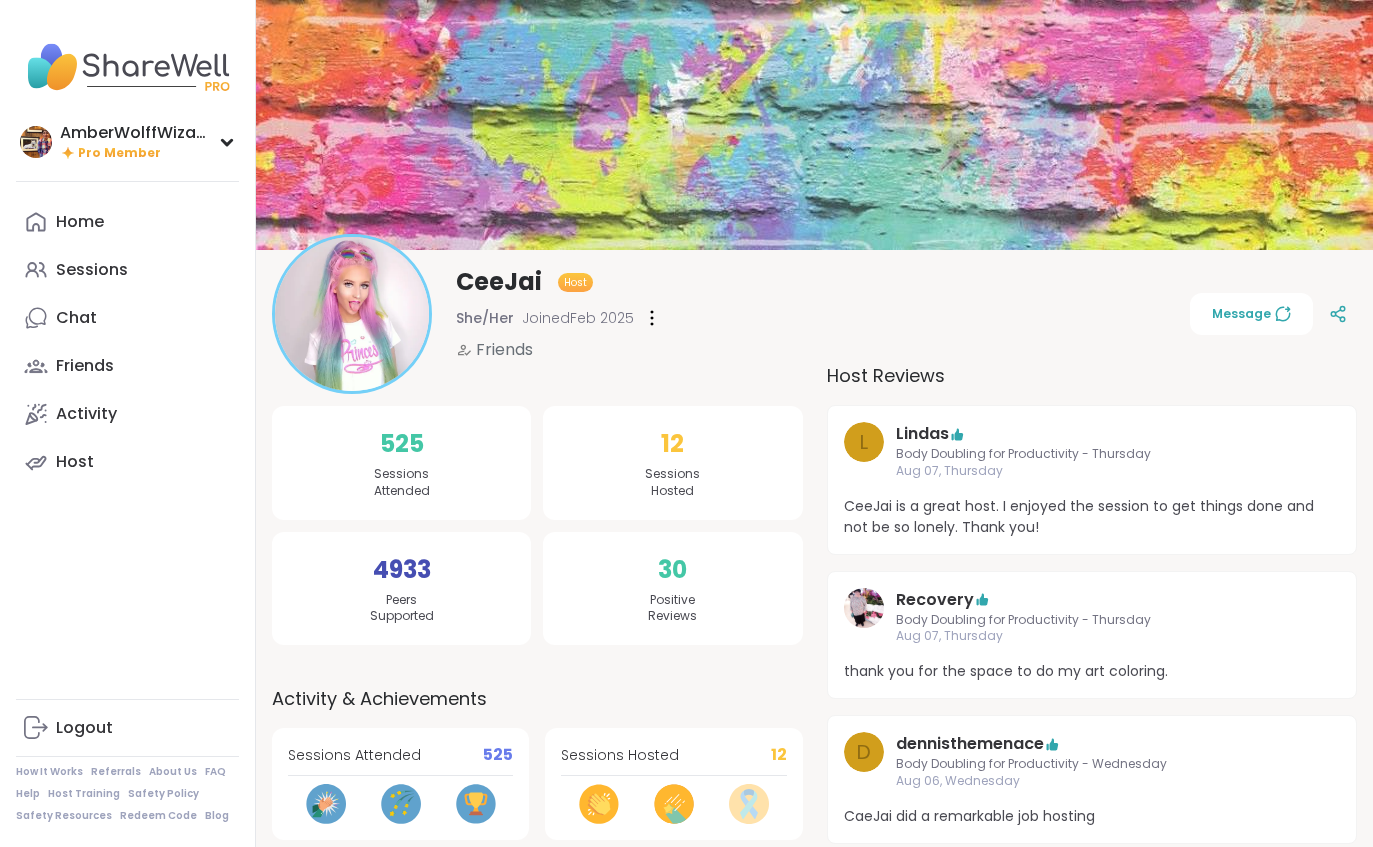 scroll, scrollTop: 0, scrollLeft: 0, axis: both 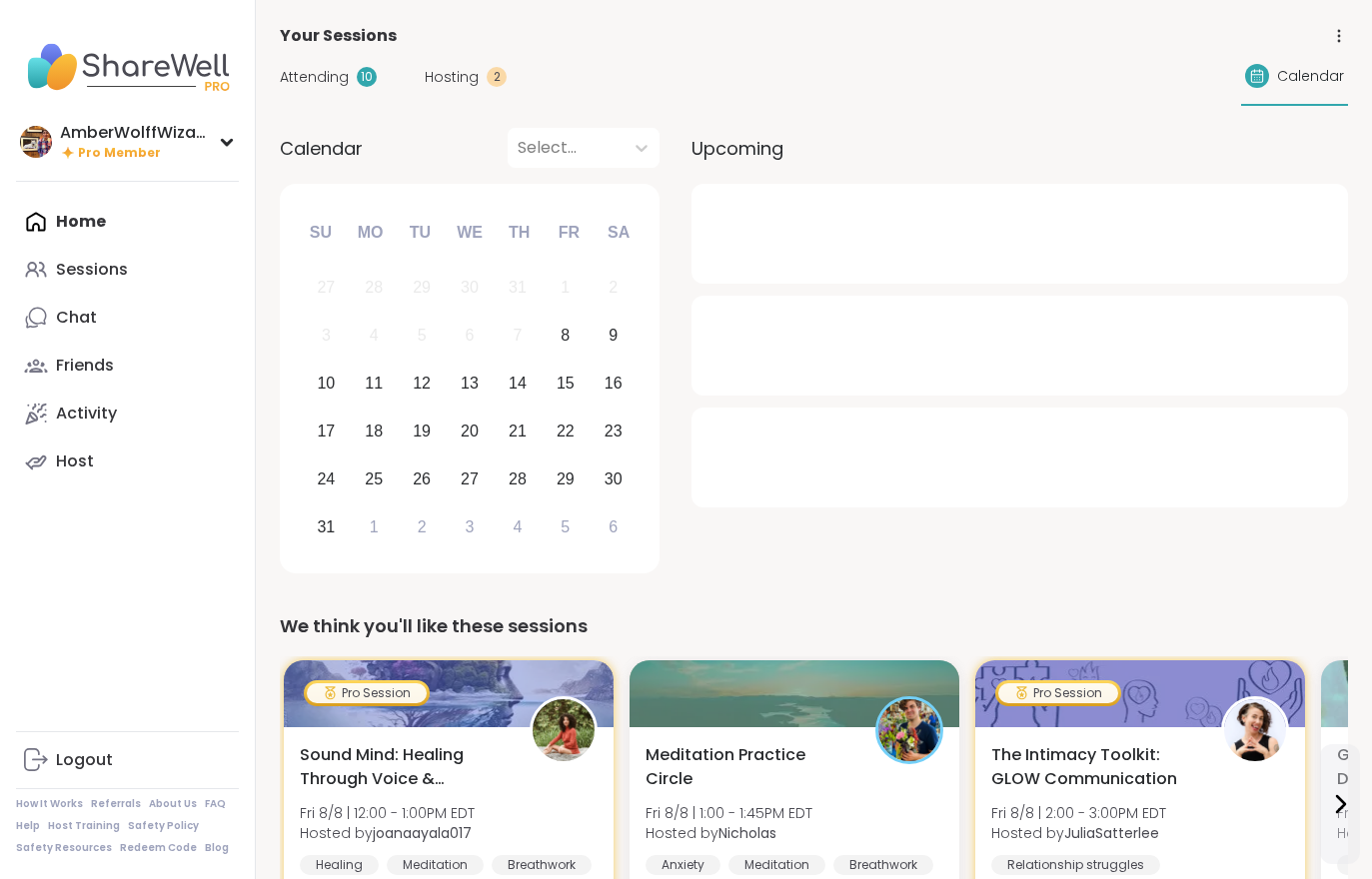 click on "Hosting" at bounding box center (452, 77) 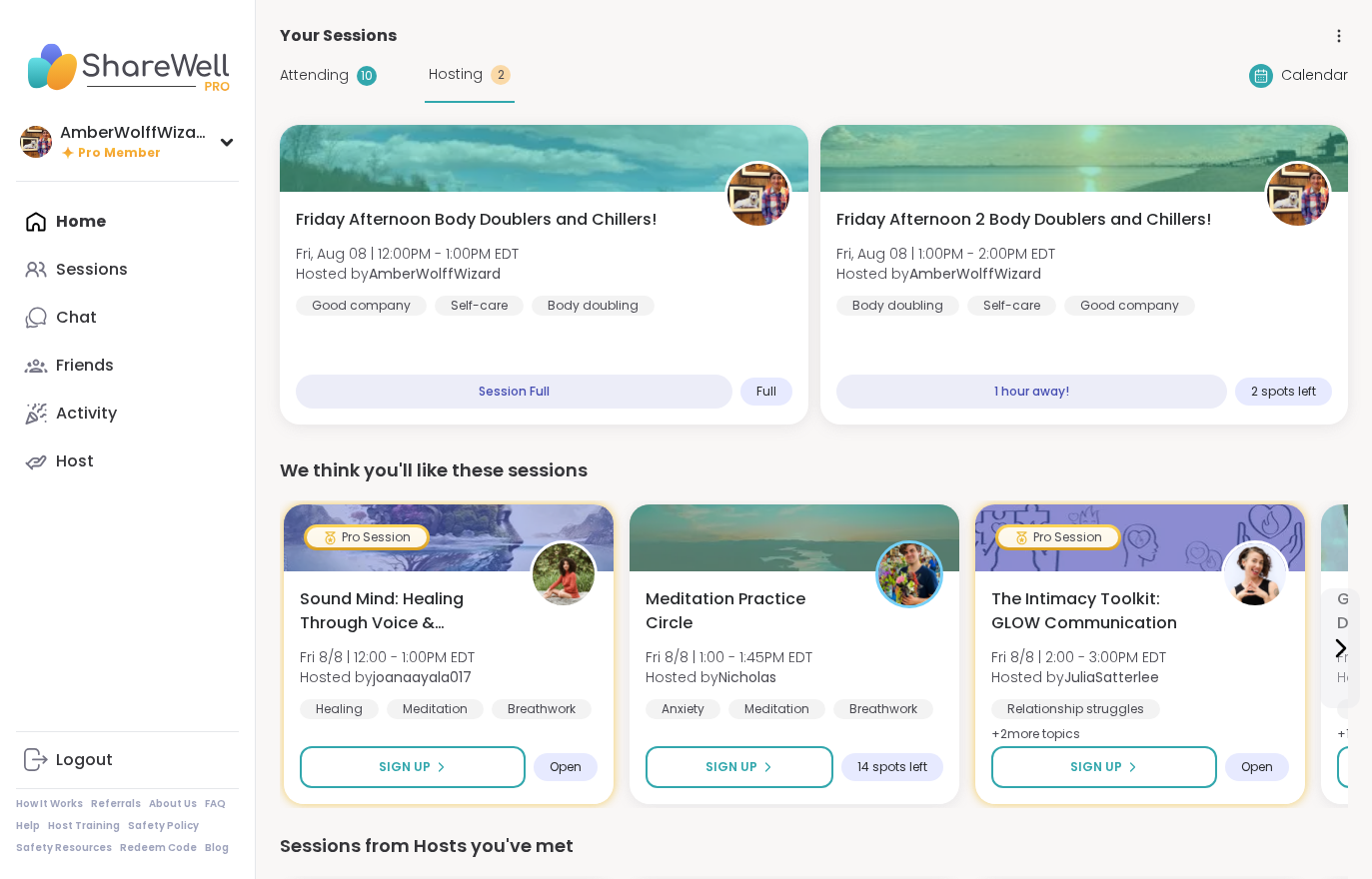 click on "Friday Afternoon Body Doublers and Chillers! Fri, Aug 08 | 12:00PM - 1:00PM EDT Hosted by [NAME] Good company Self-care Body doubling" at bounding box center [544, 262] 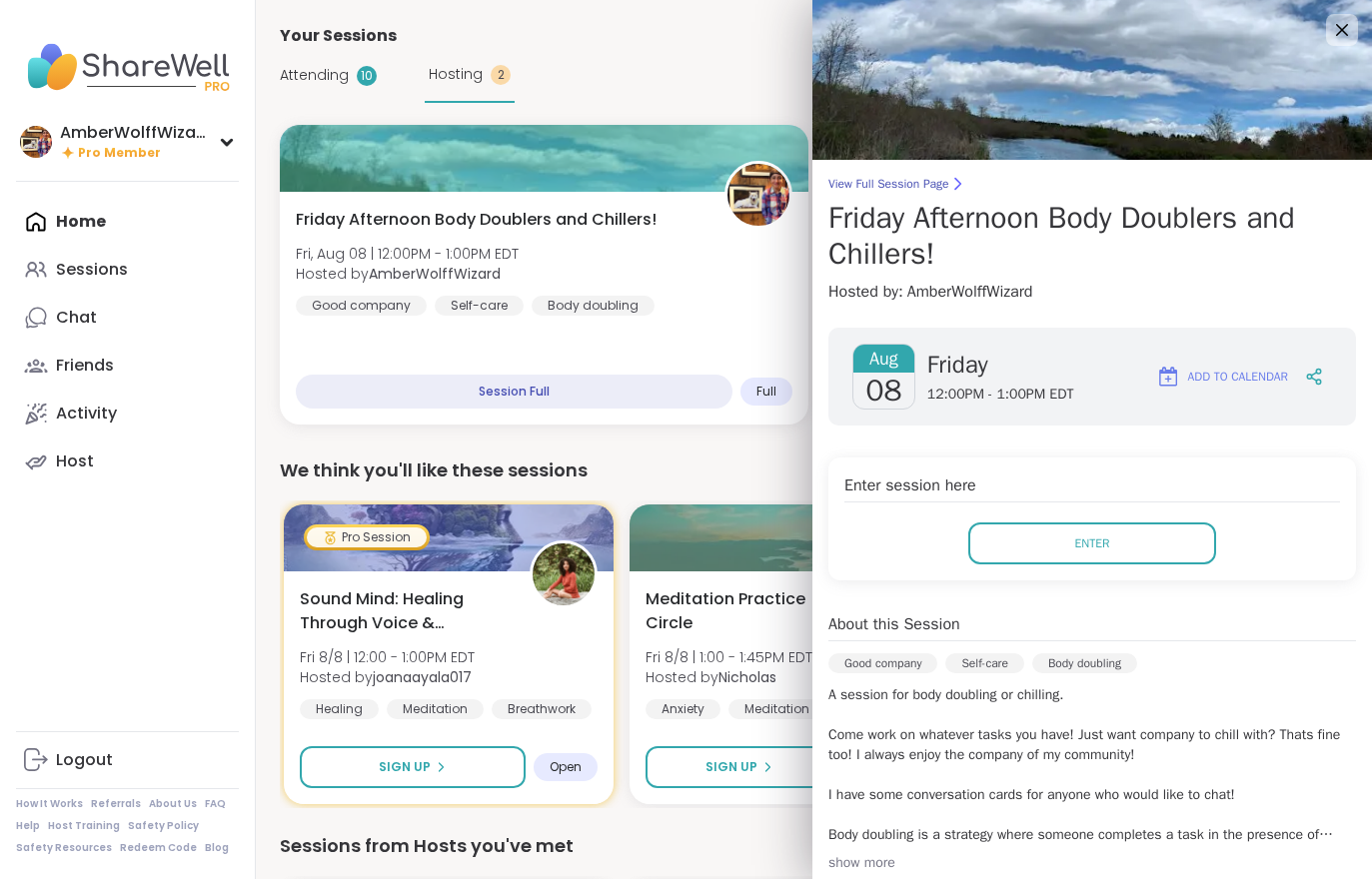 click on "Enter" at bounding box center [1092, 543] 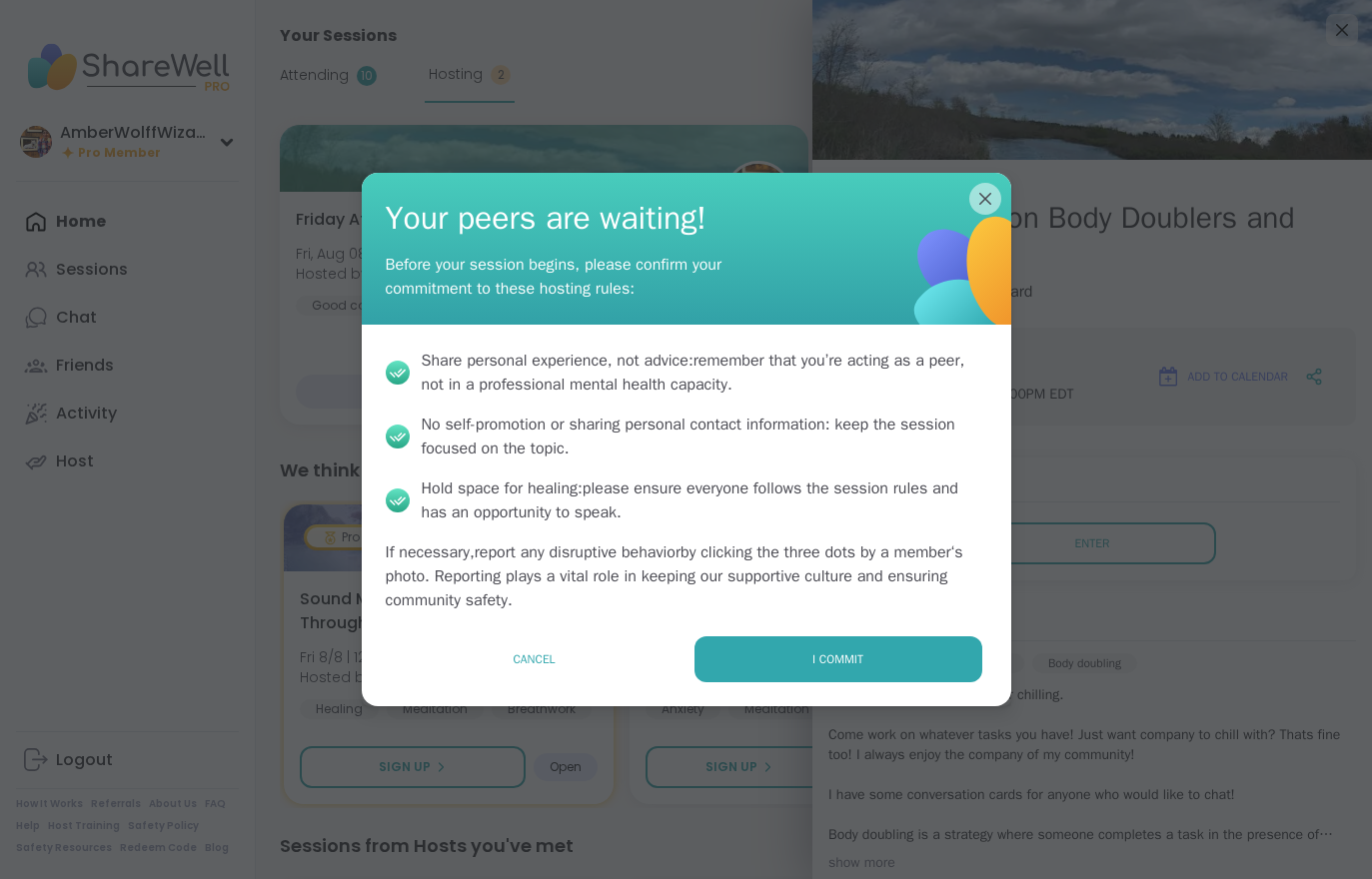 click on "I commit" at bounding box center [838, 659] 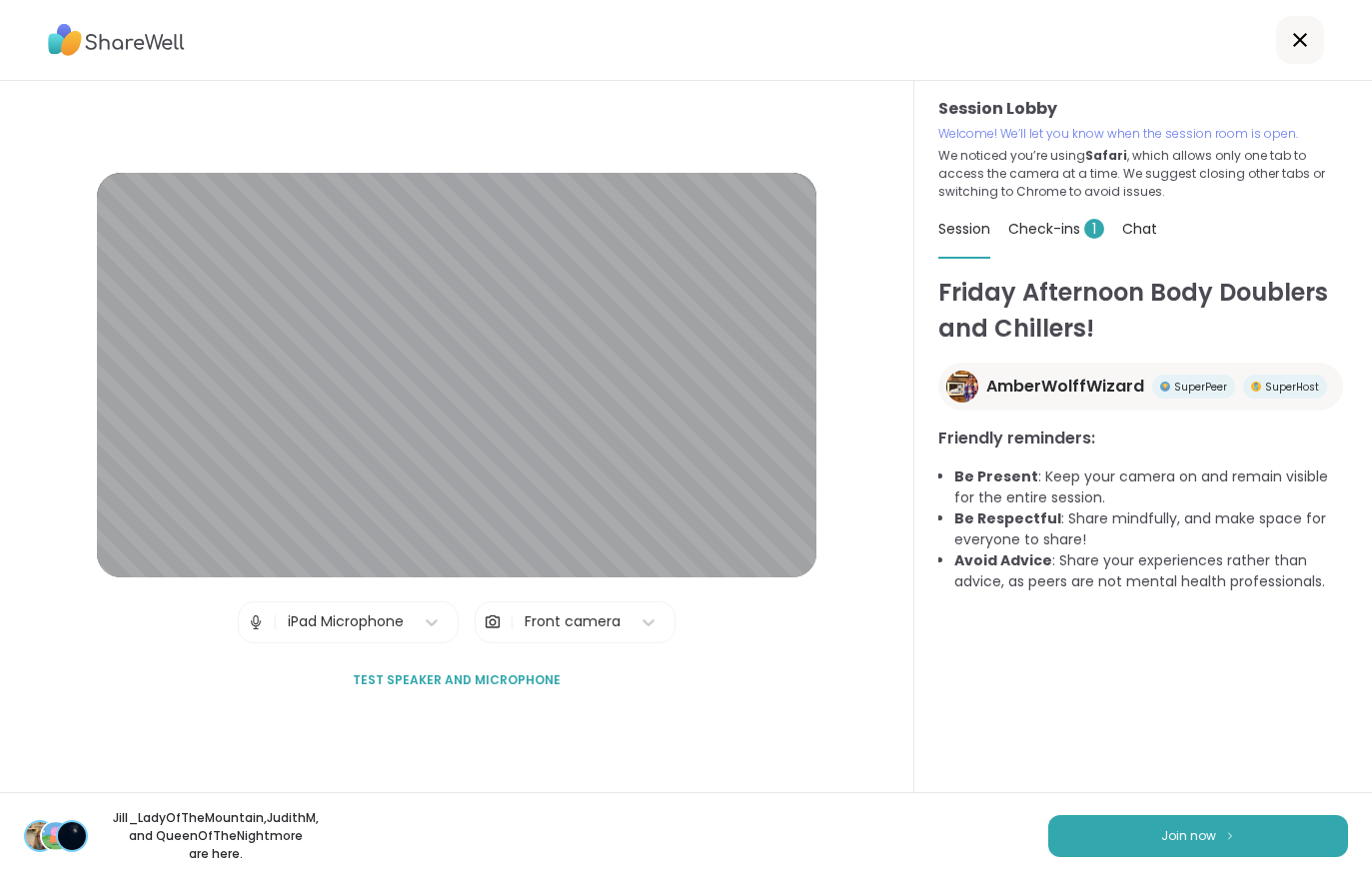 click on "Check-ins 1" at bounding box center (1056, 229) 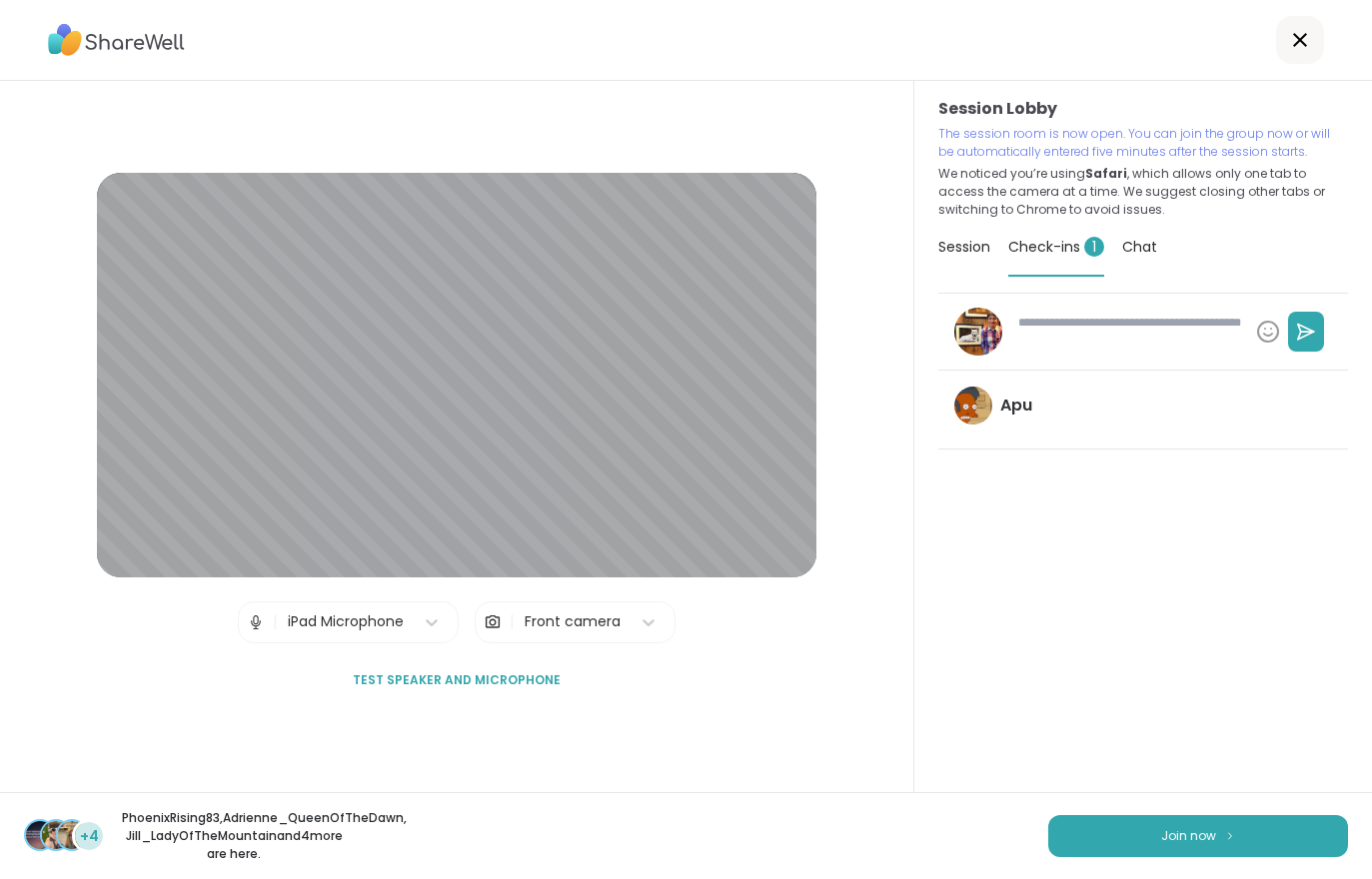 click on "Join now" at bounding box center [1198, 836] 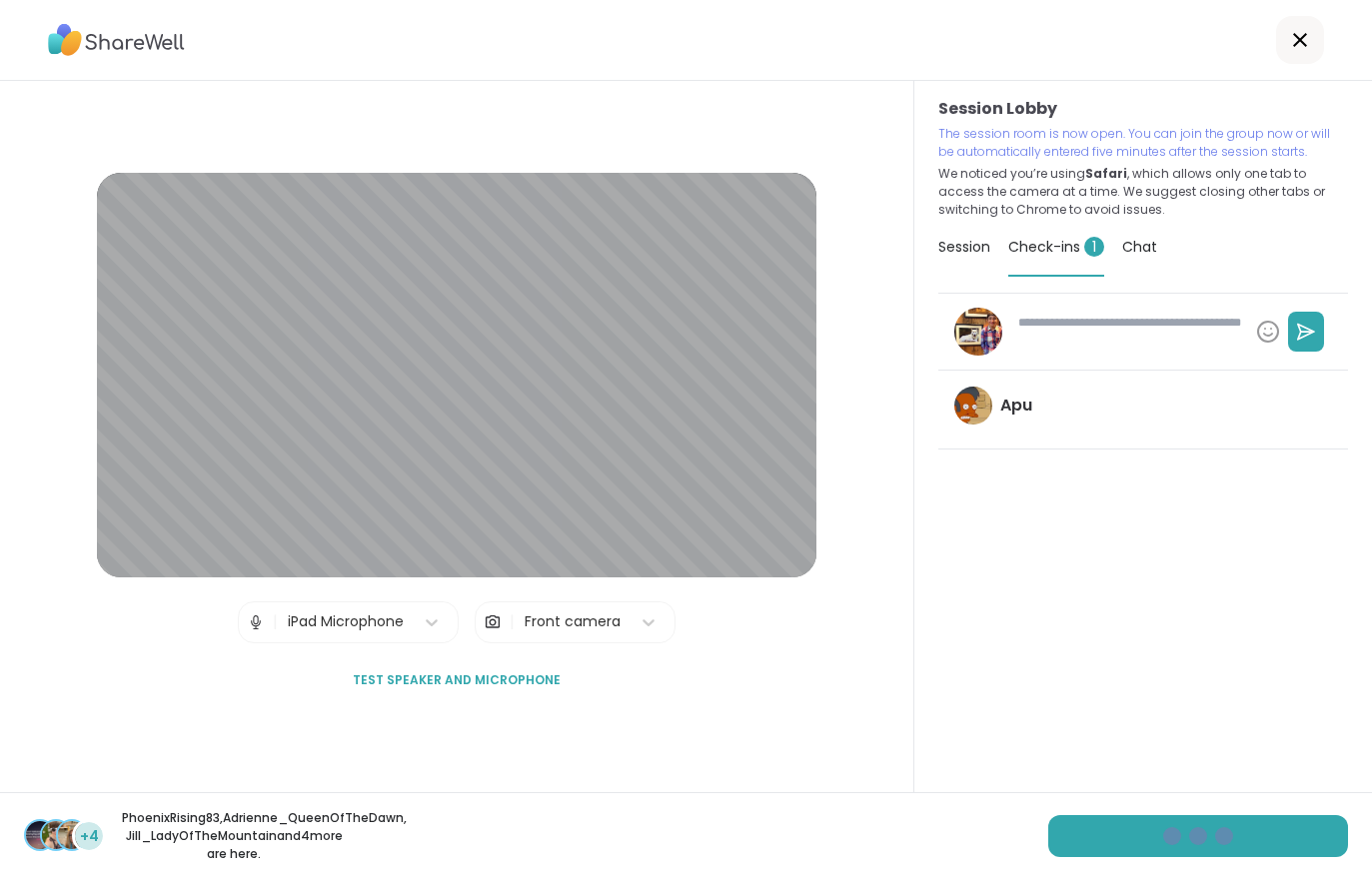 type on "*" 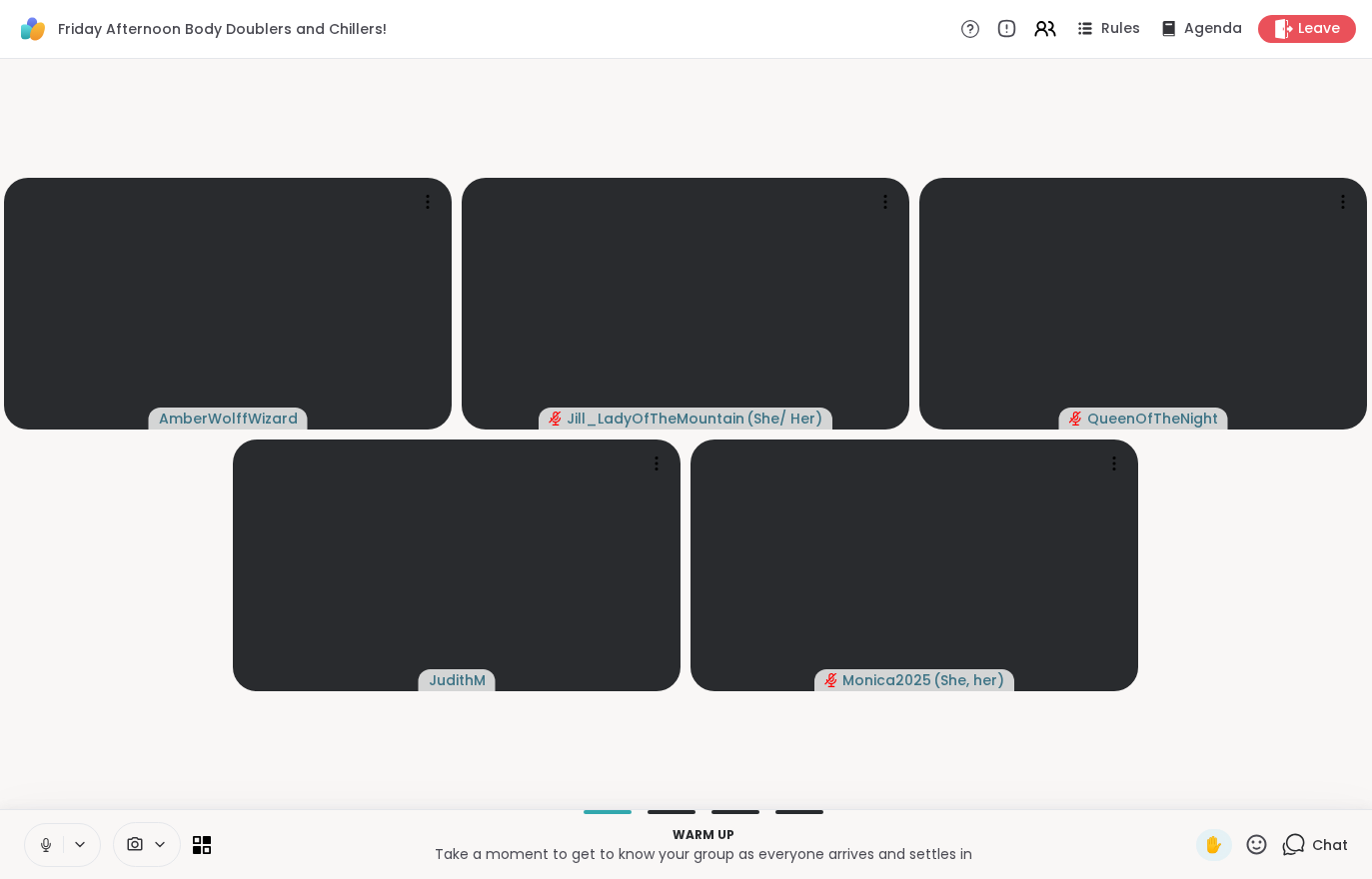 click on "Chat" at bounding box center (1330, 845) 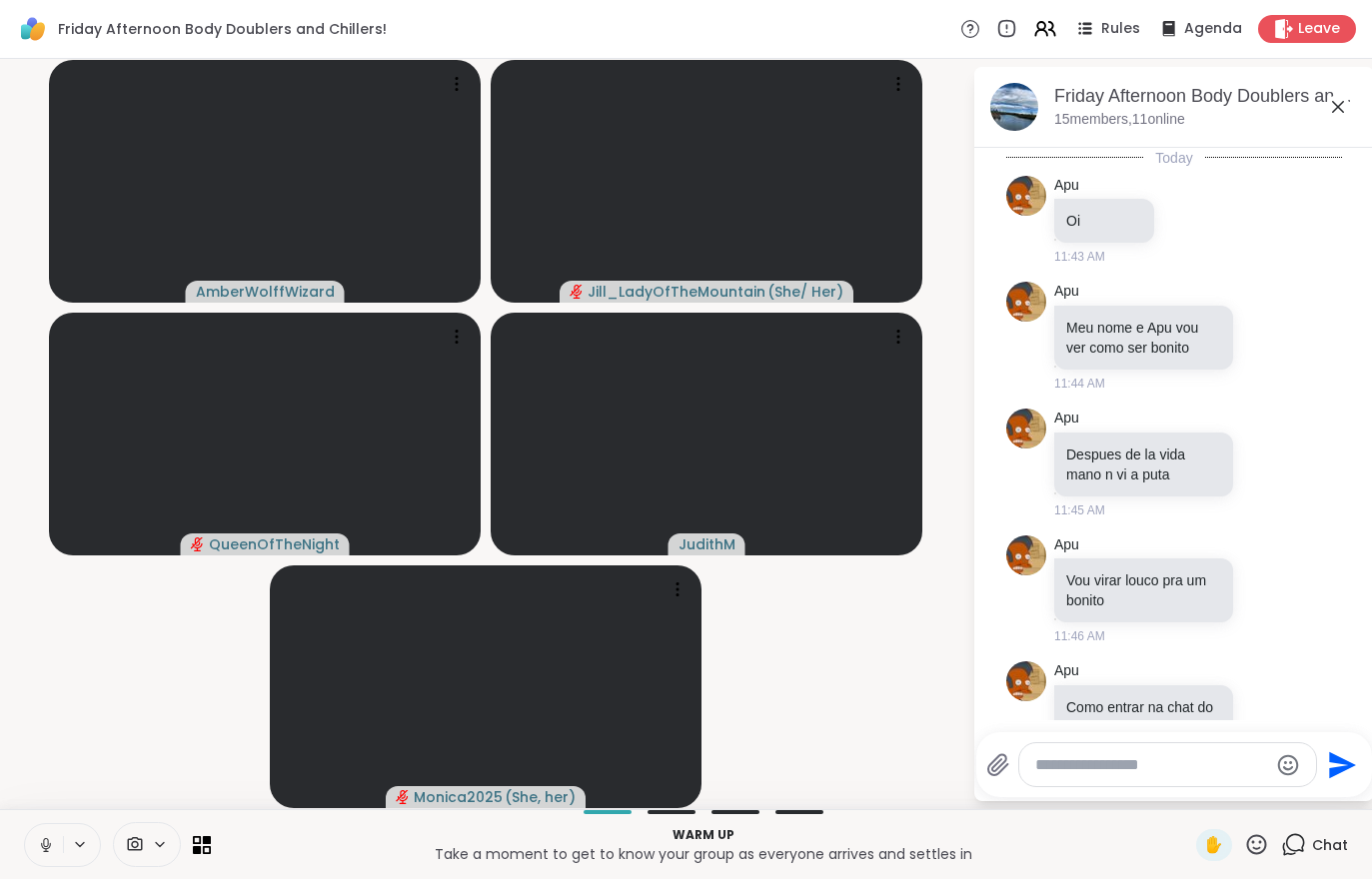 scroll, scrollTop: 389, scrollLeft: 0, axis: vertical 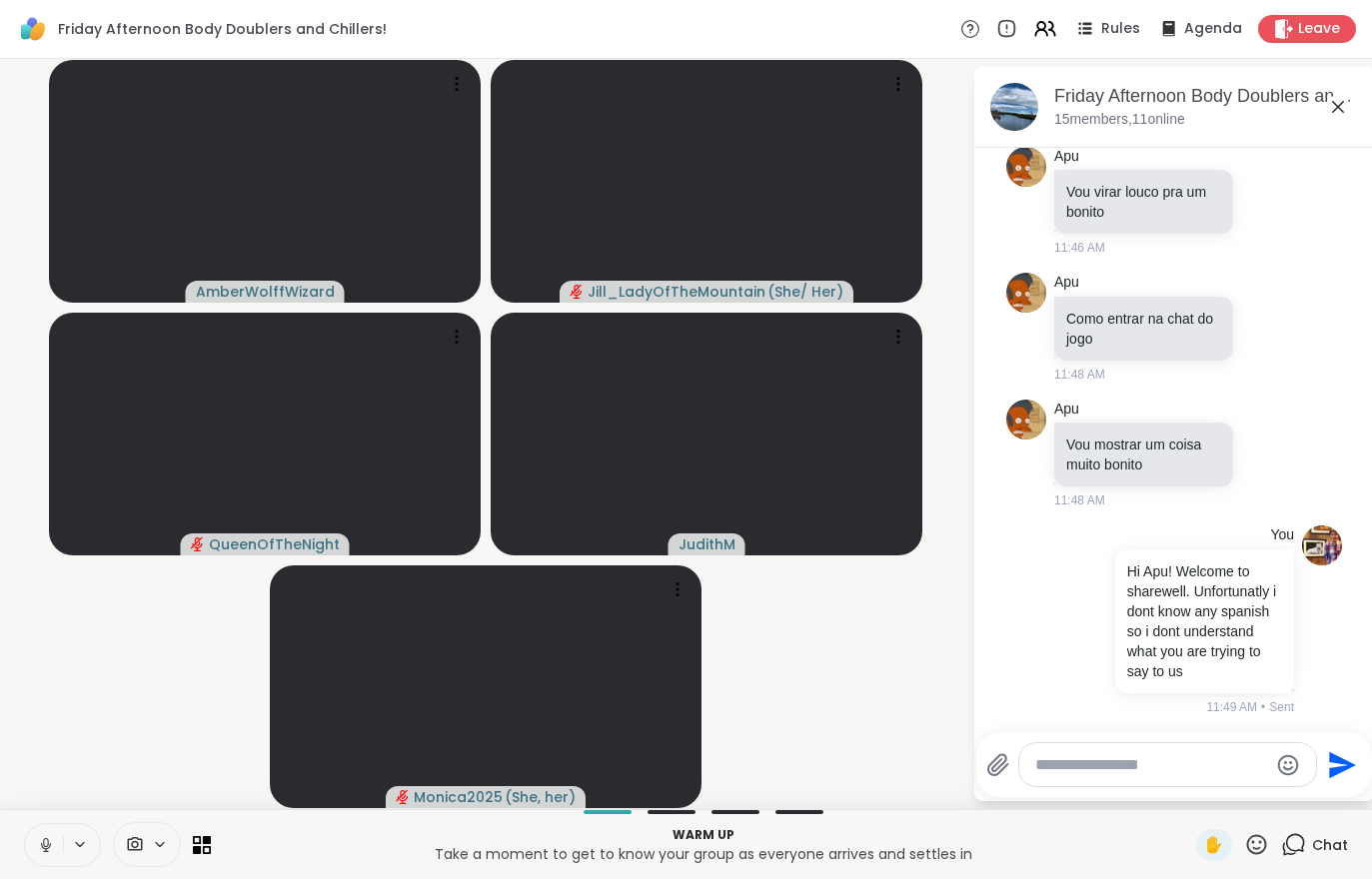 click on "Chat" at bounding box center (1314, 845) 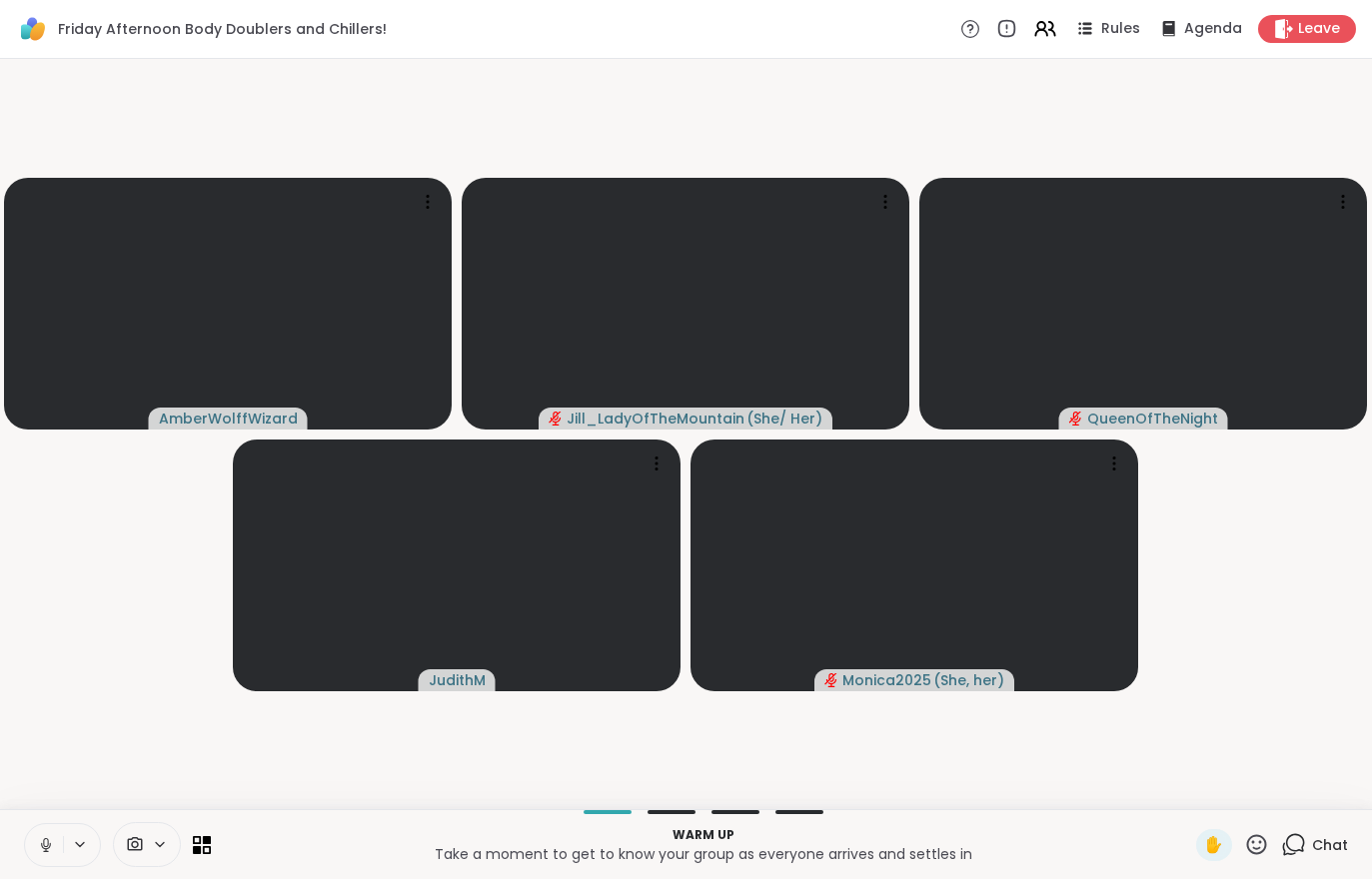 click at bounding box center [44, 845] 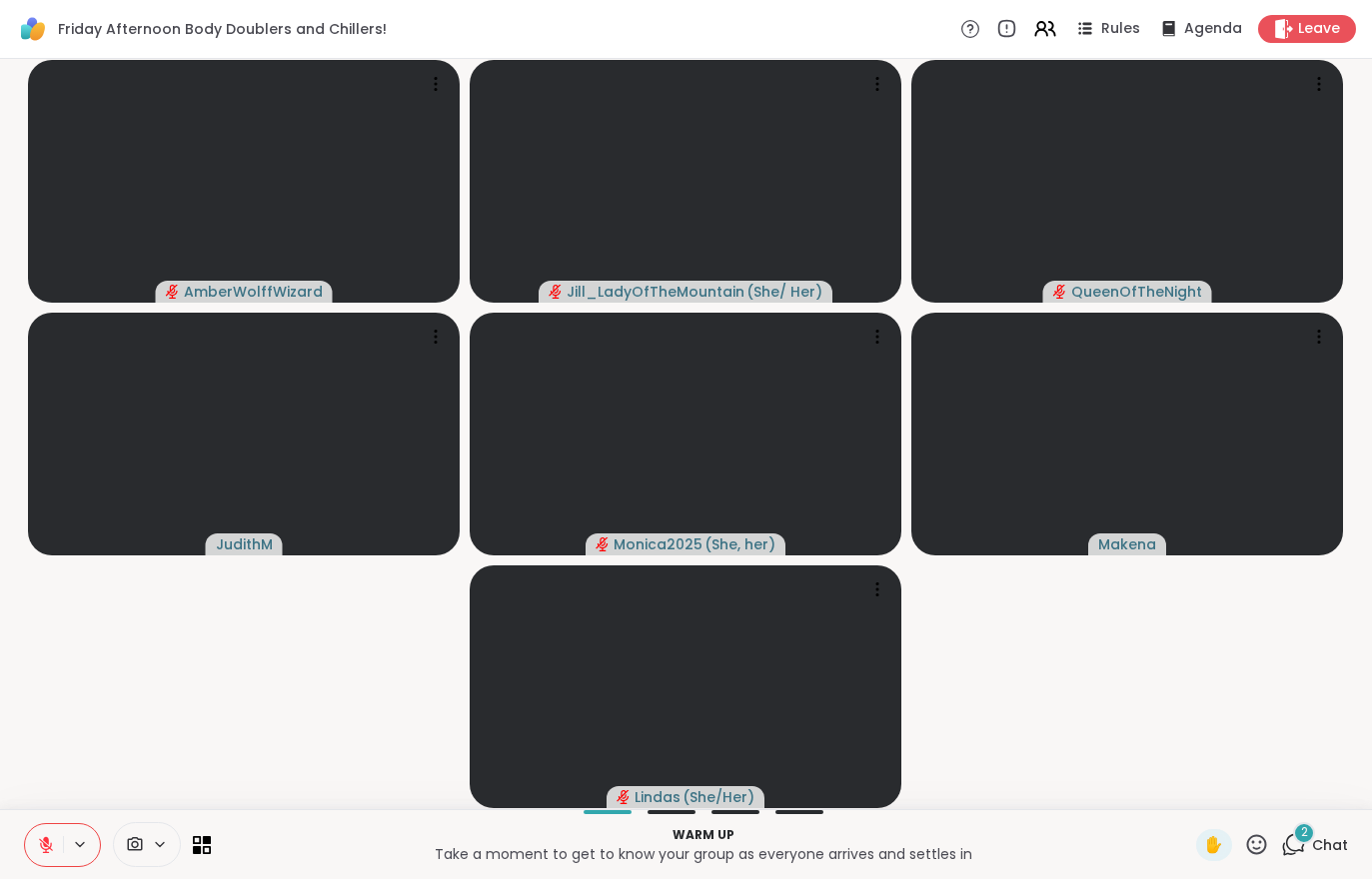 click on "2 Chat" at bounding box center [1314, 845] 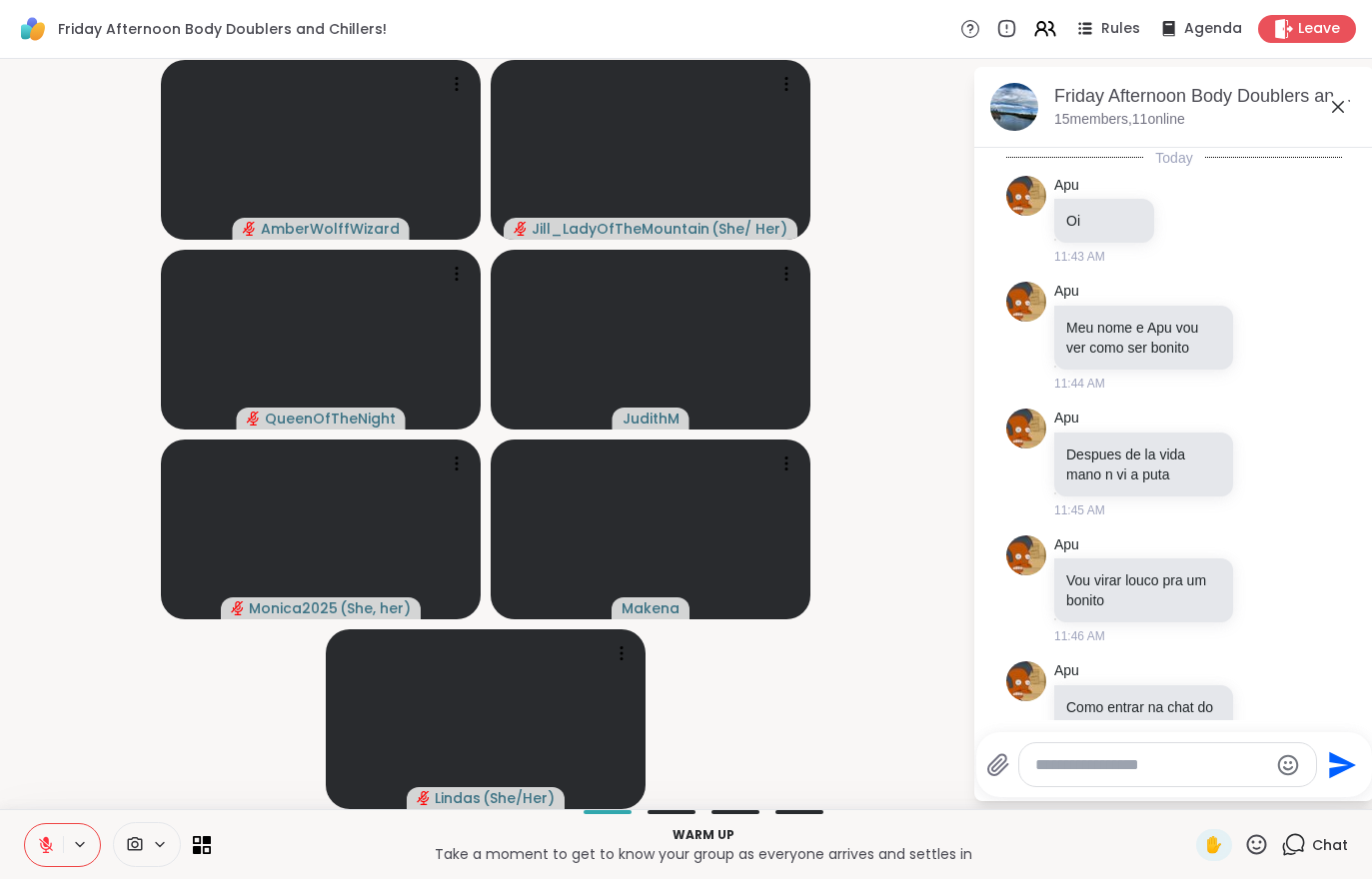 scroll, scrollTop: 867, scrollLeft: 0, axis: vertical 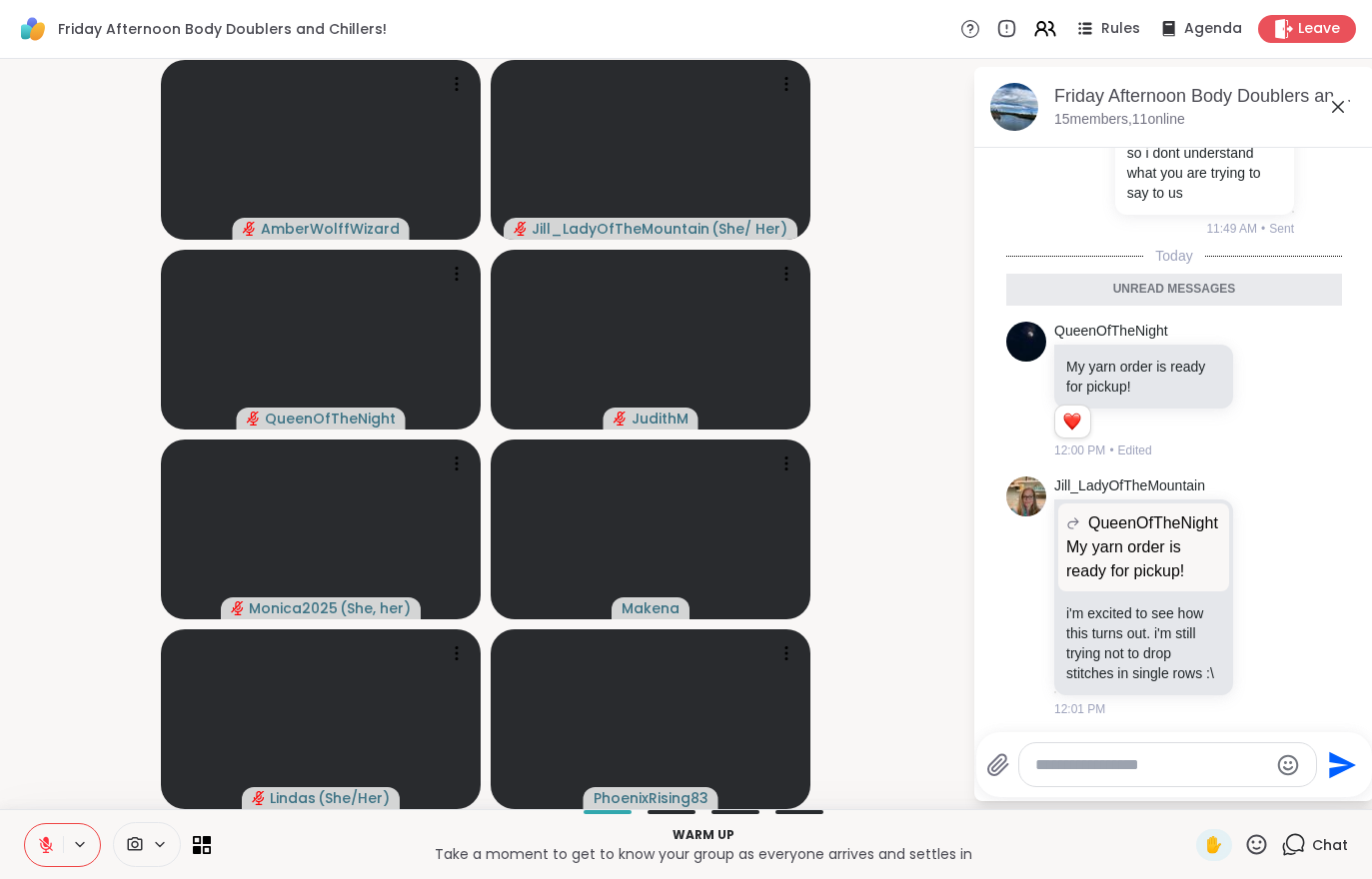 click 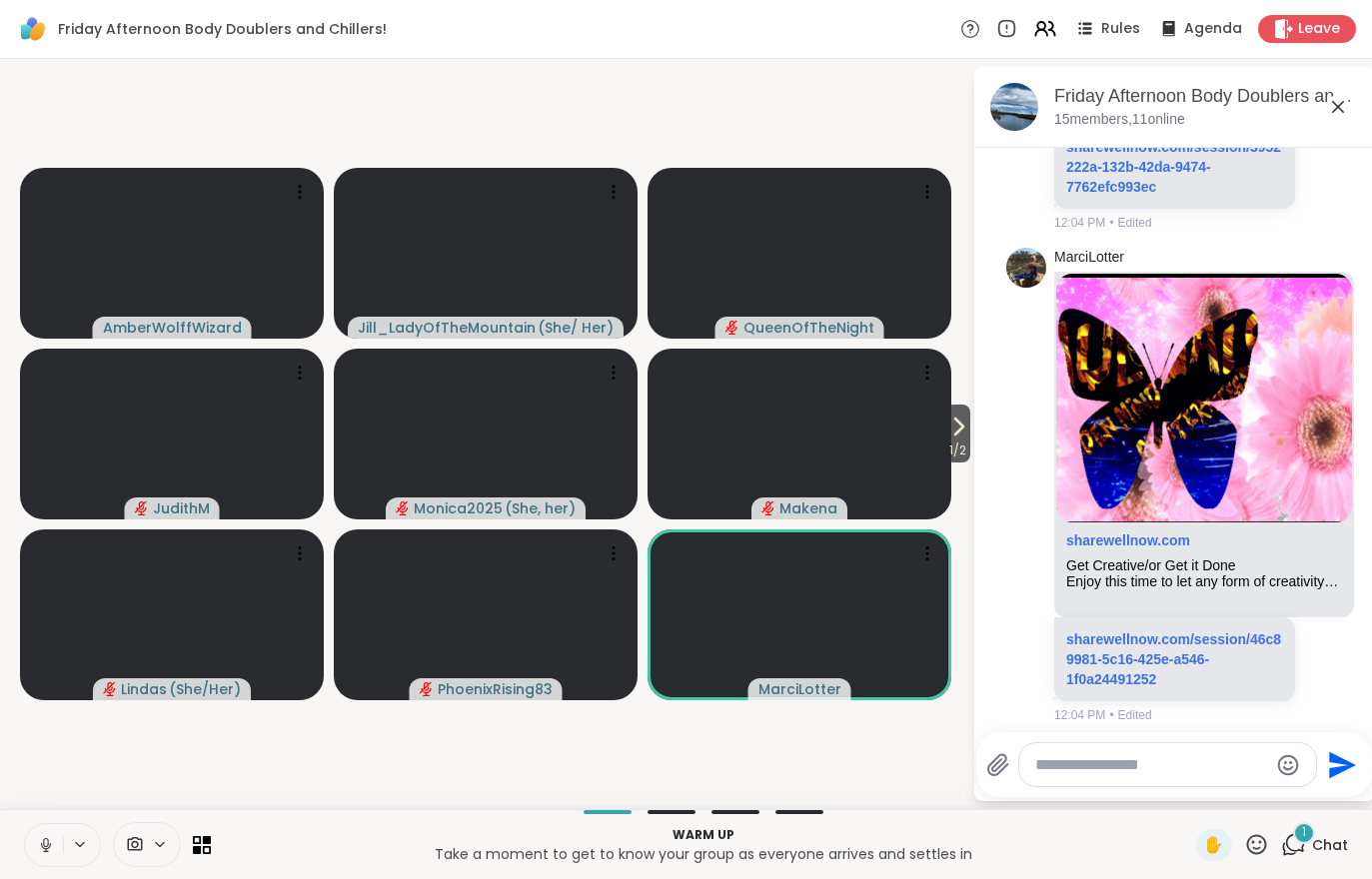 scroll, scrollTop: 1965, scrollLeft: 0, axis: vertical 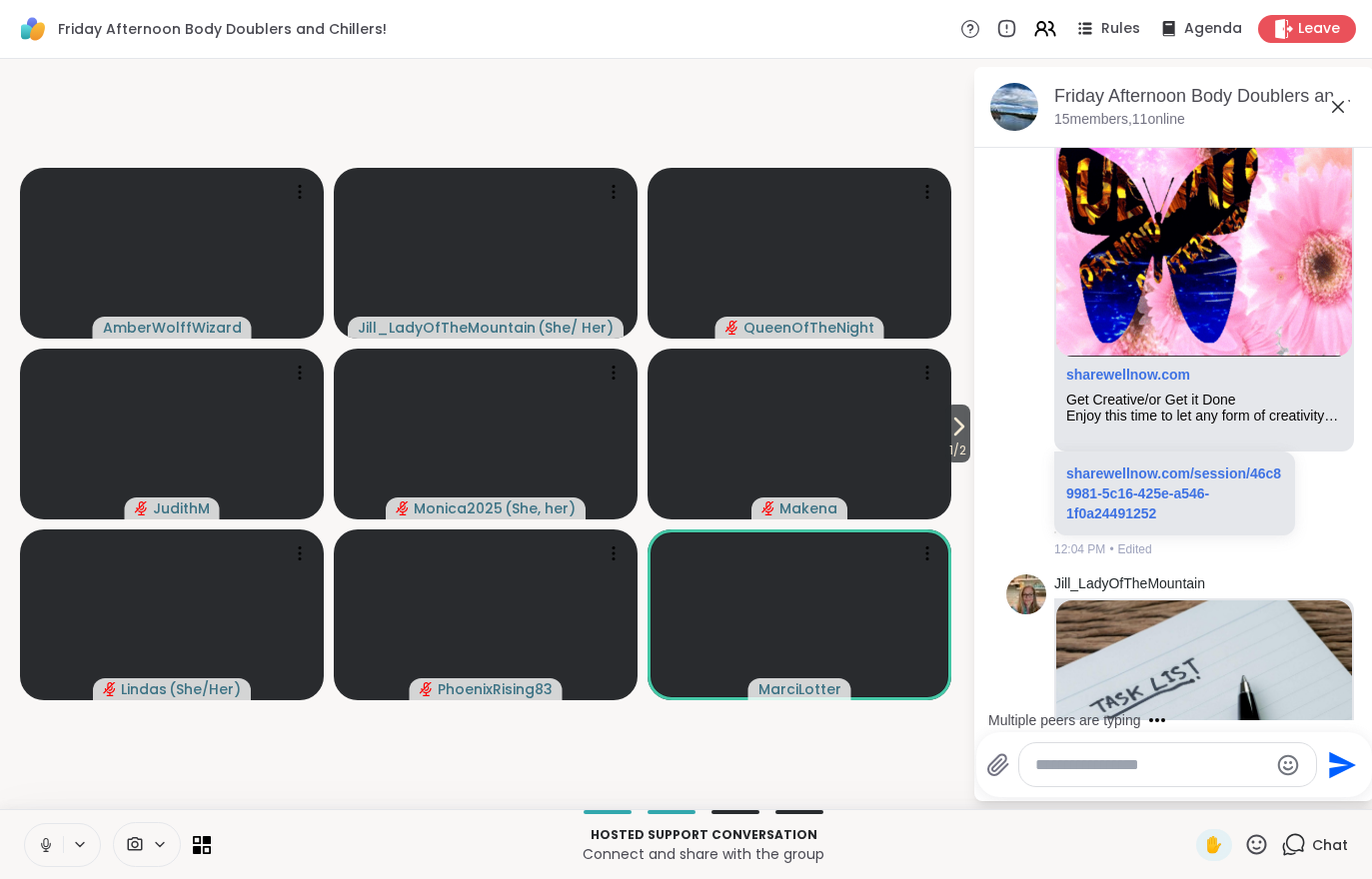 click on "Today Apu Oi 11:43 AM Apu Meu nome e Apu vou ver como ser bonito 11:44 AM Apu Despues de la vida mano n vi a puta 11:45 AM Apu Vou virar louco pra um bonito 11:46 AM Apu Como entrar na chat do jogo 11:48 AM Apu Vou mostrar um coisa muito bonito 11:48 AM You Hi Apu! Welcome to sharewell. Unfortunatly i dont know any spanish so i dont understand what you are trying to say to us 11:49 AM • Sent Today QueenOfTheNight My yarn order is ready for pickup!   1 1 12:00 PM • Edited Jill_LadyOfTheMountain QueenOfTheNight My yarn order is ready for pickup! My yarn order is ready for pickup! i'm excited to see how this turns out. i'm still trying not to drop stitches in single rows :\ 12:01 PM Jill_LadyOfTheMountain sharewellnow.com Body Doubling for Productivity- Friday Evening sharewellnow.com/session/3952222a-132b-42da-9474-7762efc993ec 12:04 PM • Edited MarciLotter sharewellnow.com Get Creative/or Get it Done sharewellnow.com/session/46c89981-5c16-425e-a546-1f0a24491252 12:04 PM • Edited Jill_LadyOfTheMountain" at bounding box center [1174, -379] 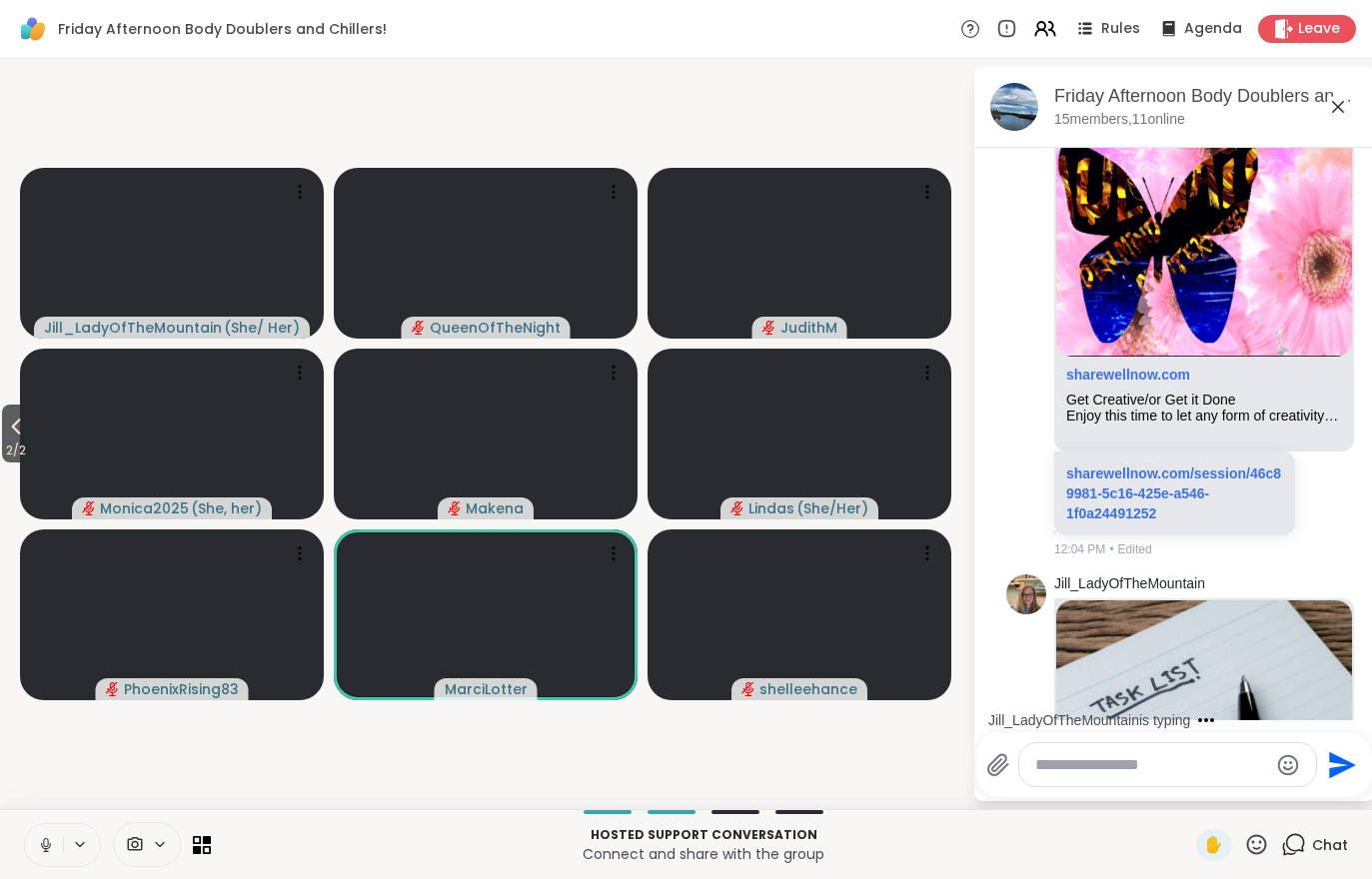 click on "2  /  2" at bounding box center [16, 434] 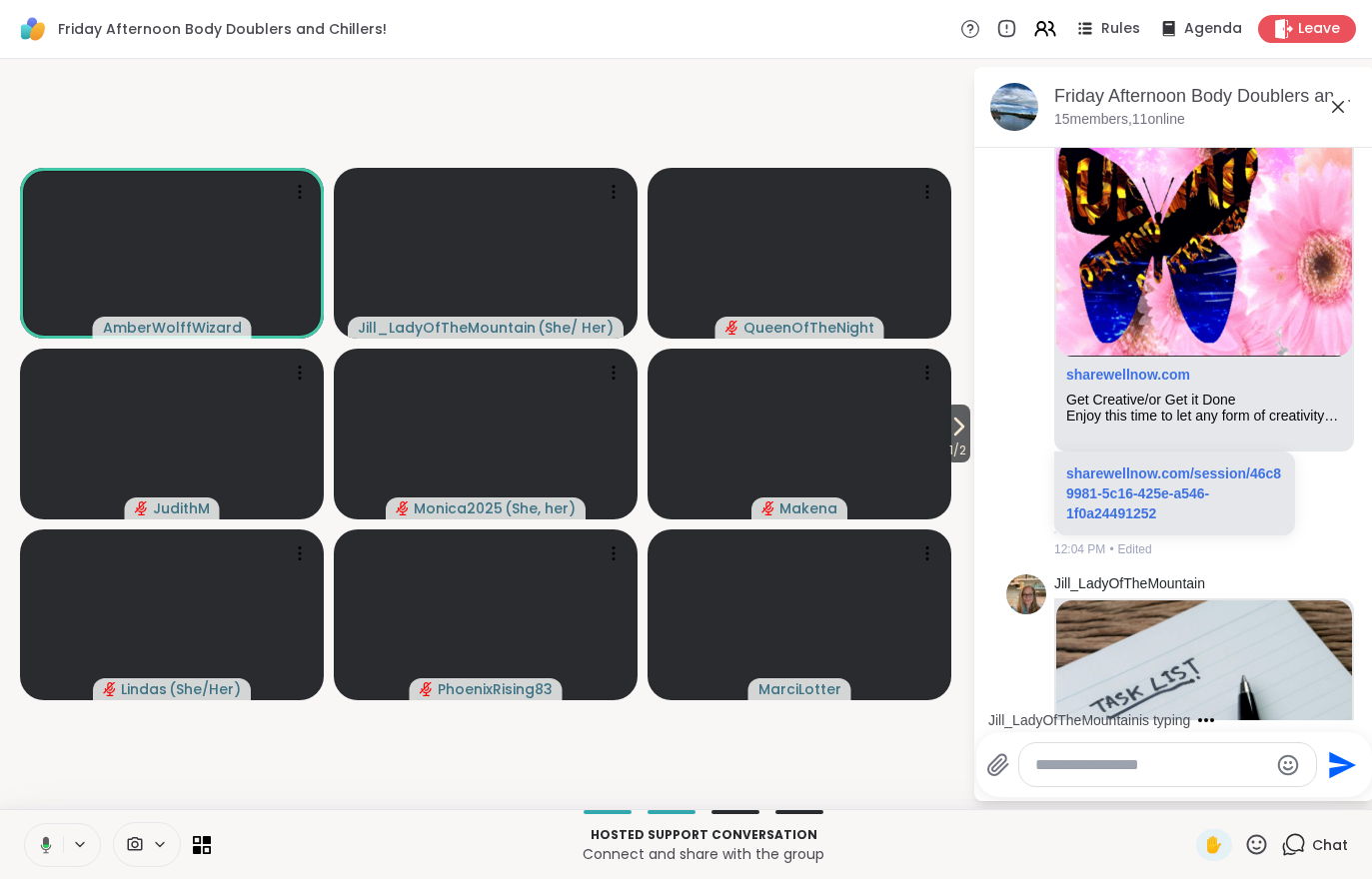 click 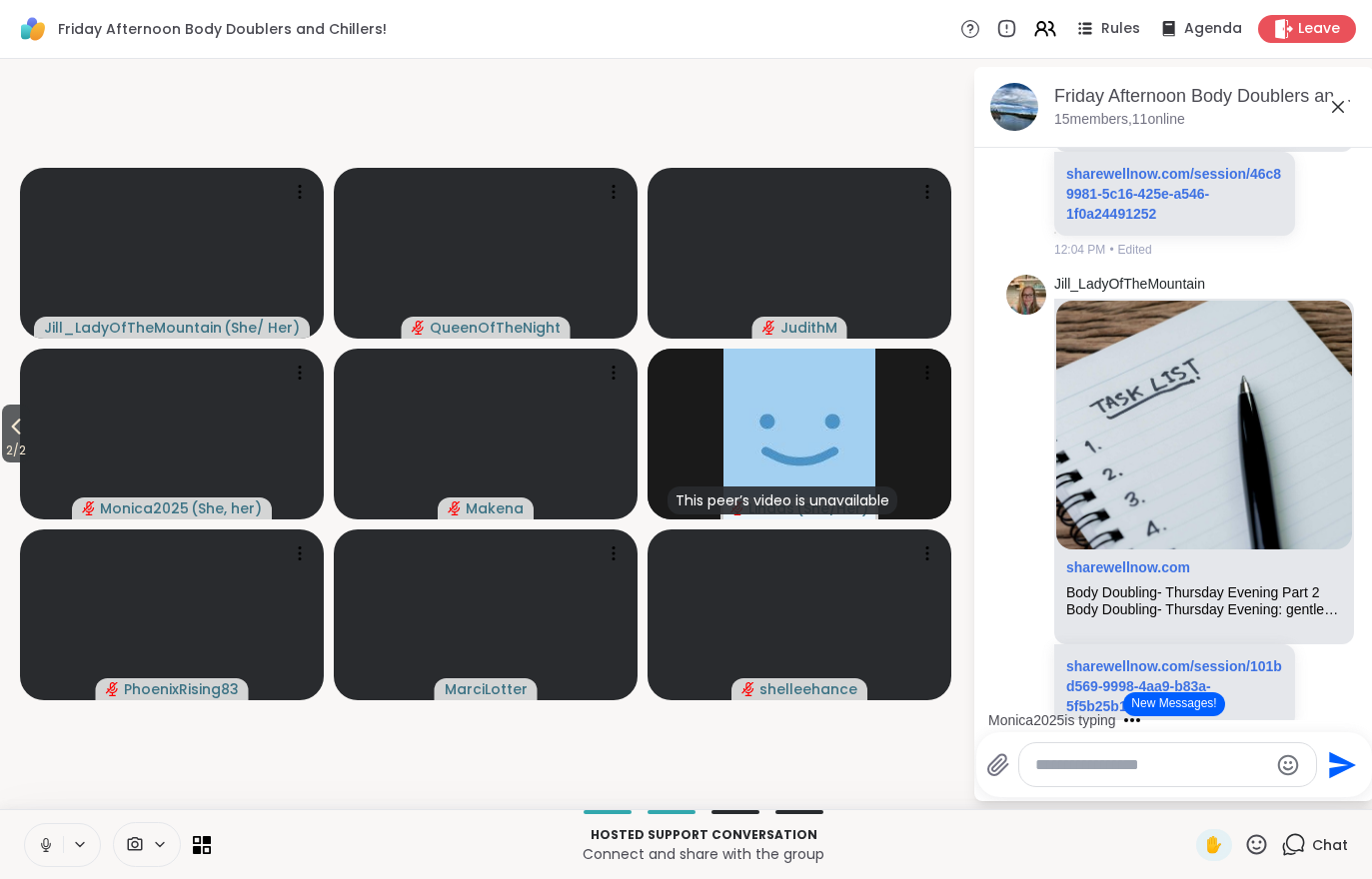 scroll, scrollTop: 2475, scrollLeft: 0, axis: vertical 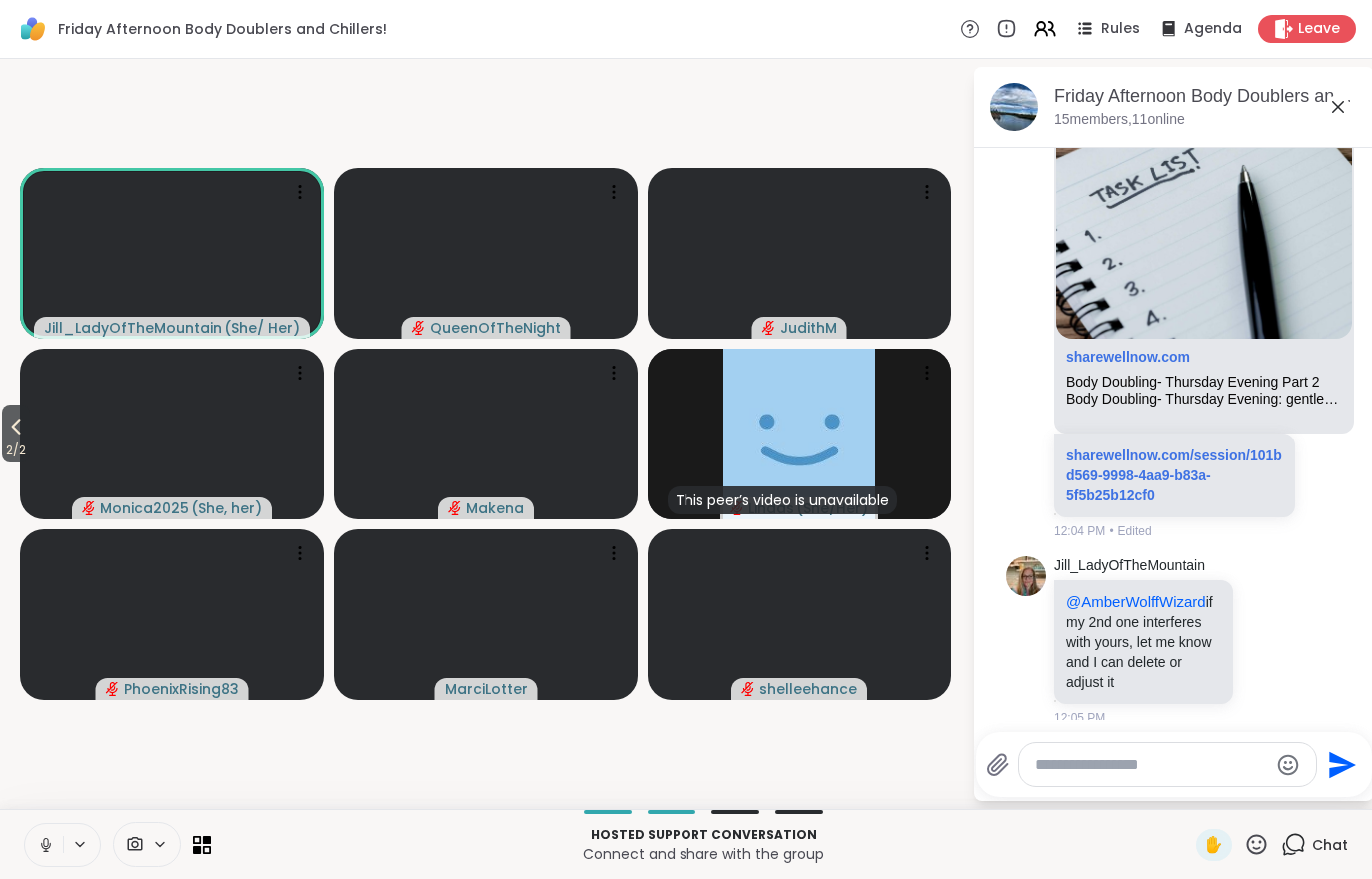click on "2  /  2" at bounding box center [16, 434] 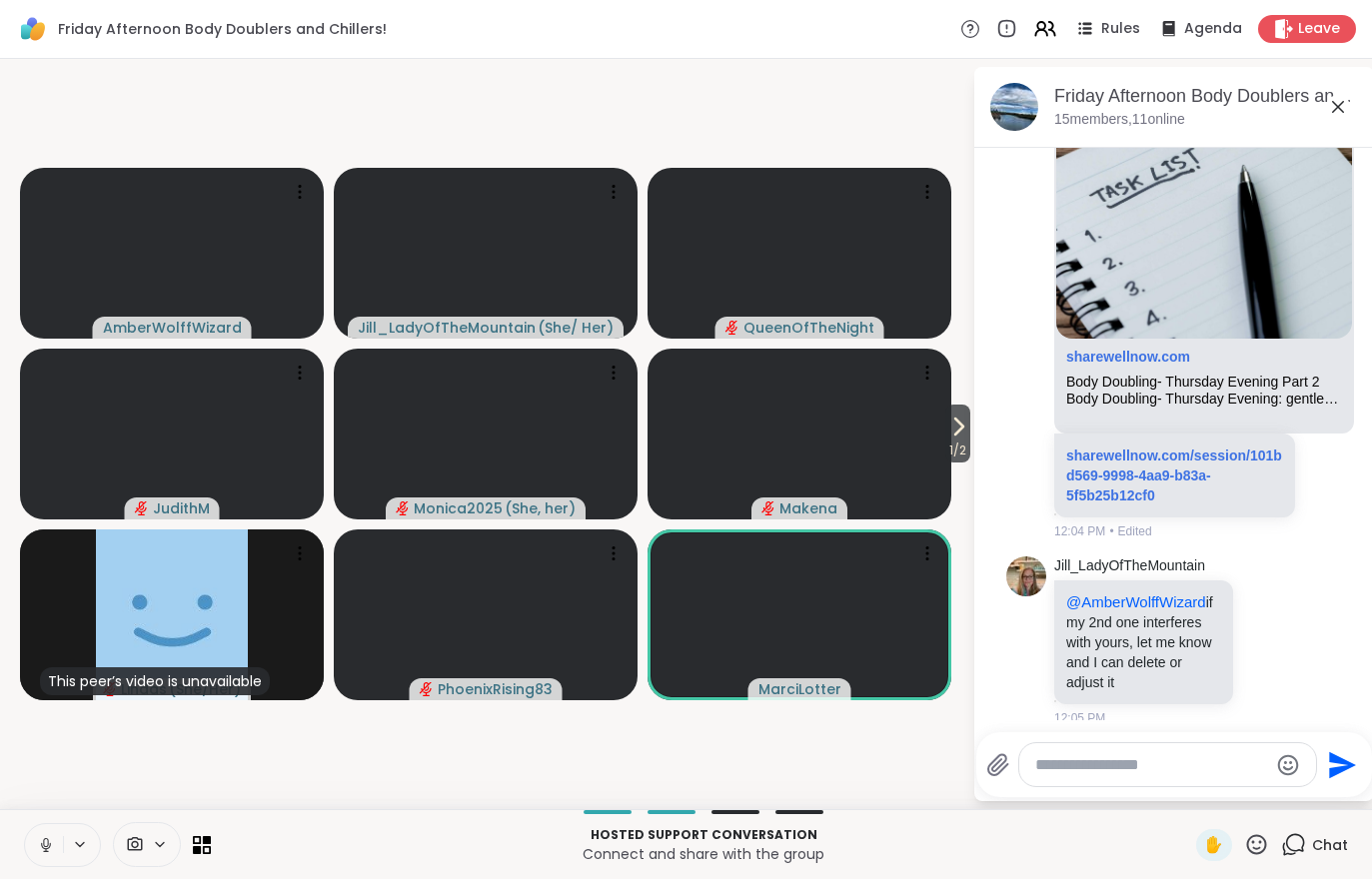 click on "1  /  2" at bounding box center [957, 450] 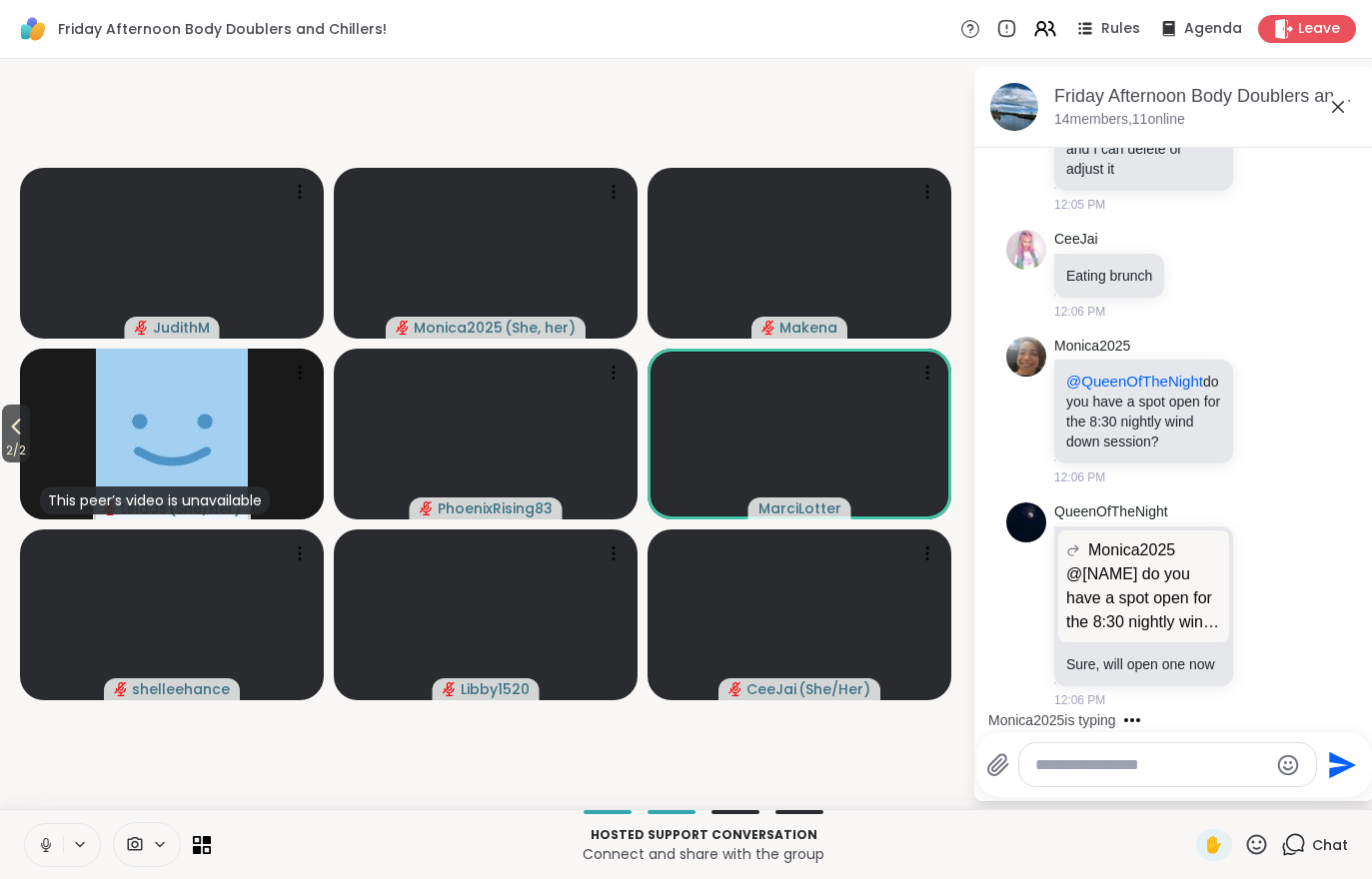 scroll, scrollTop: 3094, scrollLeft: 0, axis: vertical 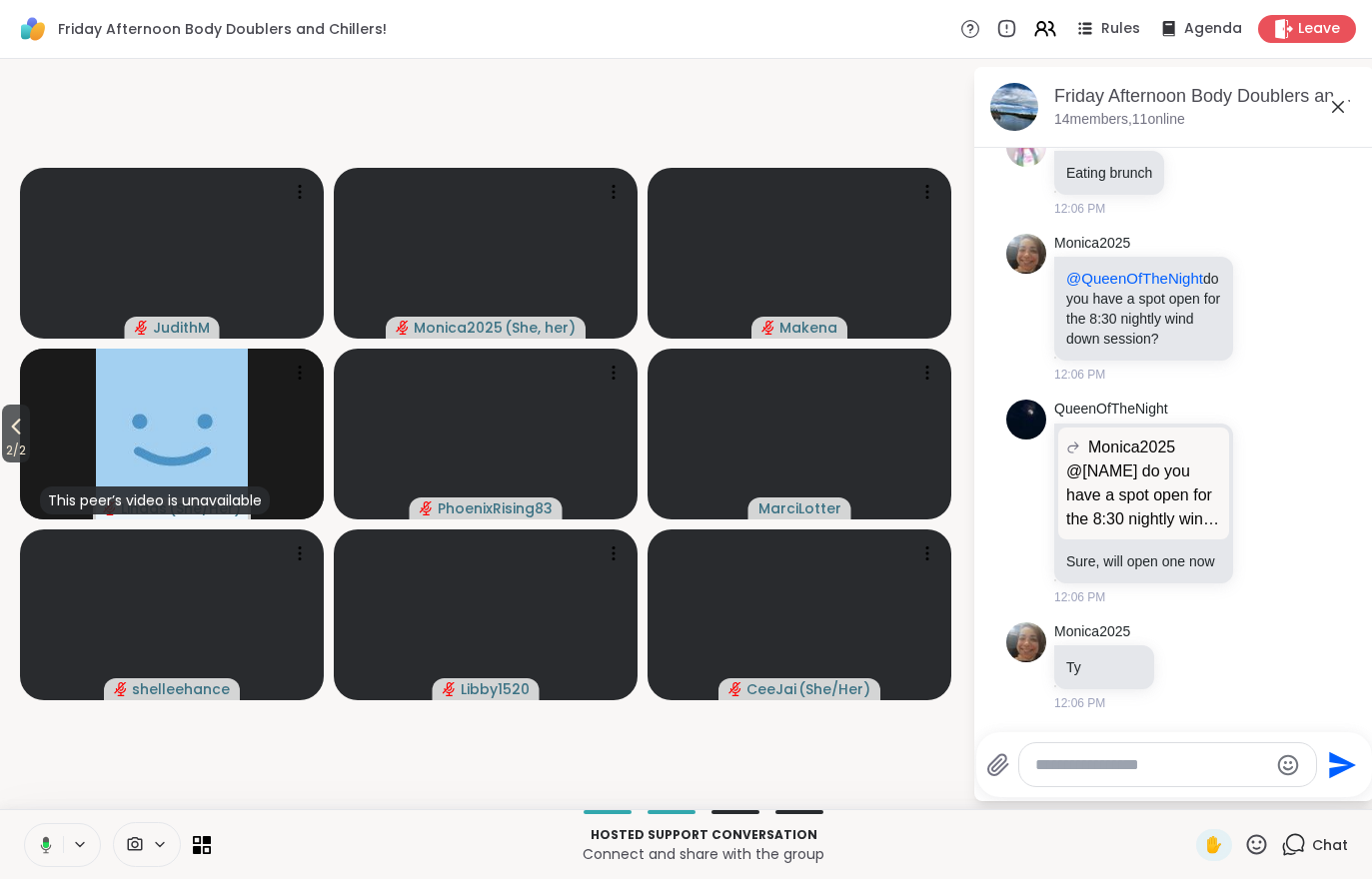 click on "2  /  2" at bounding box center [16, 450] 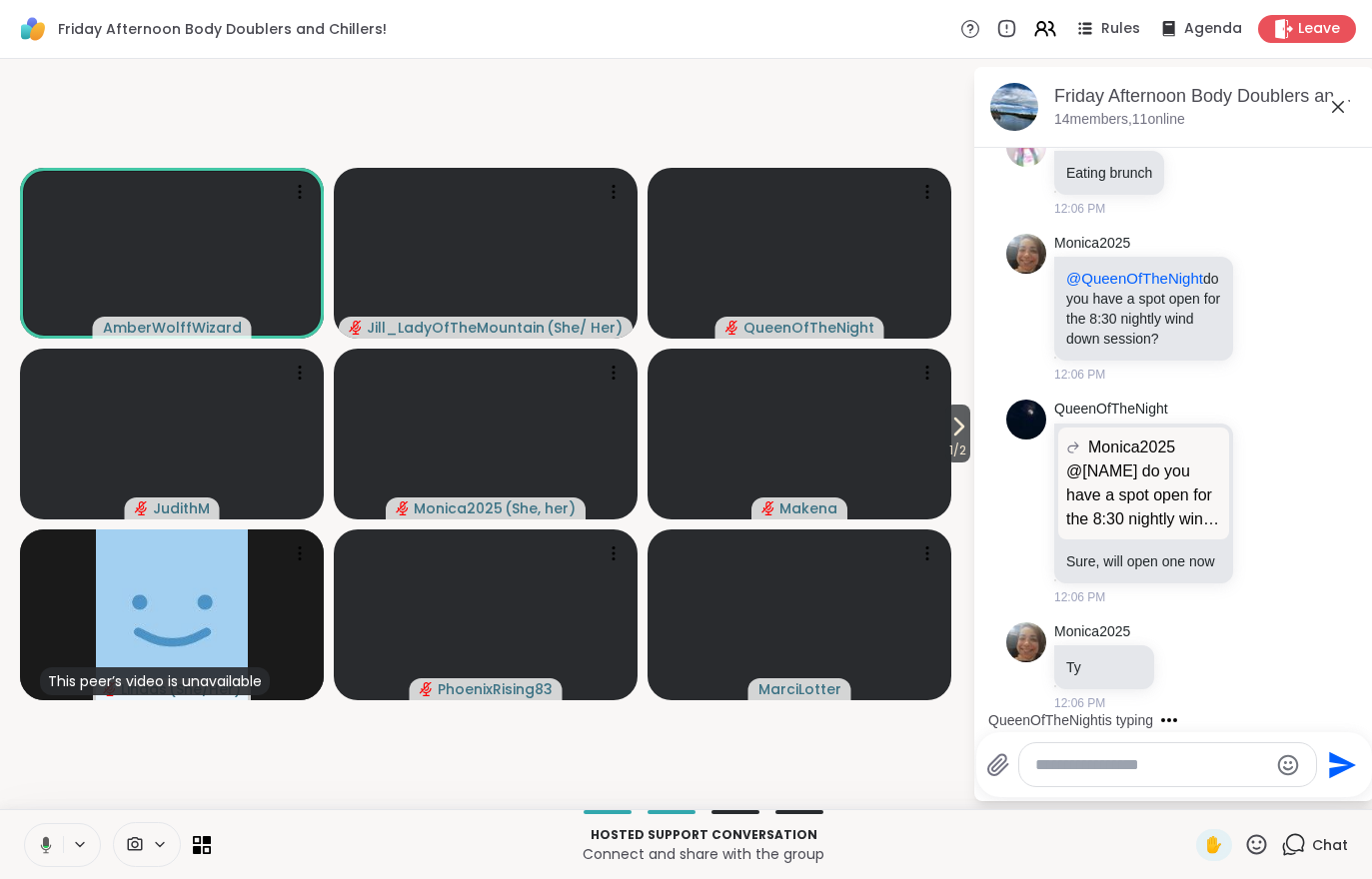 scroll, scrollTop: 3268, scrollLeft: 0, axis: vertical 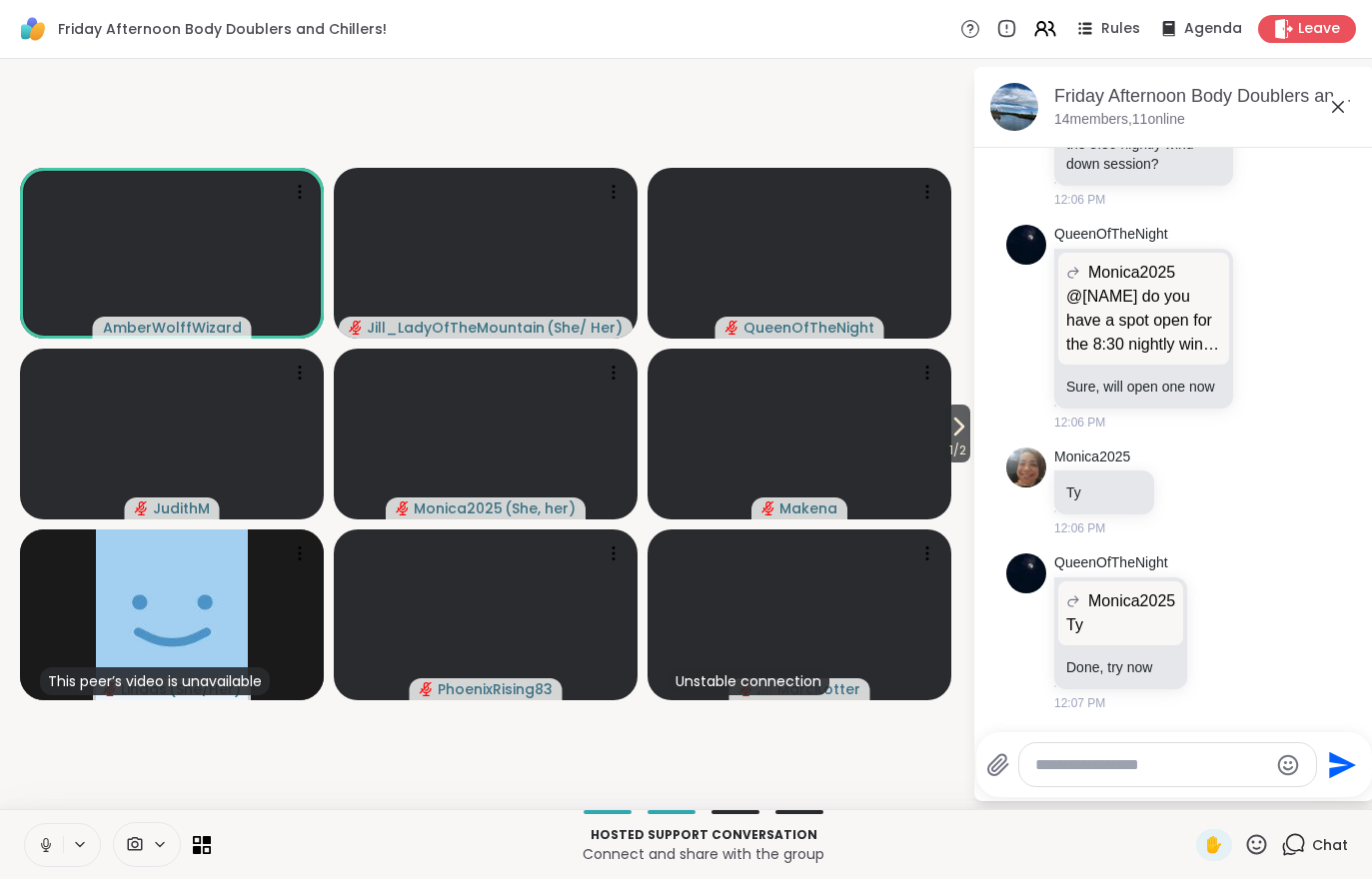 click on "1  /  2" at bounding box center [957, 450] 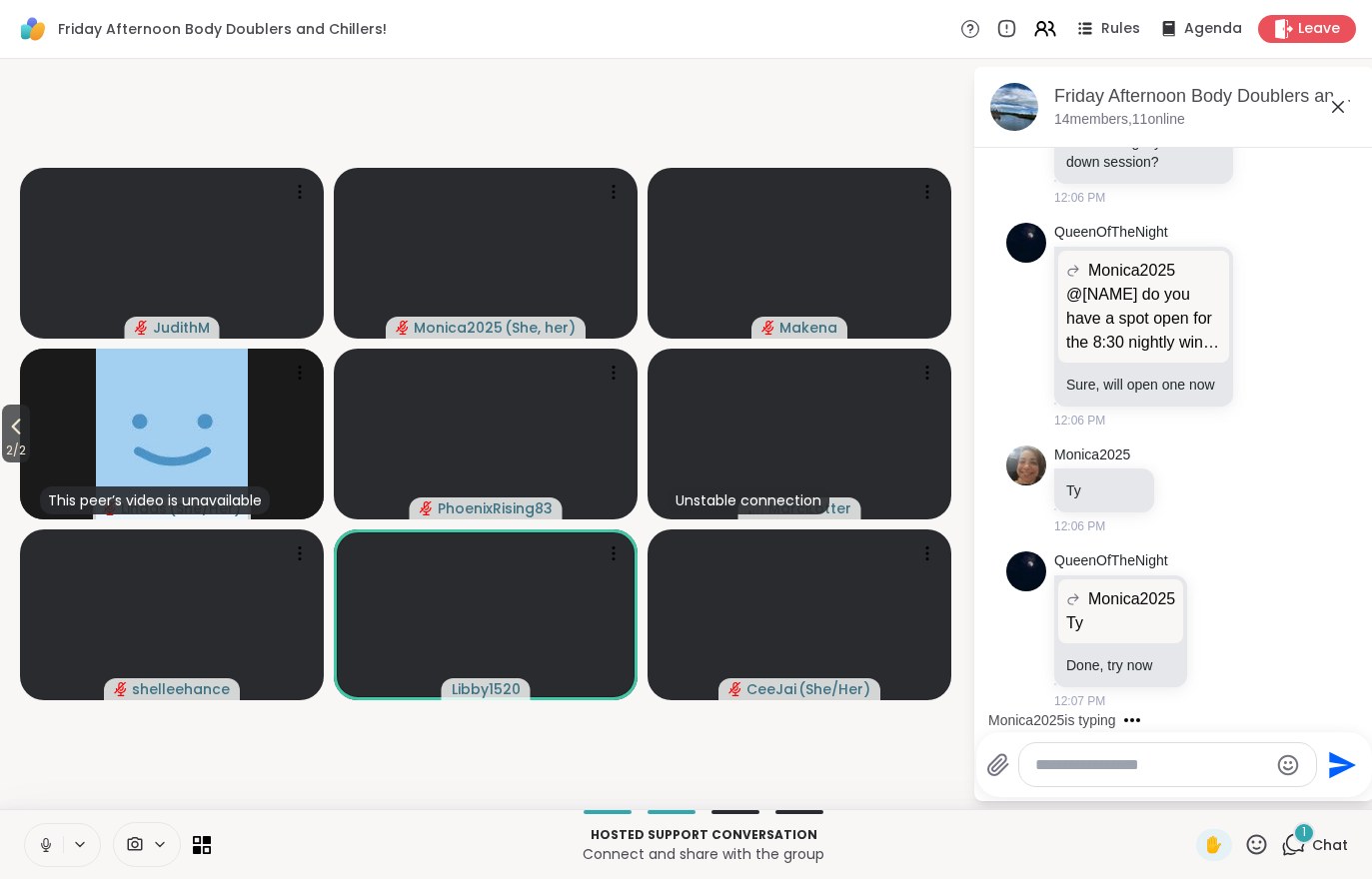scroll, scrollTop: 3394, scrollLeft: 0, axis: vertical 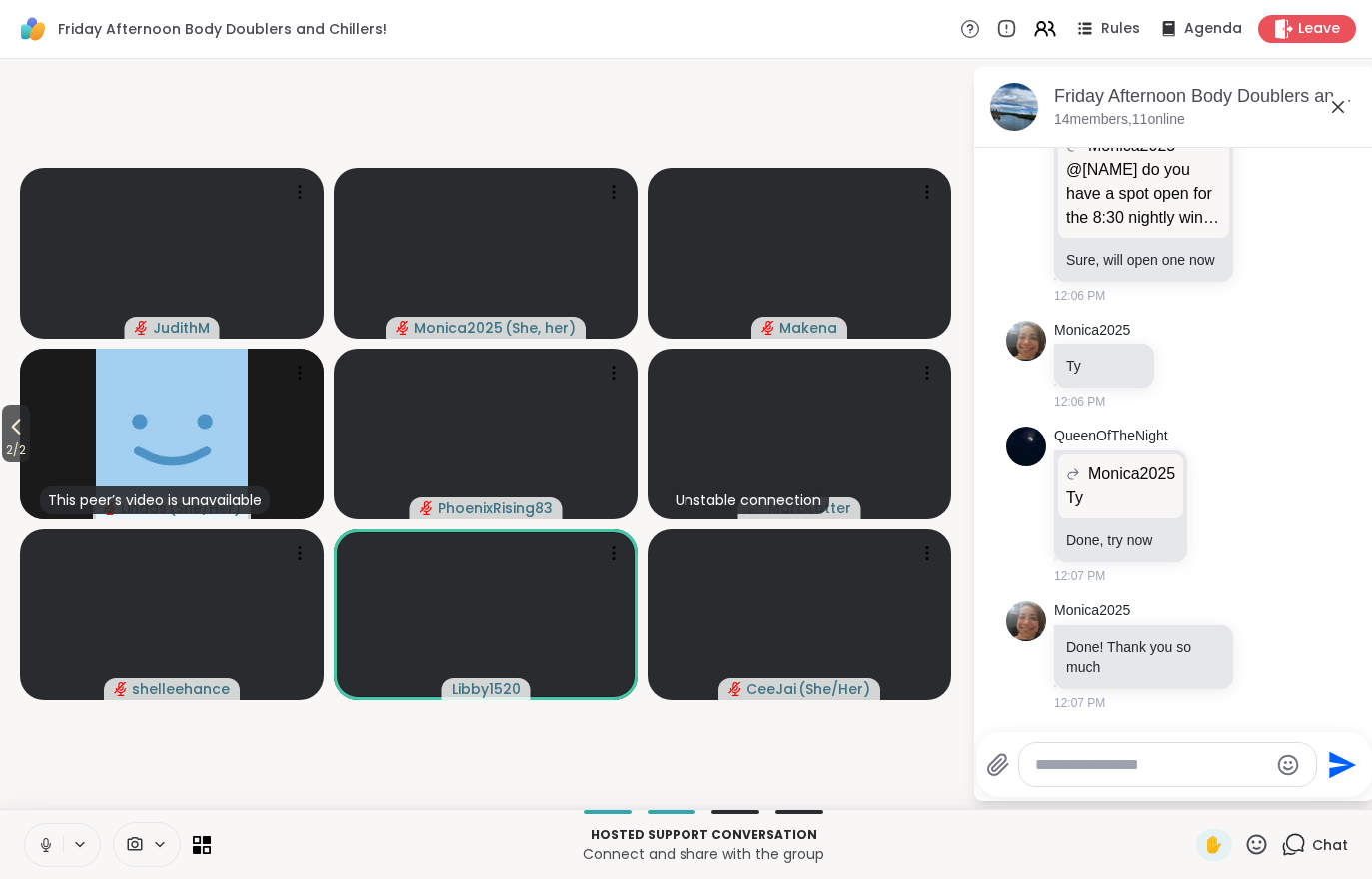 click on "2  /  2" at bounding box center [16, 450] 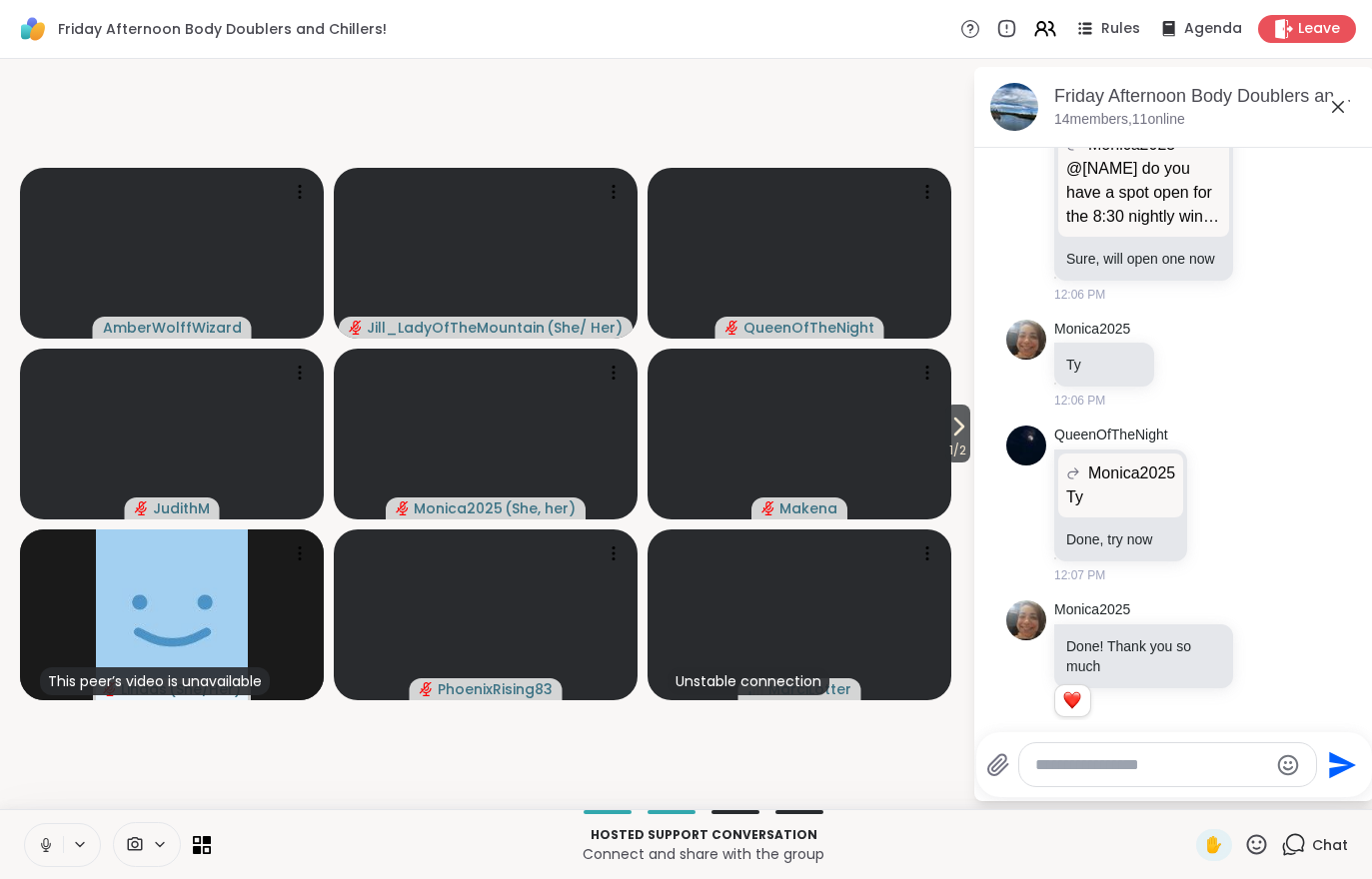 scroll, scrollTop: 3422, scrollLeft: 0, axis: vertical 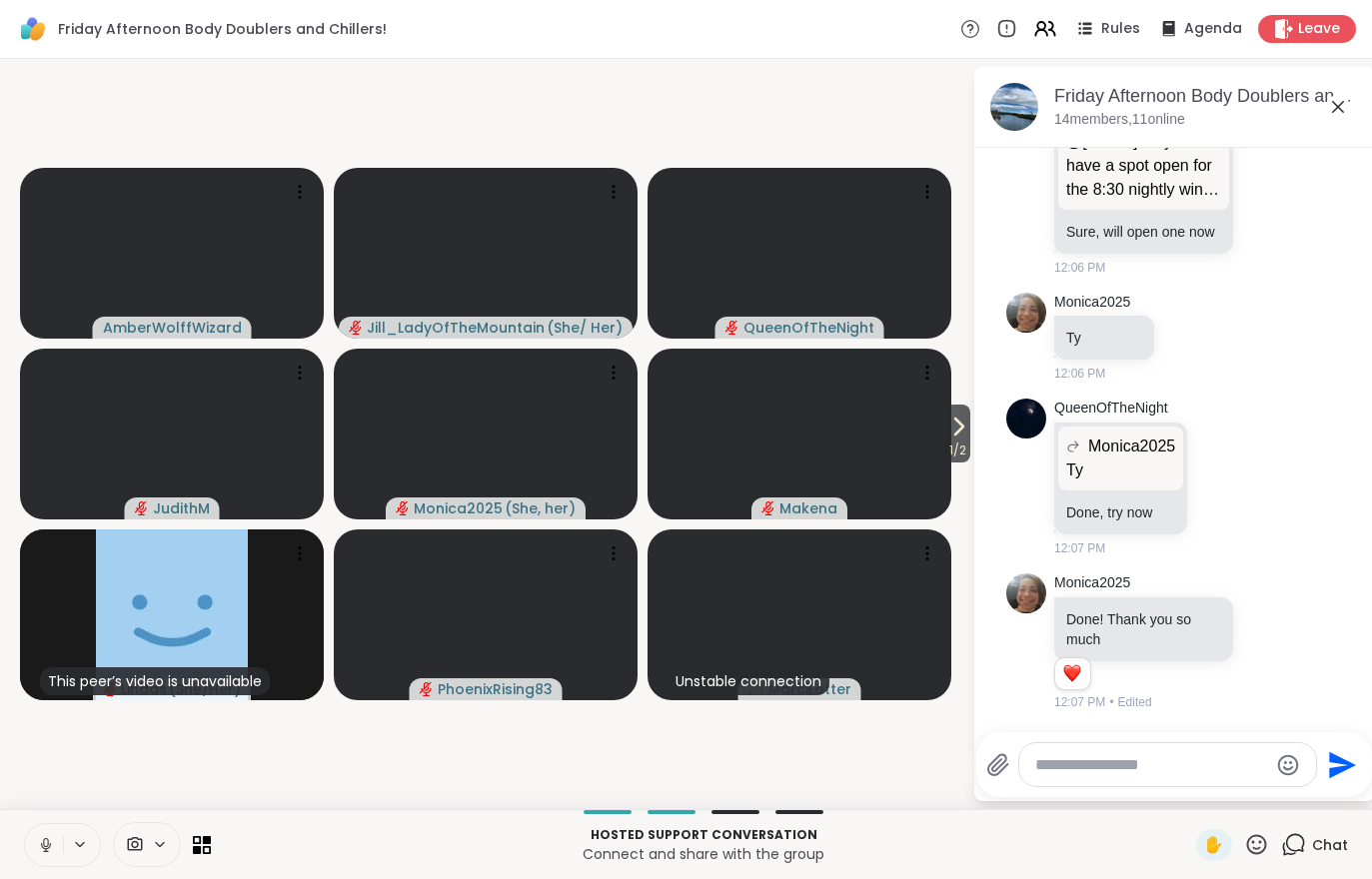 click on "1  /  2" at bounding box center (957, 450) 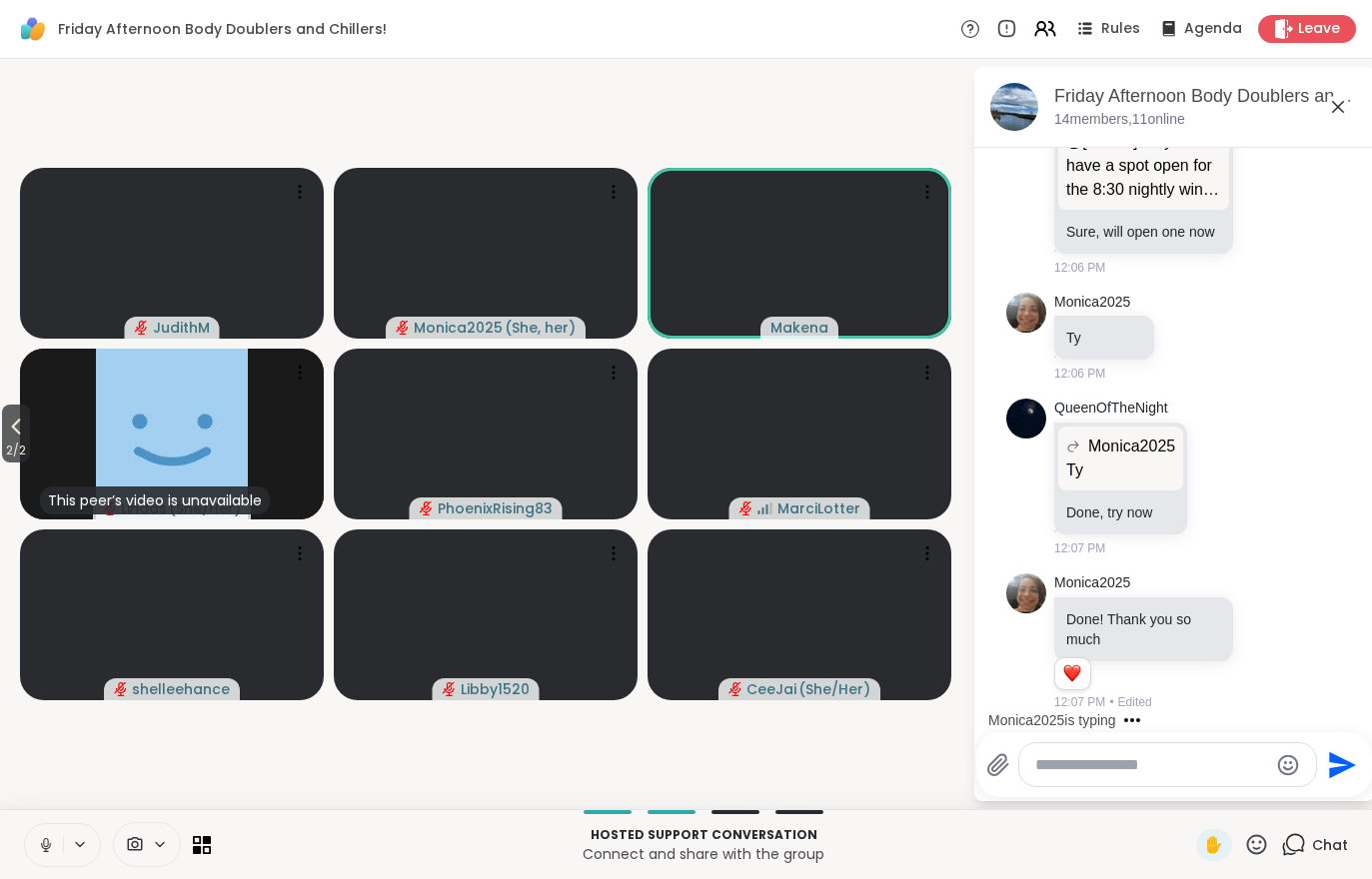 click on "2  /  2" at bounding box center (16, 450) 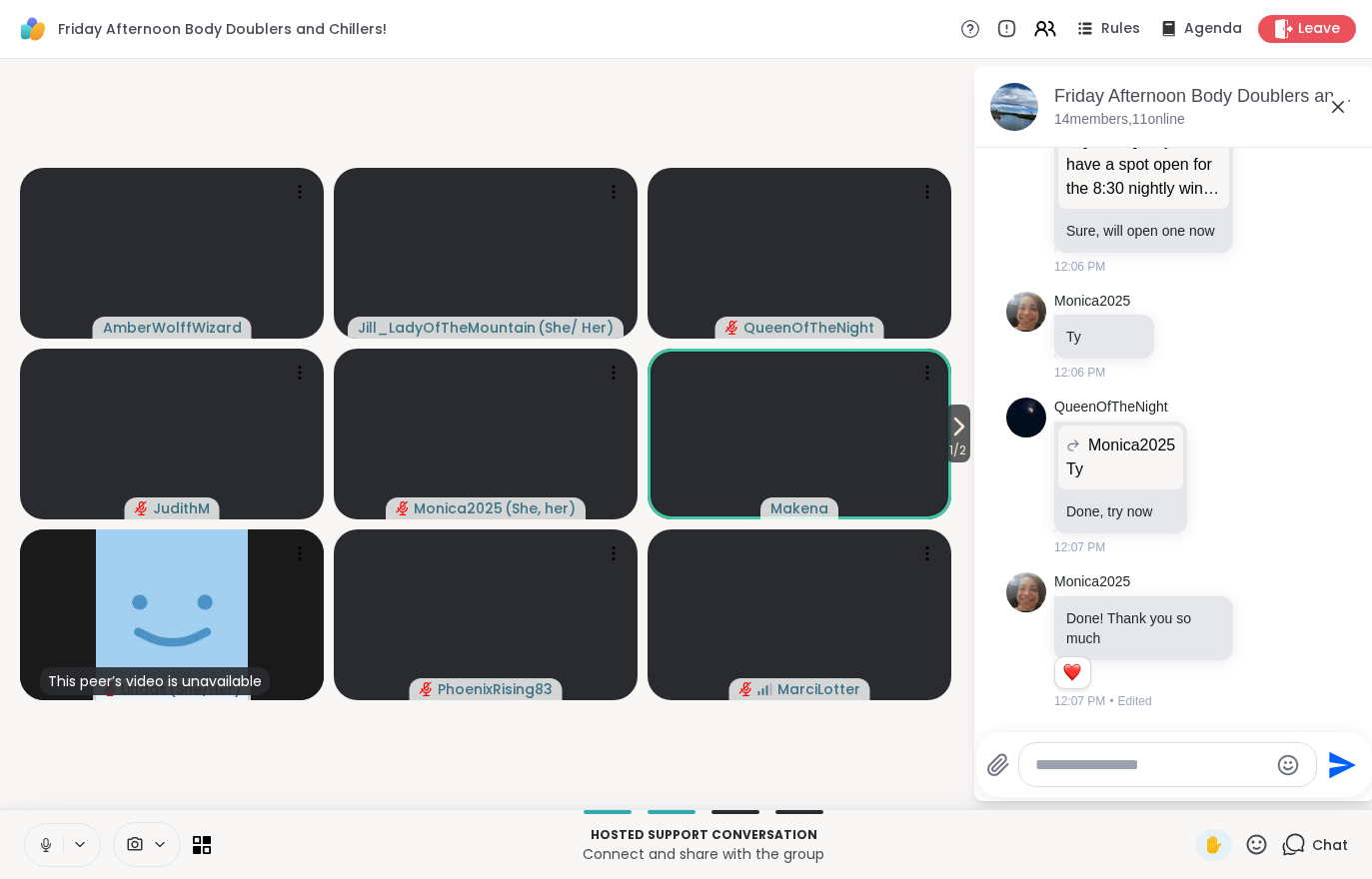 scroll, scrollTop: 3568, scrollLeft: 0, axis: vertical 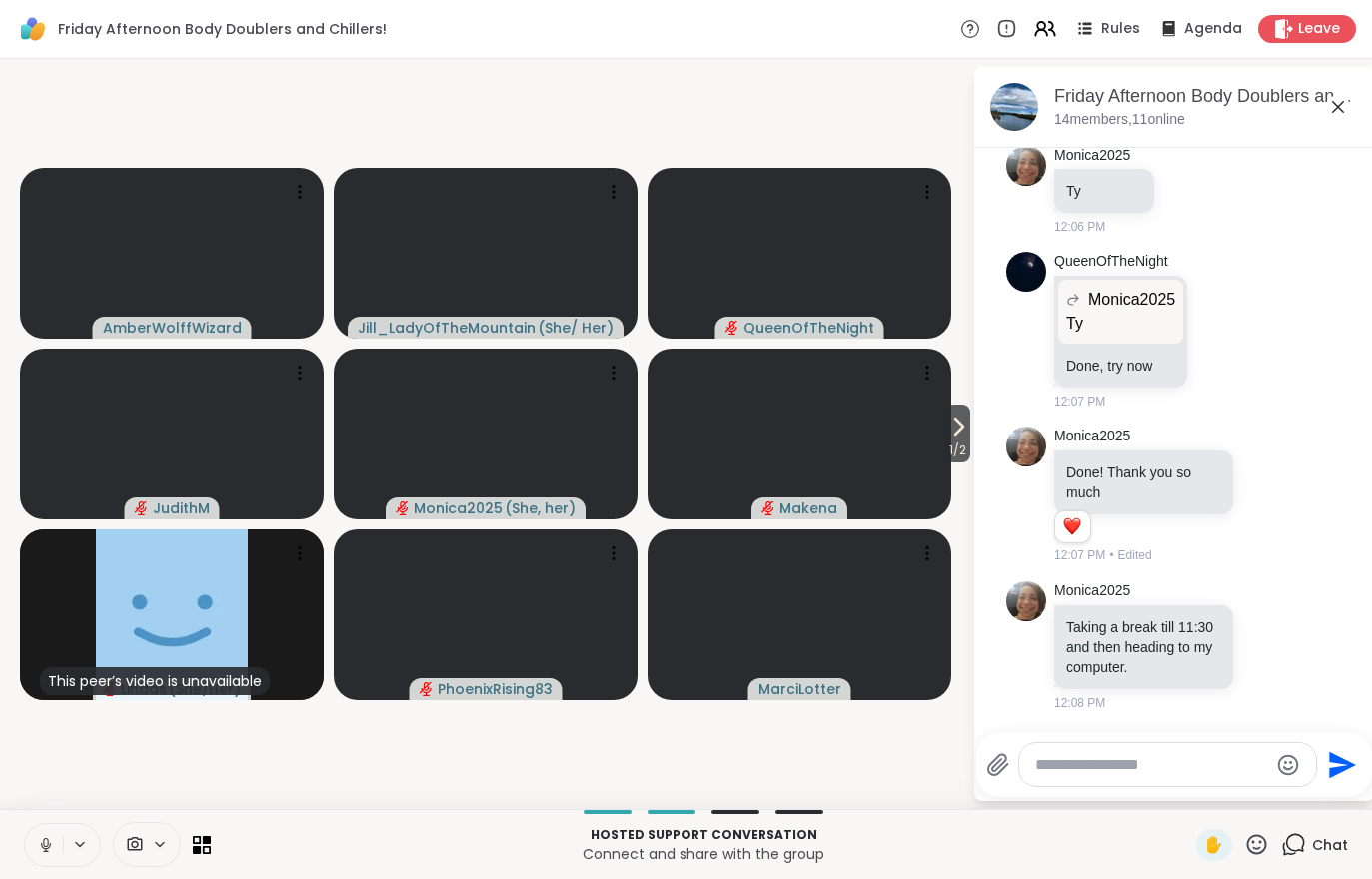 click on "1  /  2" at bounding box center (957, 450) 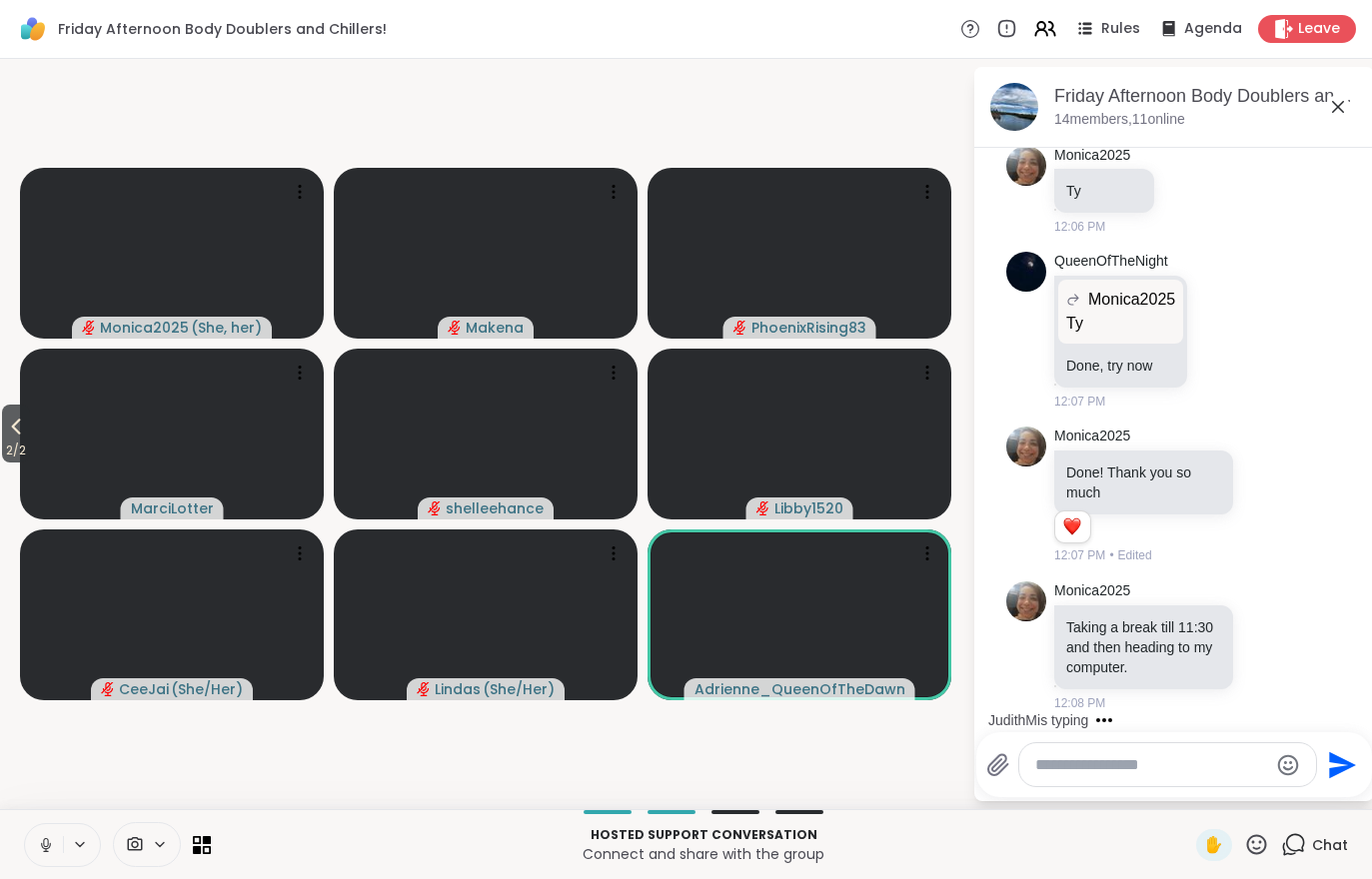 scroll, scrollTop: 3794, scrollLeft: 0, axis: vertical 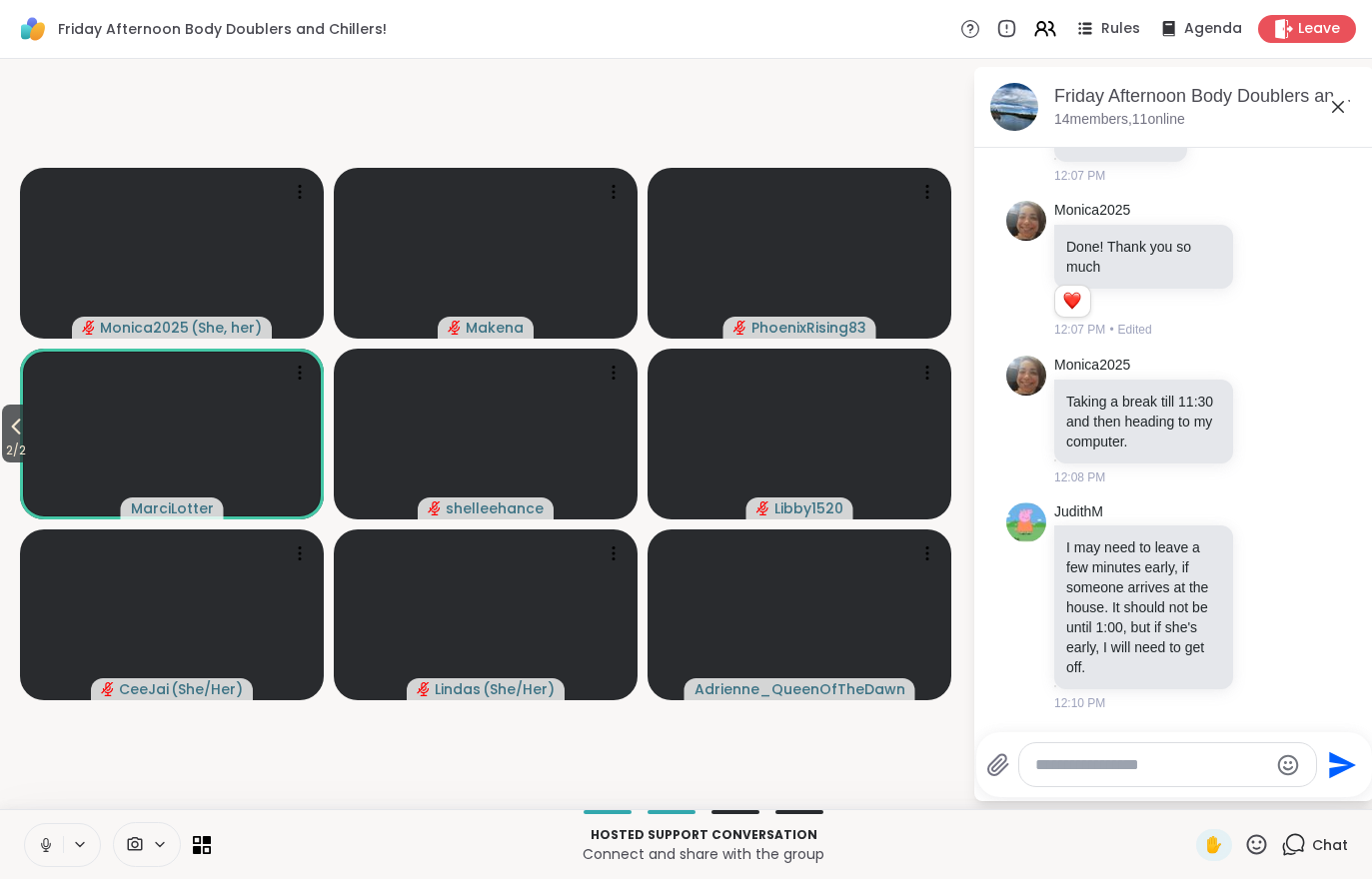 click on "2  /  2" at bounding box center (16, 450) 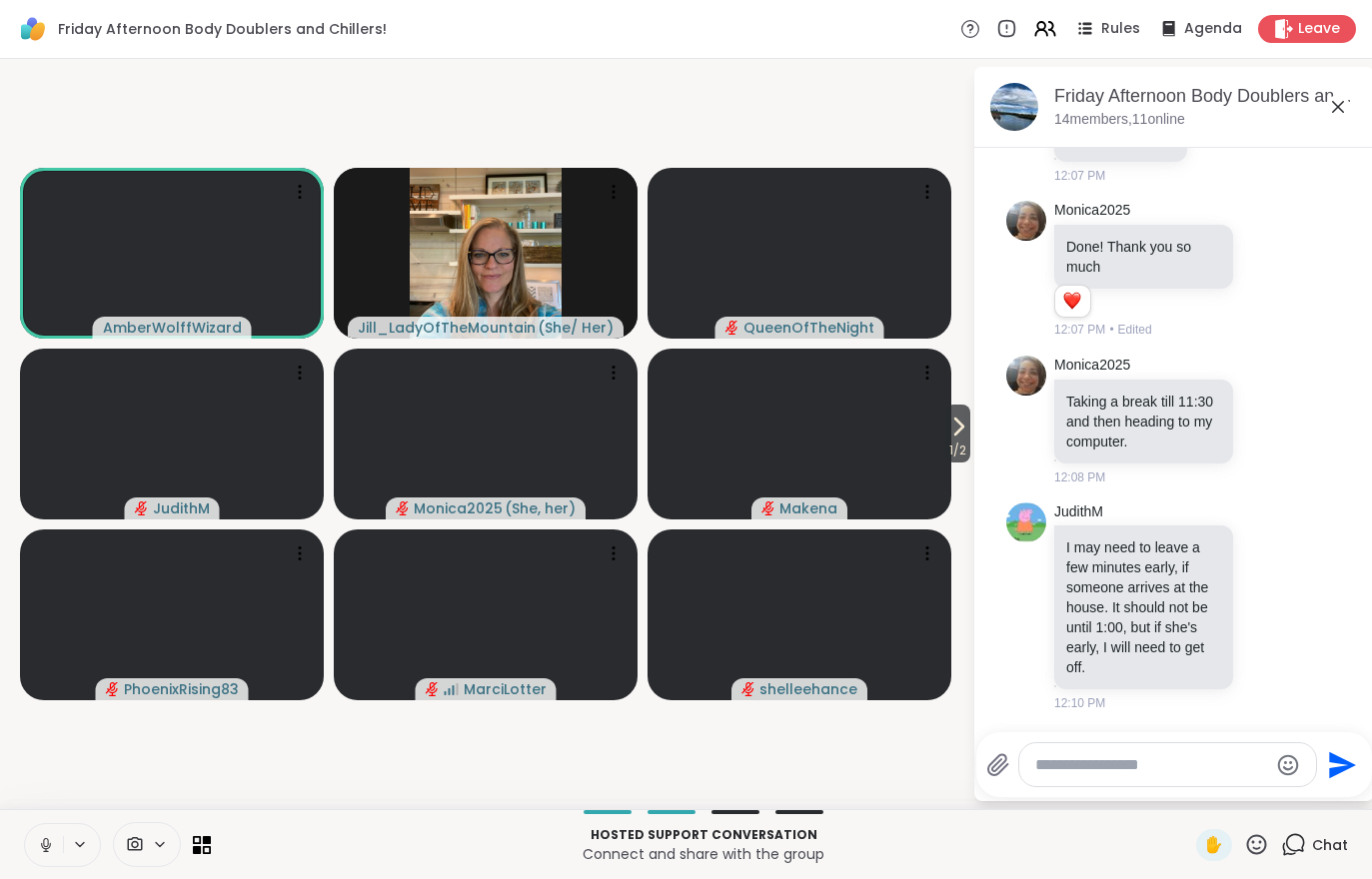 click 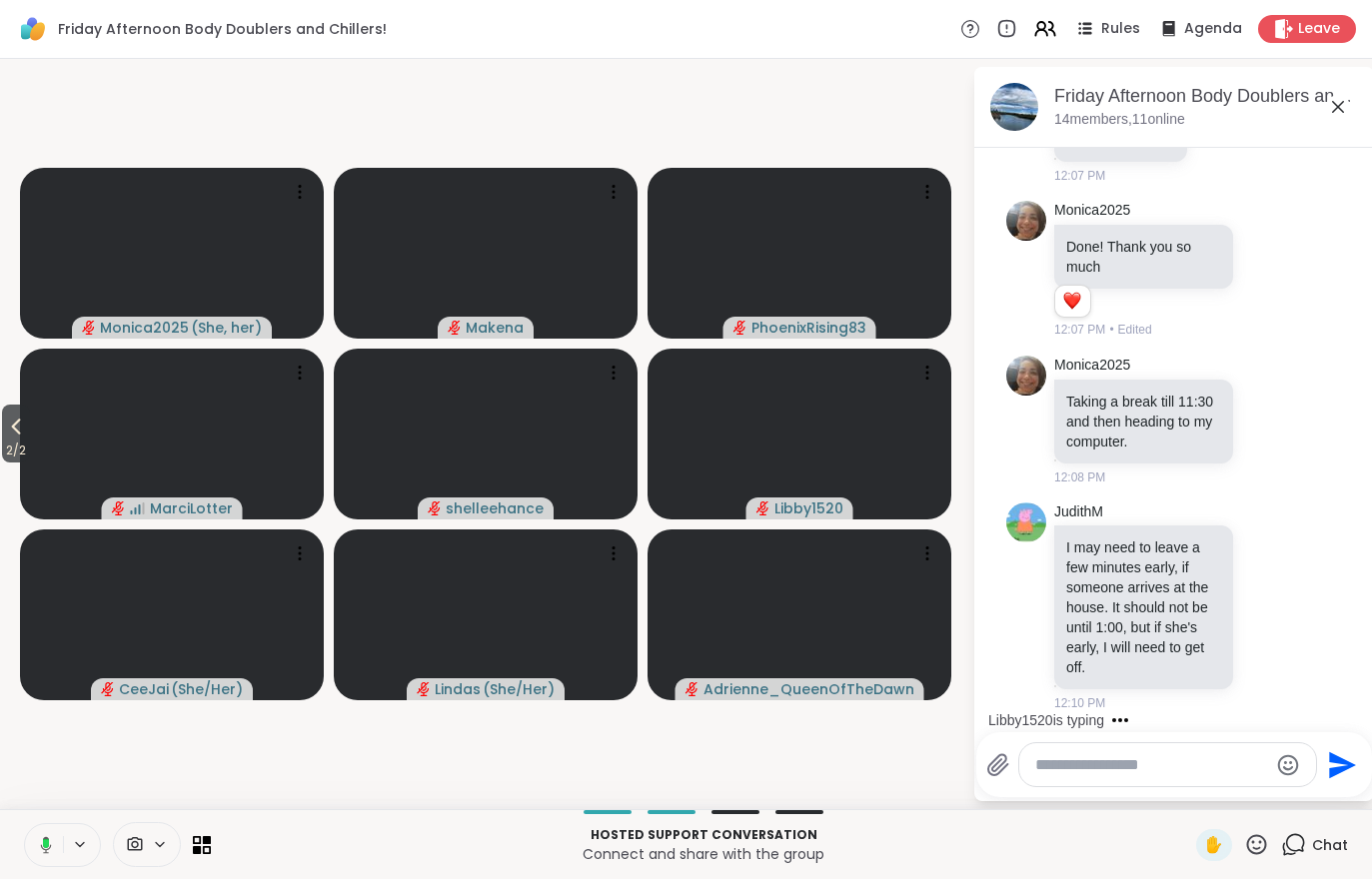 scroll, scrollTop: 3900, scrollLeft: 0, axis: vertical 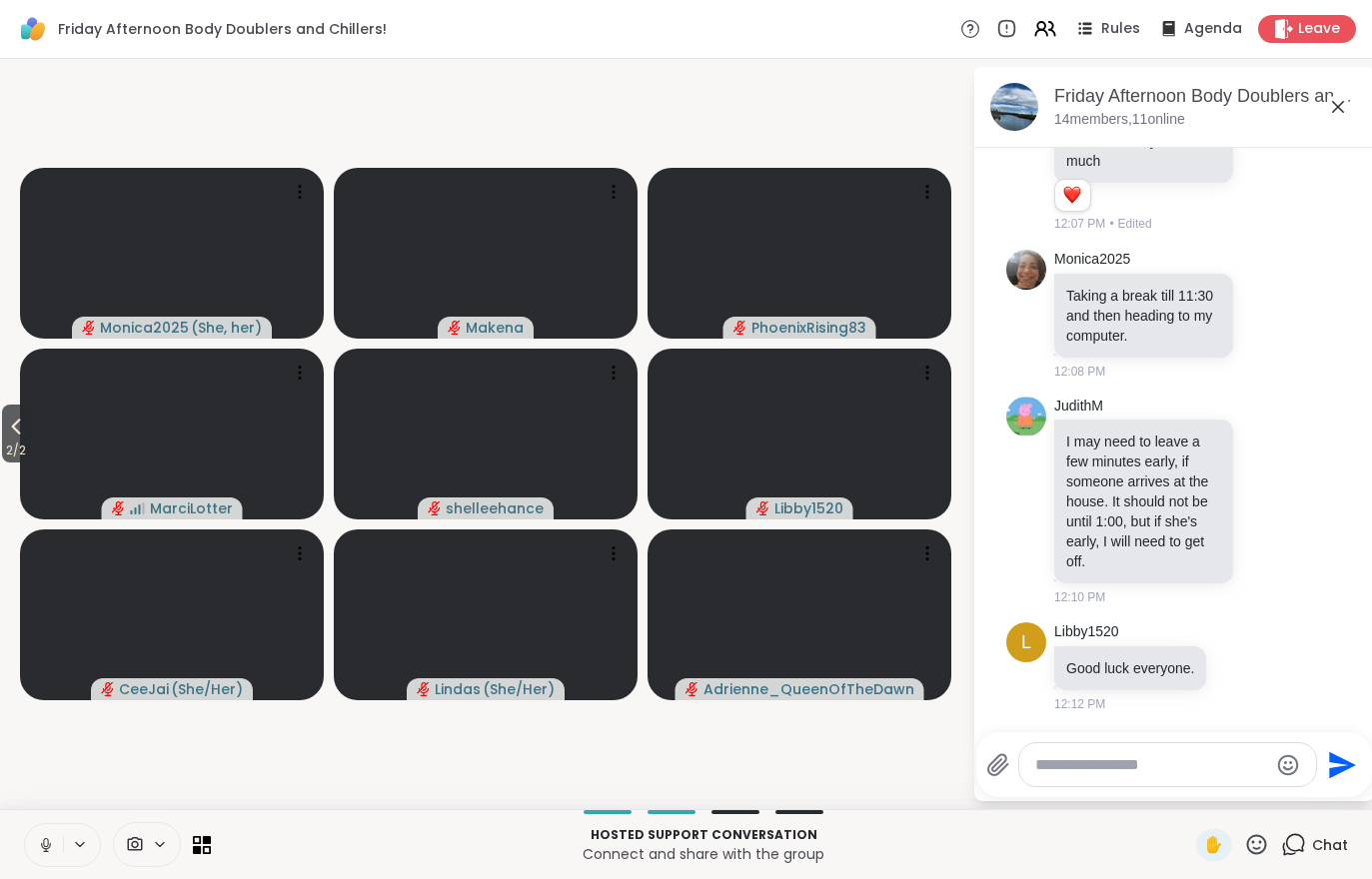 click on "Hosted support conversation Connect and share with the group ✋ Chat" at bounding box center (686, 844) 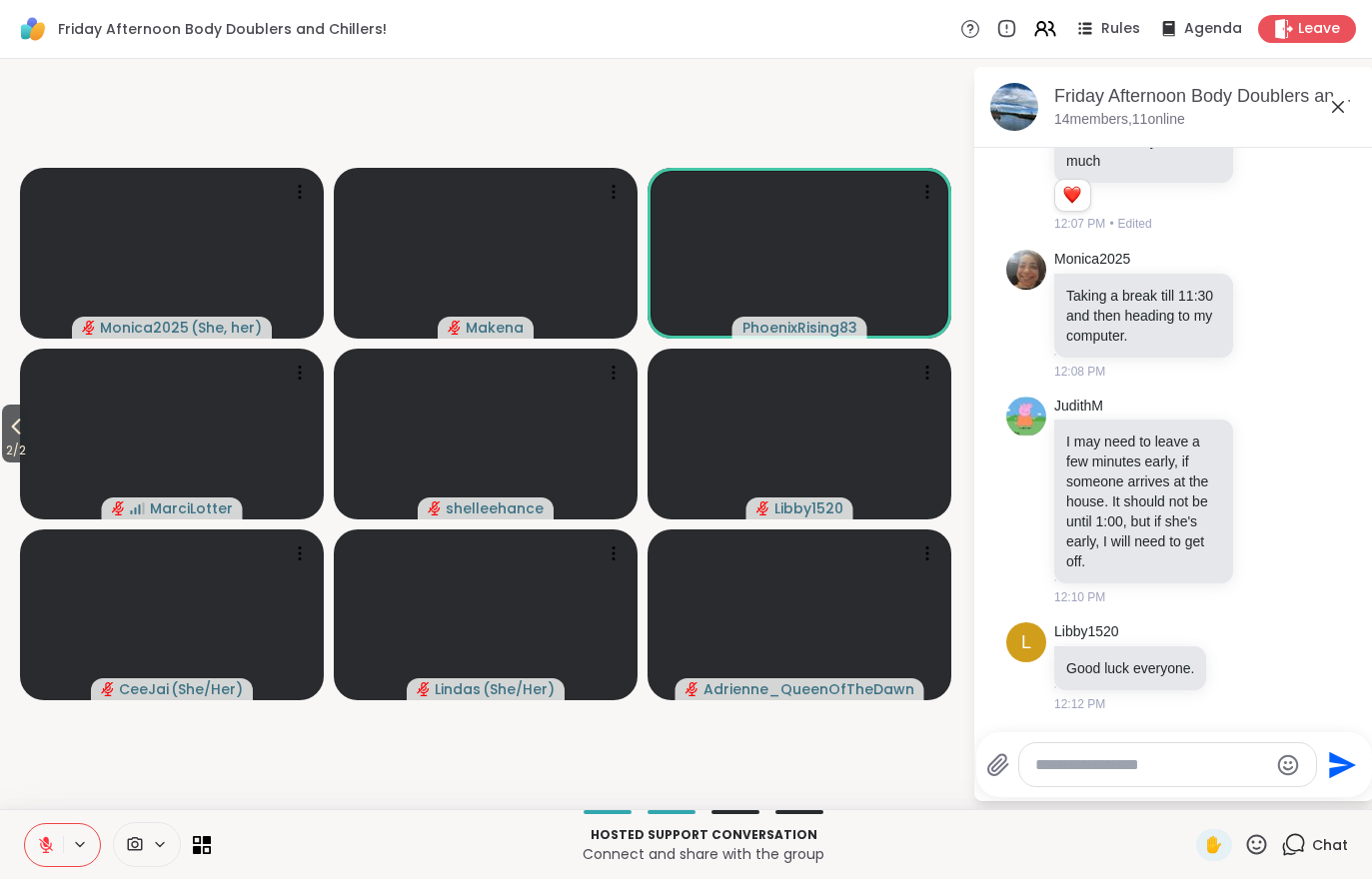 click at bounding box center [44, 845] 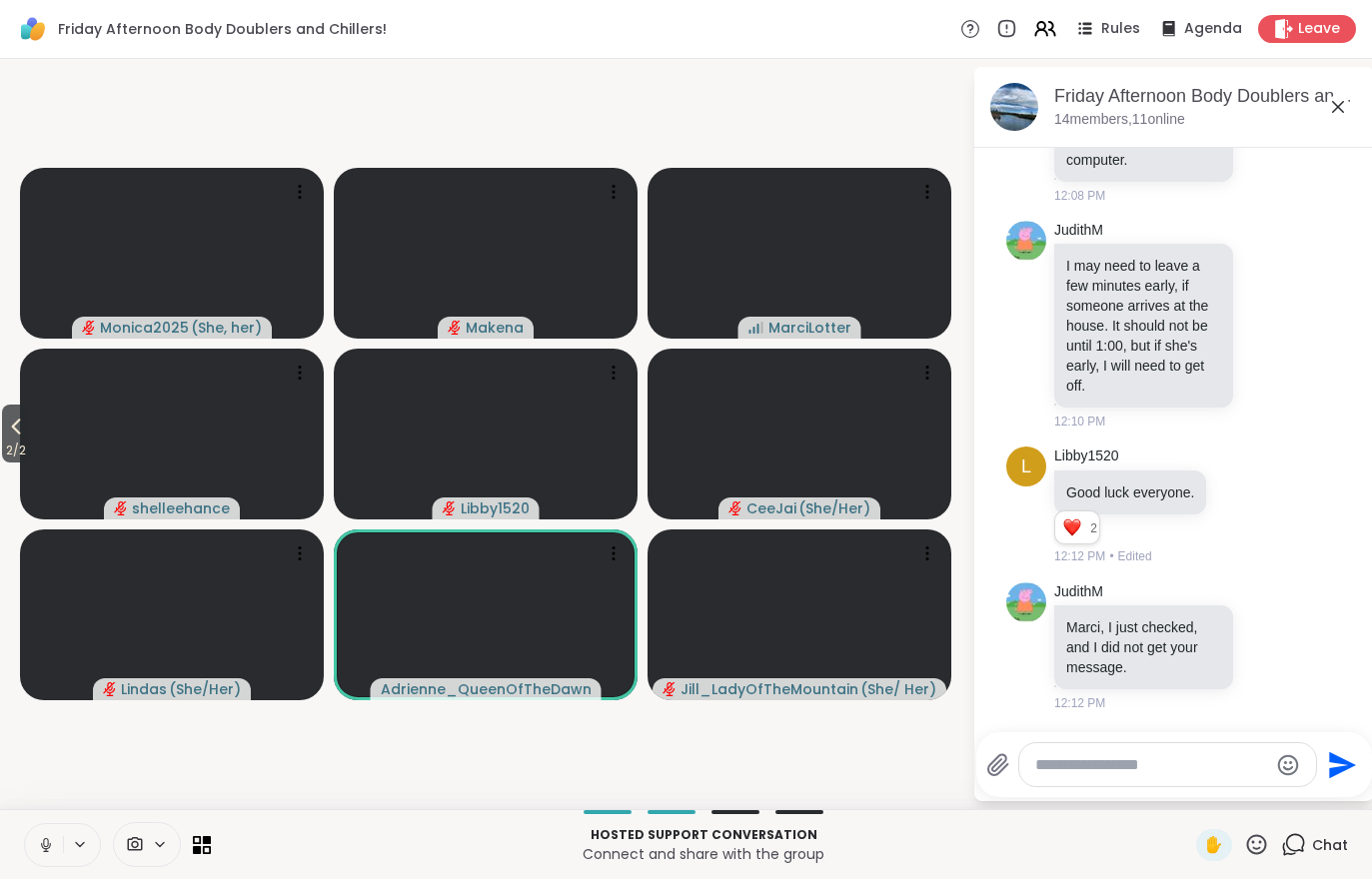 scroll, scrollTop: 4035, scrollLeft: 0, axis: vertical 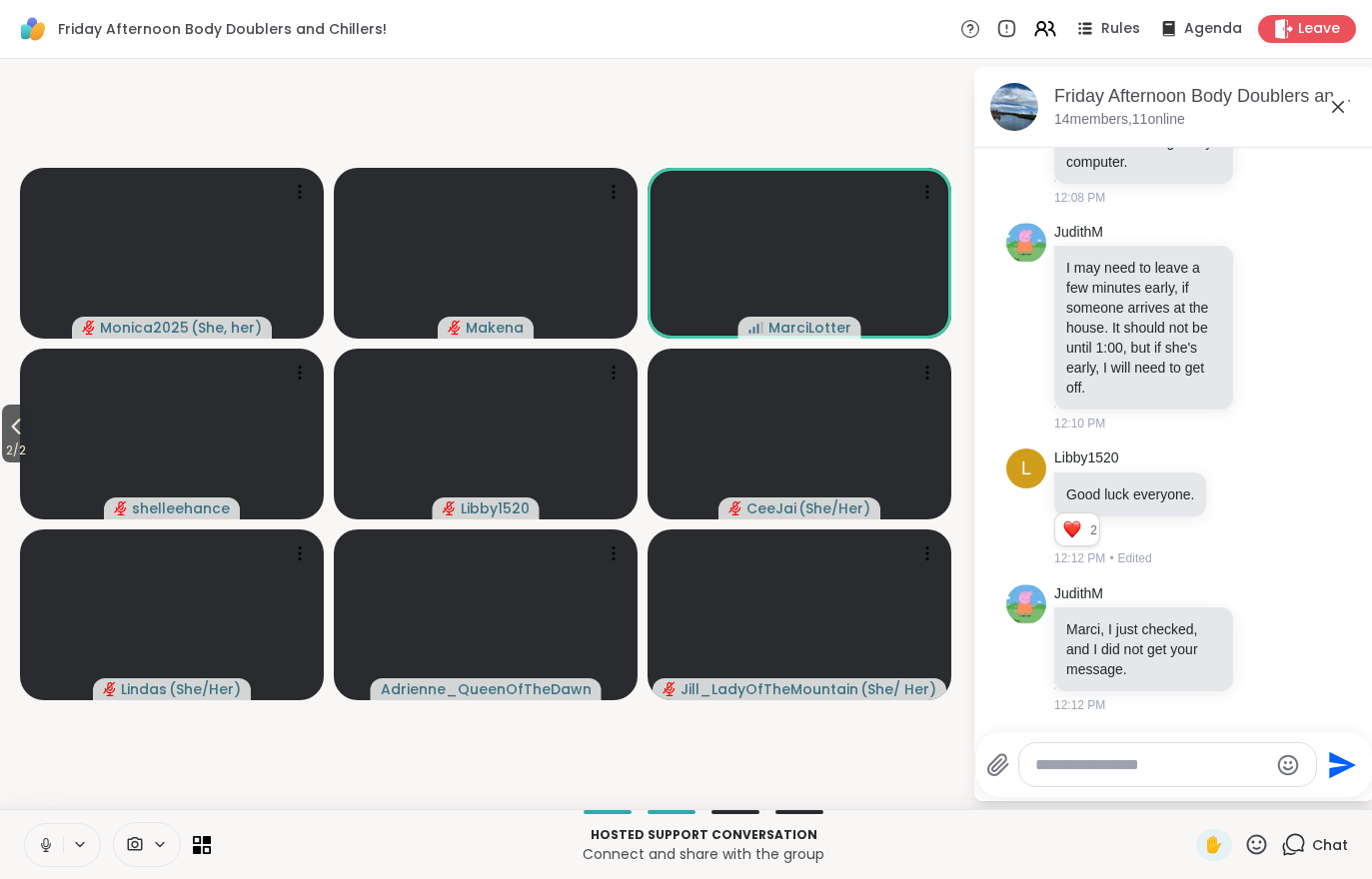 click 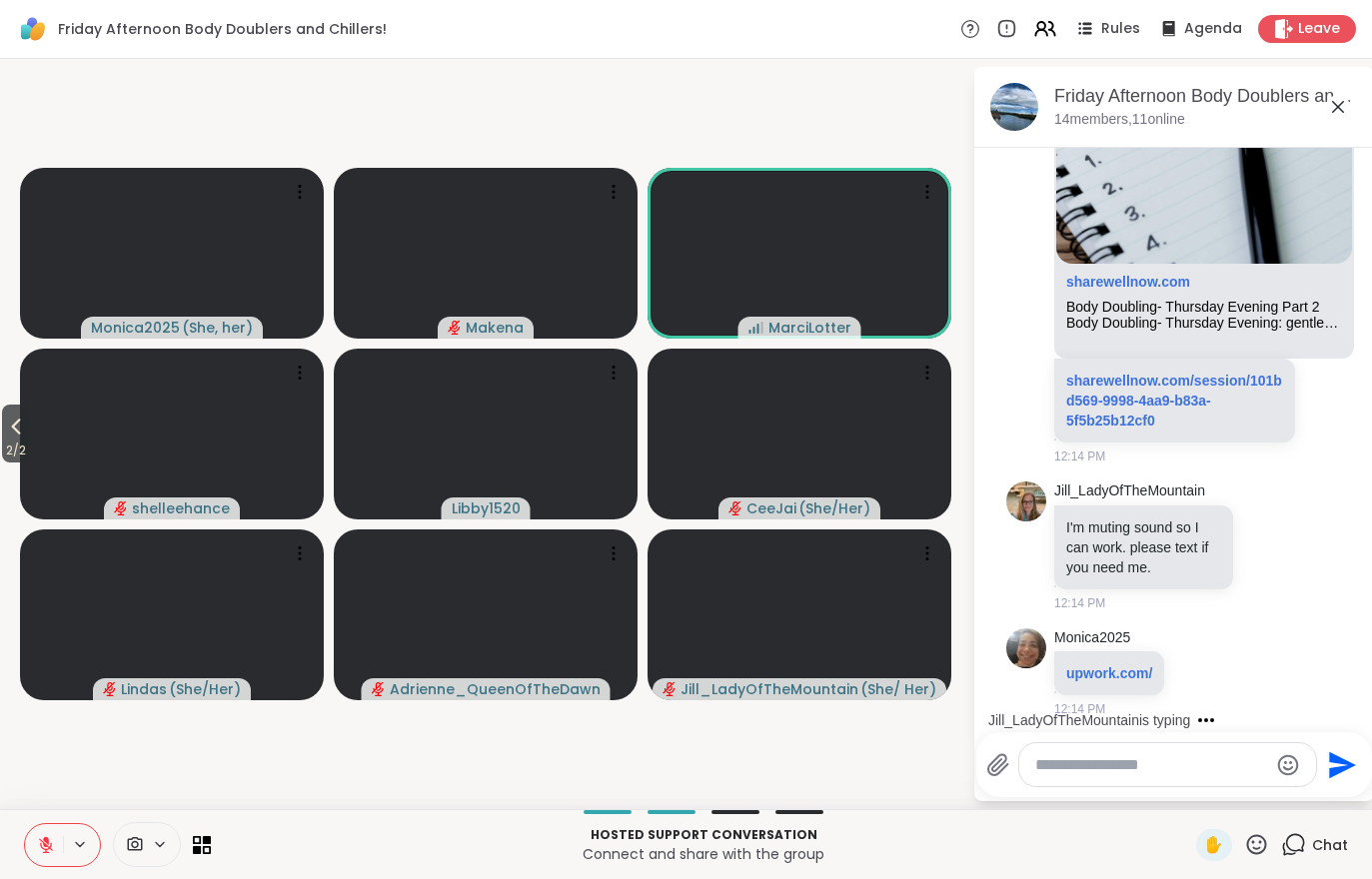 scroll, scrollTop: 5018, scrollLeft: 0, axis: vertical 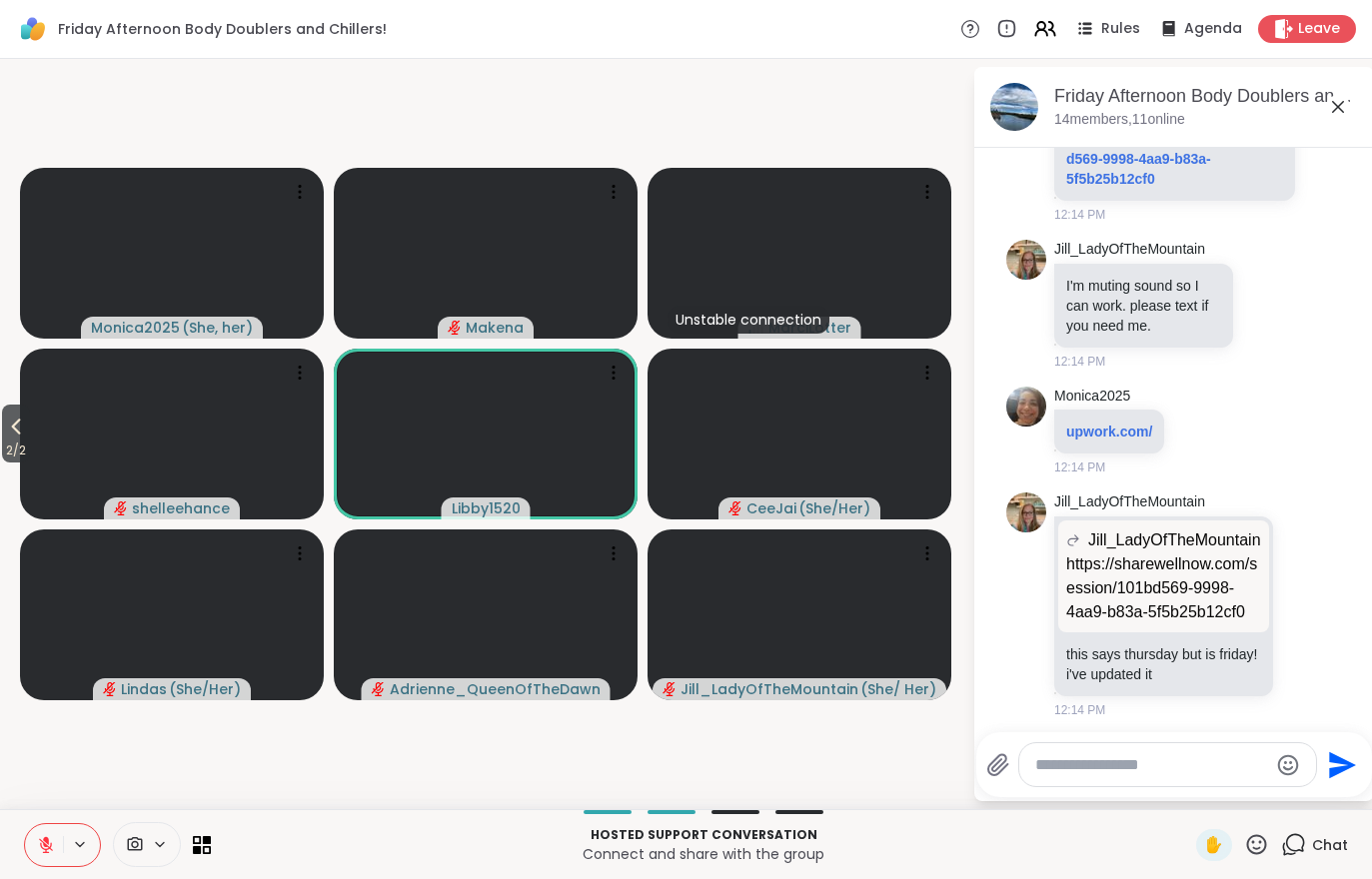 click at bounding box center [44, 845] 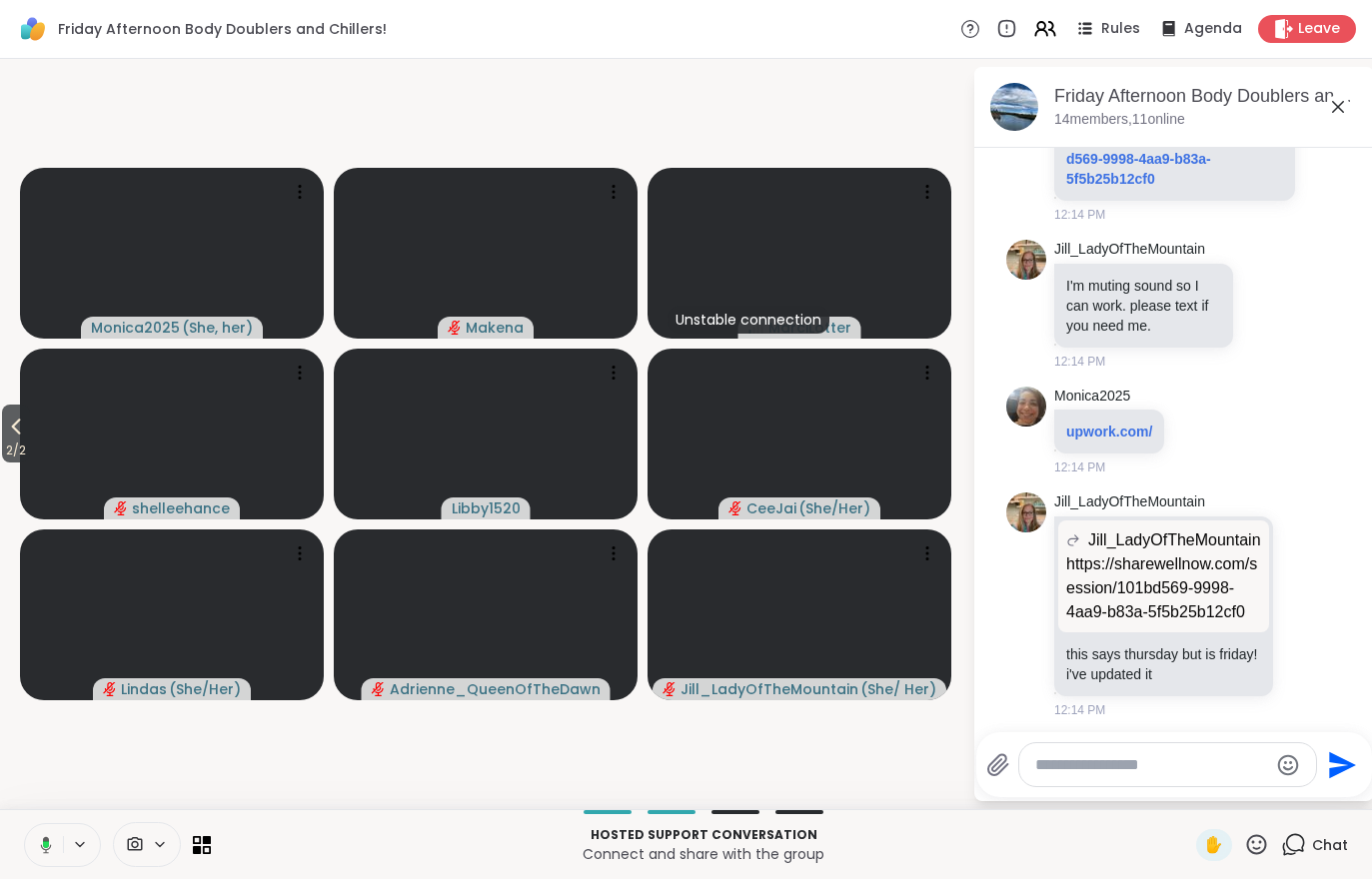click on "2  /  2" at bounding box center [16, 450] 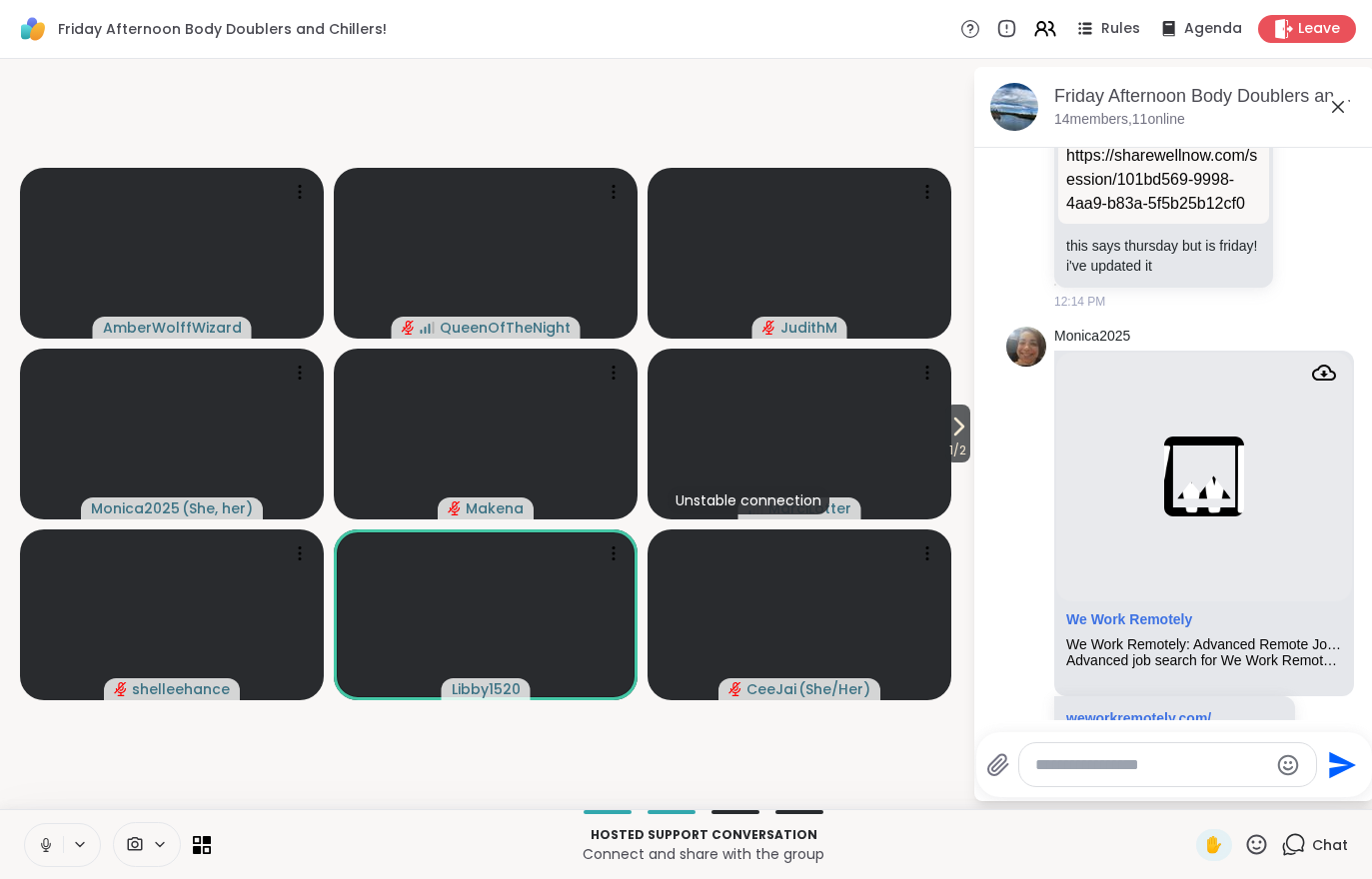 scroll, scrollTop: 5468, scrollLeft: 0, axis: vertical 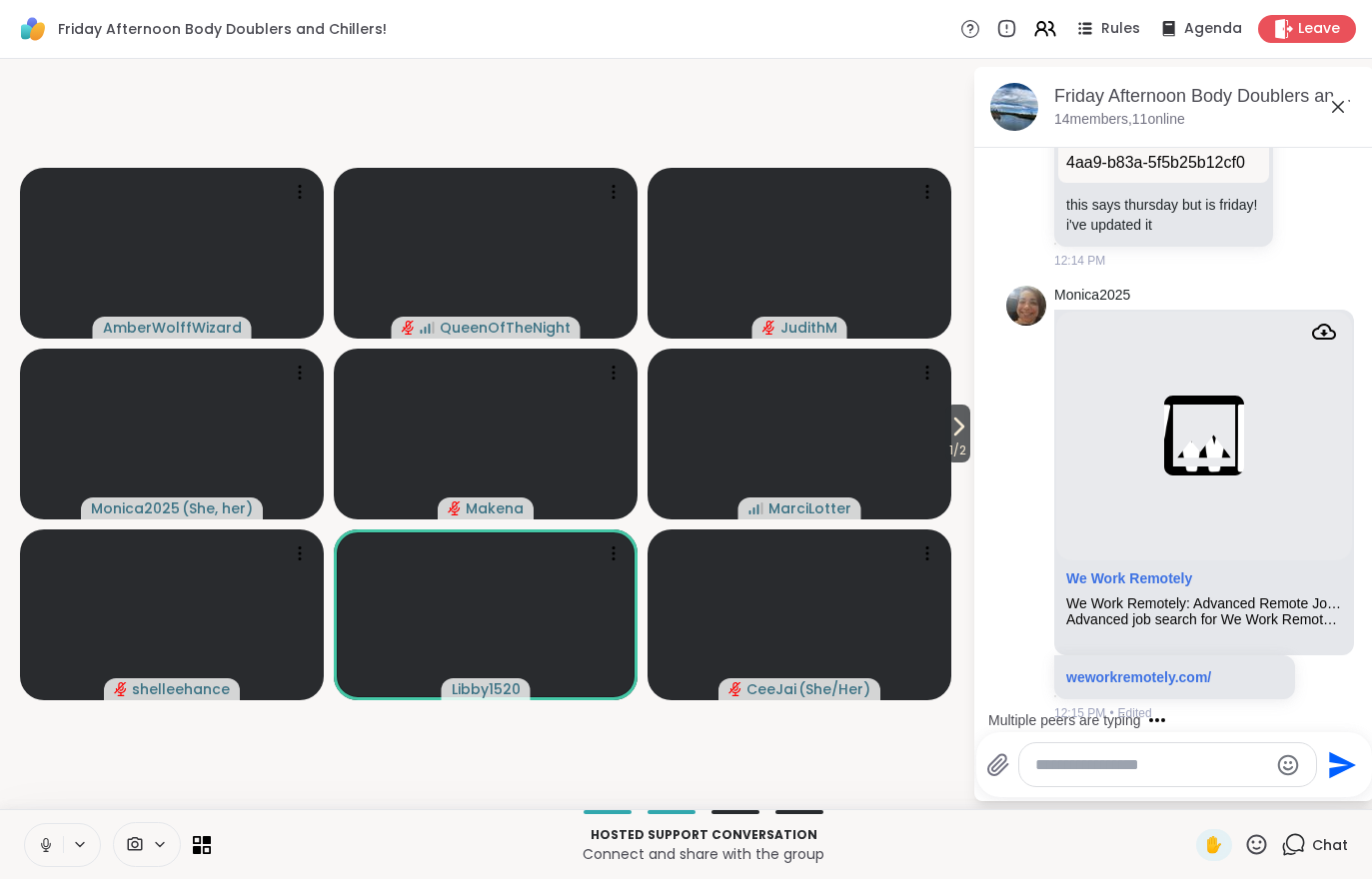 click at bounding box center (44, 845) 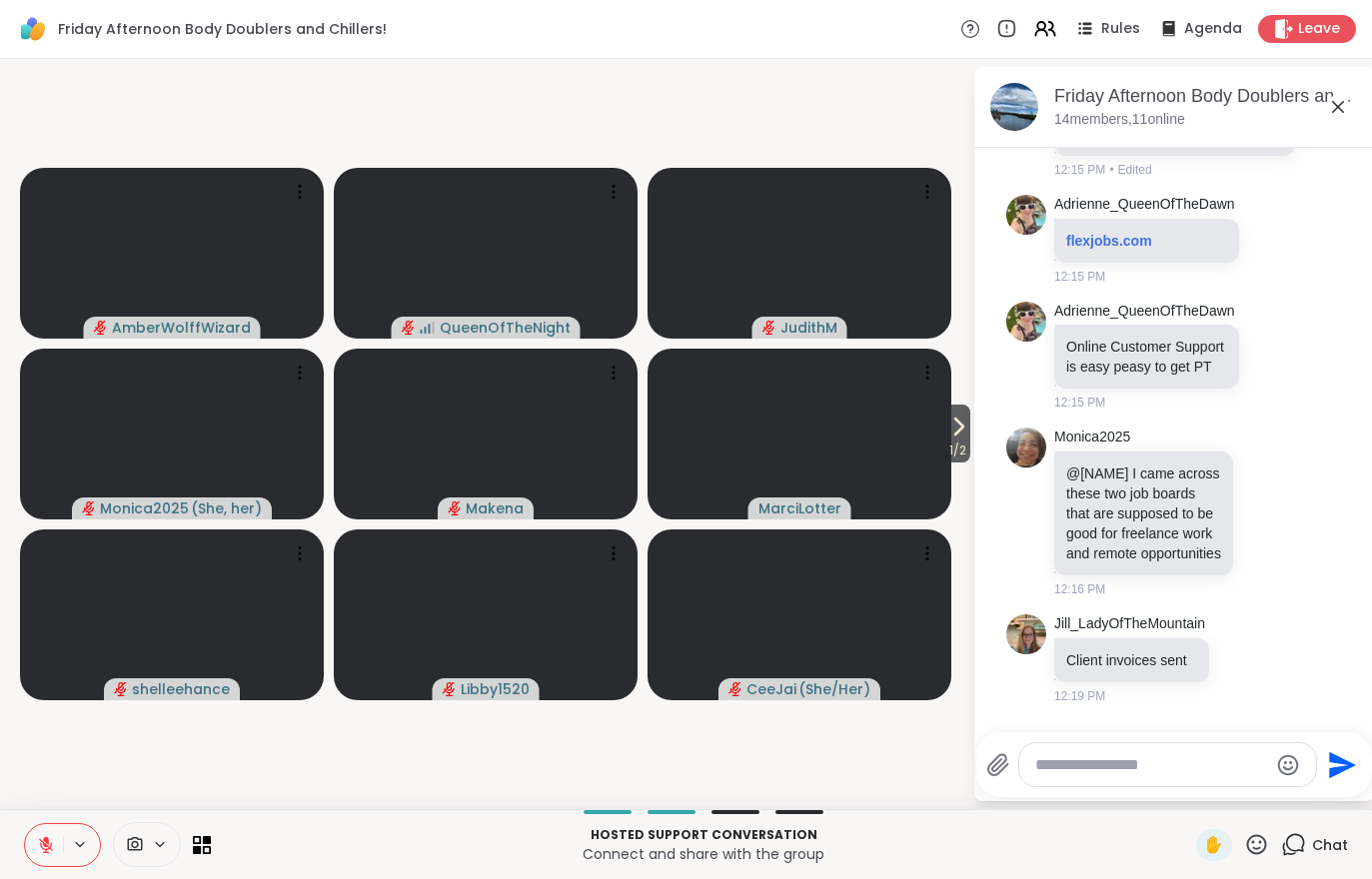 scroll, scrollTop: 6117, scrollLeft: 0, axis: vertical 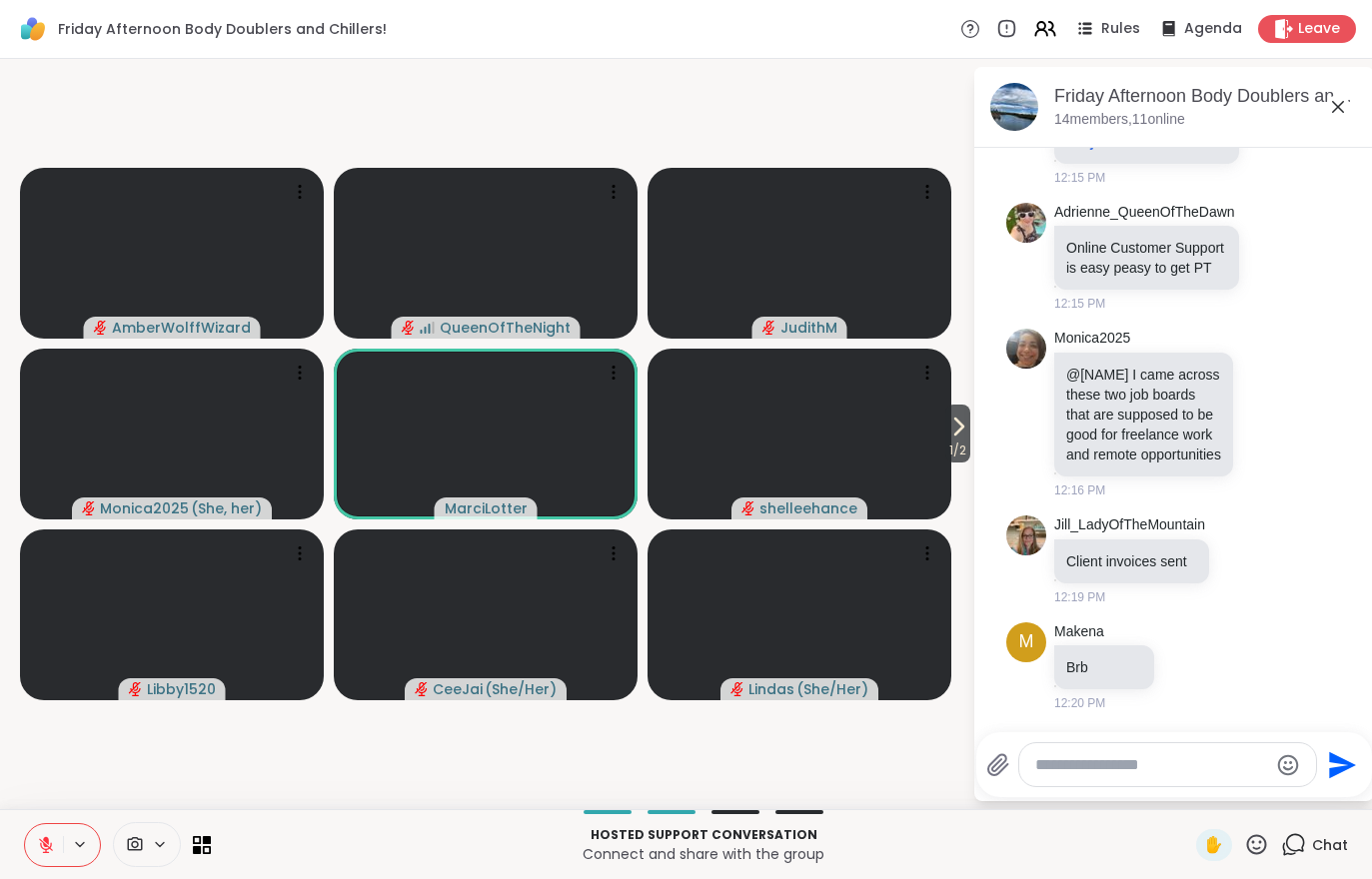 click on "1  /  2" at bounding box center [957, 450] 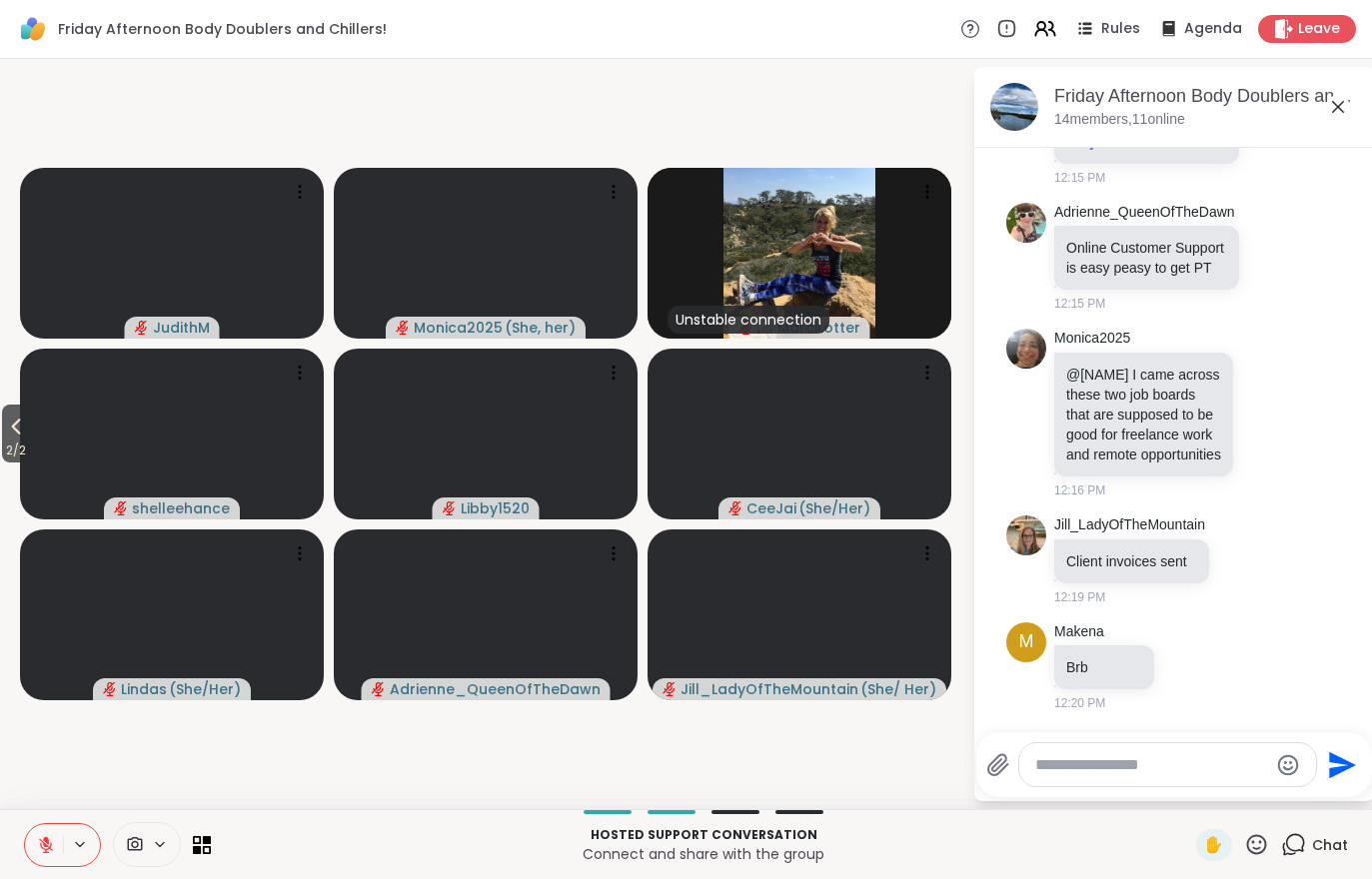 click 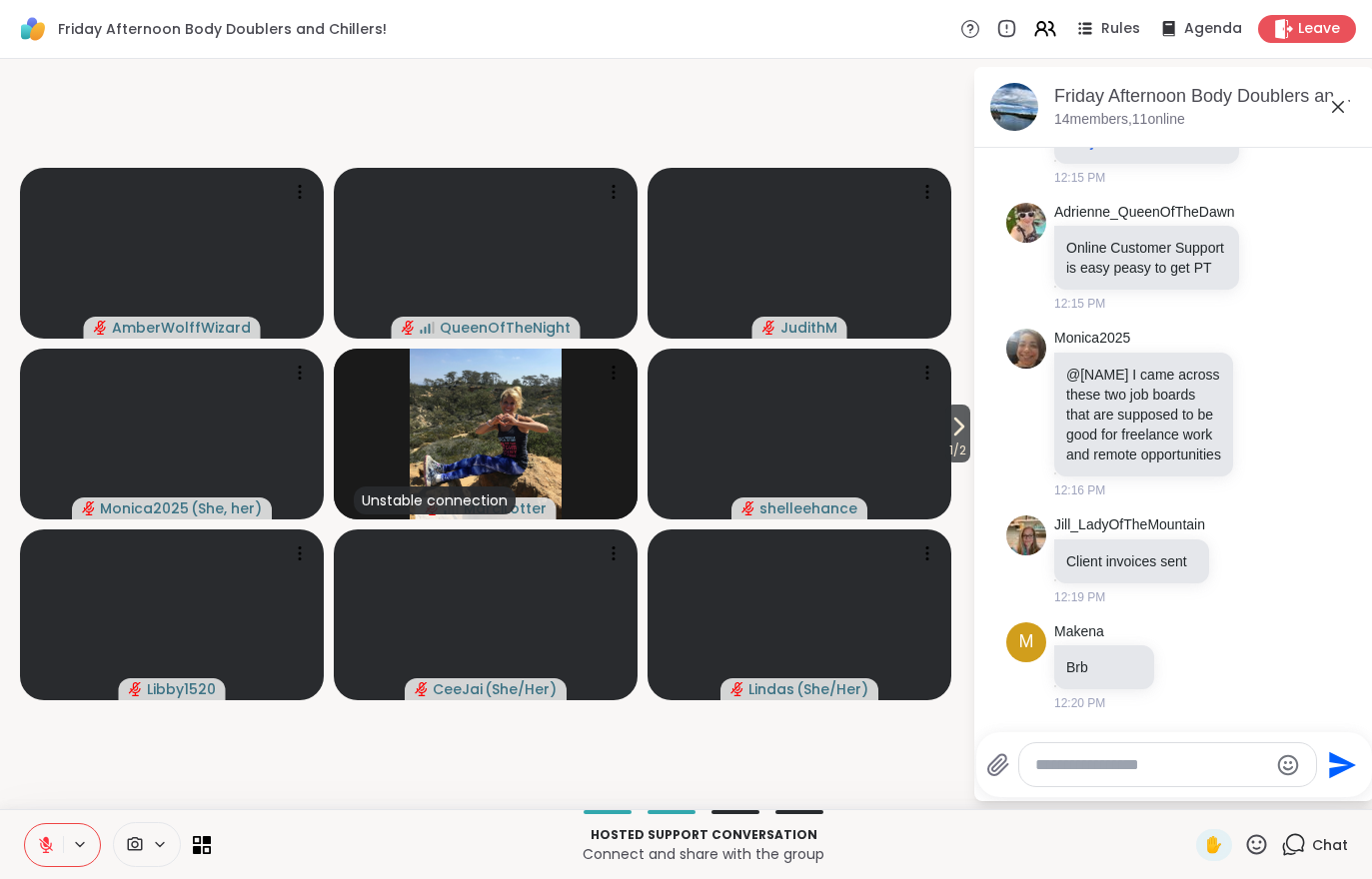 click 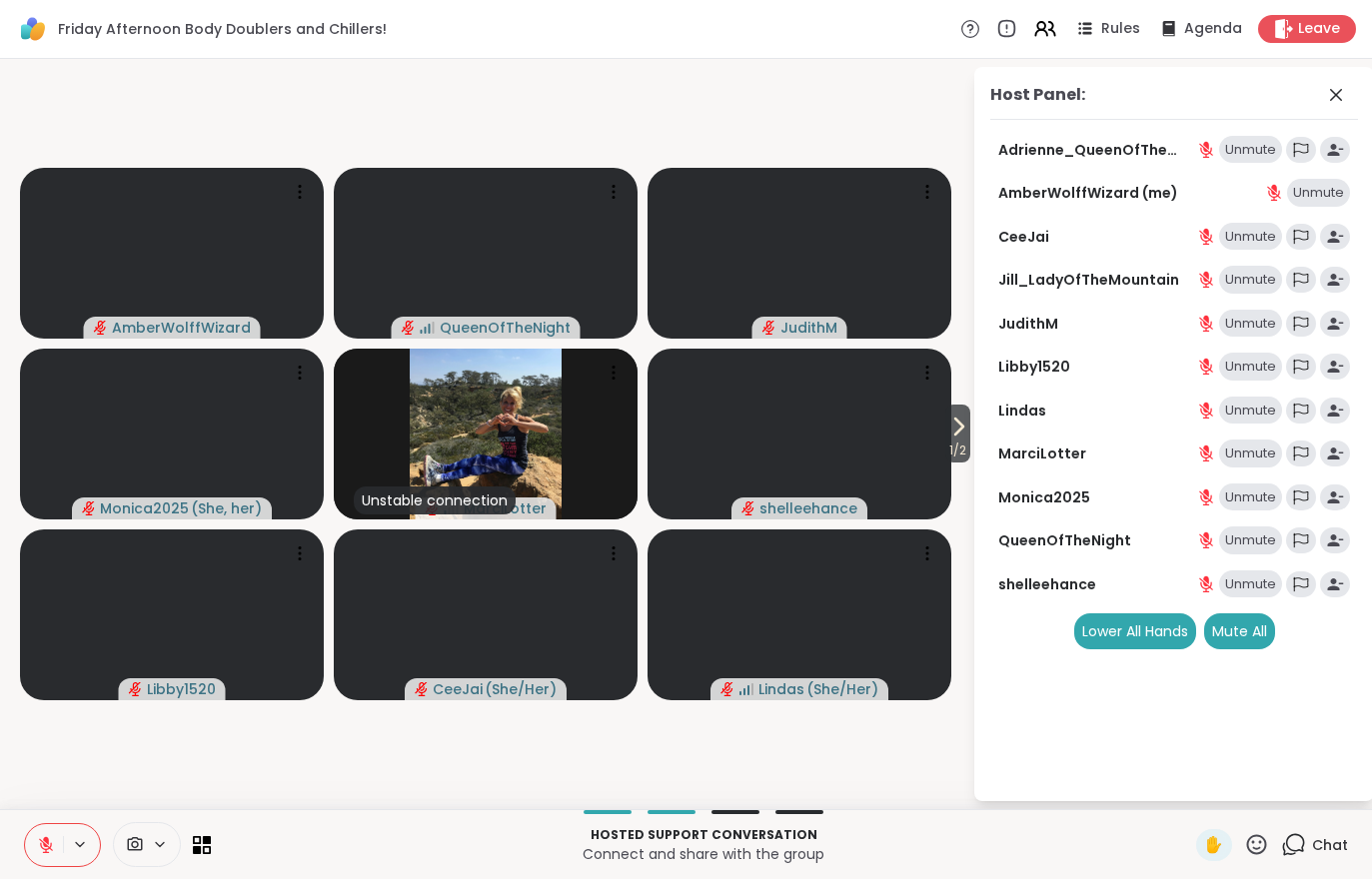 click on "Mute All" at bounding box center [1239, 631] 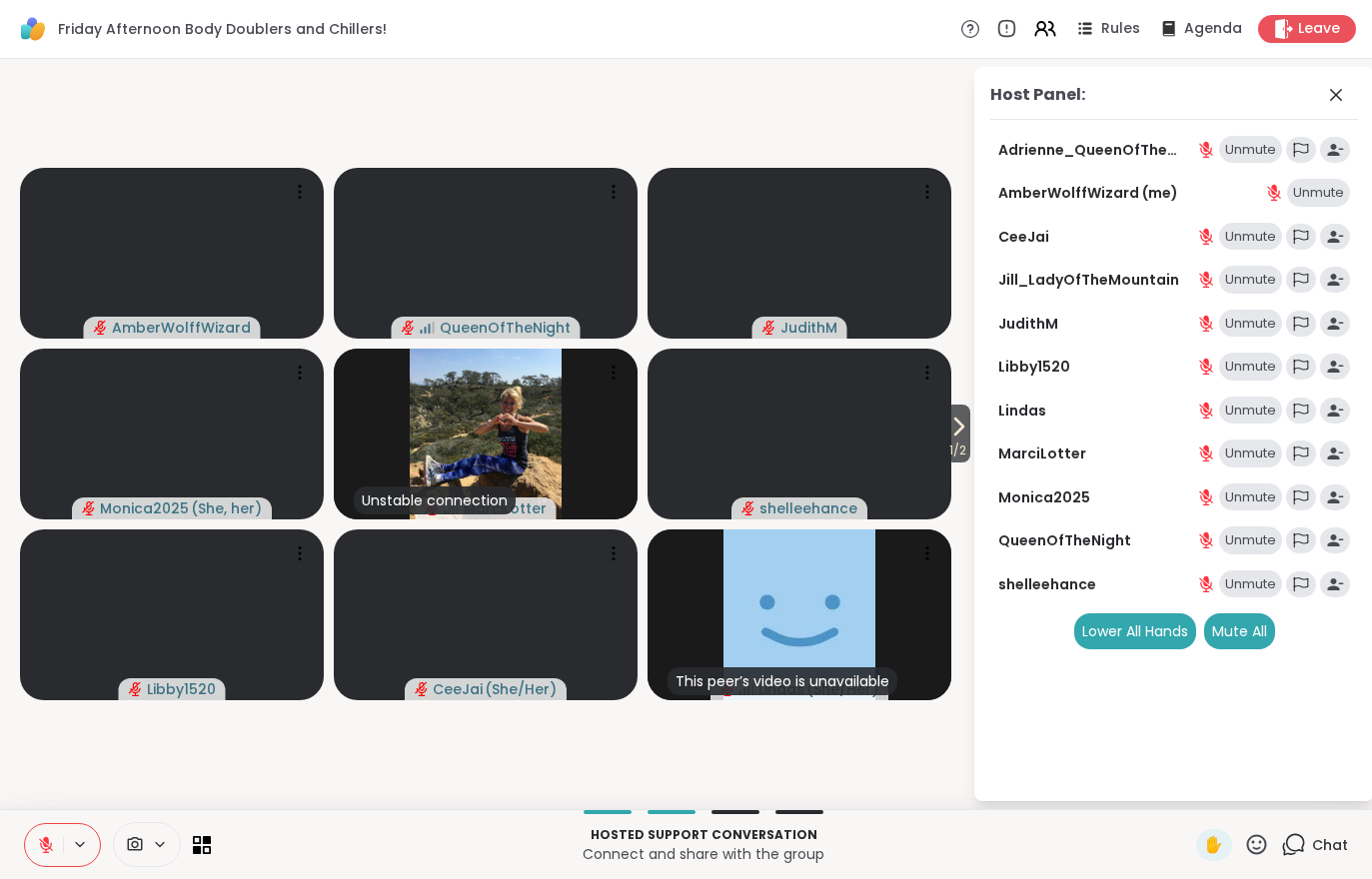 click on "Chat" at bounding box center [1314, 845] 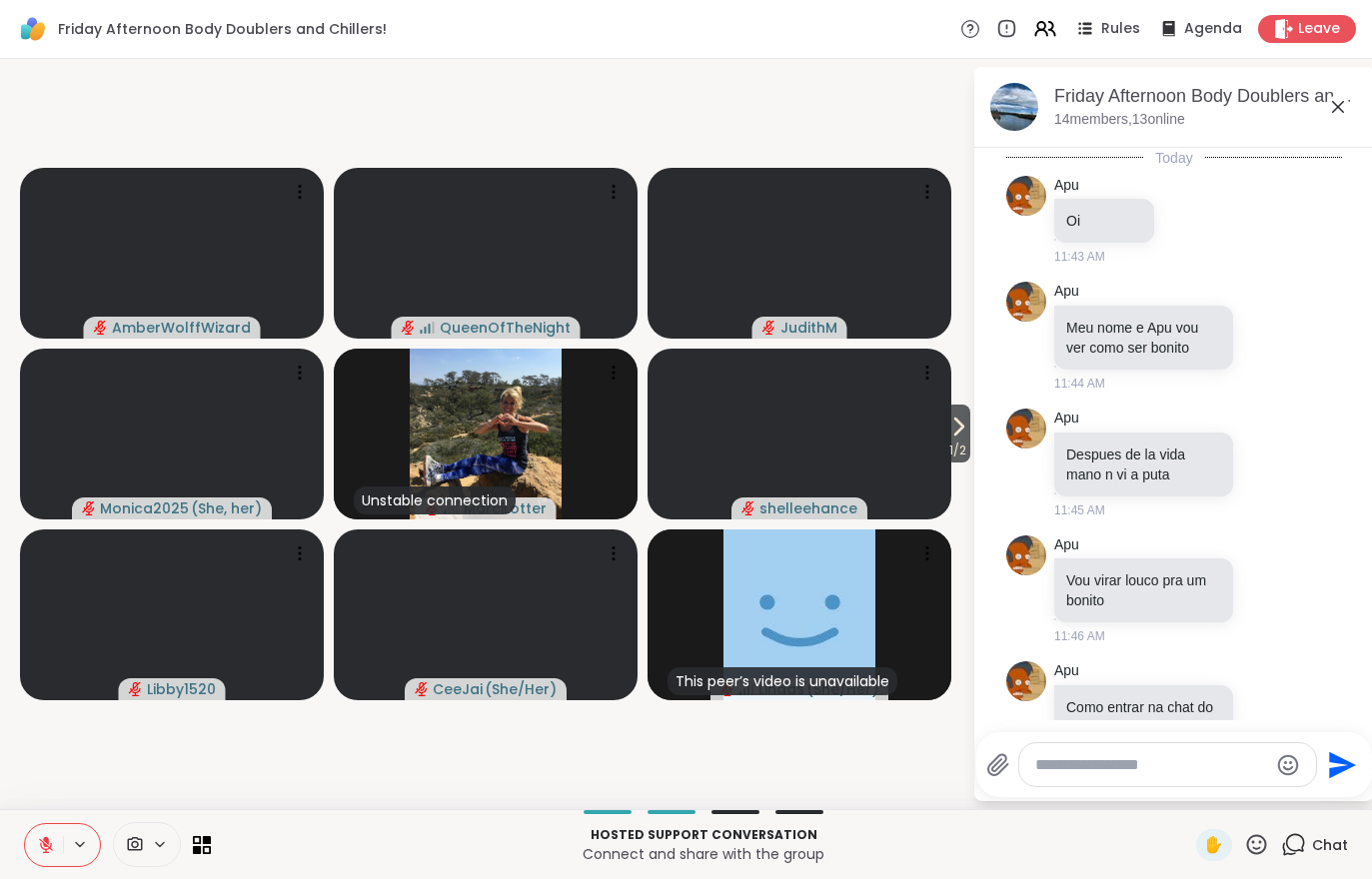 scroll, scrollTop: 5753, scrollLeft: 0, axis: vertical 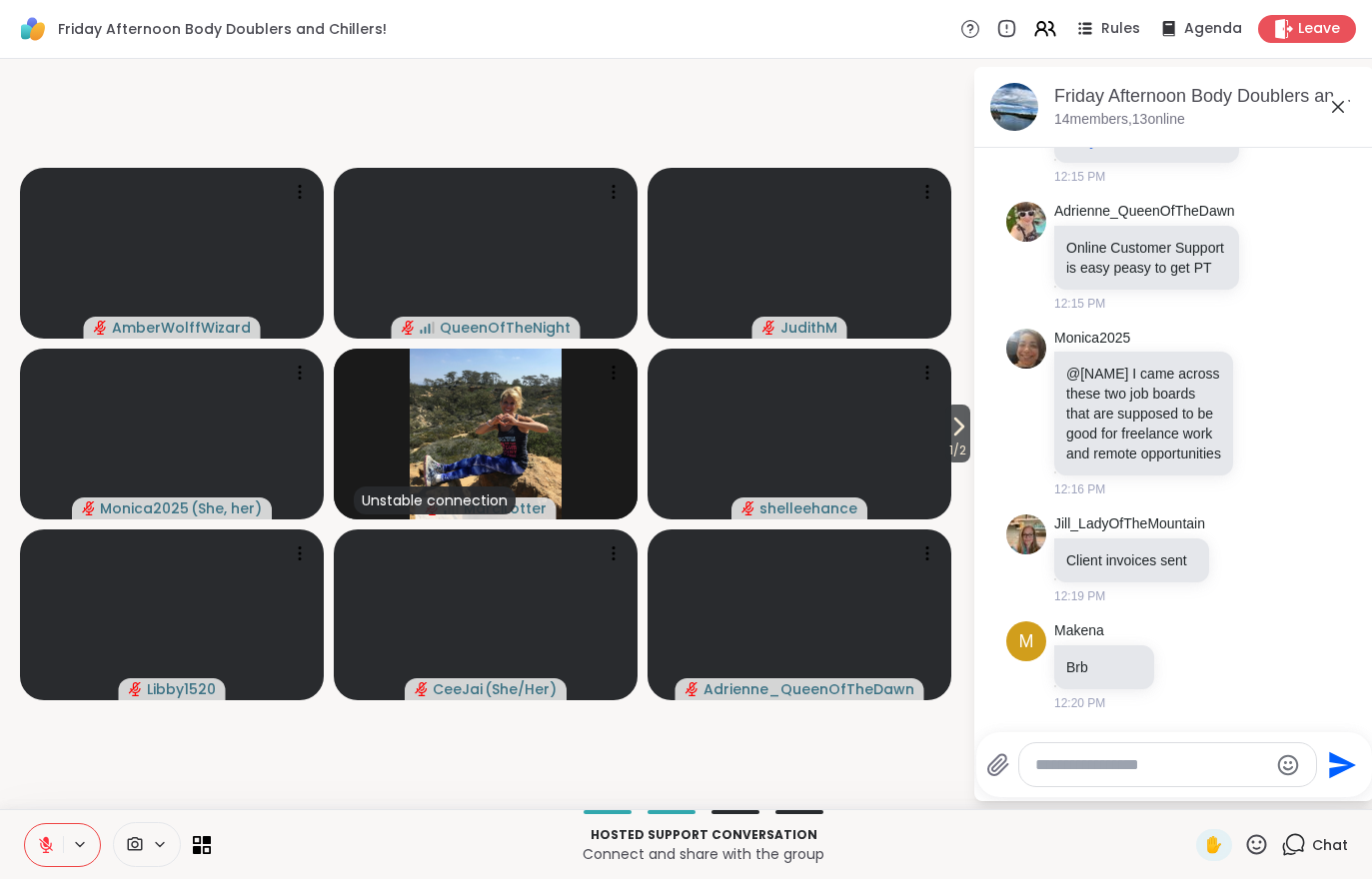 click on "1  /  2" at bounding box center [957, 450] 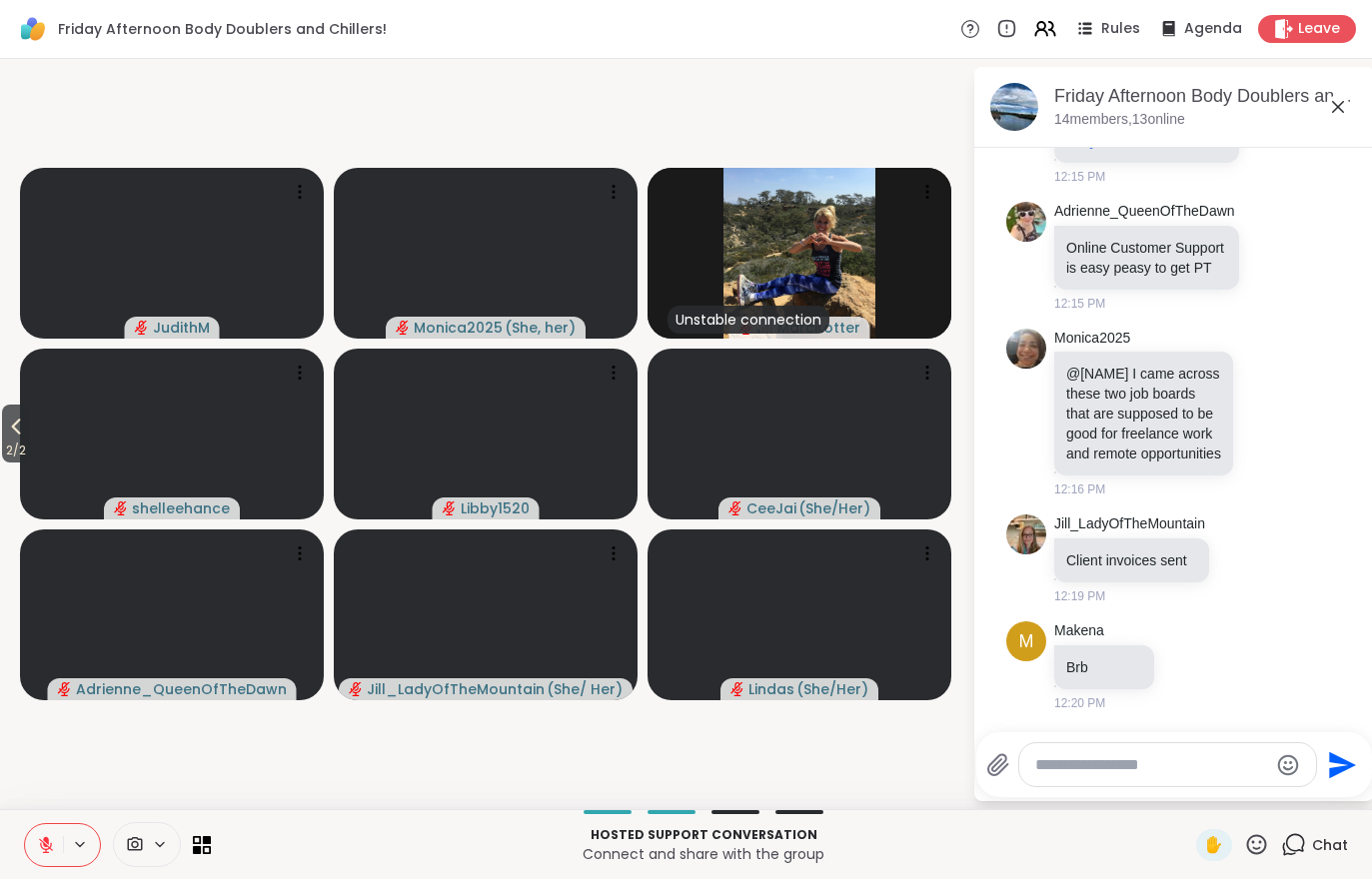 click on "2  /  2" at bounding box center [16, 450] 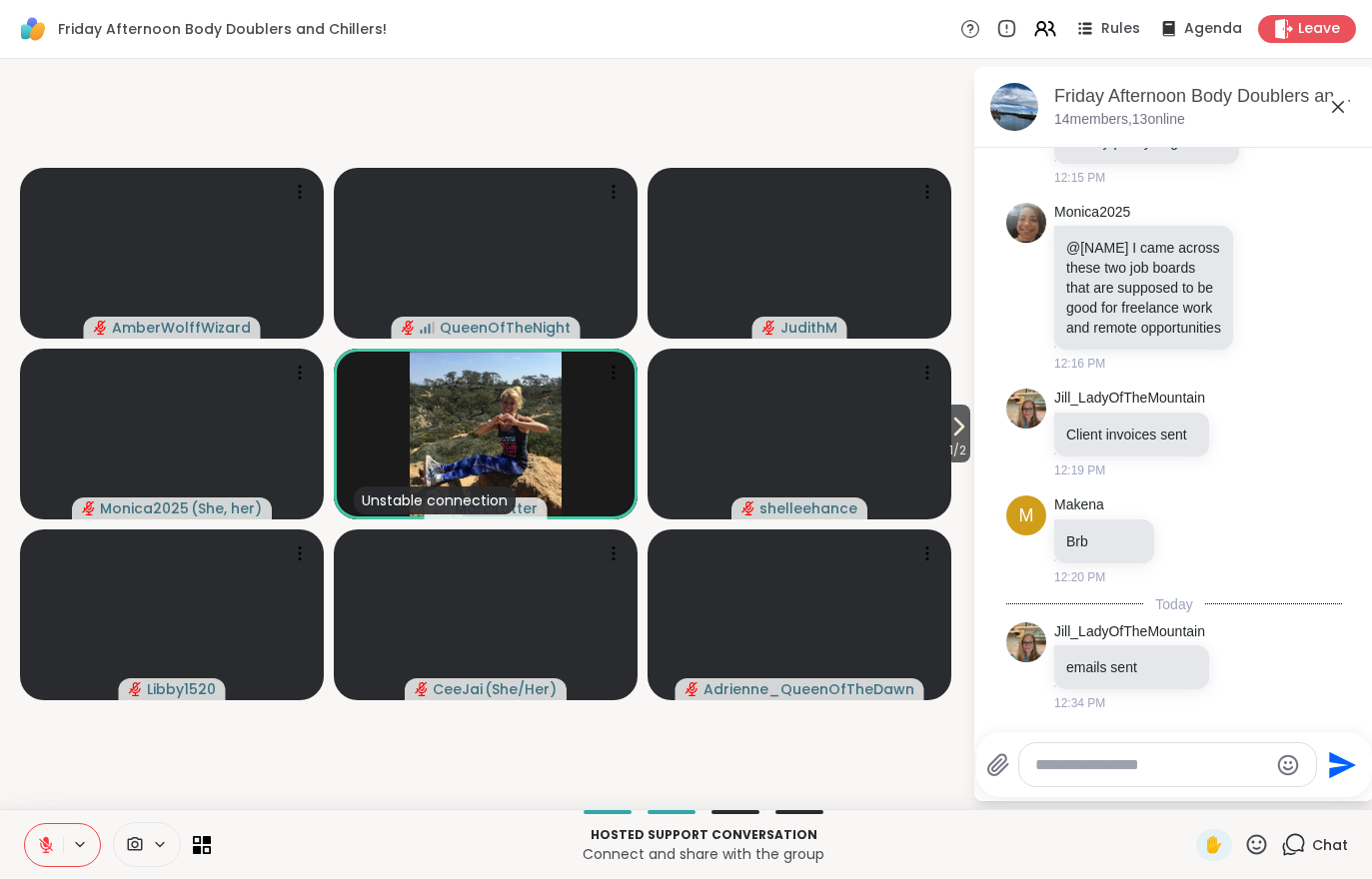 scroll, scrollTop: 6005, scrollLeft: 0, axis: vertical 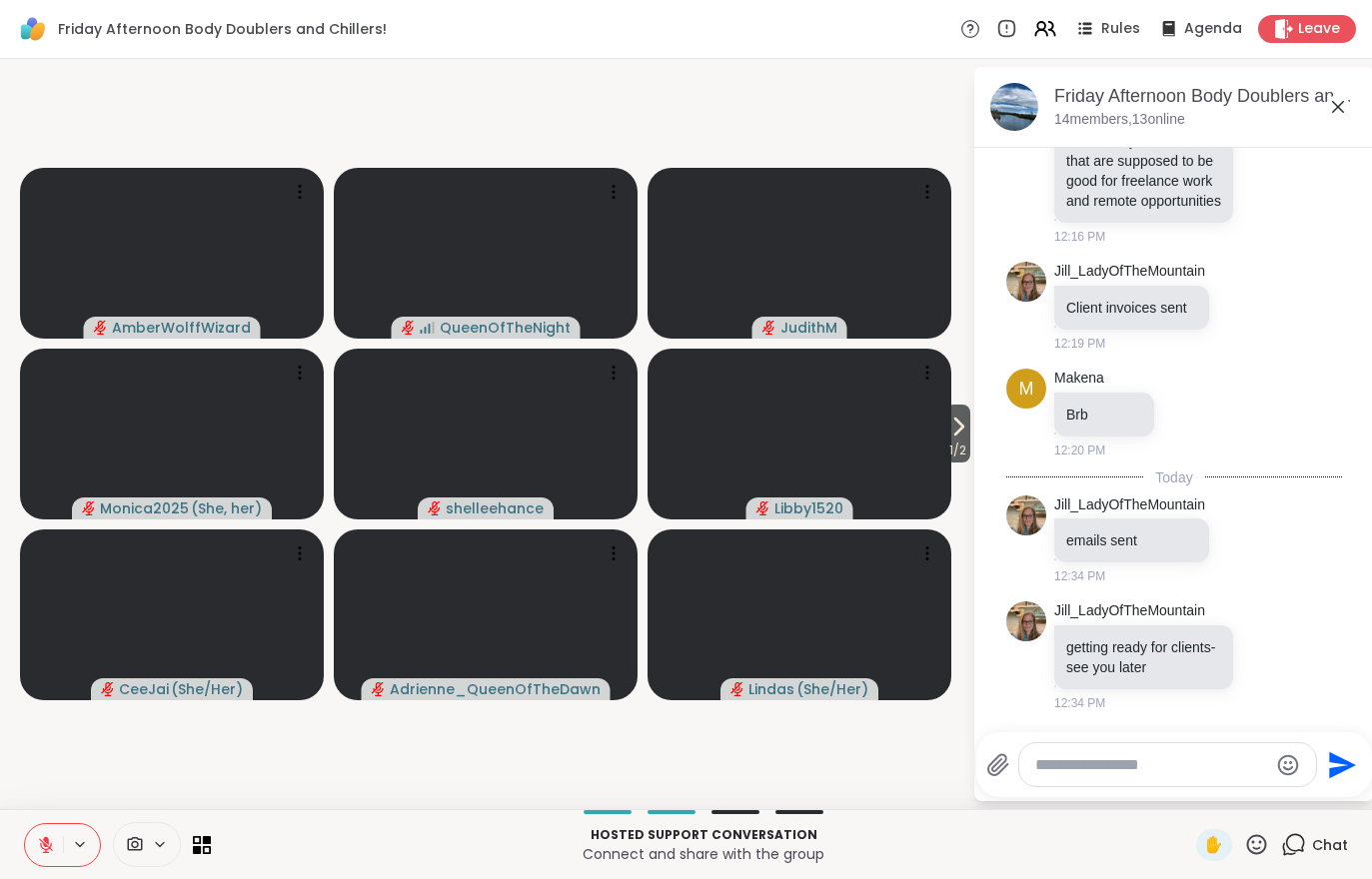 click on "1  /  2" at bounding box center [957, 450] 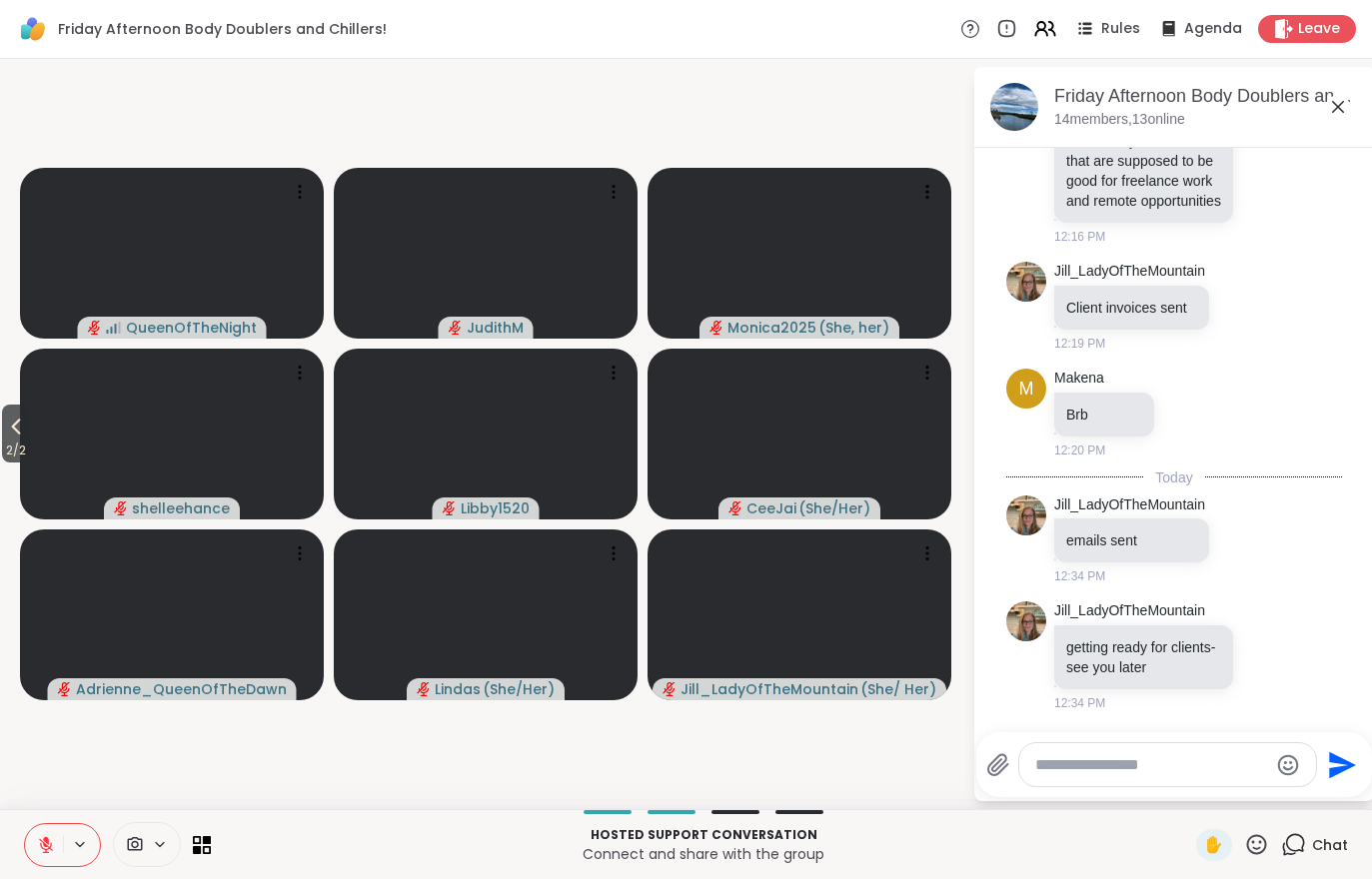 click on "2  /  2" at bounding box center [16, 434] 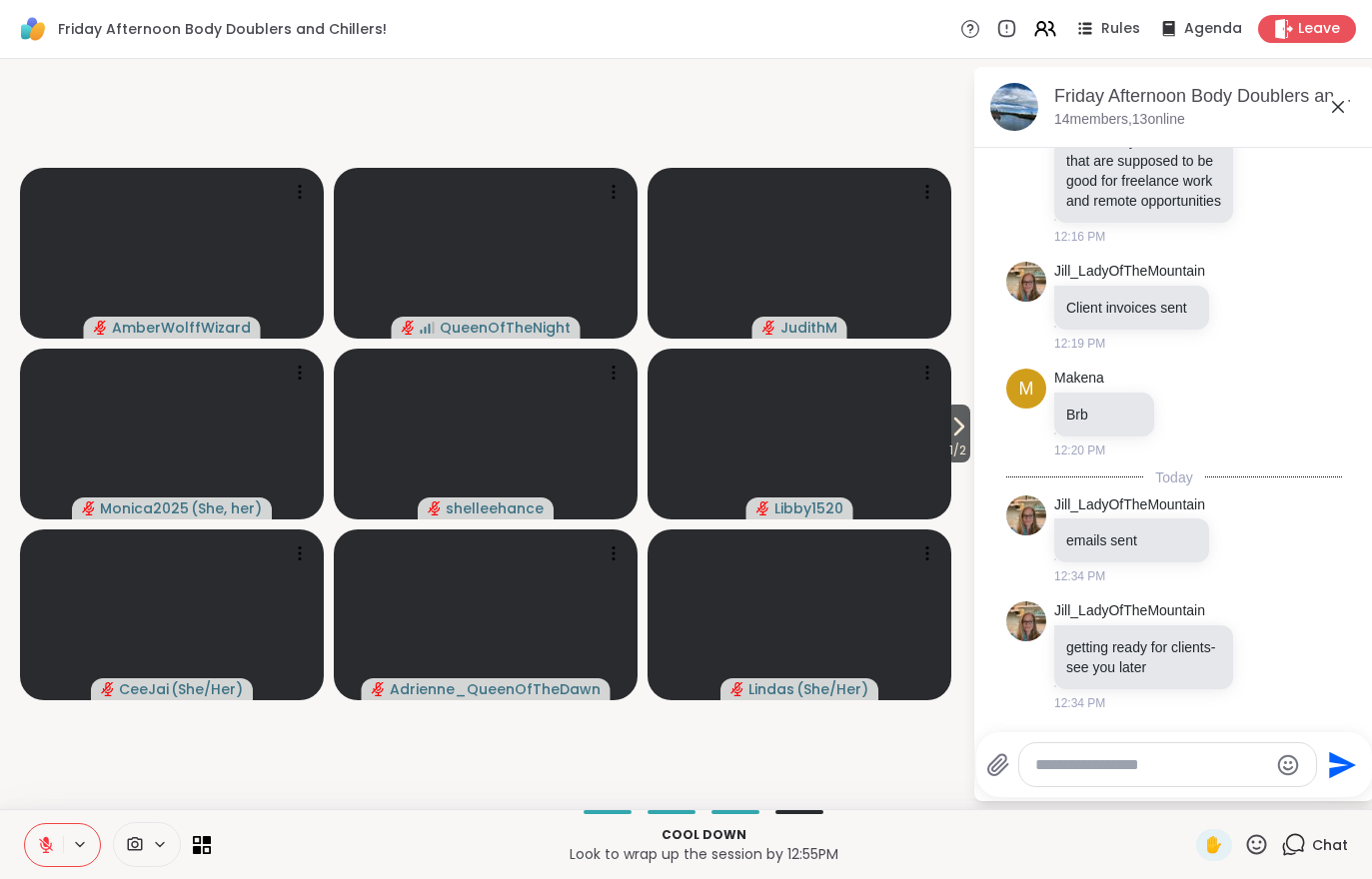 click at bounding box center (44, 845) 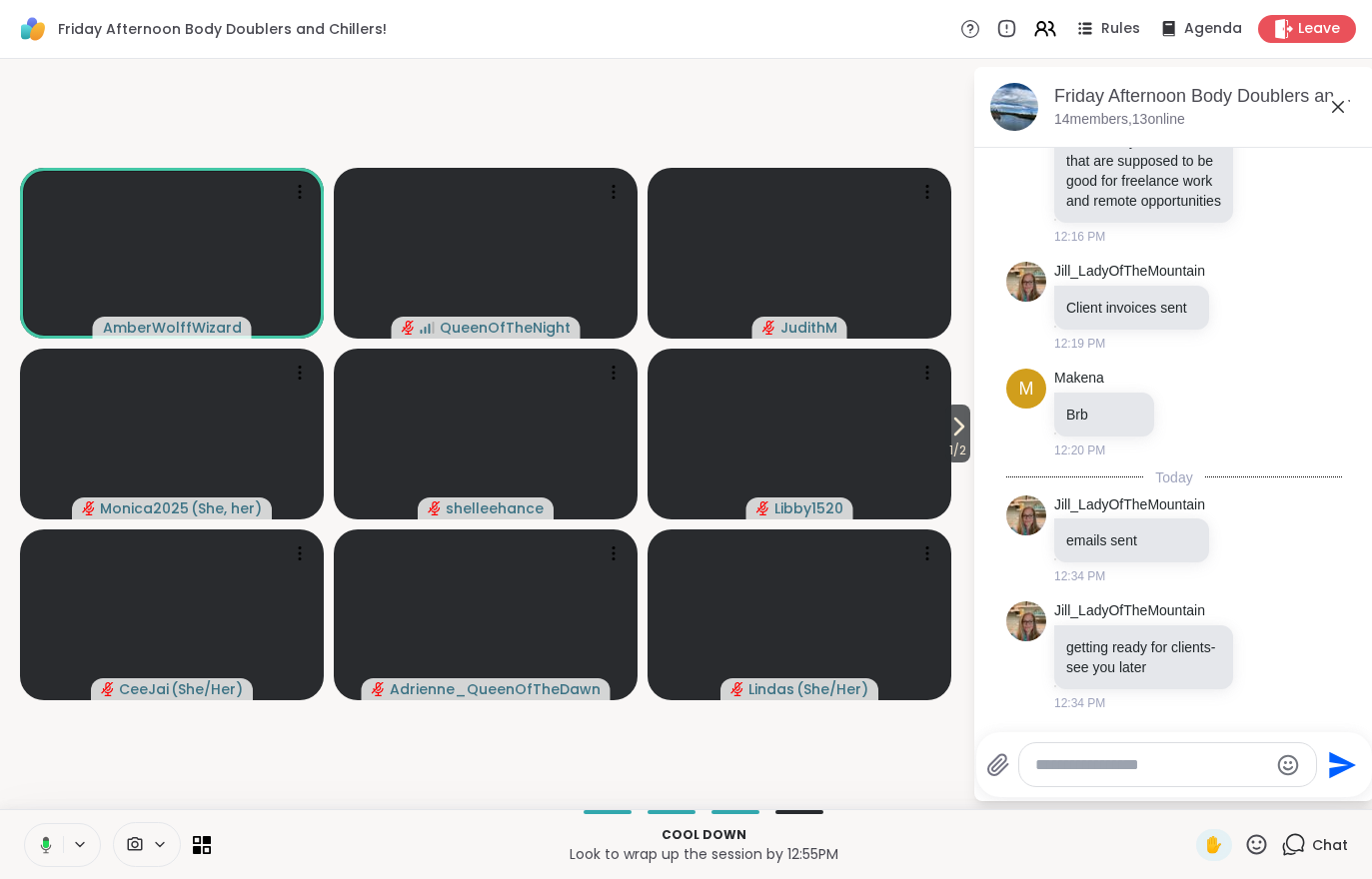 click 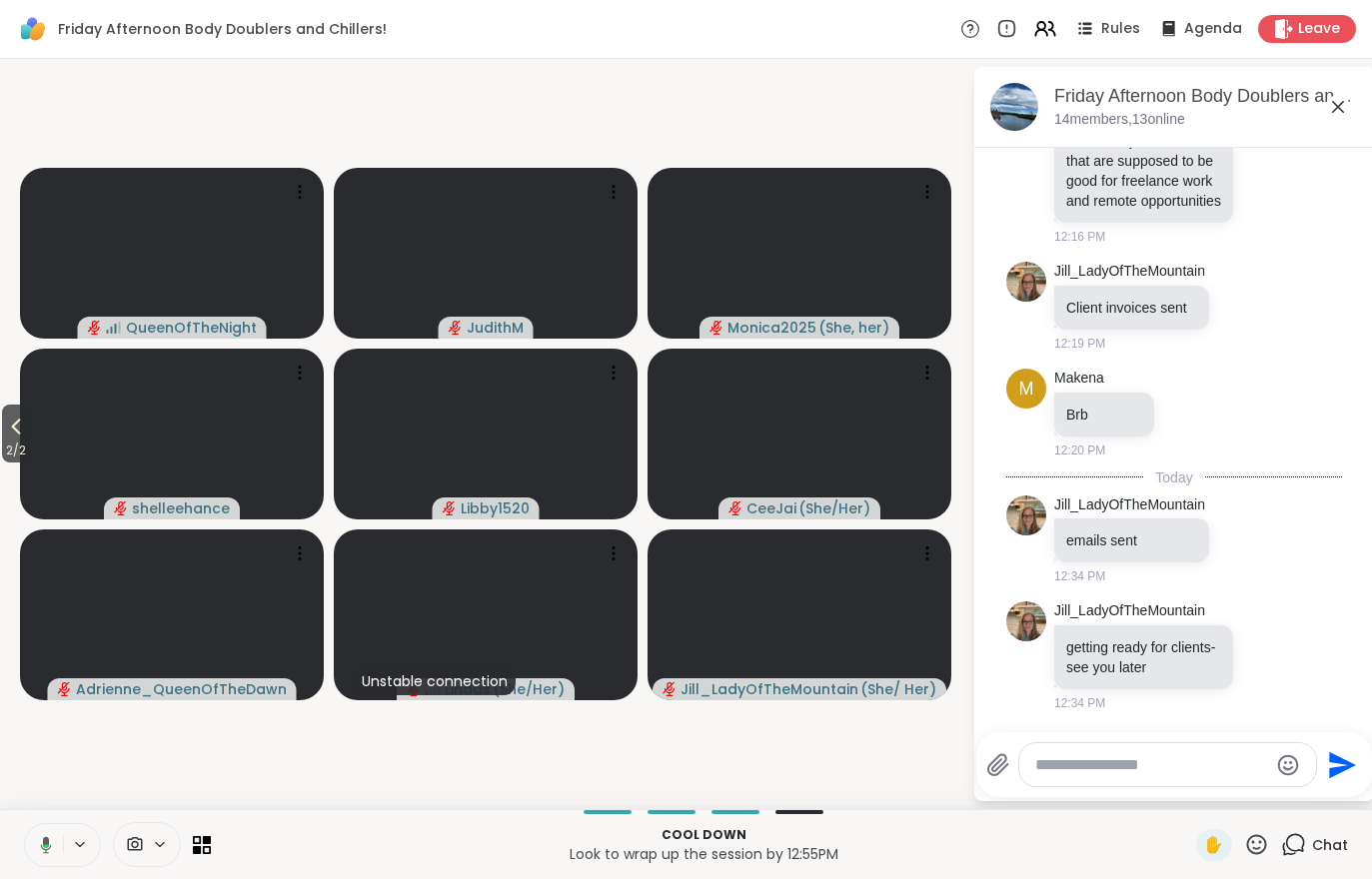 click on "2  /  2" at bounding box center (16, 434) 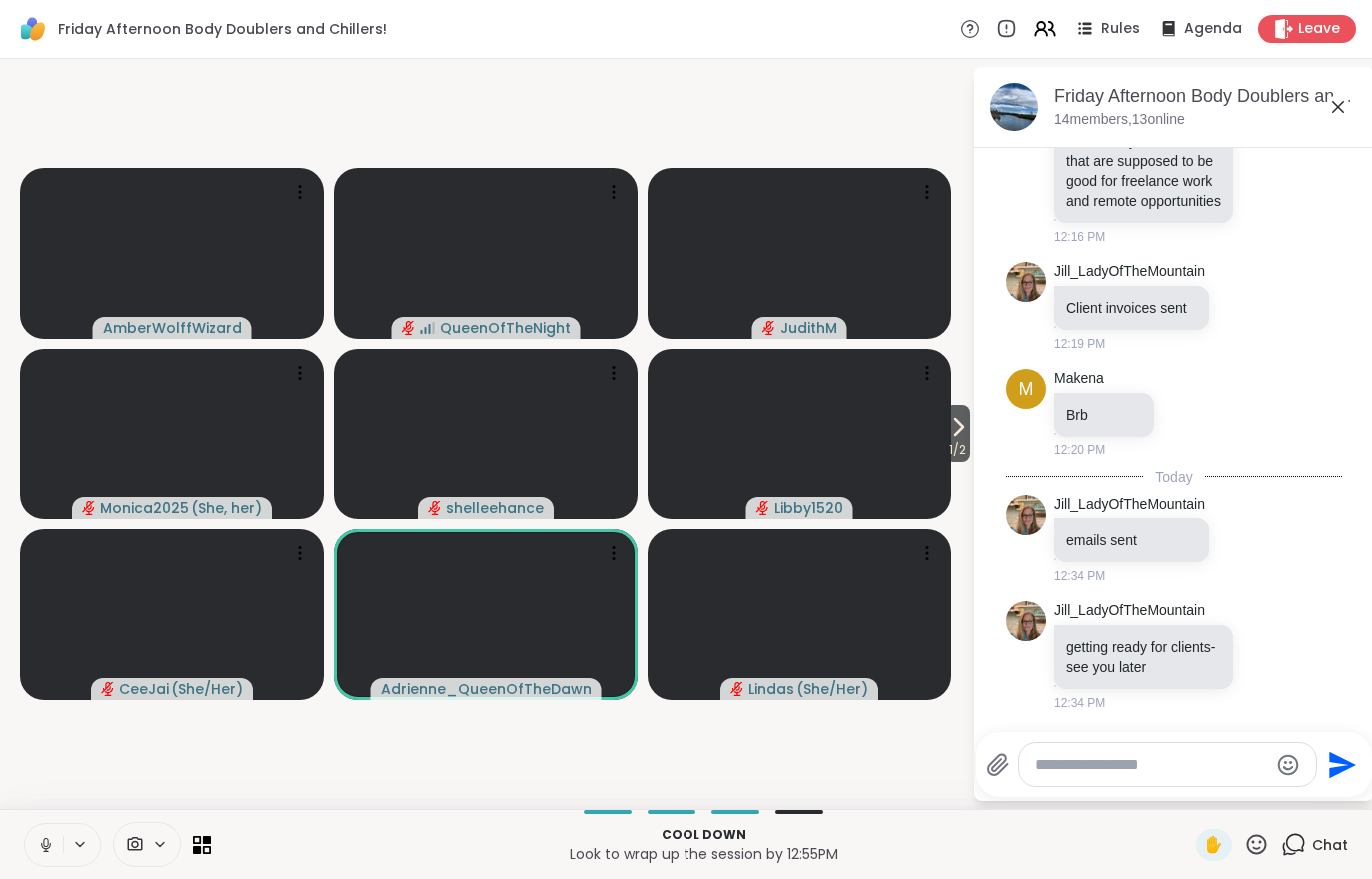 click on "1  /  2" at bounding box center (957, 450) 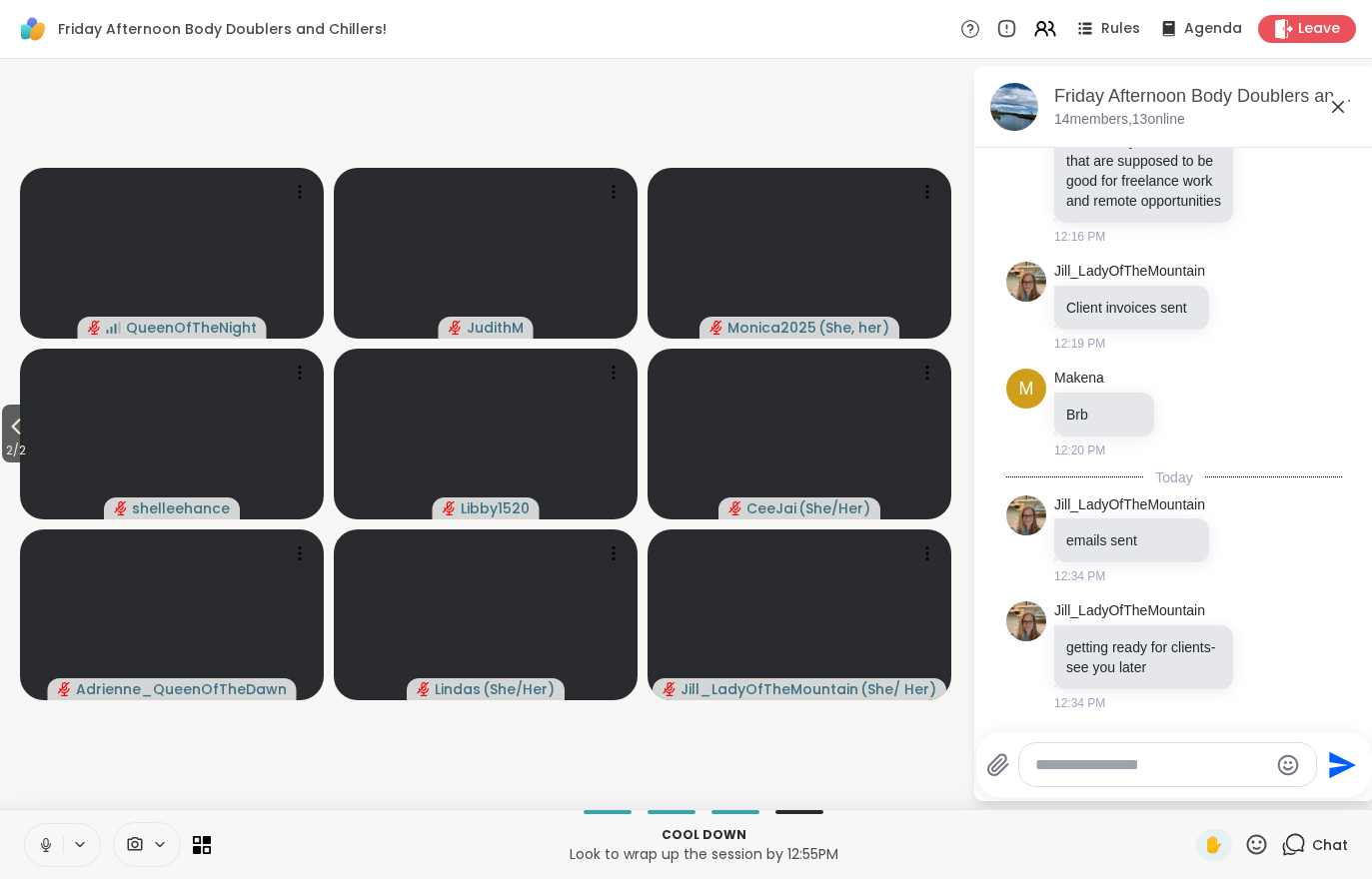 click 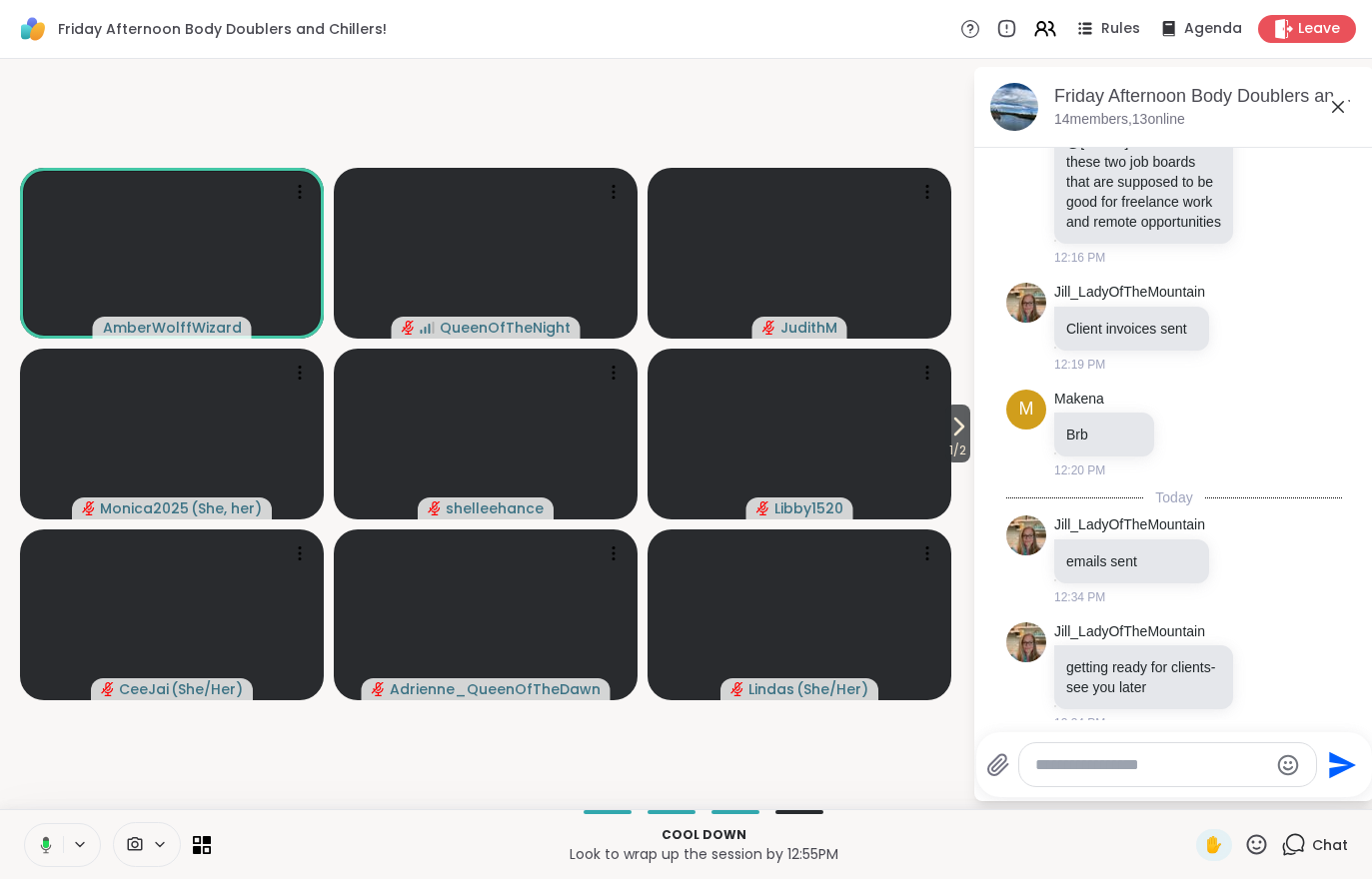 scroll, scrollTop: 6033, scrollLeft: 0, axis: vertical 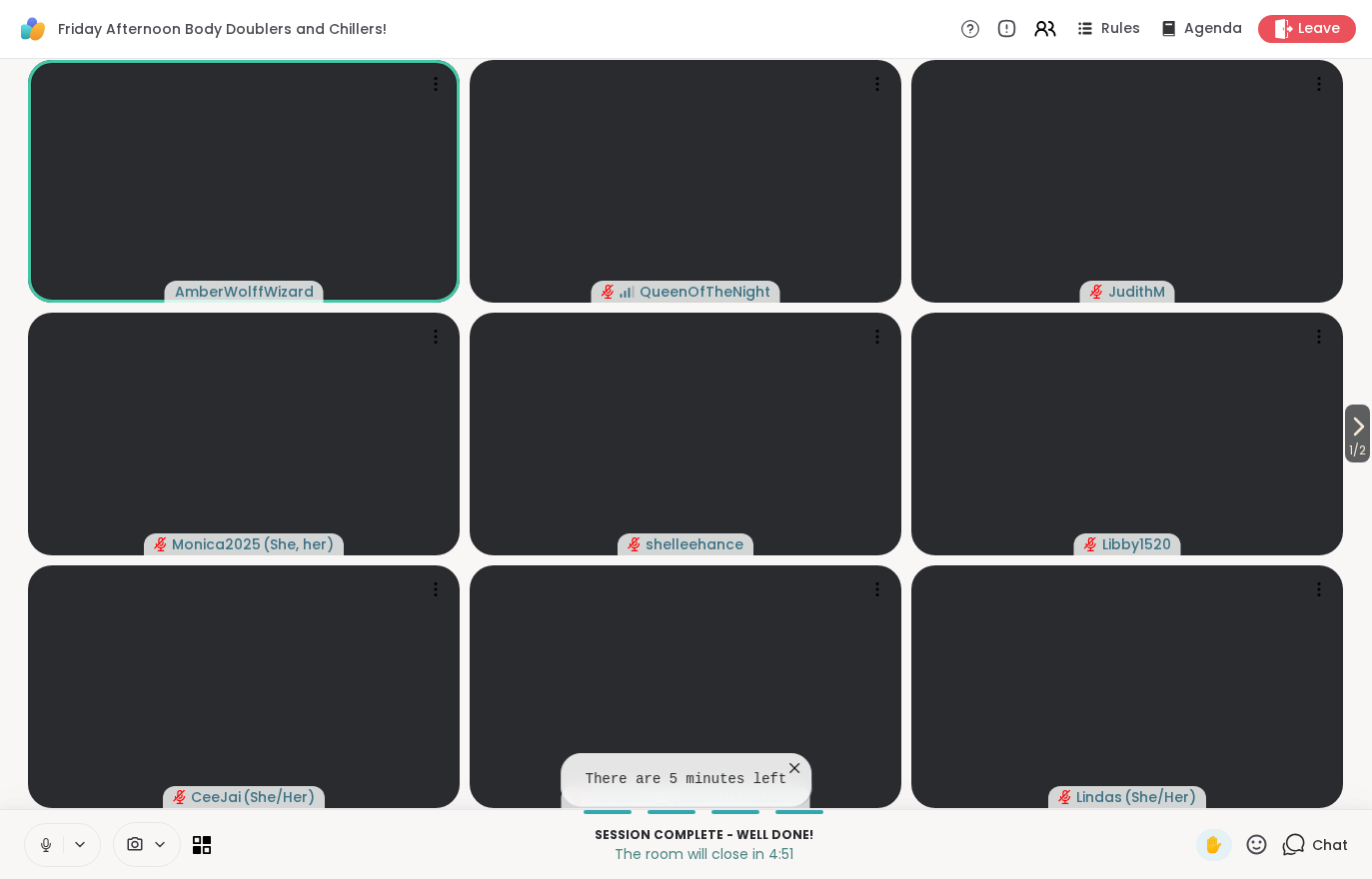 click on "1  /  2" at bounding box center [1357, 450] 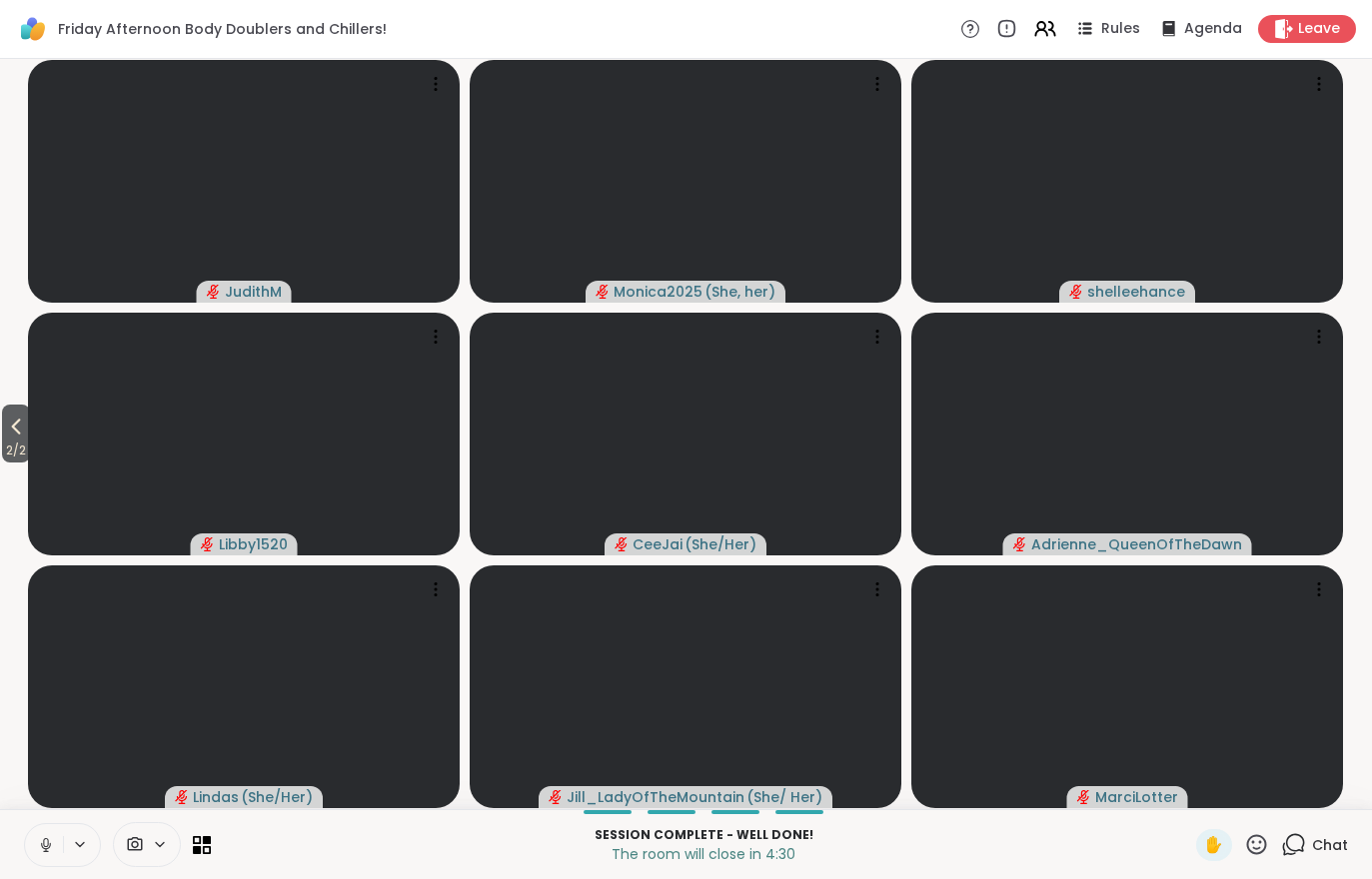 click on "2  /  2" at bounding box center (16, 450) 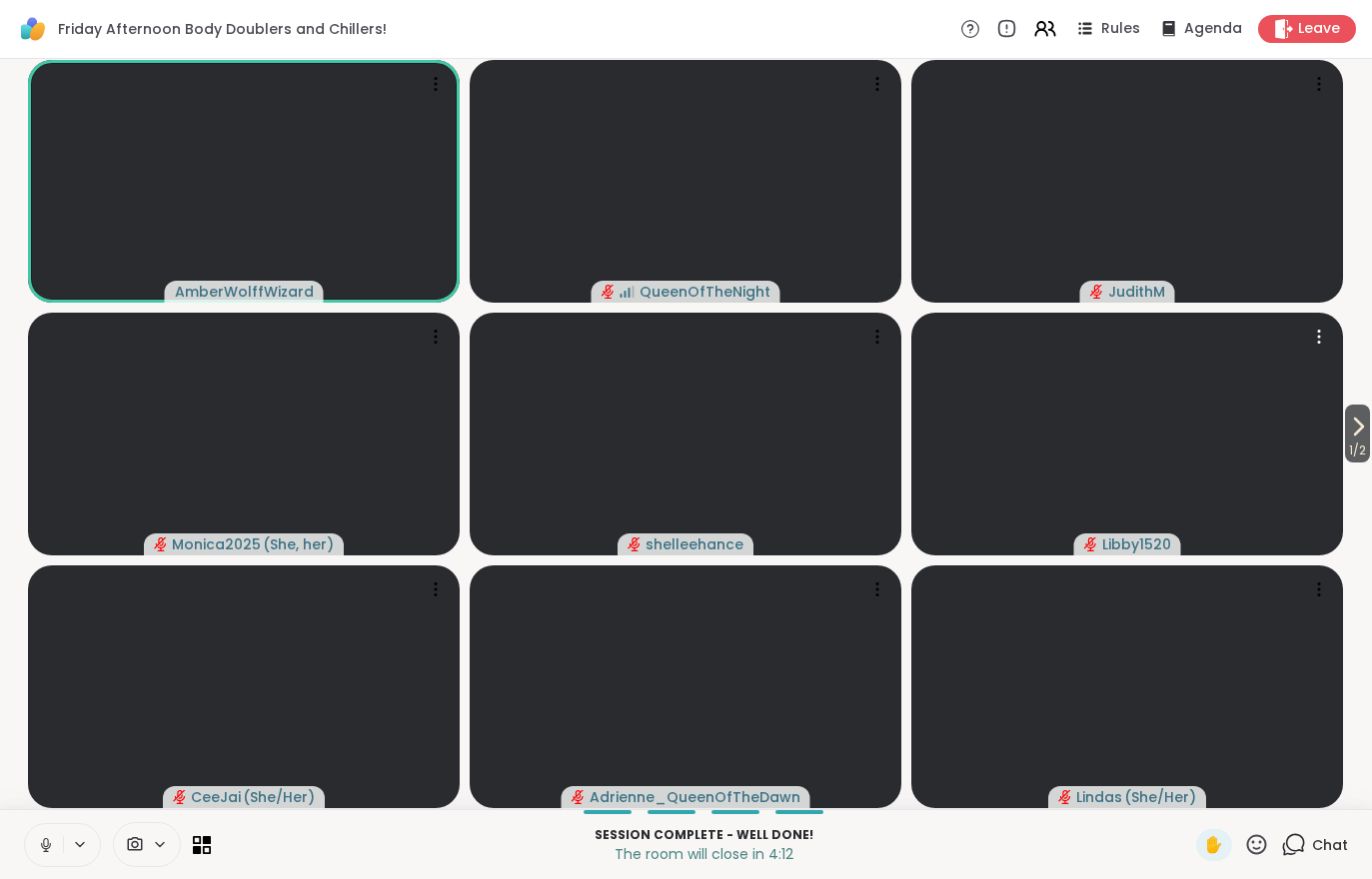 click at bounding box center (1127, 434) 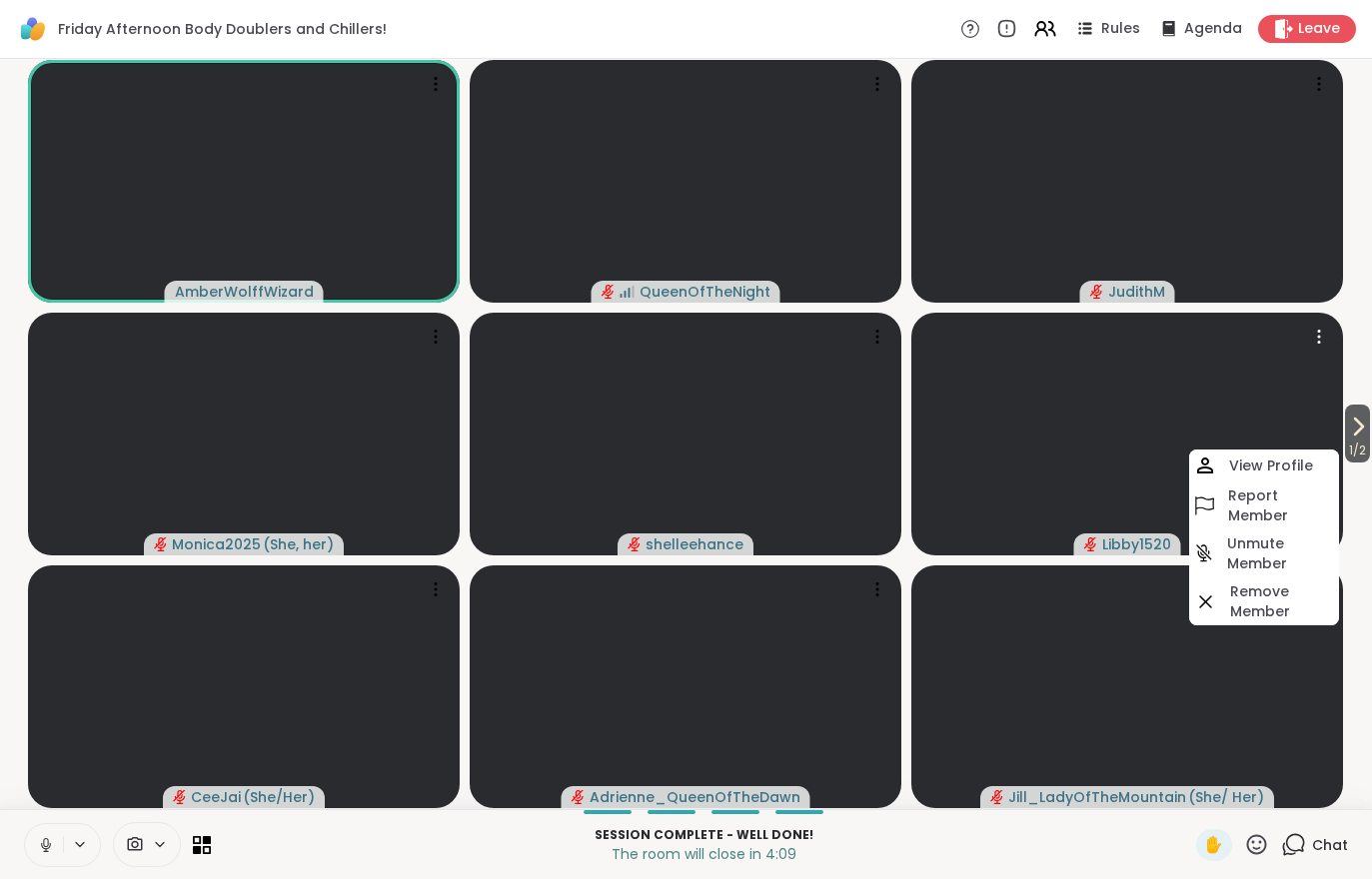 click 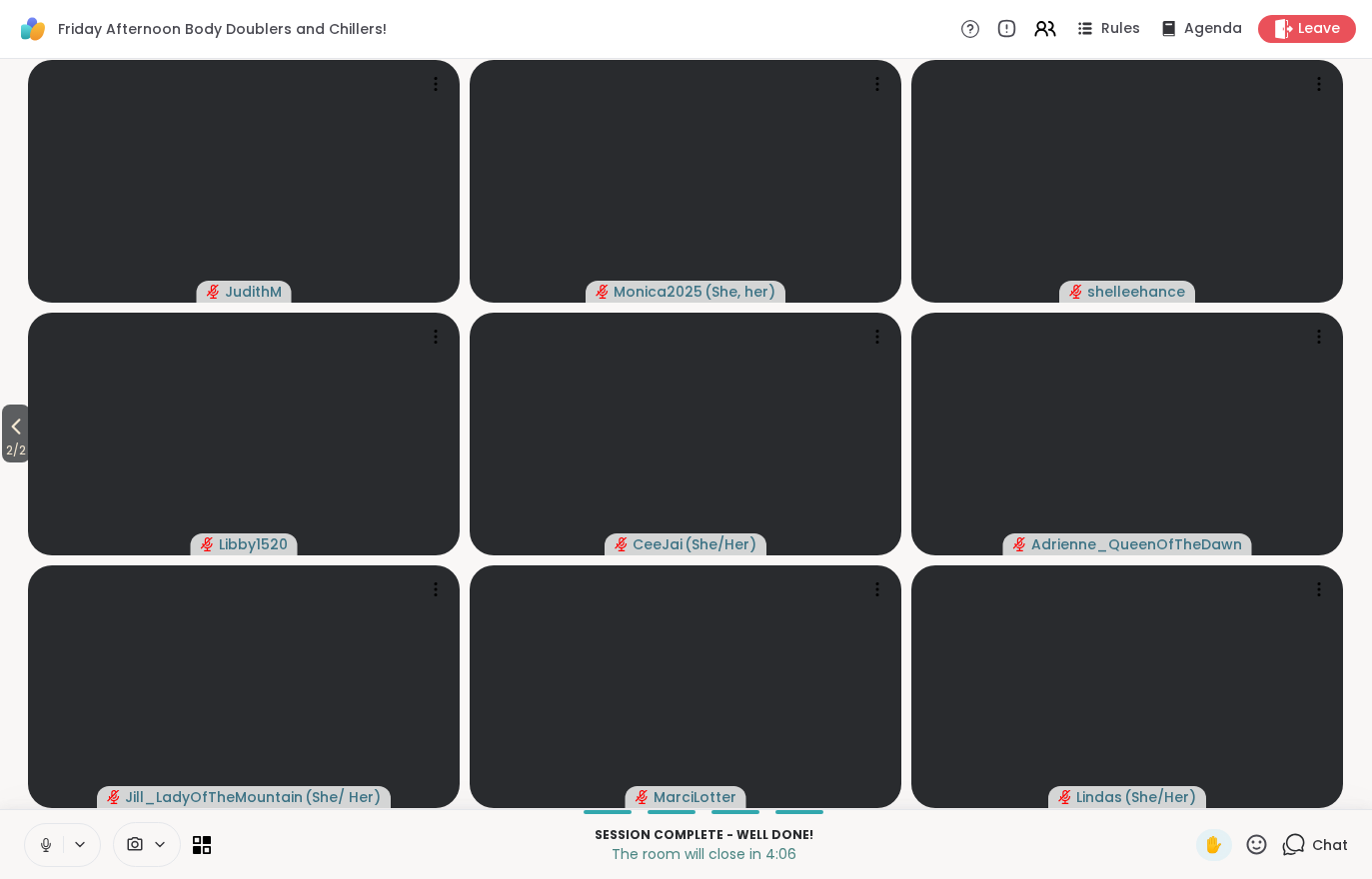 click 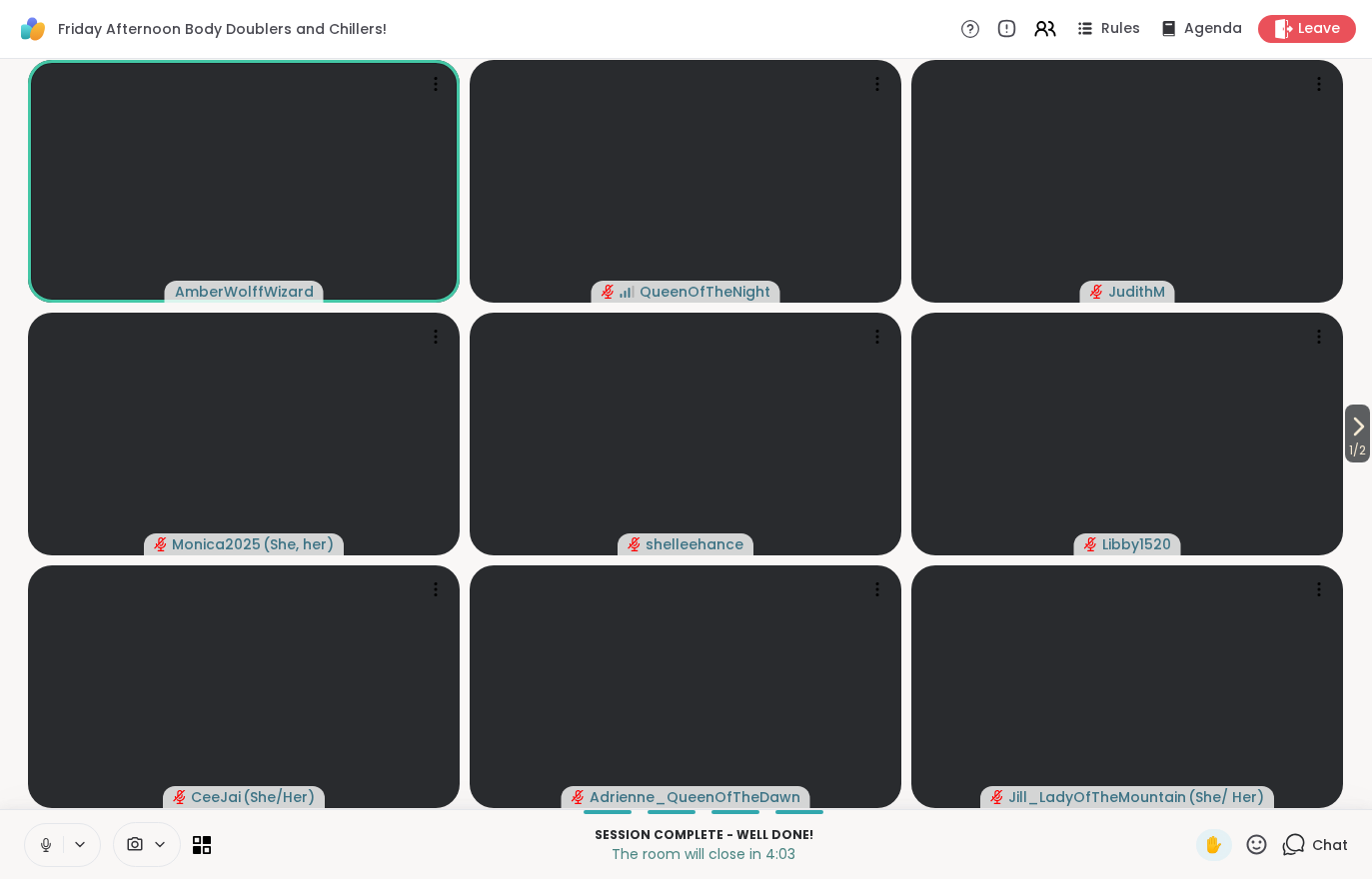 click 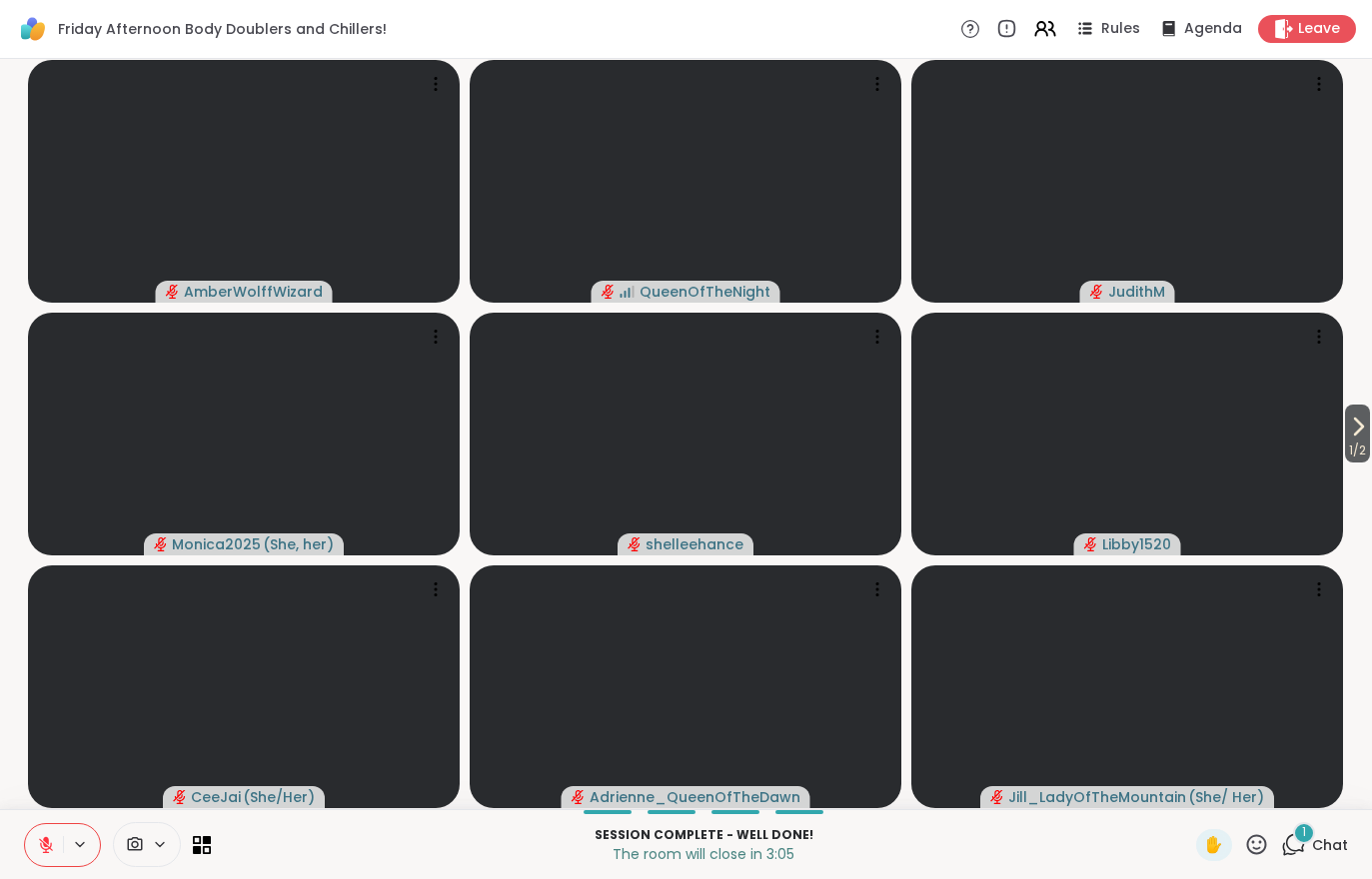 click on "1 Chat" at bounding box center (1314, 845) 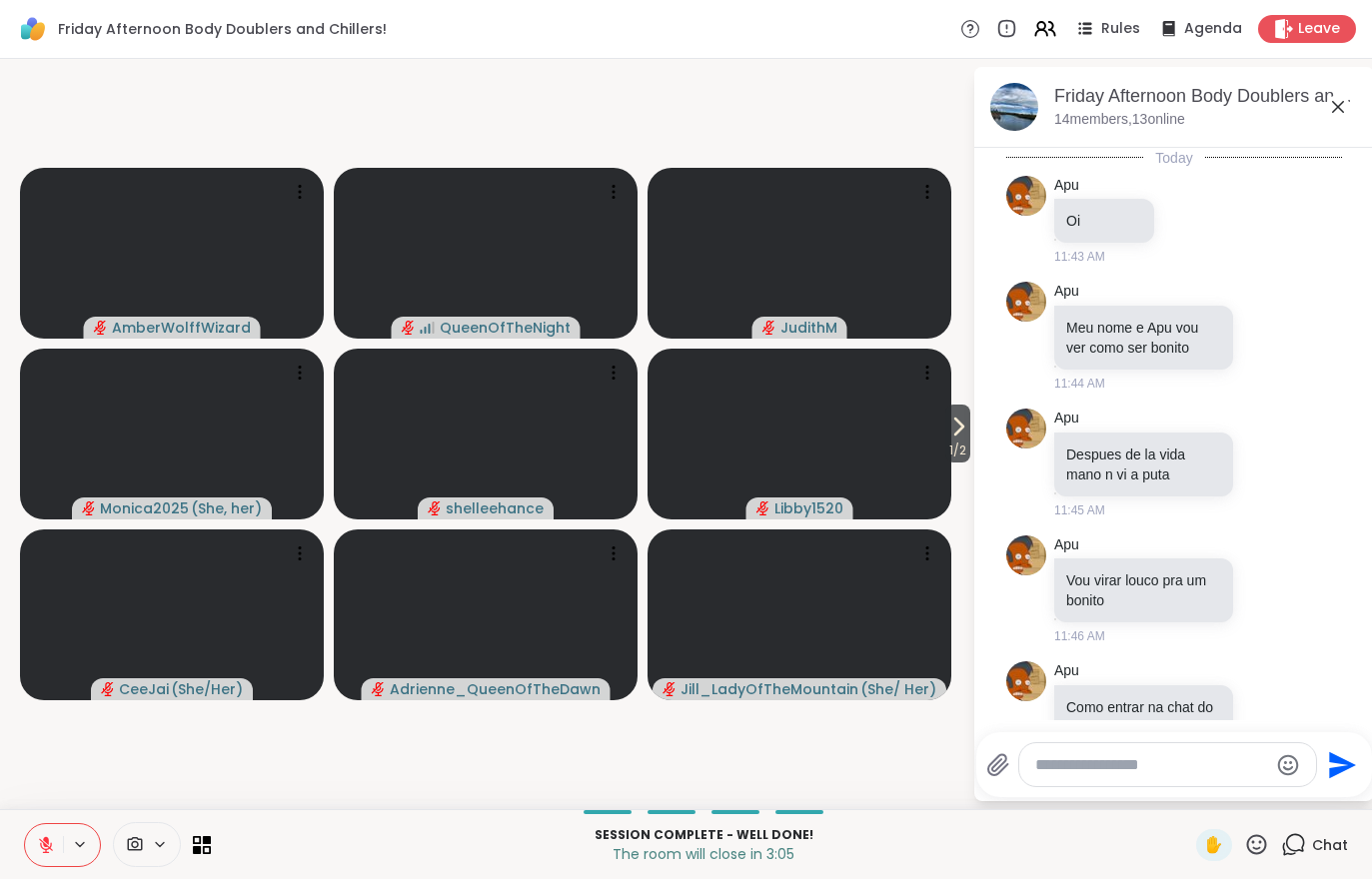 scroll, scrollTop: 6362, scrollLeft: 0, axis: vertical 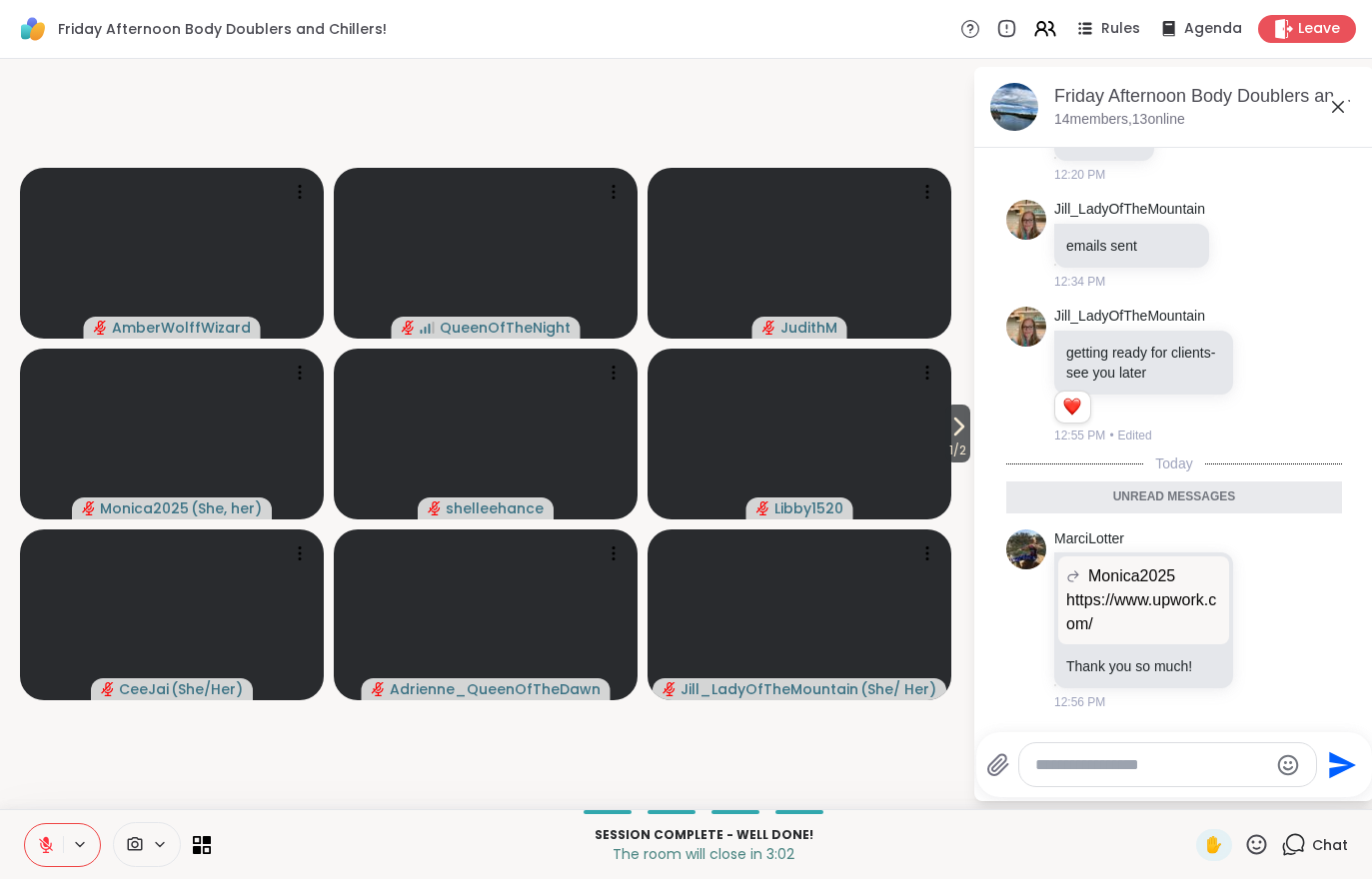 click on "Today Apu Oi 11:43 AM Apu Meu nome e Apu vou ver como ser bonito 11:44 AM Apu Despues de la vida mano n vi a puta 11:45 AM Apu Vou virar louco pra um bonito 11:46 AM Apu Como entrar na chat do jogo 11:48 AM Apu Vou mostrar um coisa muito bonito 11:48 AM You Hi Apu! Welcome to sharewell. Unfortunatly i dont know any spanish so i dont understand what you are trying to say to us 11:49 AM • Sent QueenOfTheNight My yarn order is ready for pickup!   1 1 12:00 PM • Edited Jill_LadyOfTheMountain QueenOfTheNight My yarn order is ready for pickup! My yarn order is ready for pickup! i'm excited to see how this turns out. i'm still trying not to drop stitches in single rows :\ 12:01 PM Jill_LadyOfTheMountain sharewellnow.com Body Doubling for Productivity- Friday Evening sharewellnow.com/session/3952222a-132b-42da-9474-7762efc993ec 12:04 PM • Edited MarciLotter sharewellnow.com Get Creative/or Get it Done sharewellnow.com/session/46c89981-5c16-425e-a546-1f0a24491252 12:04 PM • Edited Jill_LadyOfTheMountain • 1" at bounding box center (1174, -2745) 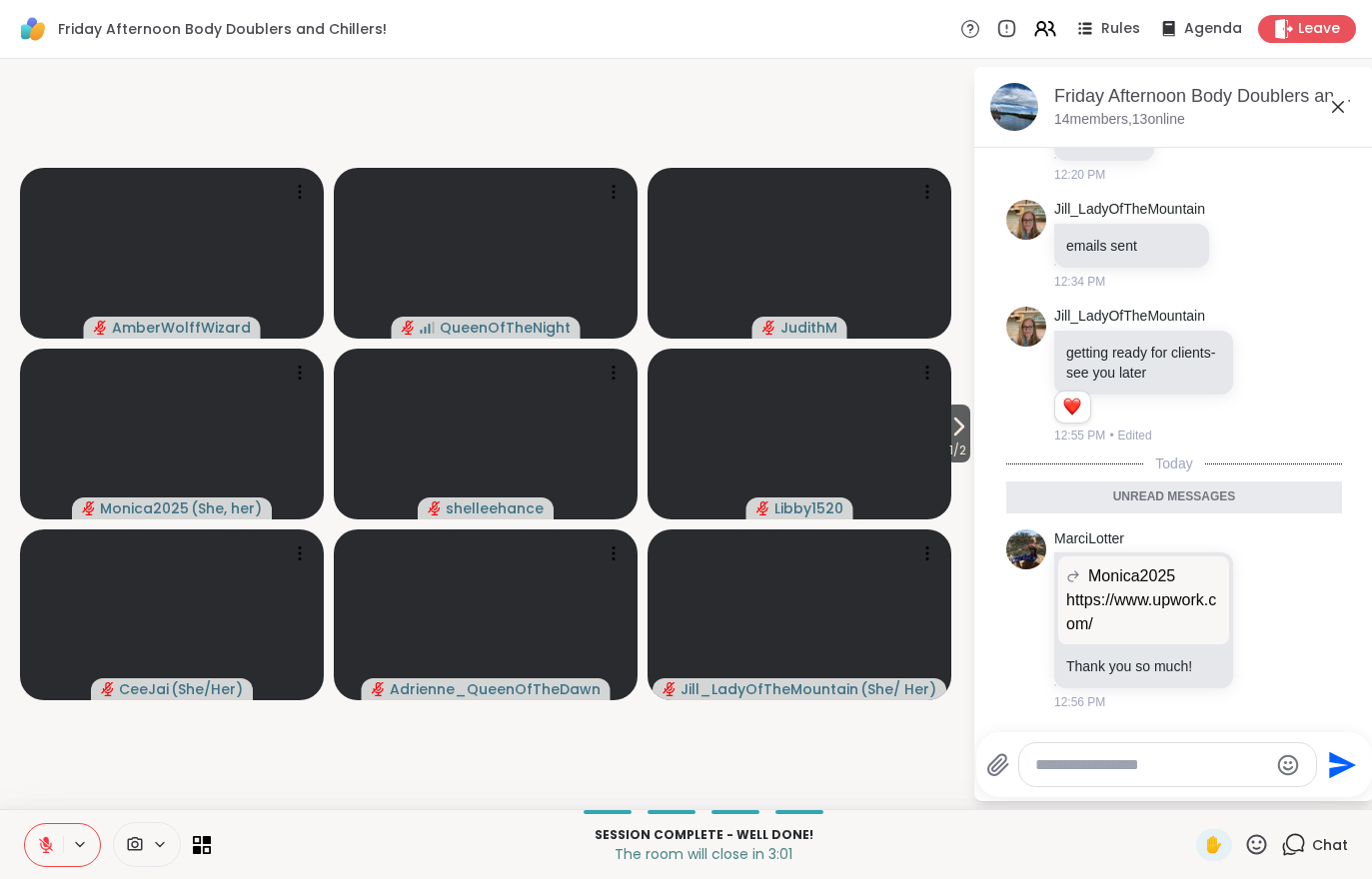 click 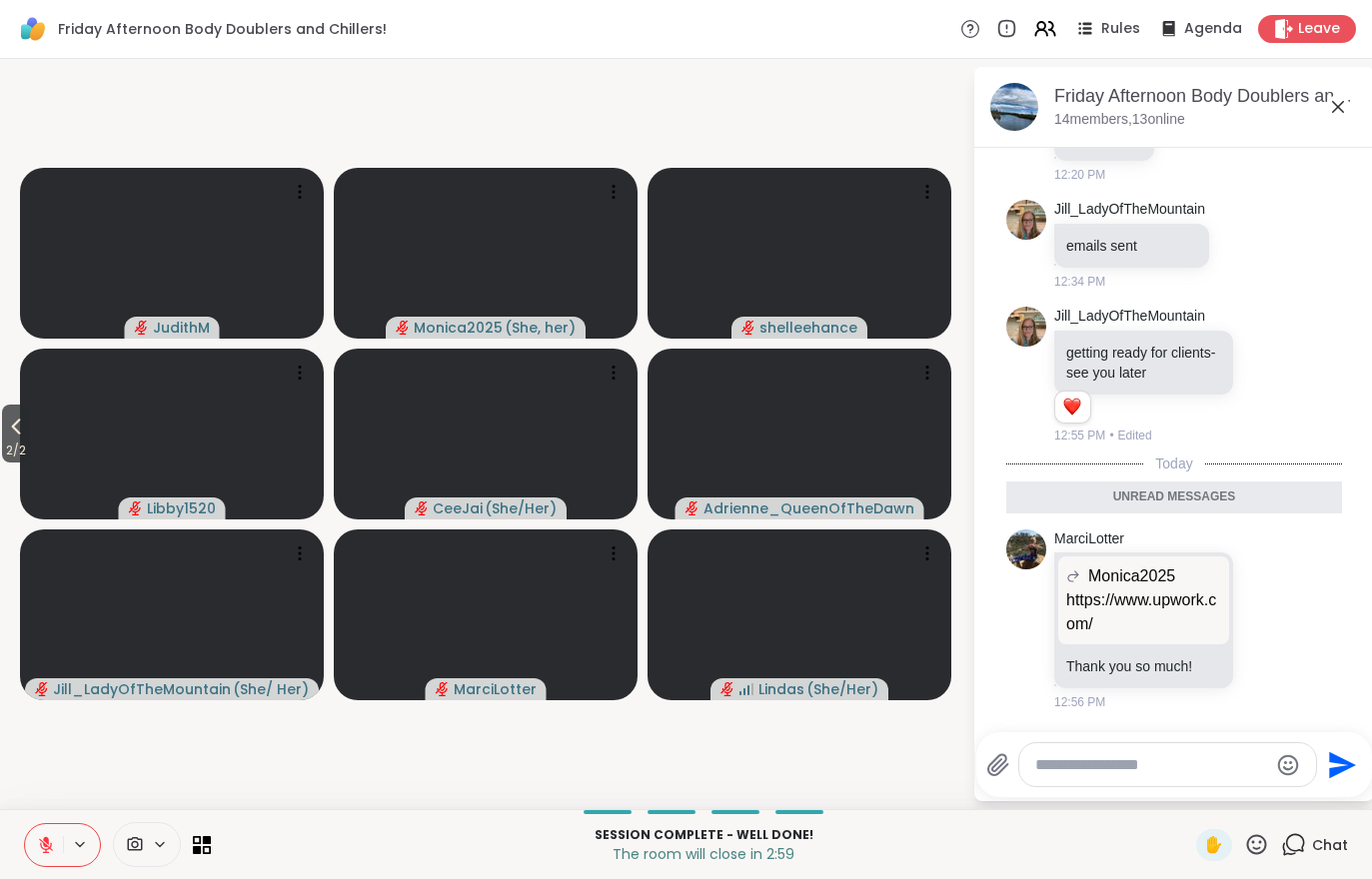 click 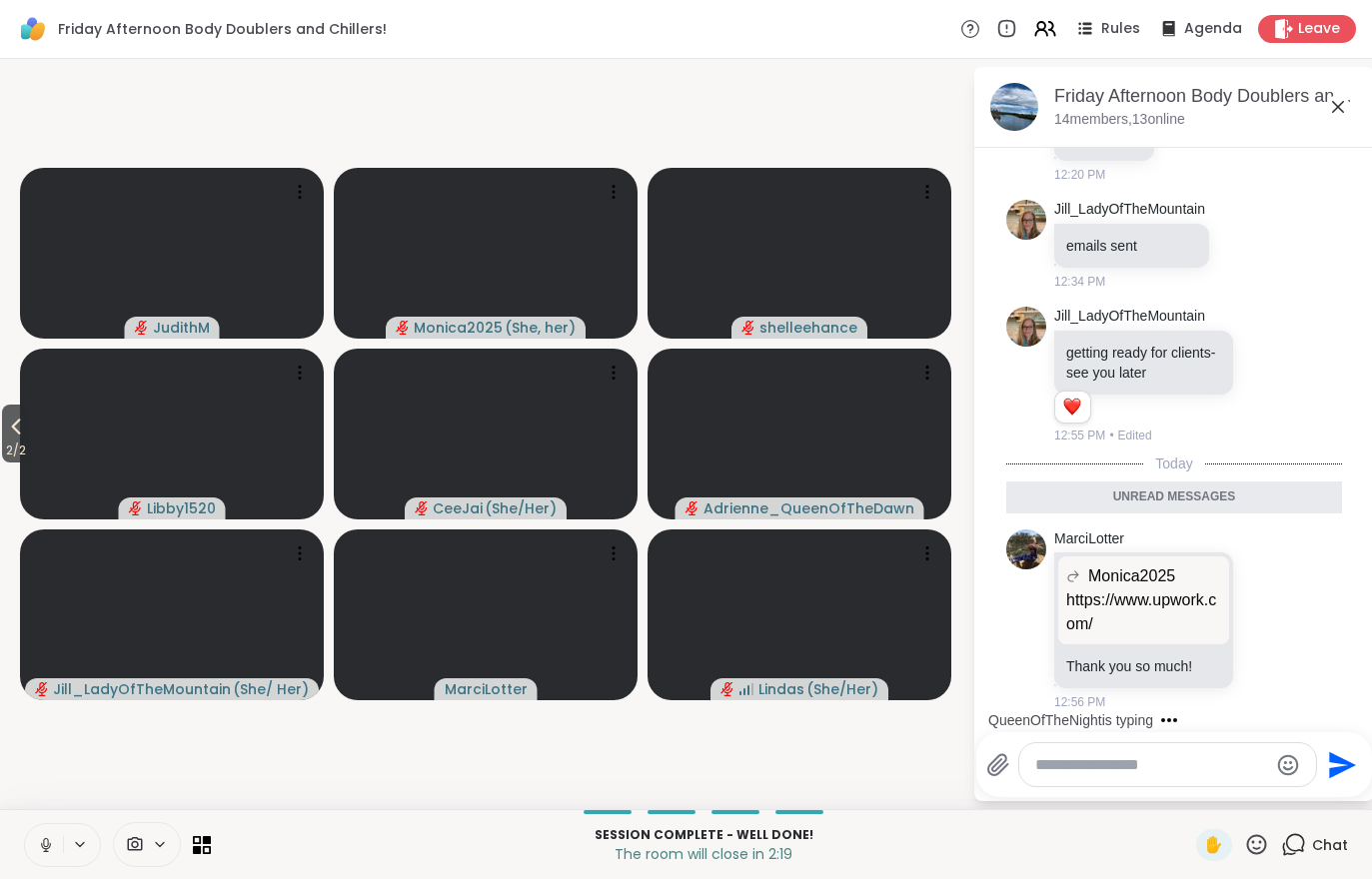 click on "2  /  2" at bounding box center (16, 434) 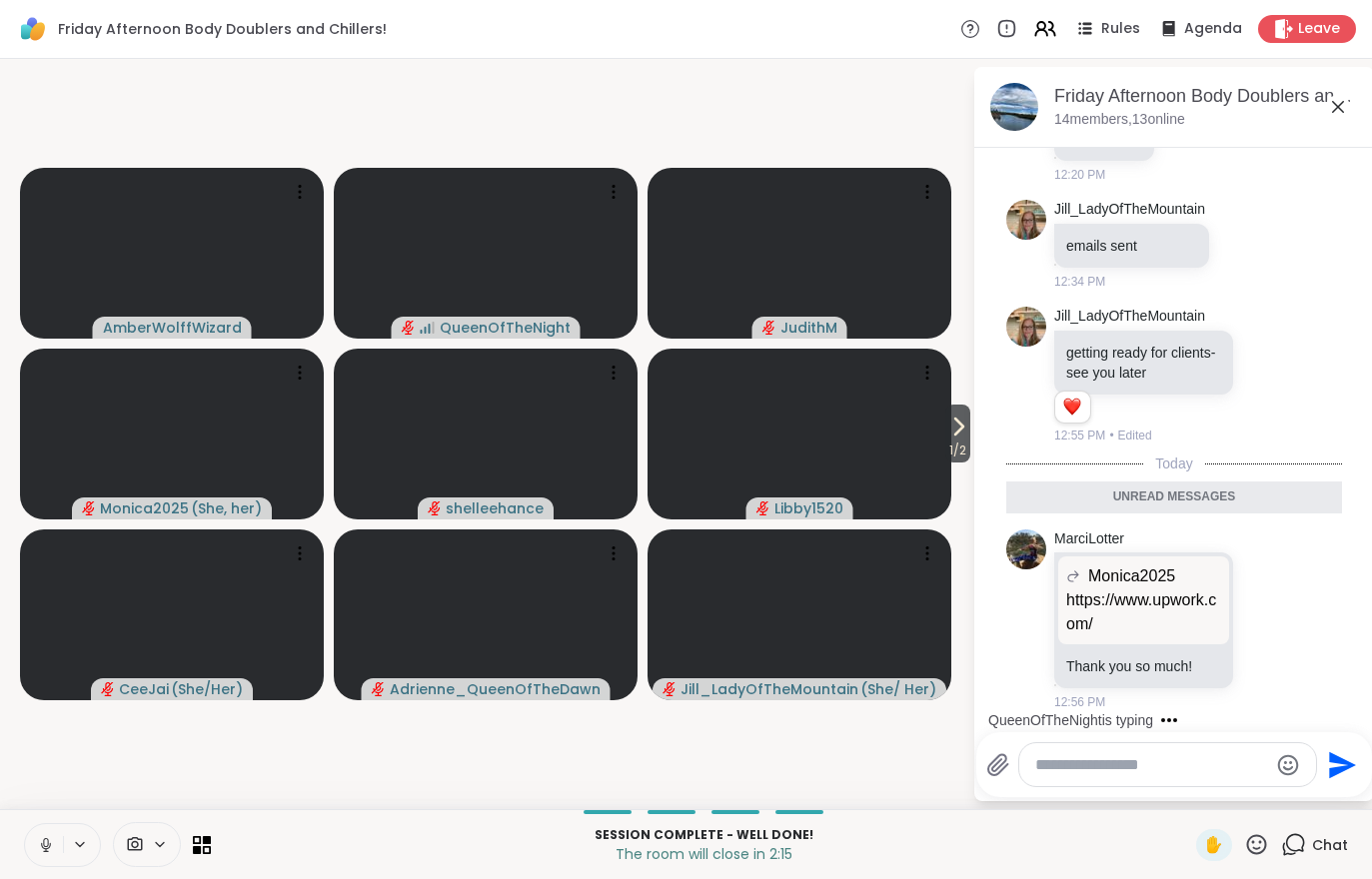 click 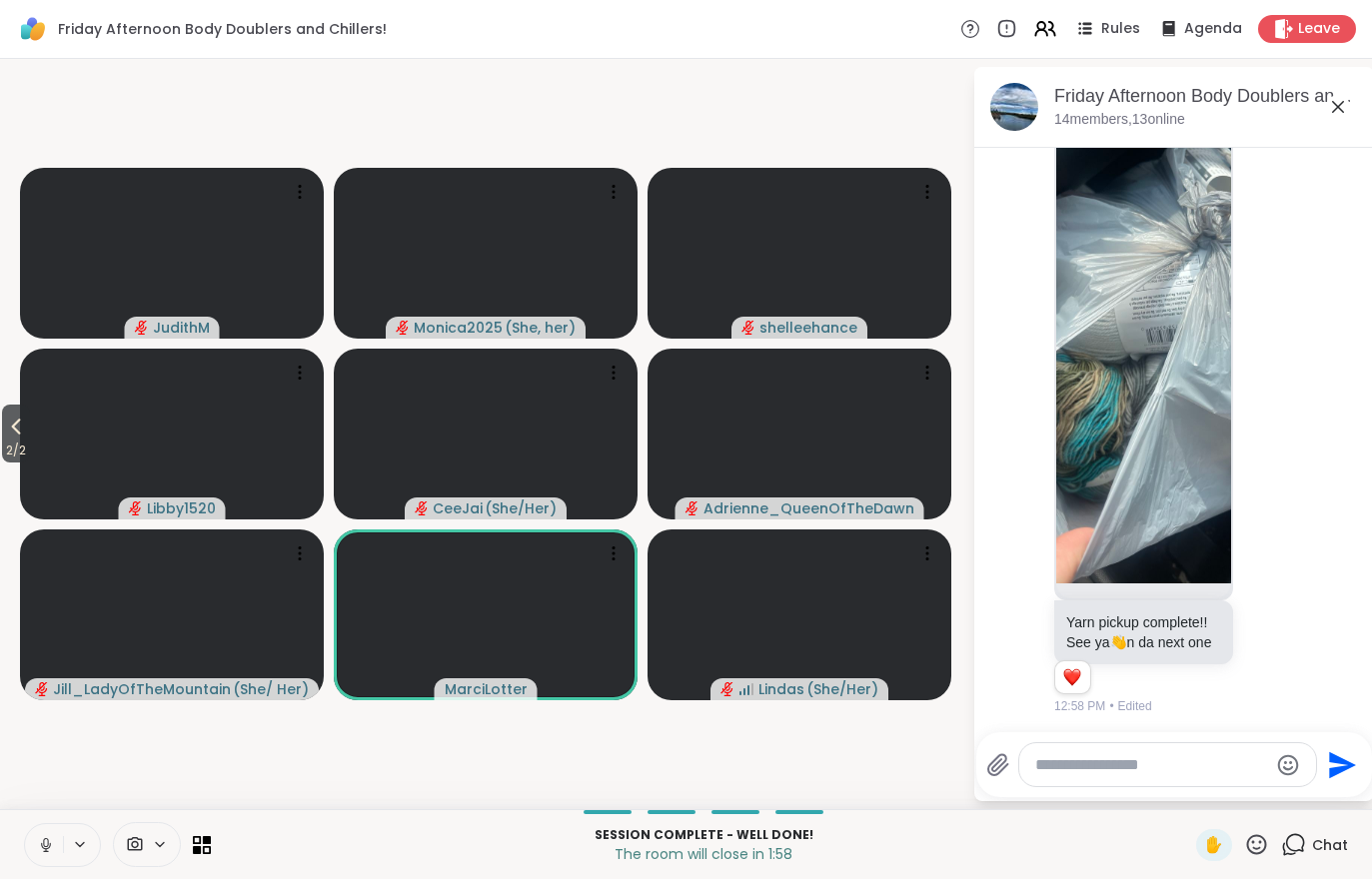 scroll, scrollTop: 6983, scrollLeft: 0, axis: vertical 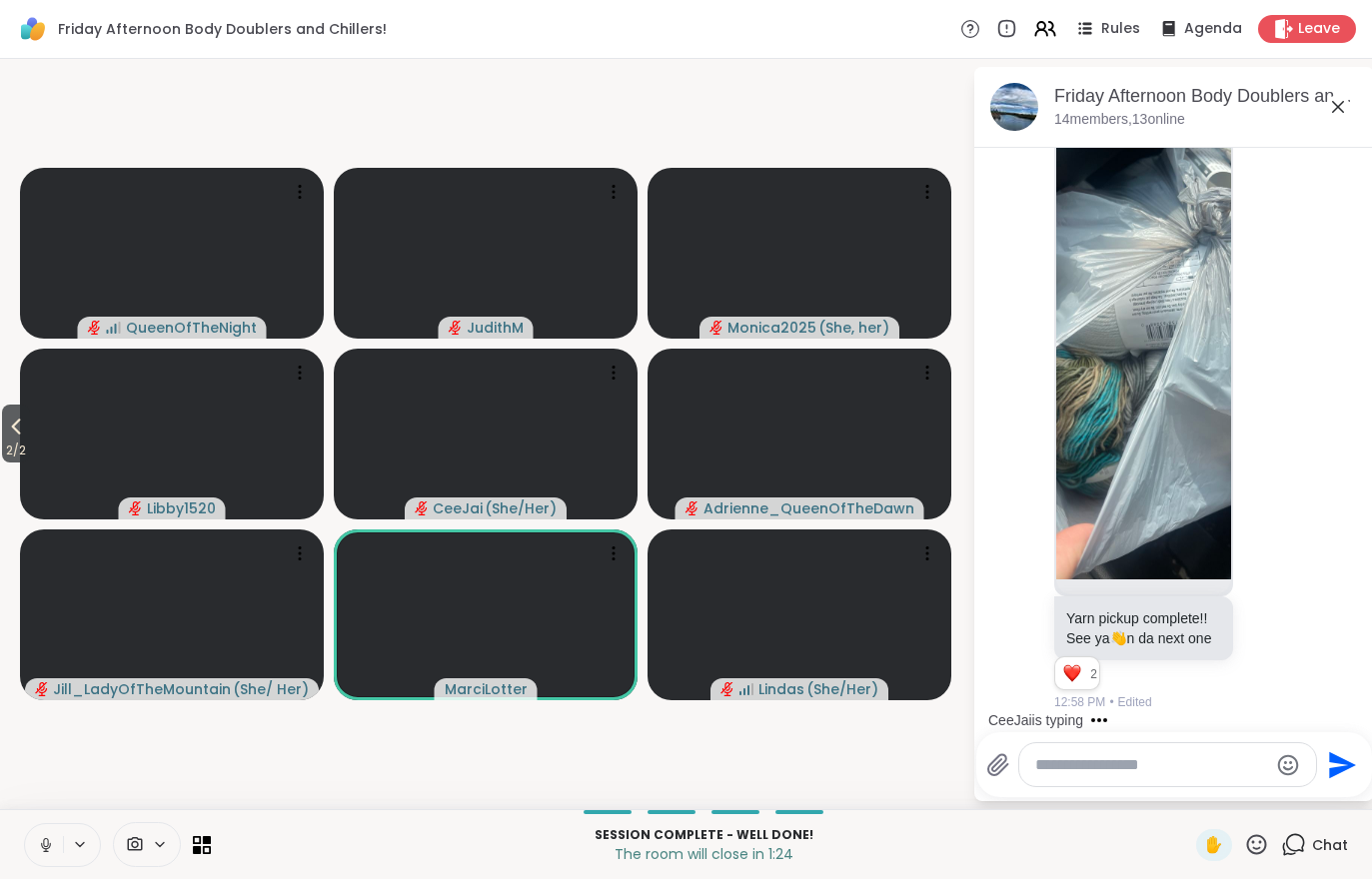 click on "2" at bounding box center (1071, 673) 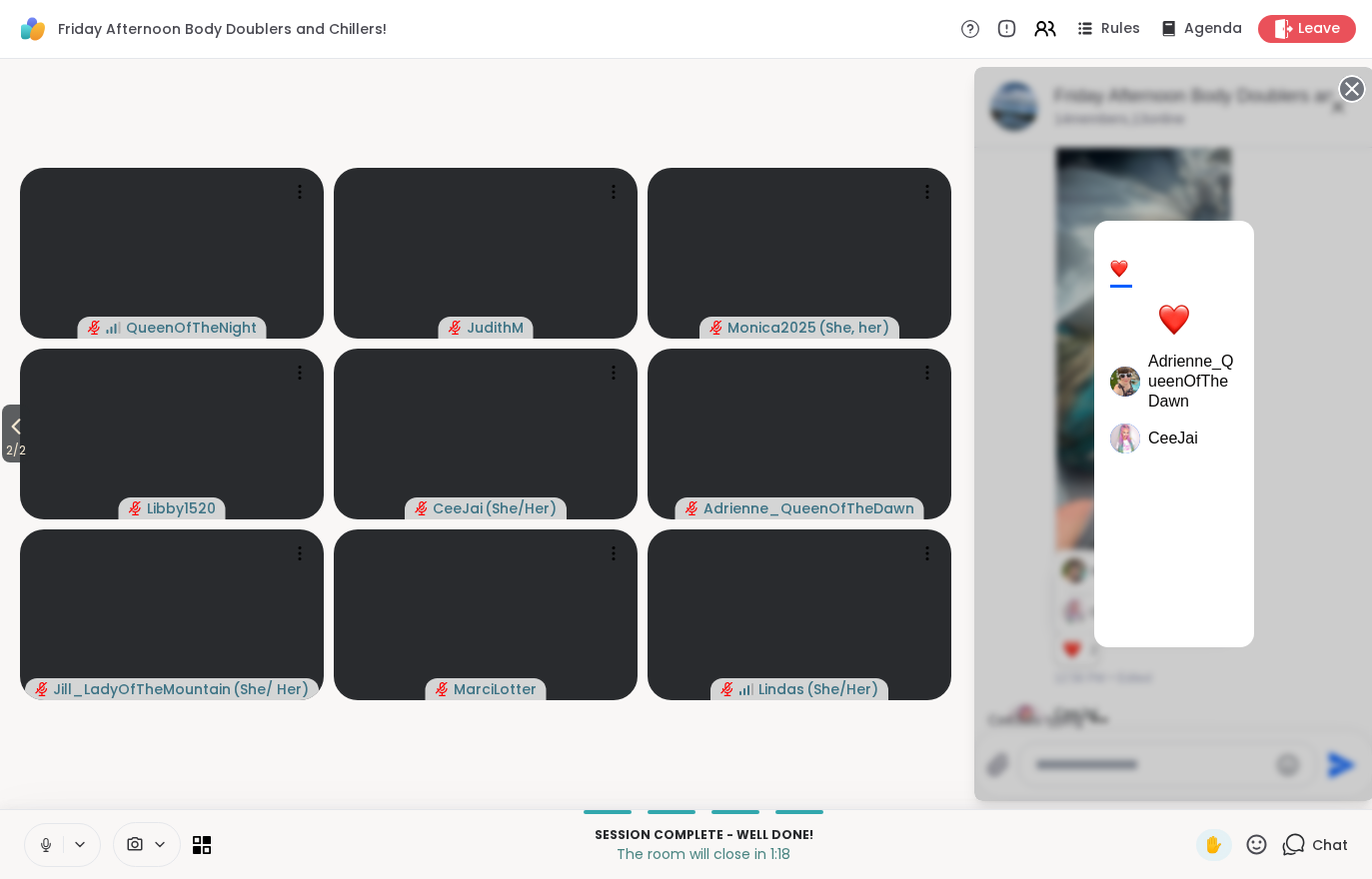 scroll, scrollTop: 7129, scrollLeft: 0, axis: vertical 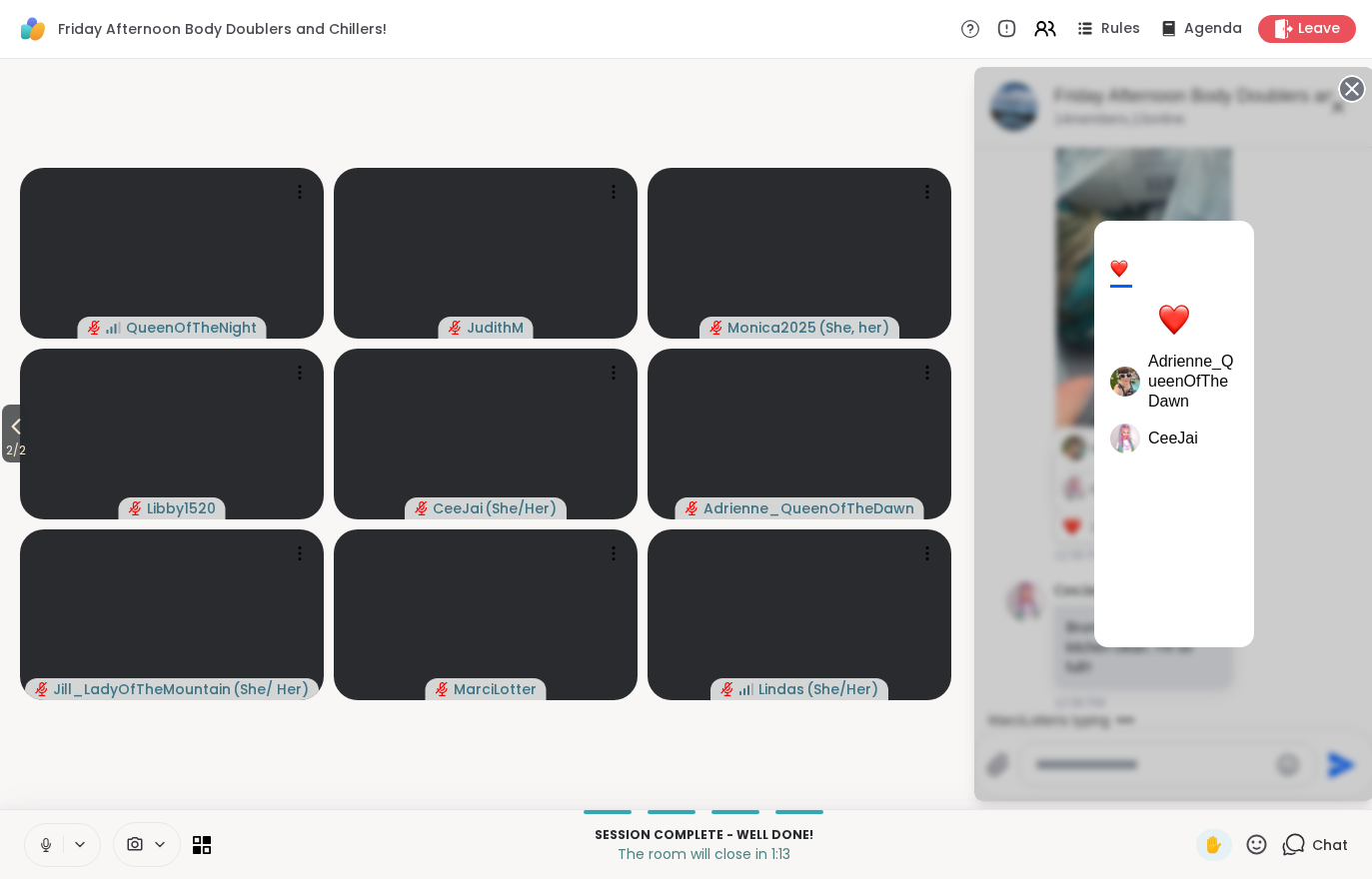 click 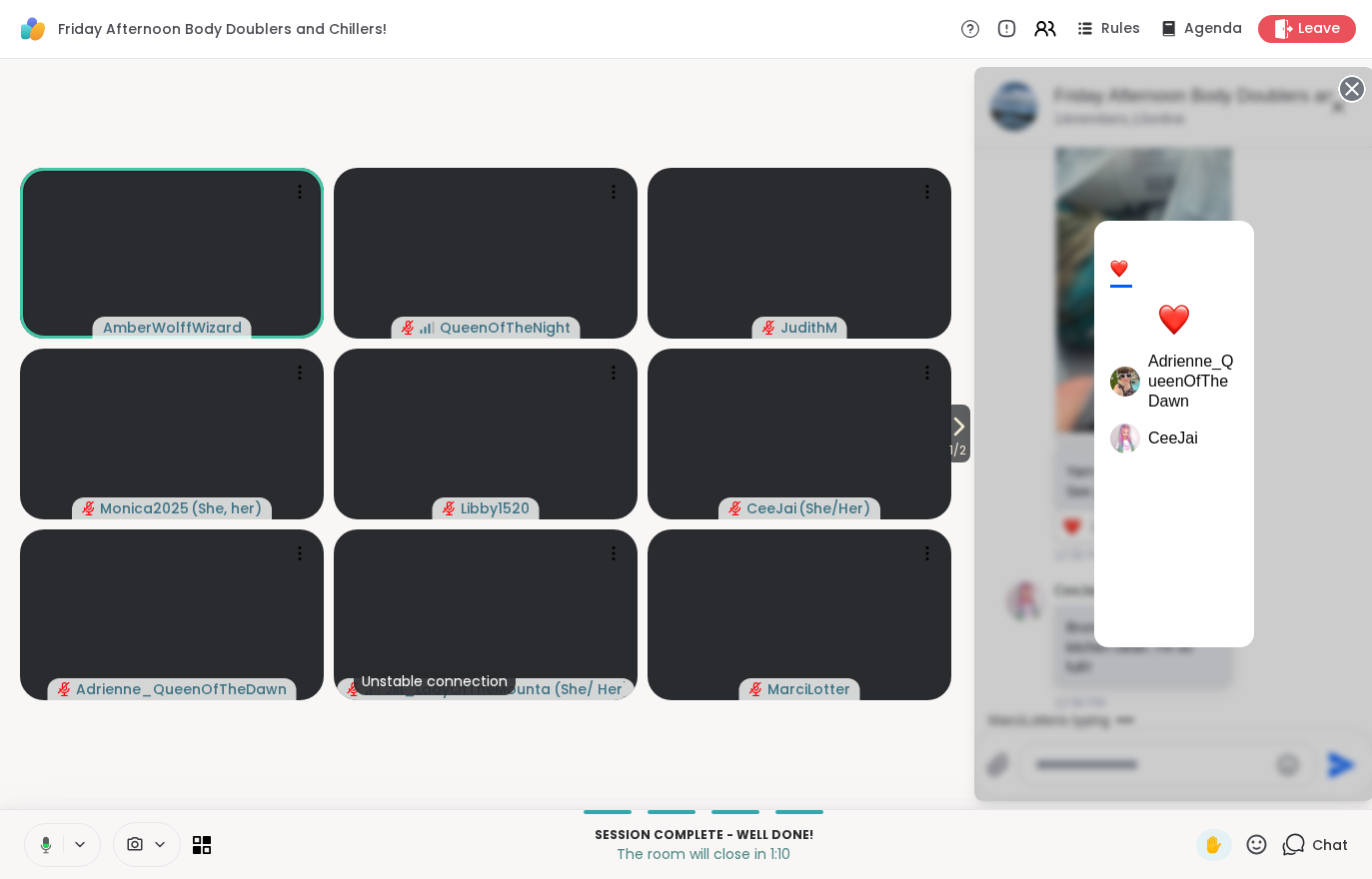 click on "1  /  2 AmberWolffWizard QueenOfTheNight JudithM Monica2025 ( She, her ) Libby1520 CeeJai ( She/Her ) Adrienne_QueenOfTheDawn Unstable connection Jill_LadyOfTheMountain ( She/ Her ) MarciLotter" at bounding box center (486, 434) 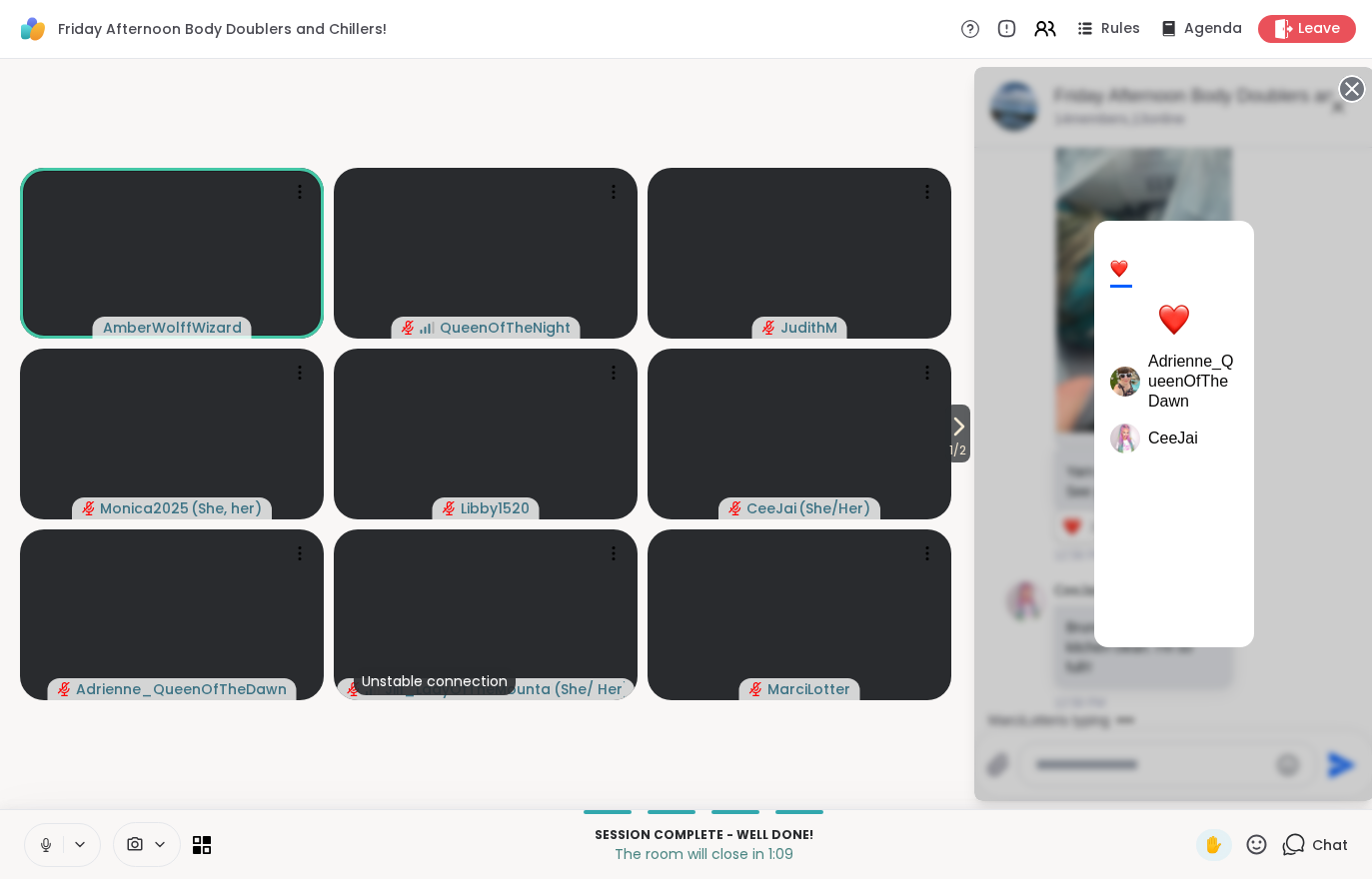 click on "1  /  2 AmberWolffWizard QueenOfTheNight JudithM Monica2025 ( She, her ) Libby1520 CeeJai ( She/Her ) Adrienne_QueenOfTheDawn Unstable connection Jill_LadyOfTheMountain ( She/ Her ) MarciLotter" at bounding box center (486, 434) 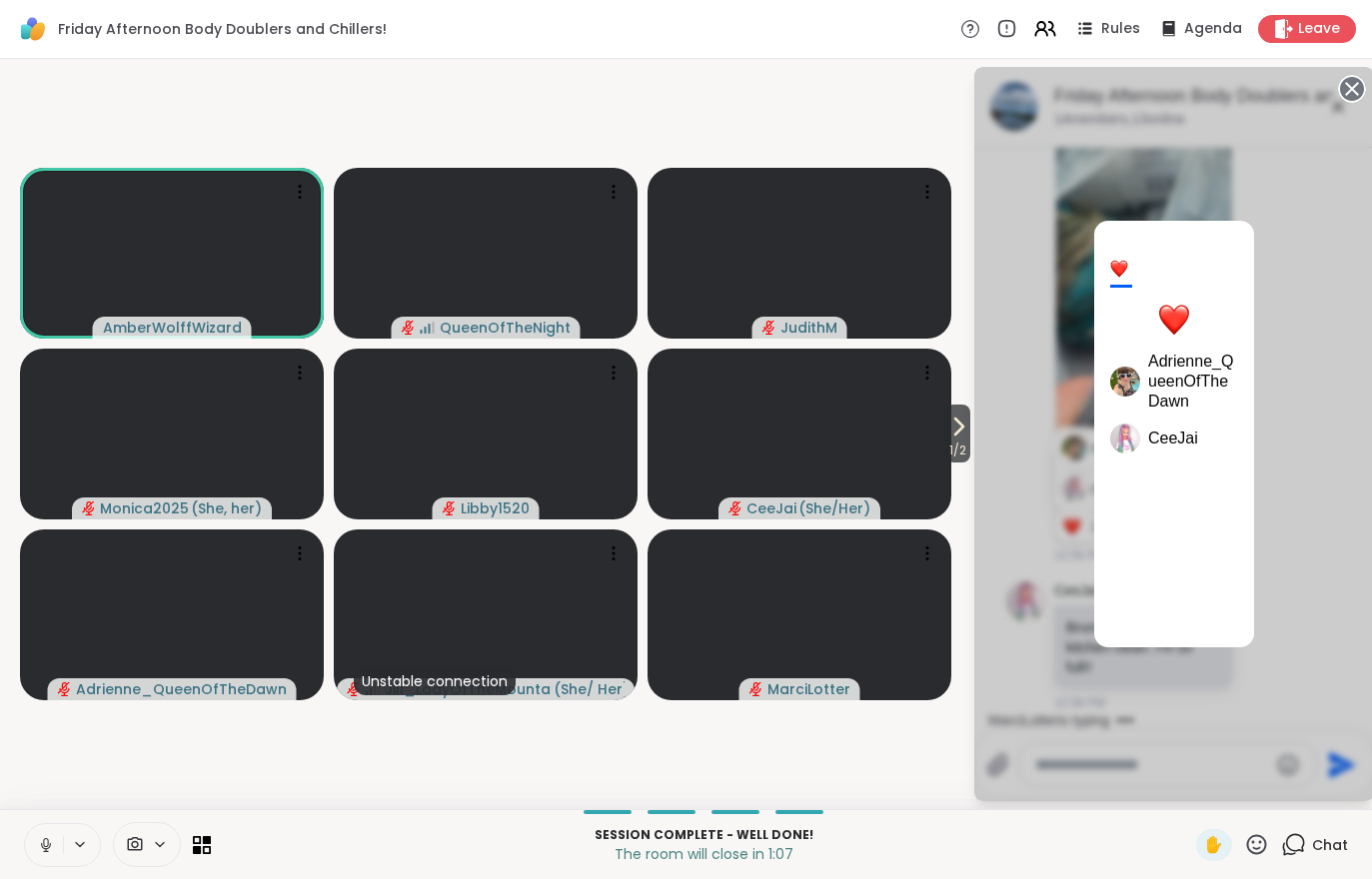 click 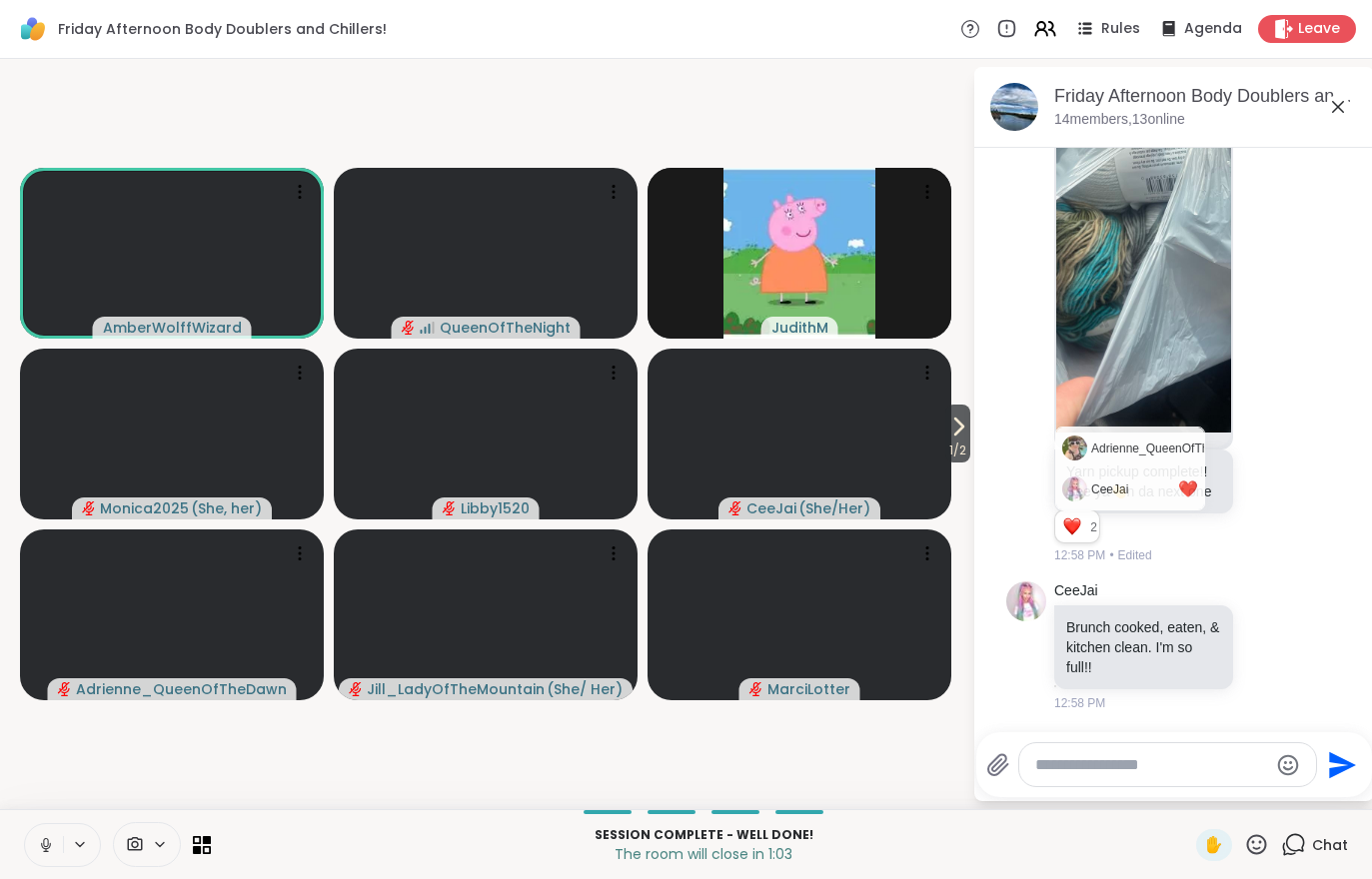 scroll, scrollTop: 7235, scrollLeft: 0, axis: vertical 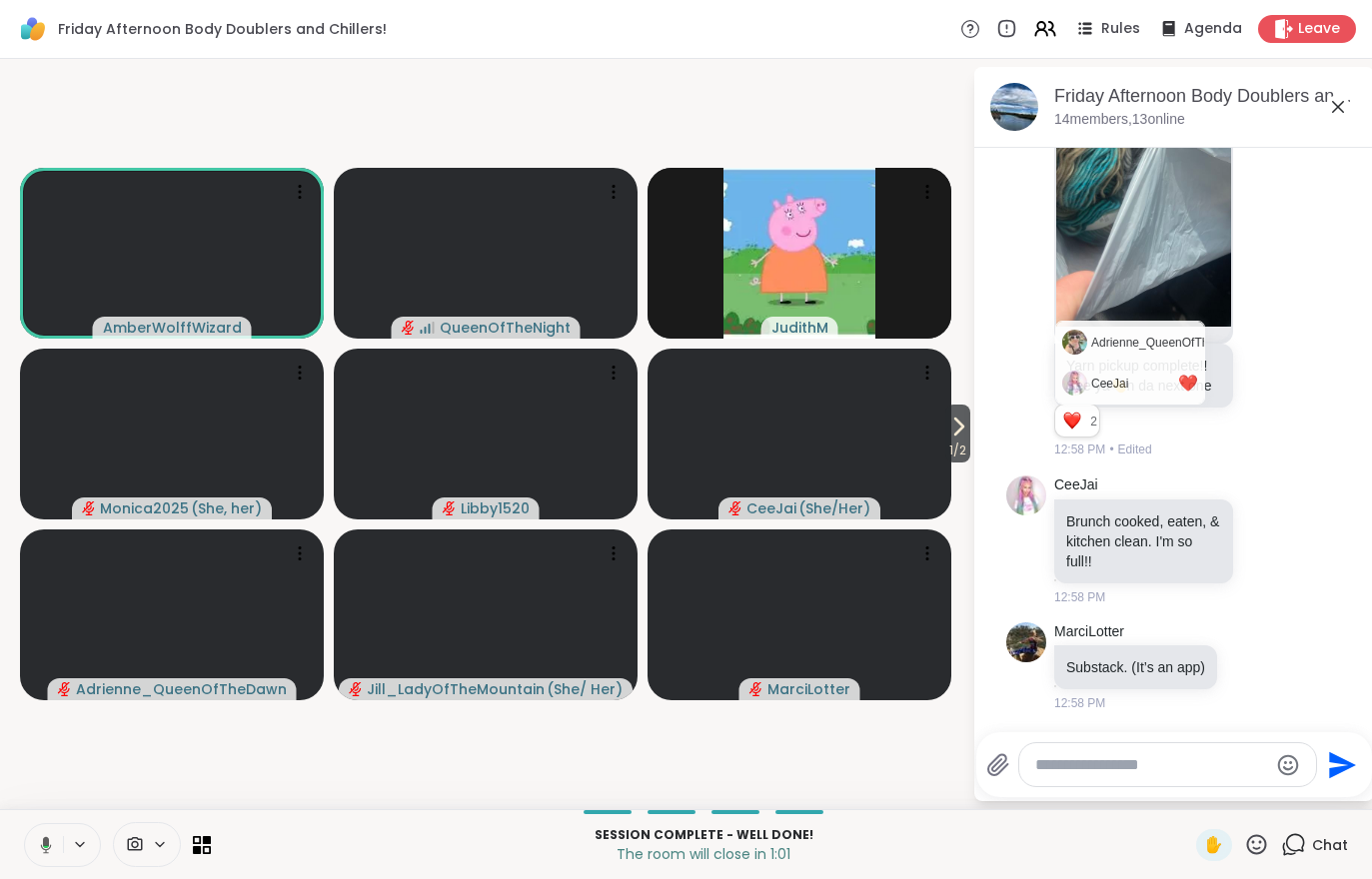 click on "Leave" at bounding box center [1319, 29] 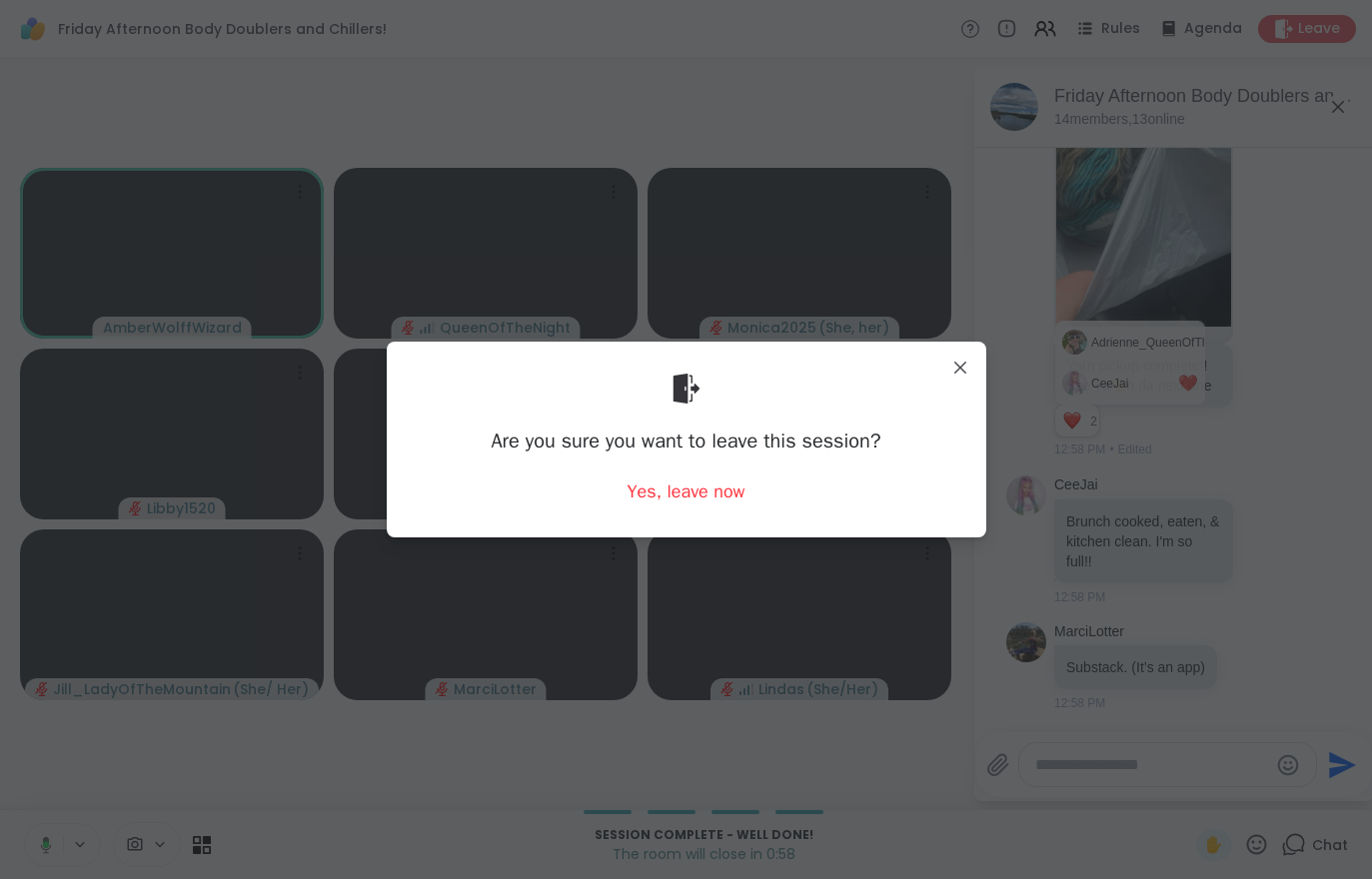 click on "Are you sure you want to leave this session? Yes, leave now" at bounding box center (686, 439) 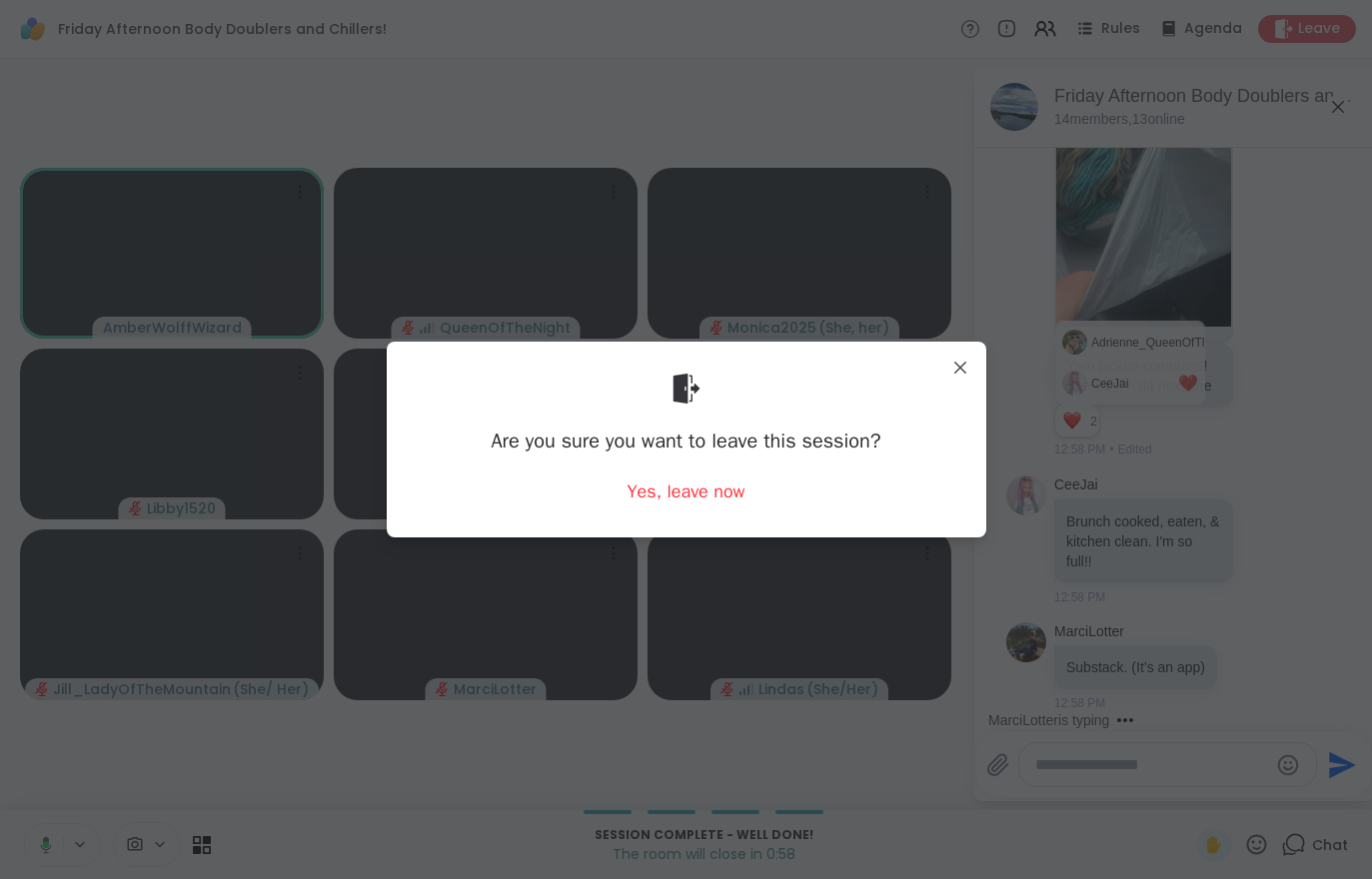 click on "Yes, leave now" at bounding box center (686, 491) 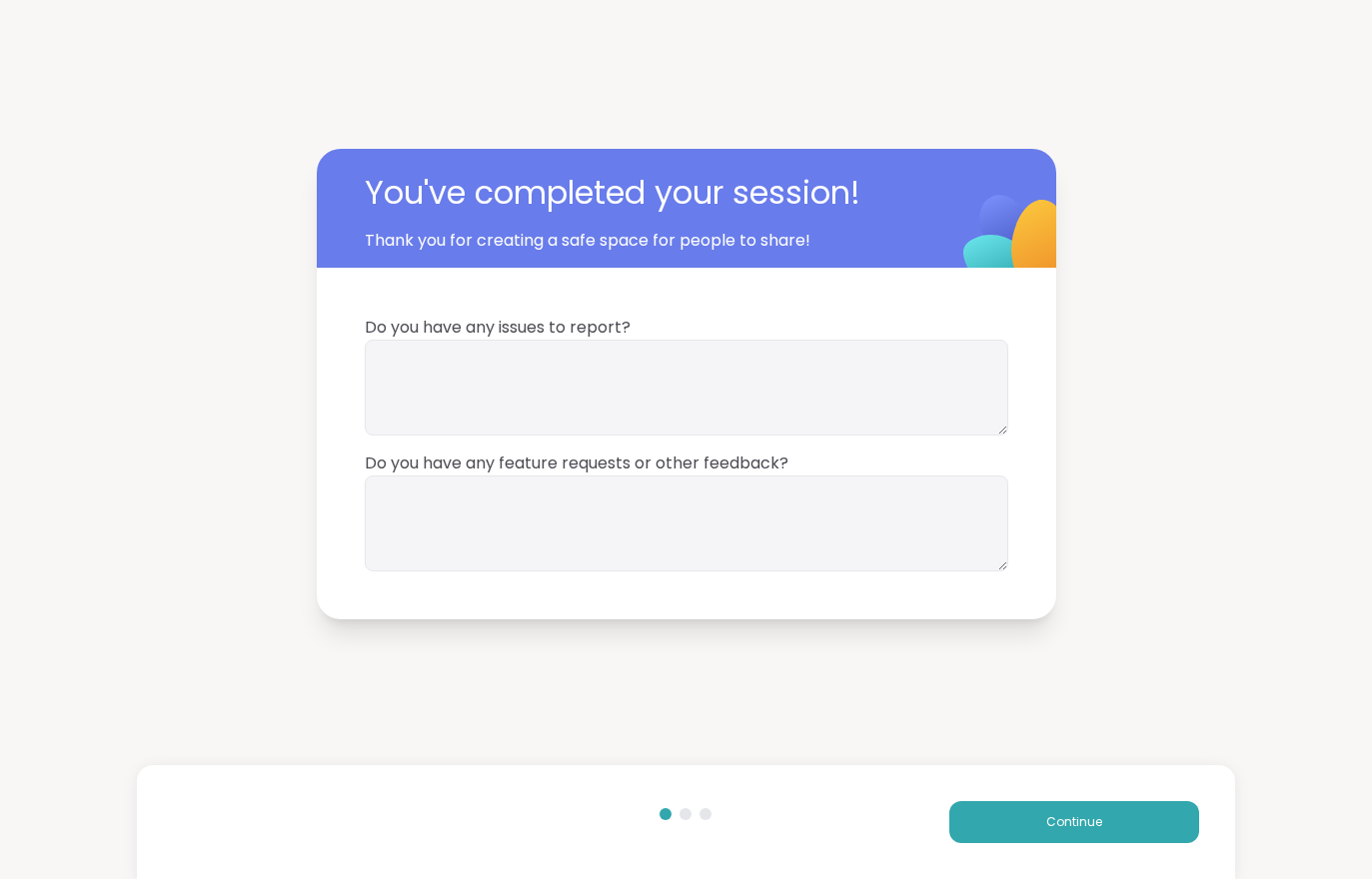 click on "Continue" at bounding box center (1074, 822) 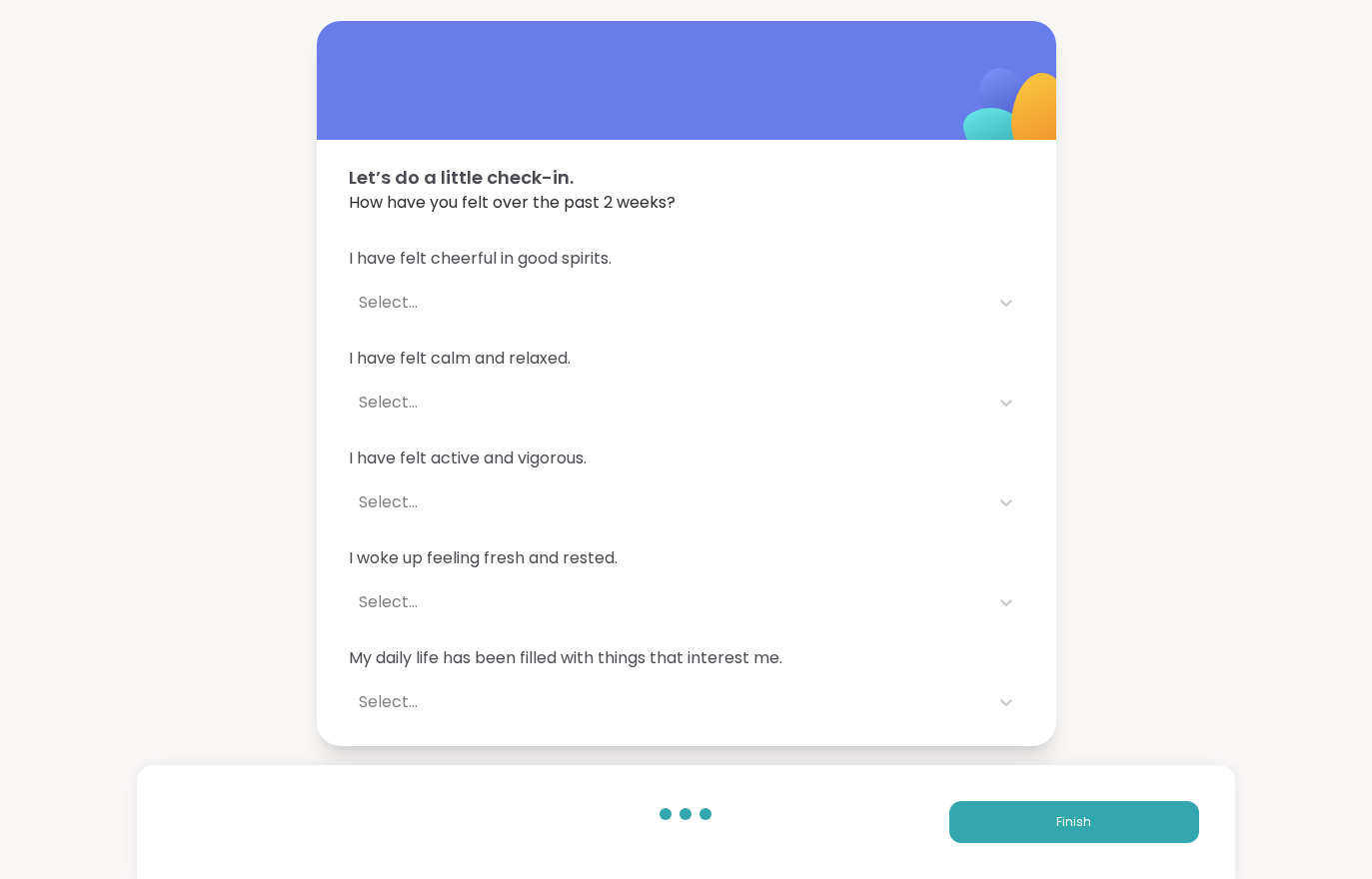 click on "Finish" at bounding box center (1074, 822) 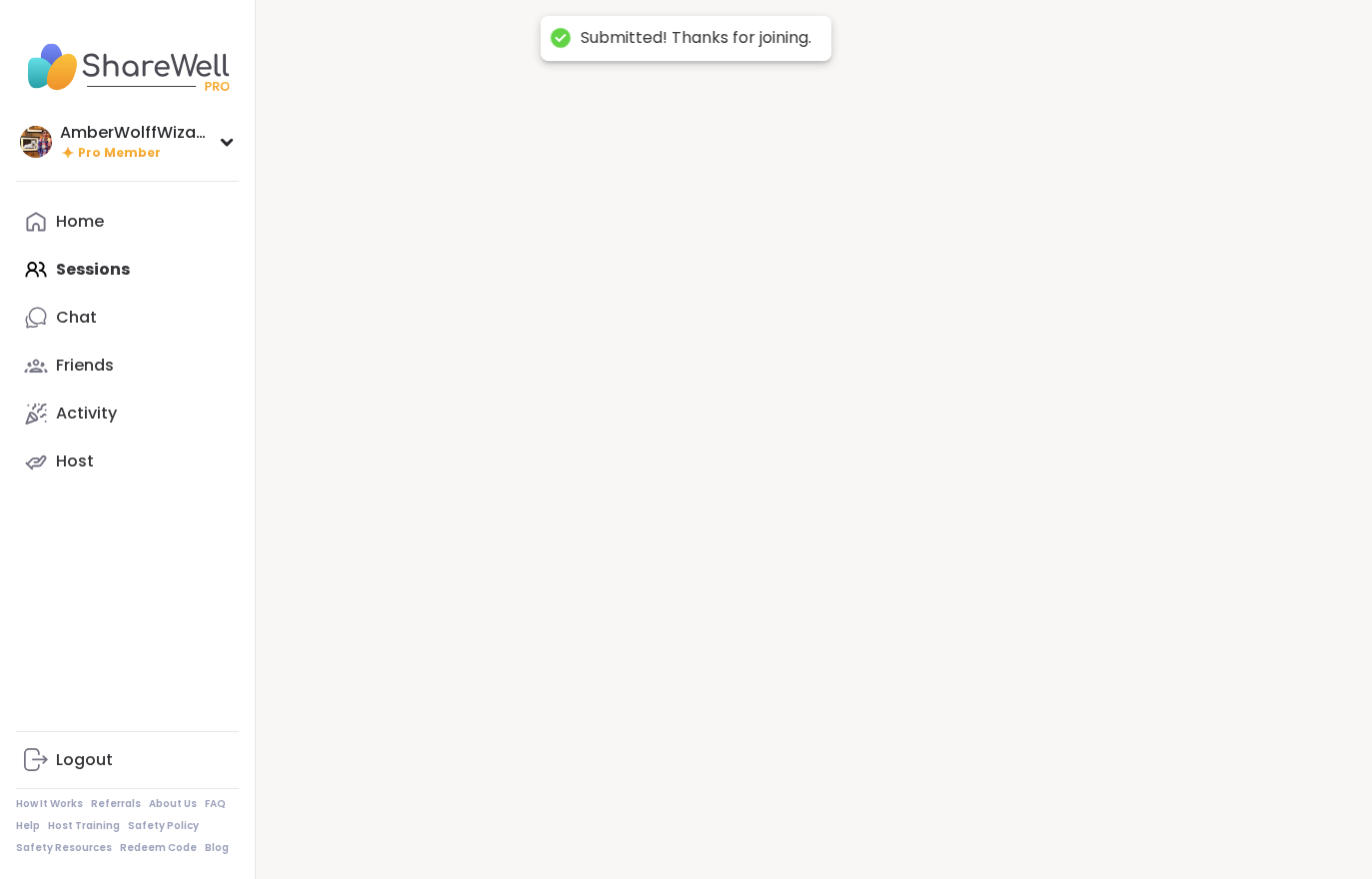 click at bounding box center [813, 440] 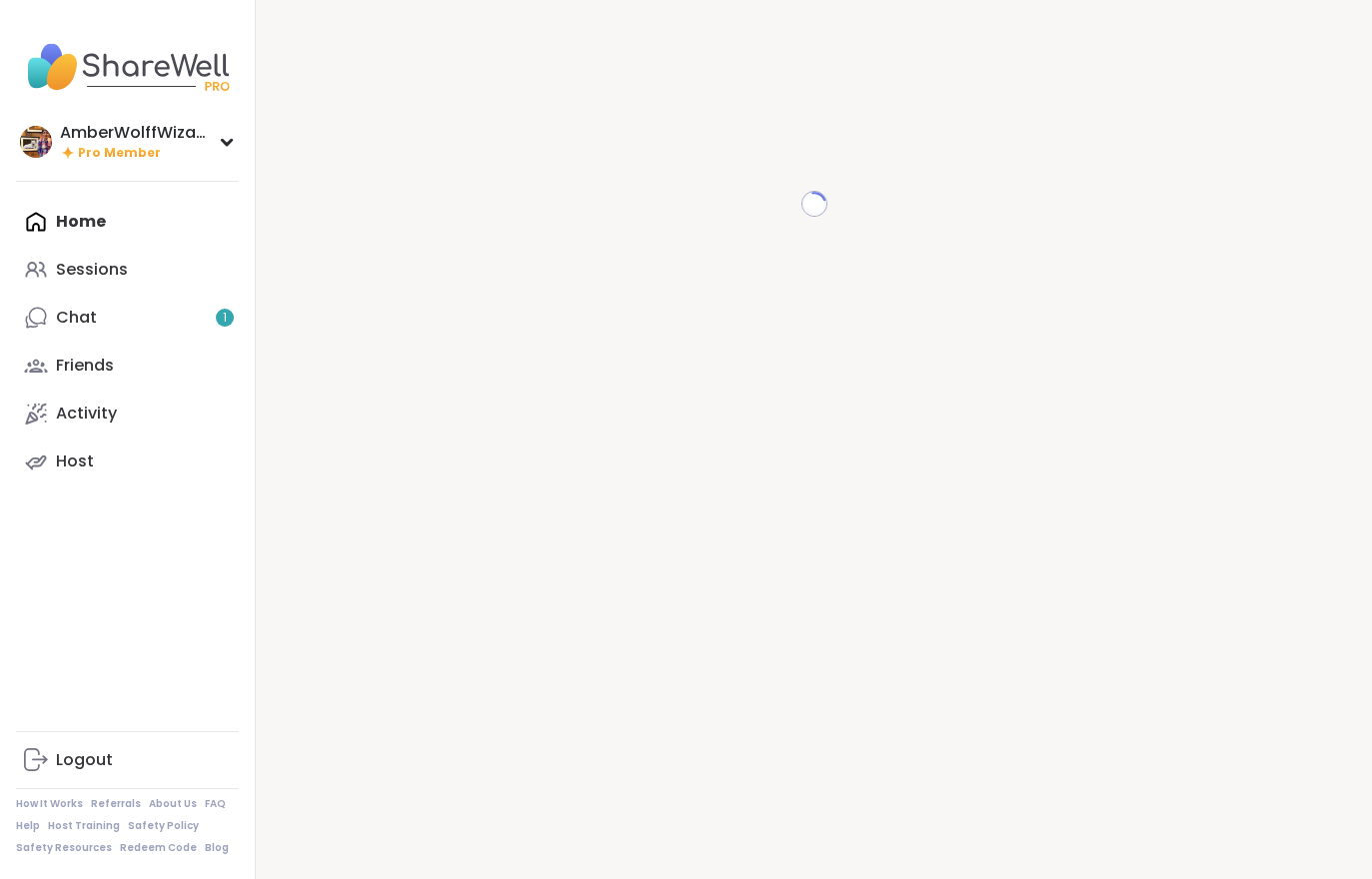 scroll, scrollTop: 0, scrollLeft: 0, axis: both 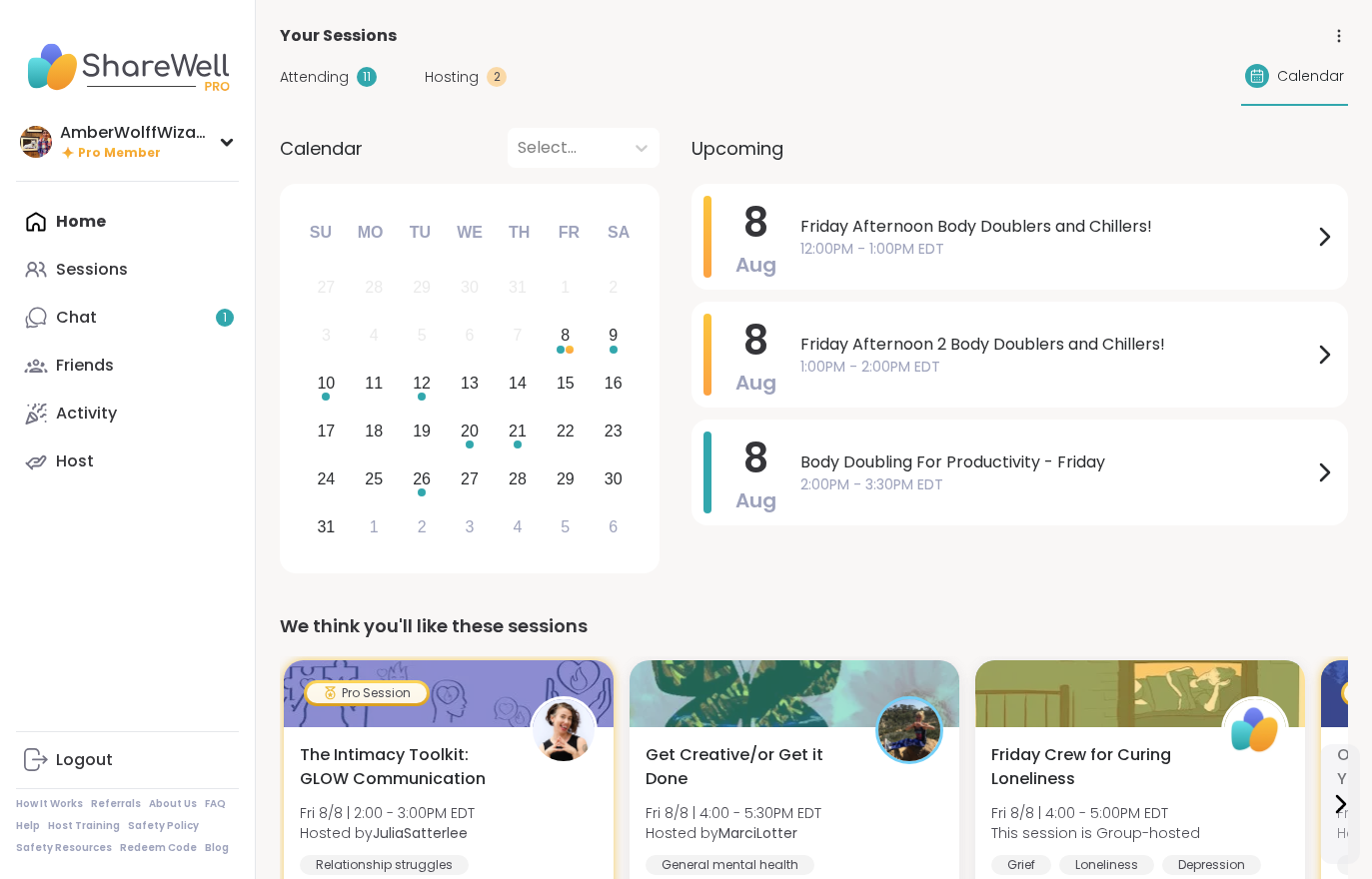 click on "Chat 1" at bounding box center [76, 318] 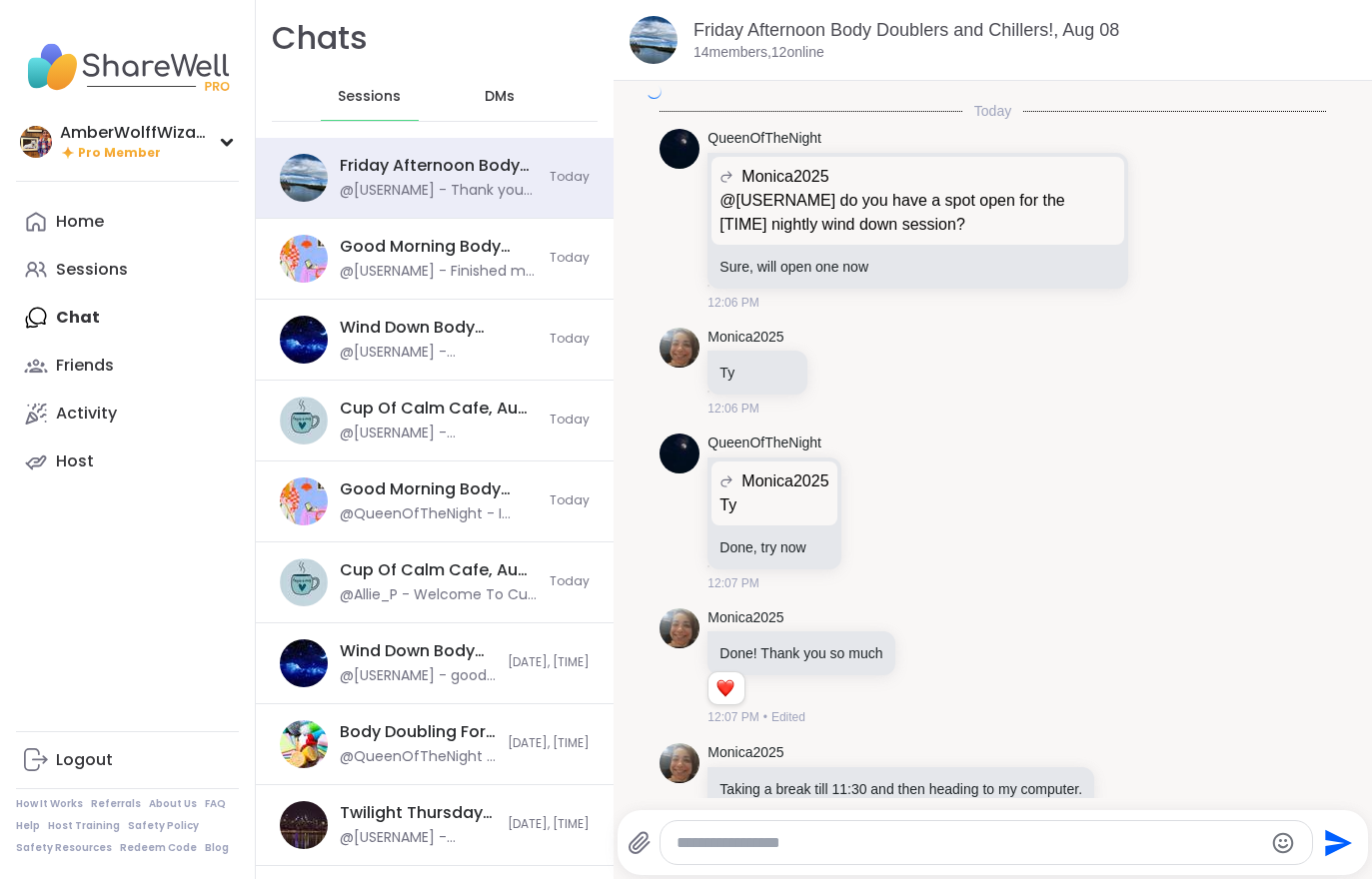scroll, scrollTop: 3814, scrollLeft: 0, axis: vertical 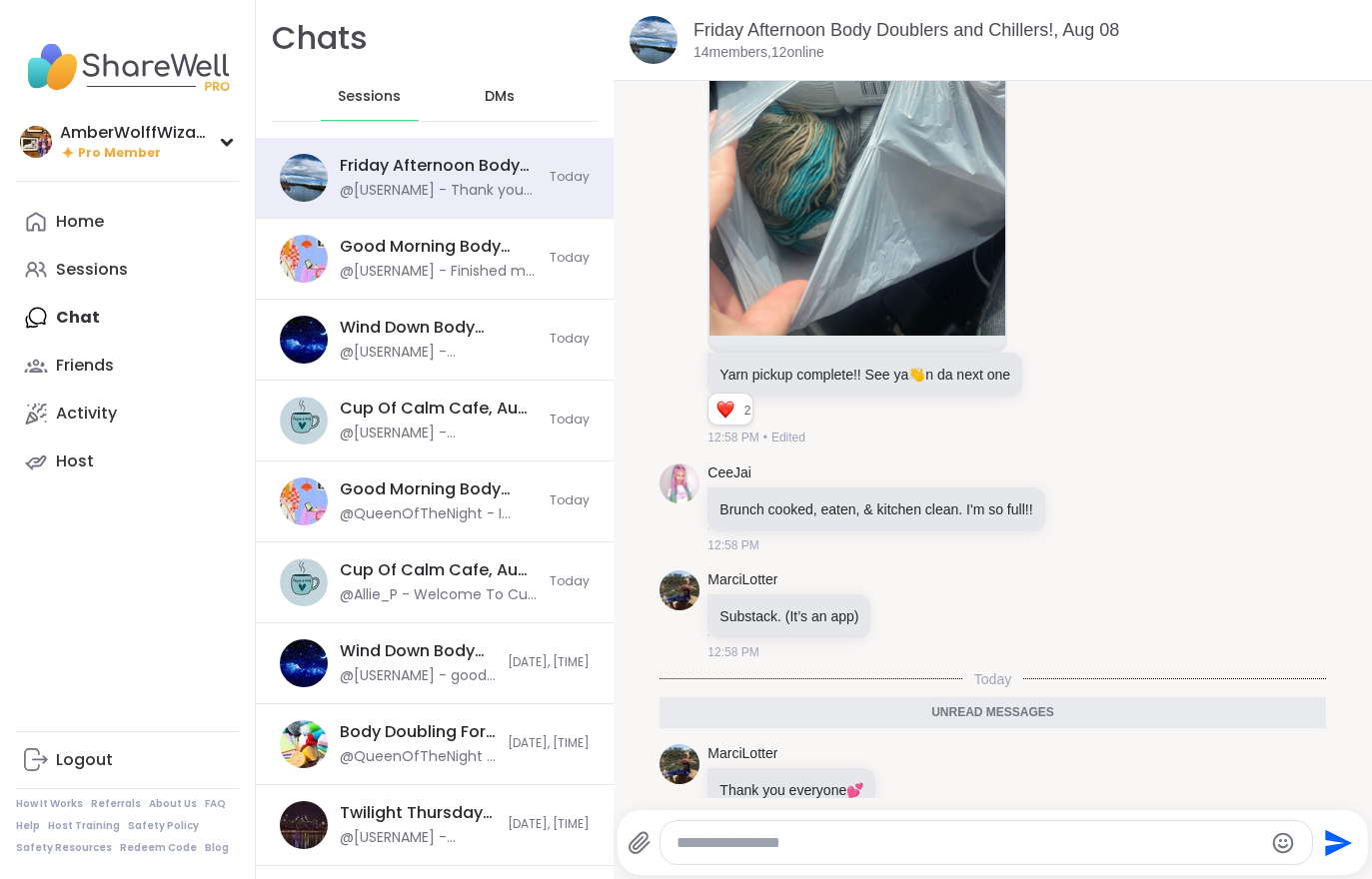 click on "Sessions" at bounding box center (370, 97) 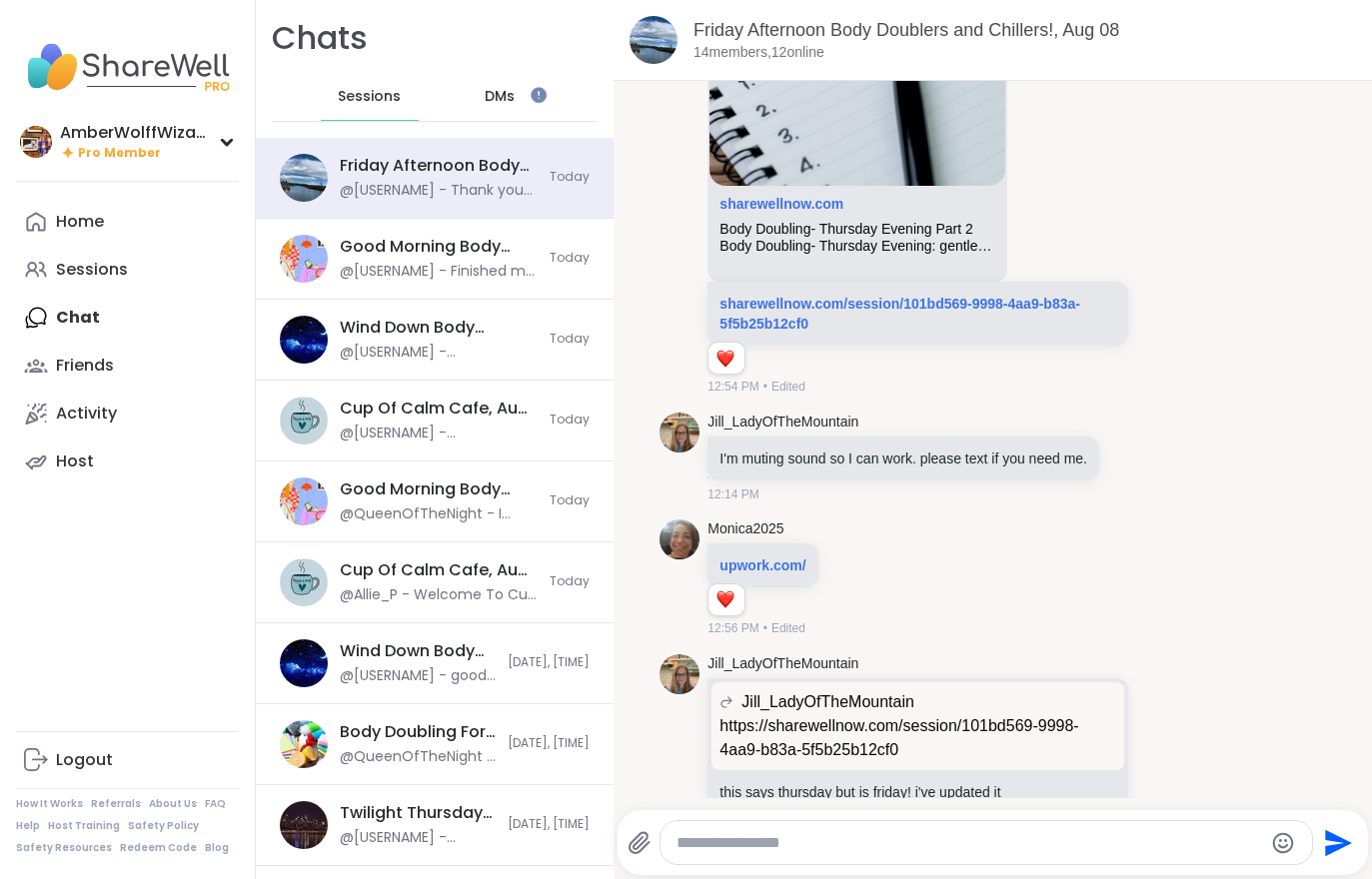 click on "Home" at bounding box center [127, 222] 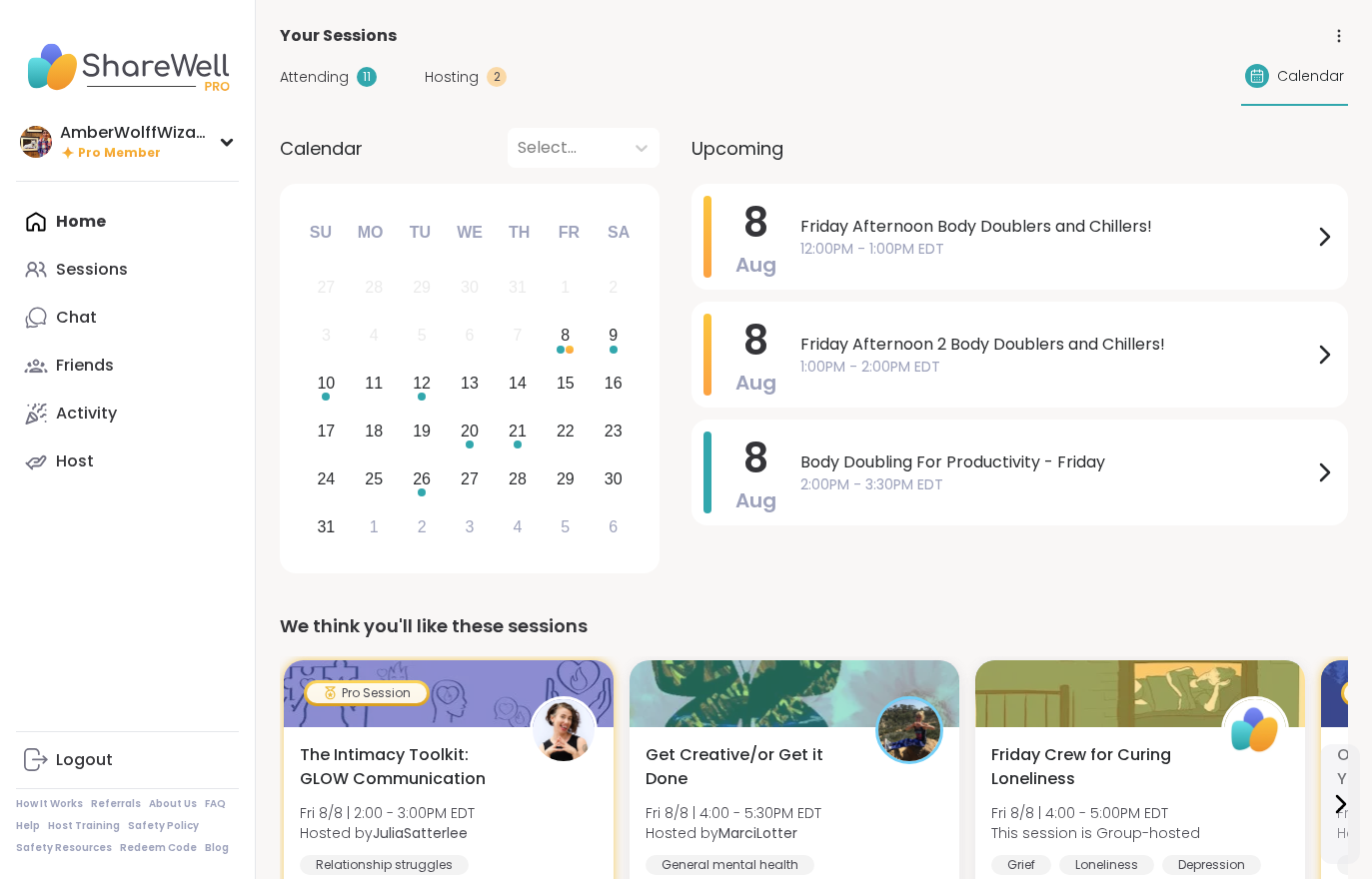 click on "Your Sessions Attending 11 Hosting 2 Calendar Calendar Select... Previous Month Next Month August 2025 Su Mo Tu We Th Fr Sa 27 28 29 30 31 1 2 3 4 5 6 7 8 9 10 11 12 13 14 15 16 17 18 19 20 21 22 23 24 25 26 27 28 29 30 31 1 2 3 4 5 6 Upcoming 8 Aug Friday Afternoon Body Doublers and Chillers! [TIME] - [TIME] EDT 8 Aug Friday Afternoon 2 Body Doublers and Chillers! [TIME] - [TIME] EDT 8 Aug Body Doubling For Productivity - Friday [TIME] - [TIME] EDT We think you'll like these sessions Pro Session The Intimacy Toolkit: GLOW Communication Fri 8/8 | [TIME] - [TIME] EDT Hosted by [USERNAME] Relationship struggles General mental health Mindfulness + 2 more topic s Sign Up Open Get Creative/or Get it Done Fri 8/8 | [TIME] - [TIME] EDT Hosted by [USERNAME] General mental health Body doubling Good company + 1 more topic Sign Up 13 spots left Friday Crew for Curing Loneliness Fri 8/8 | [TIME] - [TIME] EDT This session is Group-hosted Grief Loneliness Depression Sign Up 8 spots left Pro Session Hosted by Growth" at bounding box center [813, 1653] 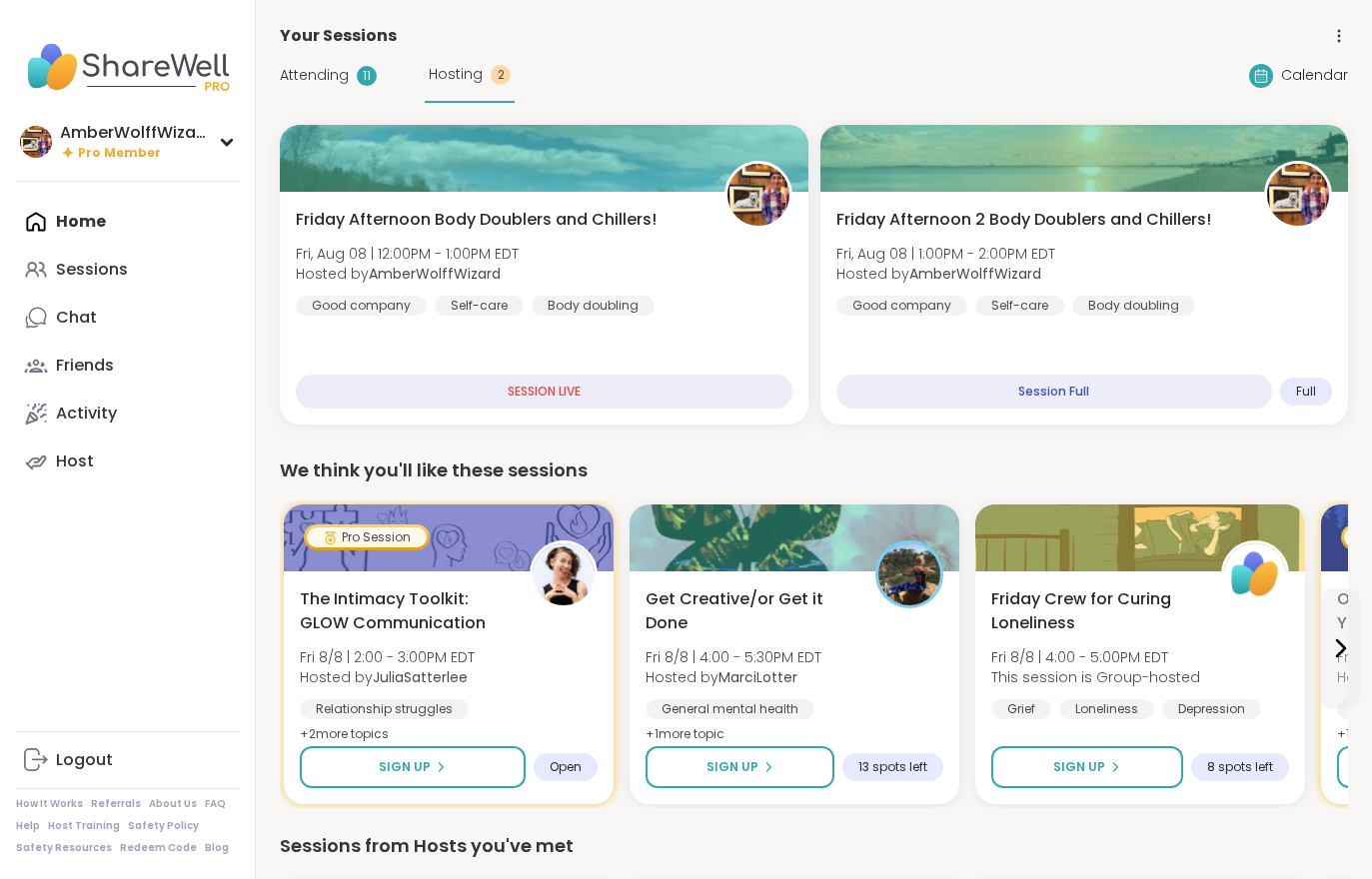 click on "Friday Afternoon 2 Body Doublers and Chillers! Fri, Aug 08 | [TIME] - [TIME] EDT Hosted by [USERNAME] Good company Self-care Body doubling Session Full Full" at bounding box center (1084, 308) 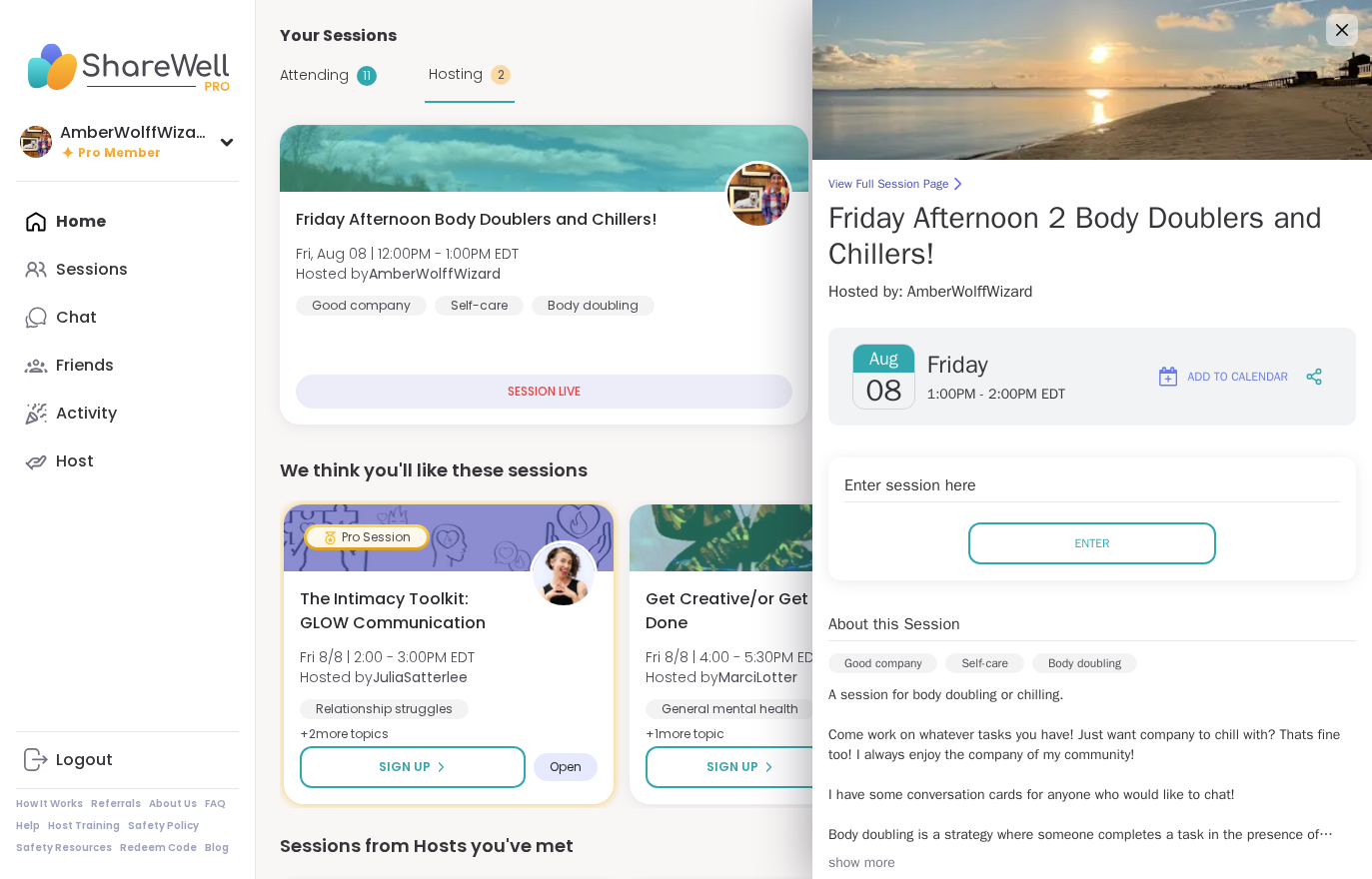 click on "Enter" at bounding box center [1092, 543] 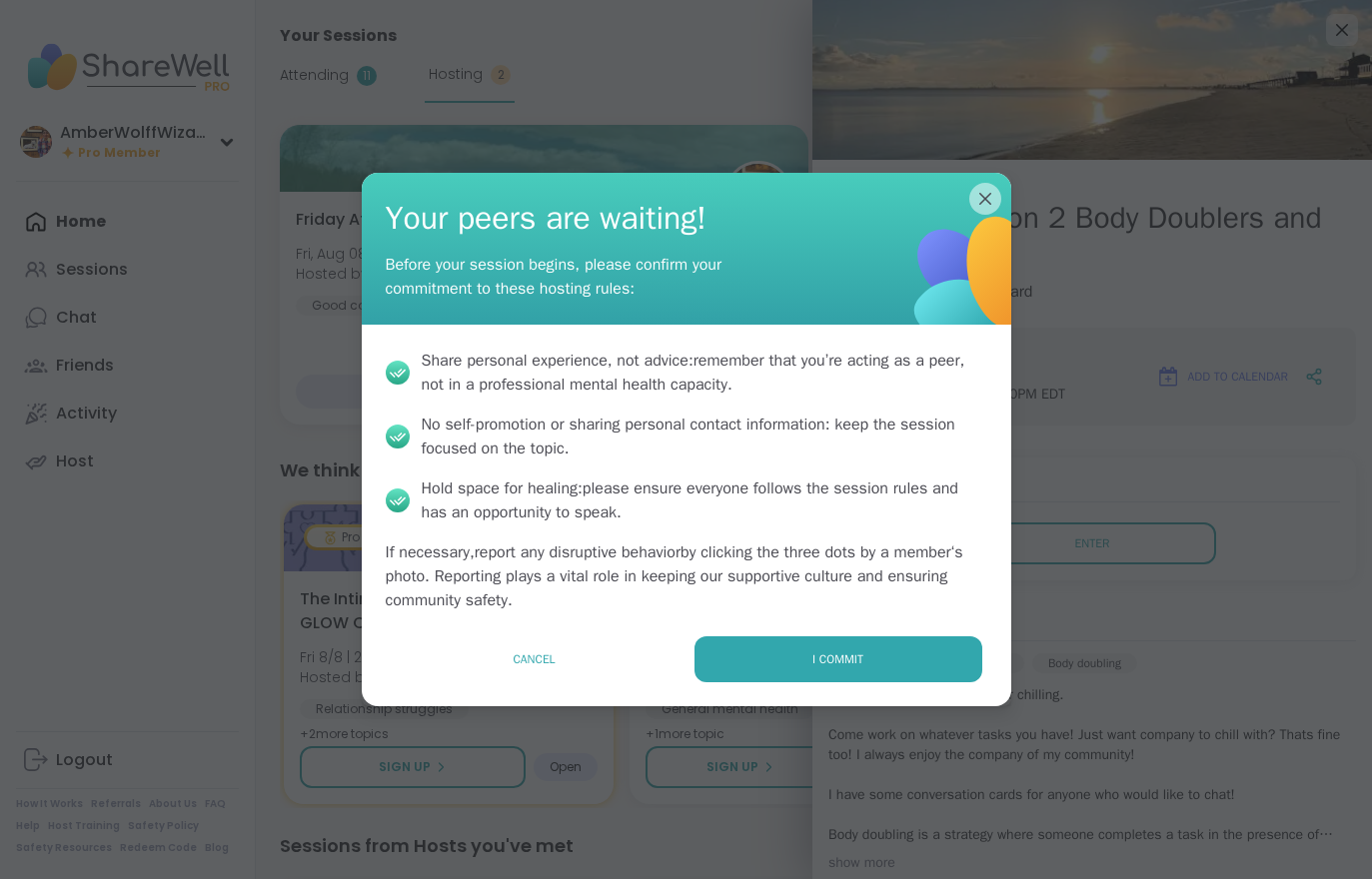 click on "I commit" at bounding box center [838, 659] 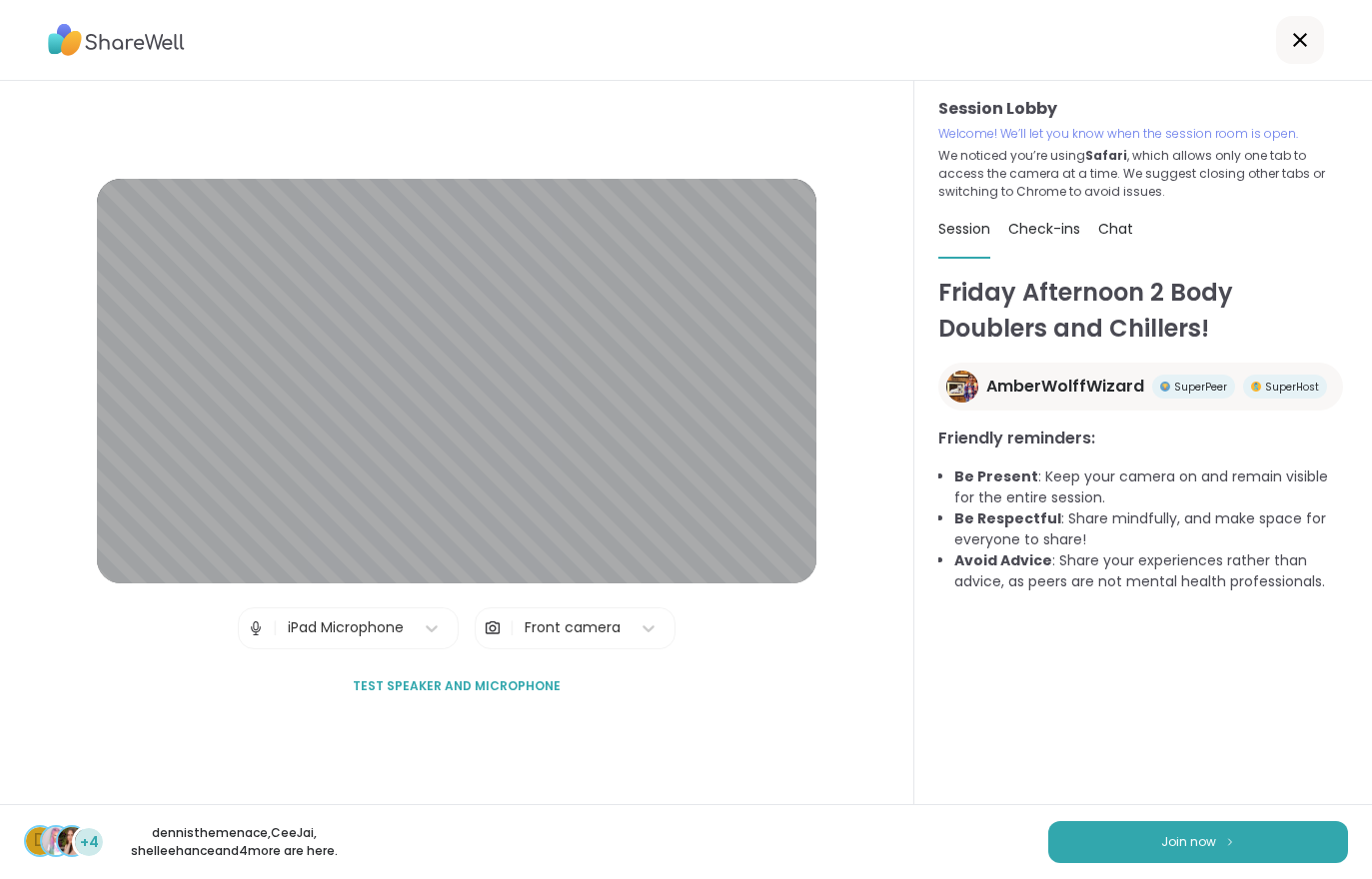 click on "Join now" at bounding box center (1198, 842) 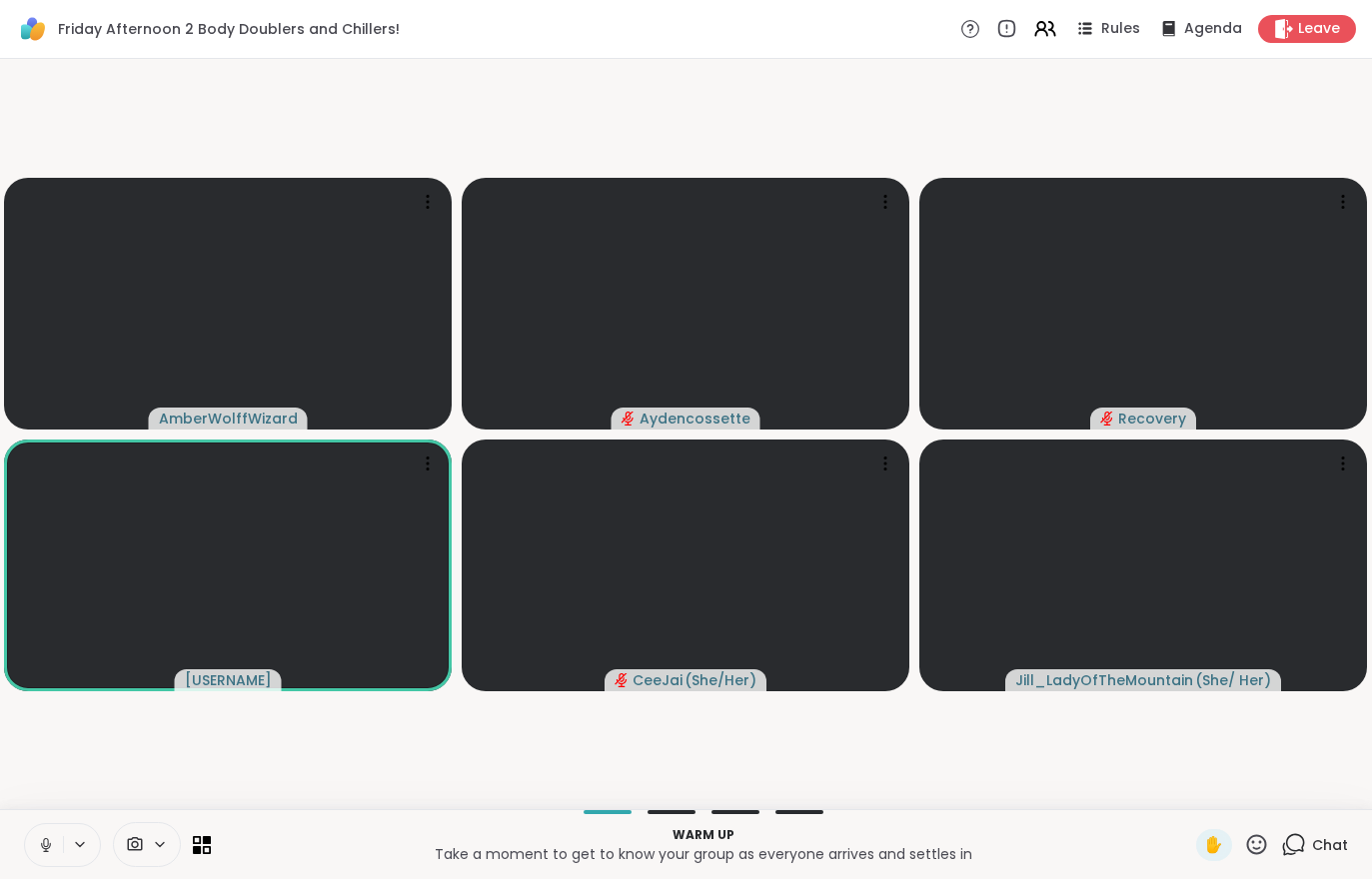 click 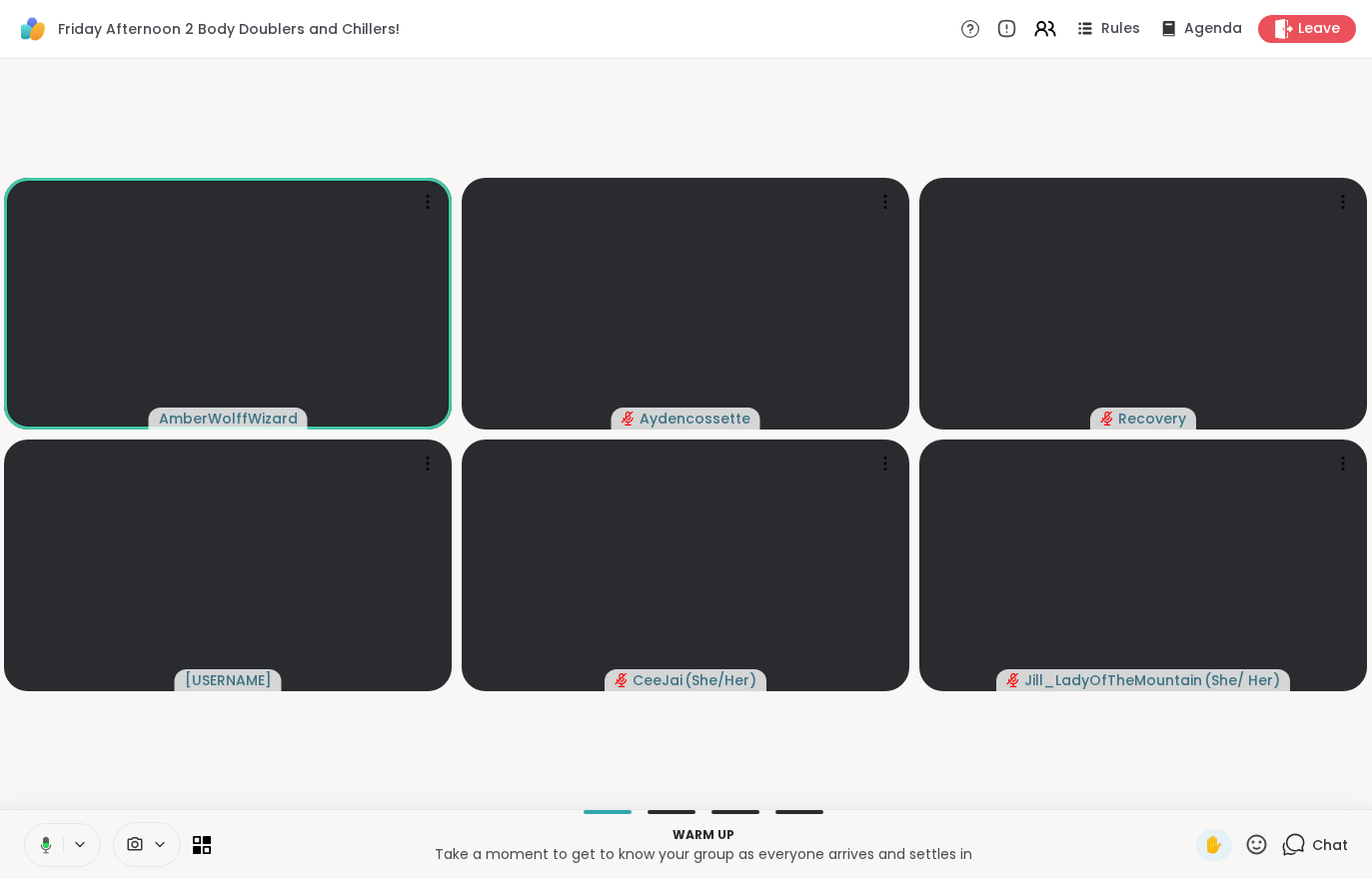 click 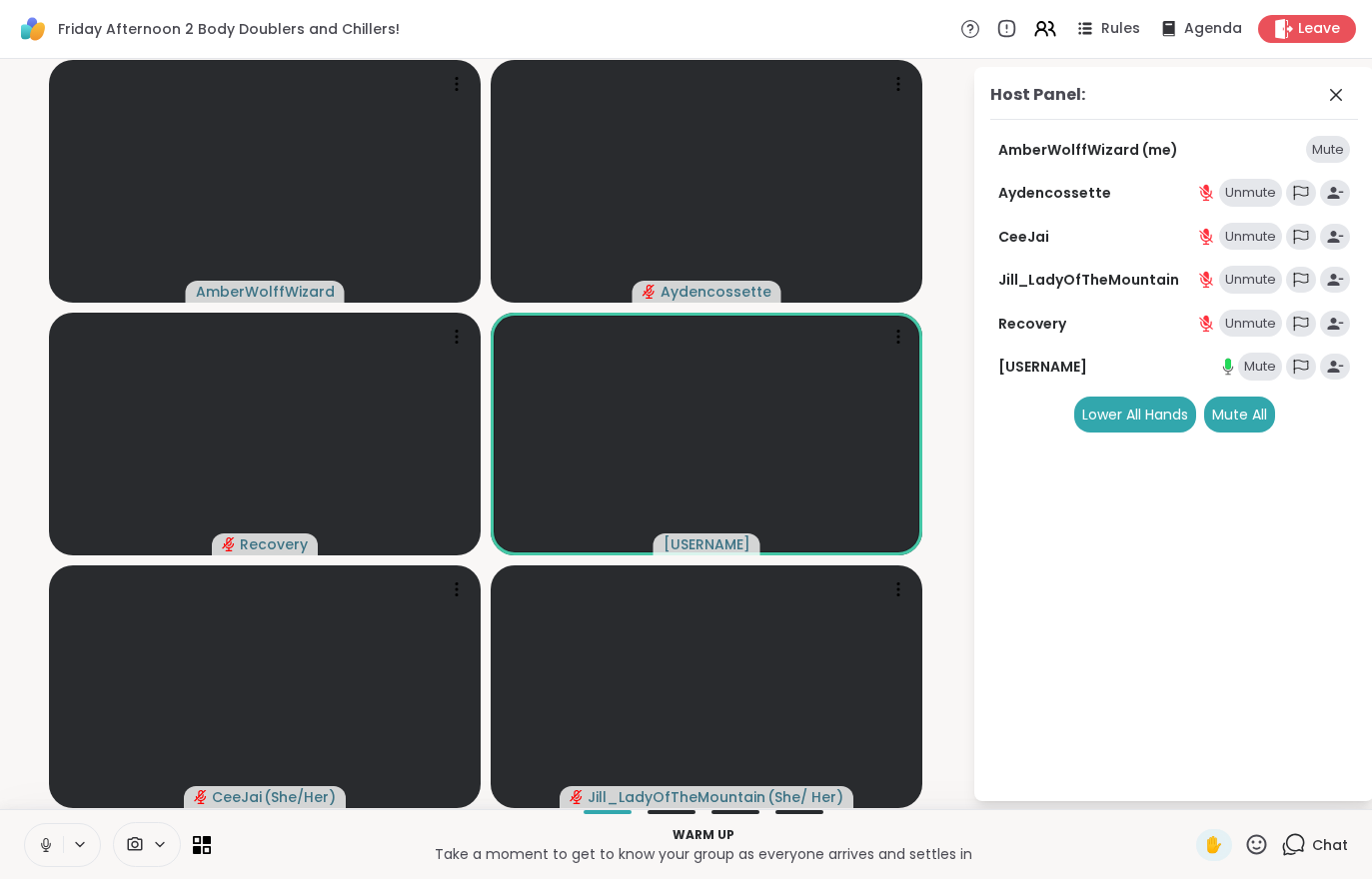 click on "Mute All" at bounding box center (1239, 415) 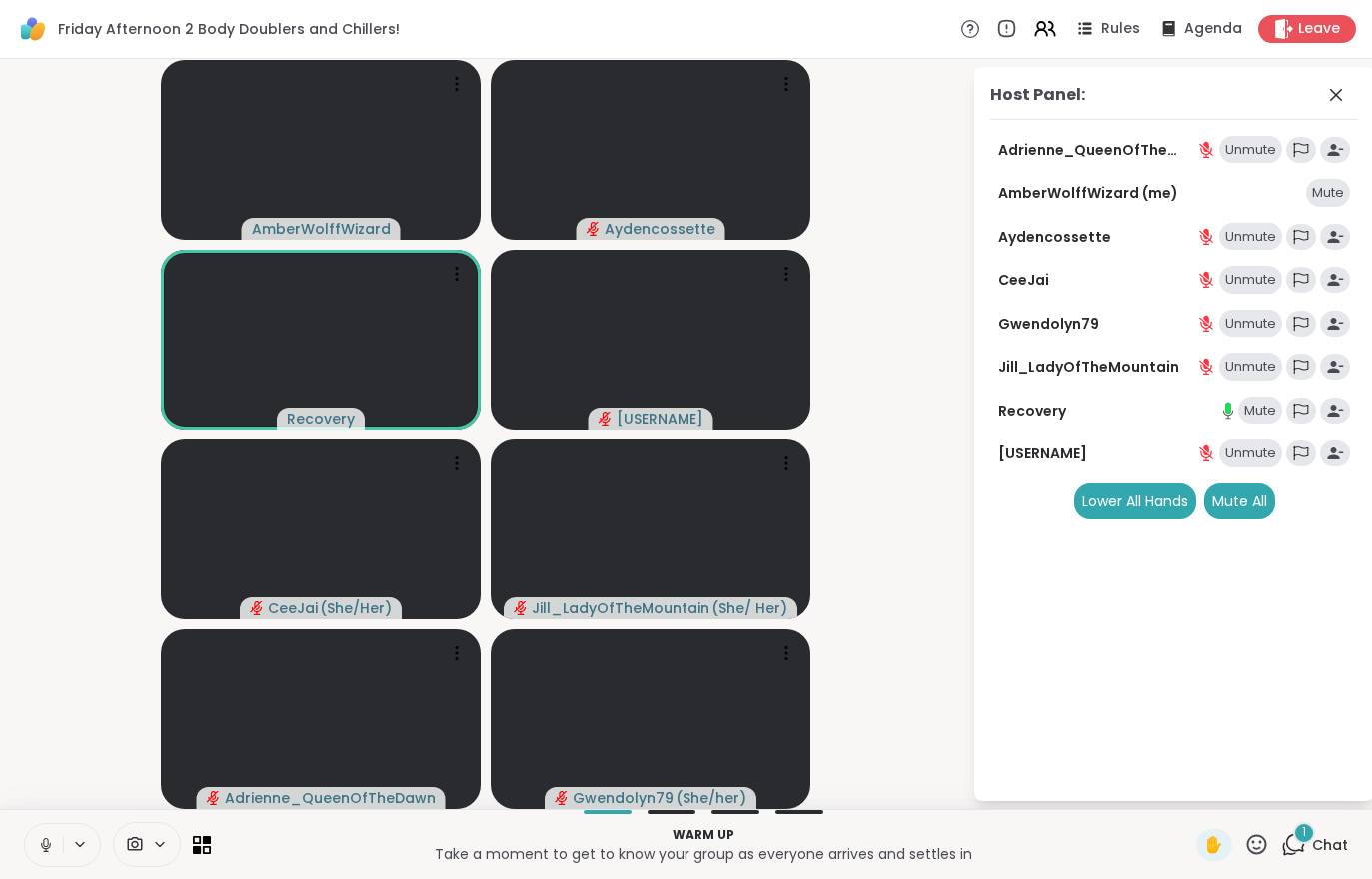click on "Chat" at bounding box center [1330, 845] 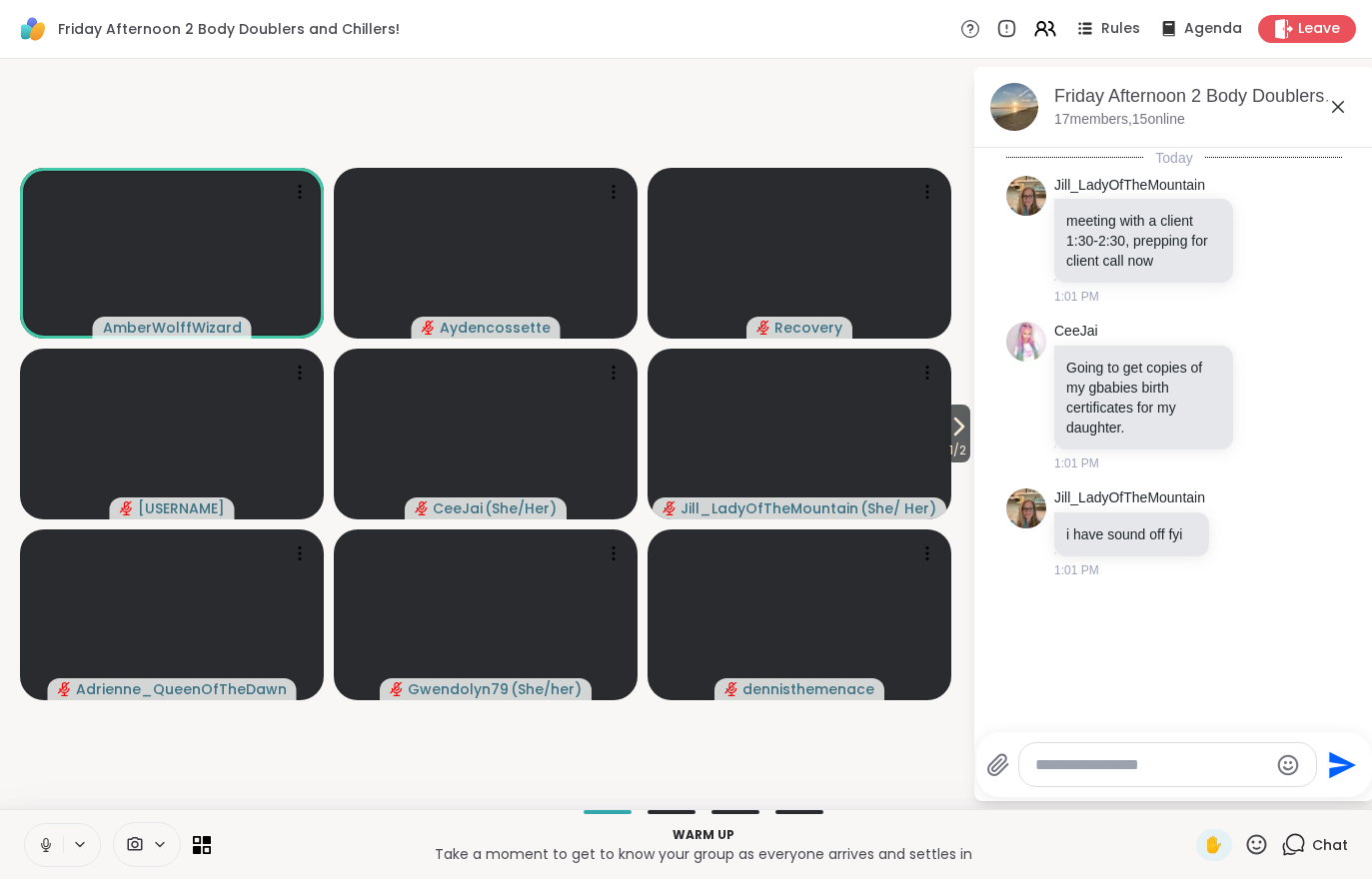 click 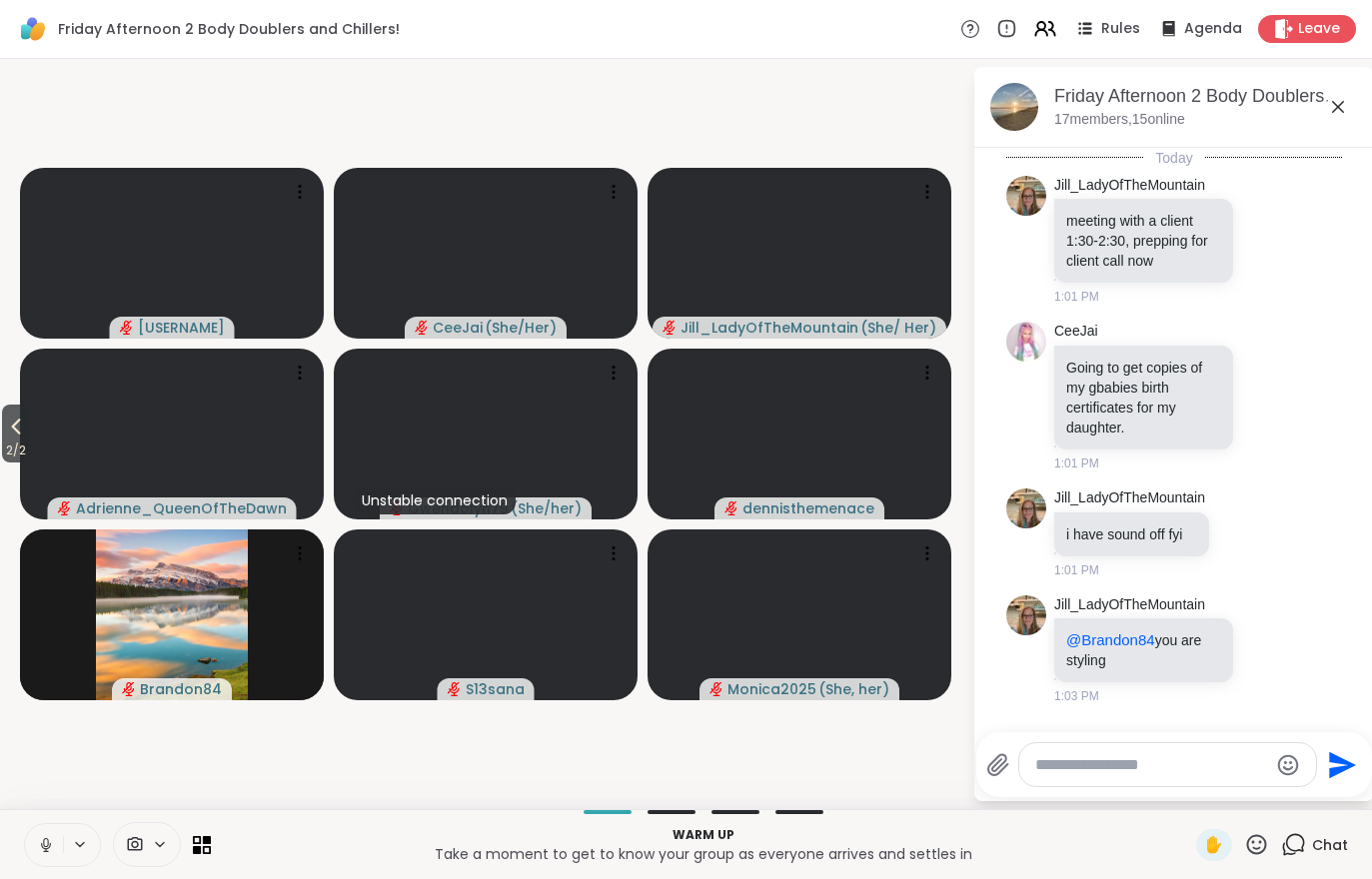 scroll, scrollTop: 97, scrollLeft: 0, axis: vertical 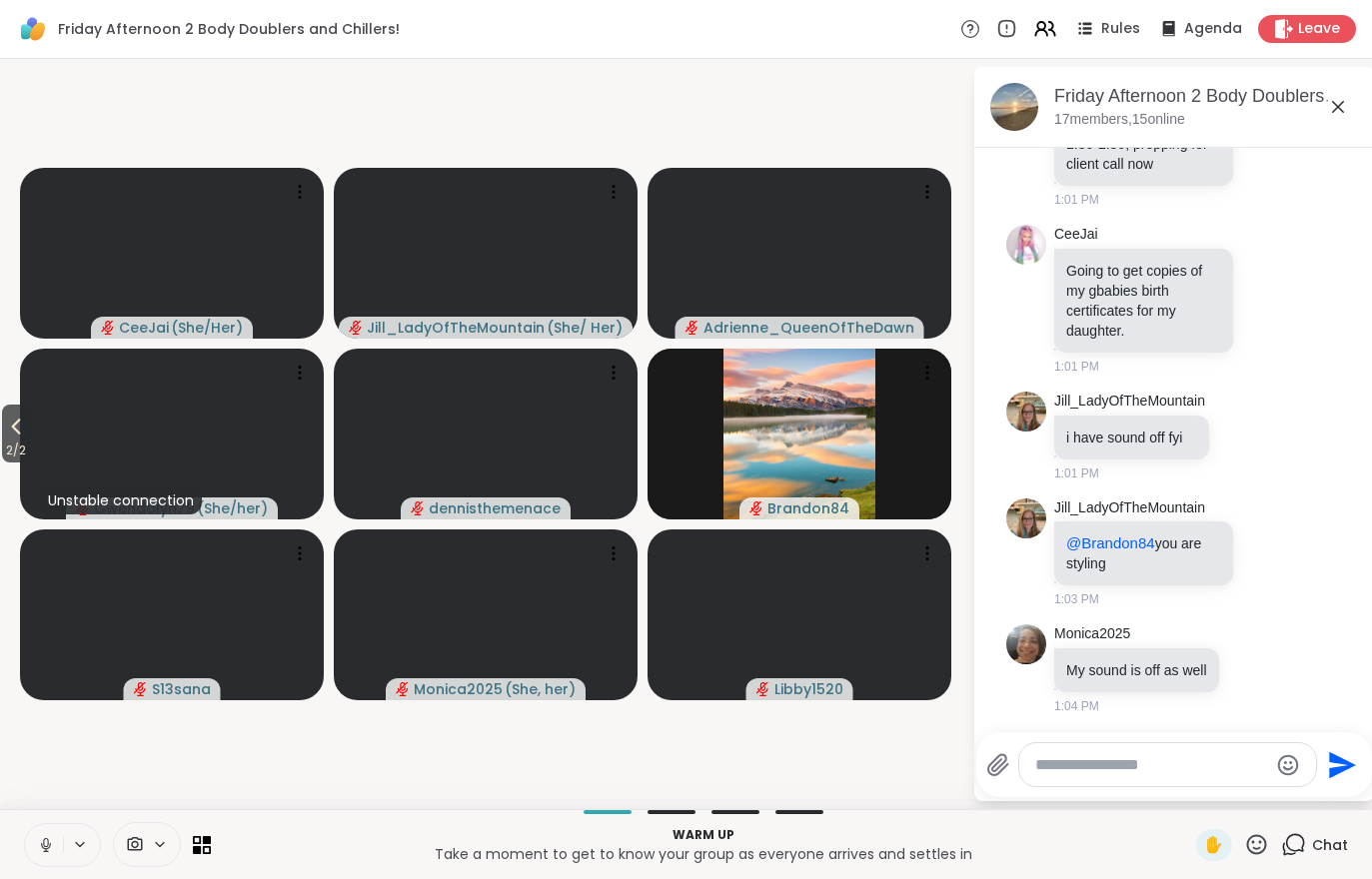 click on "2  /  2" at bounding box center [16, 434] 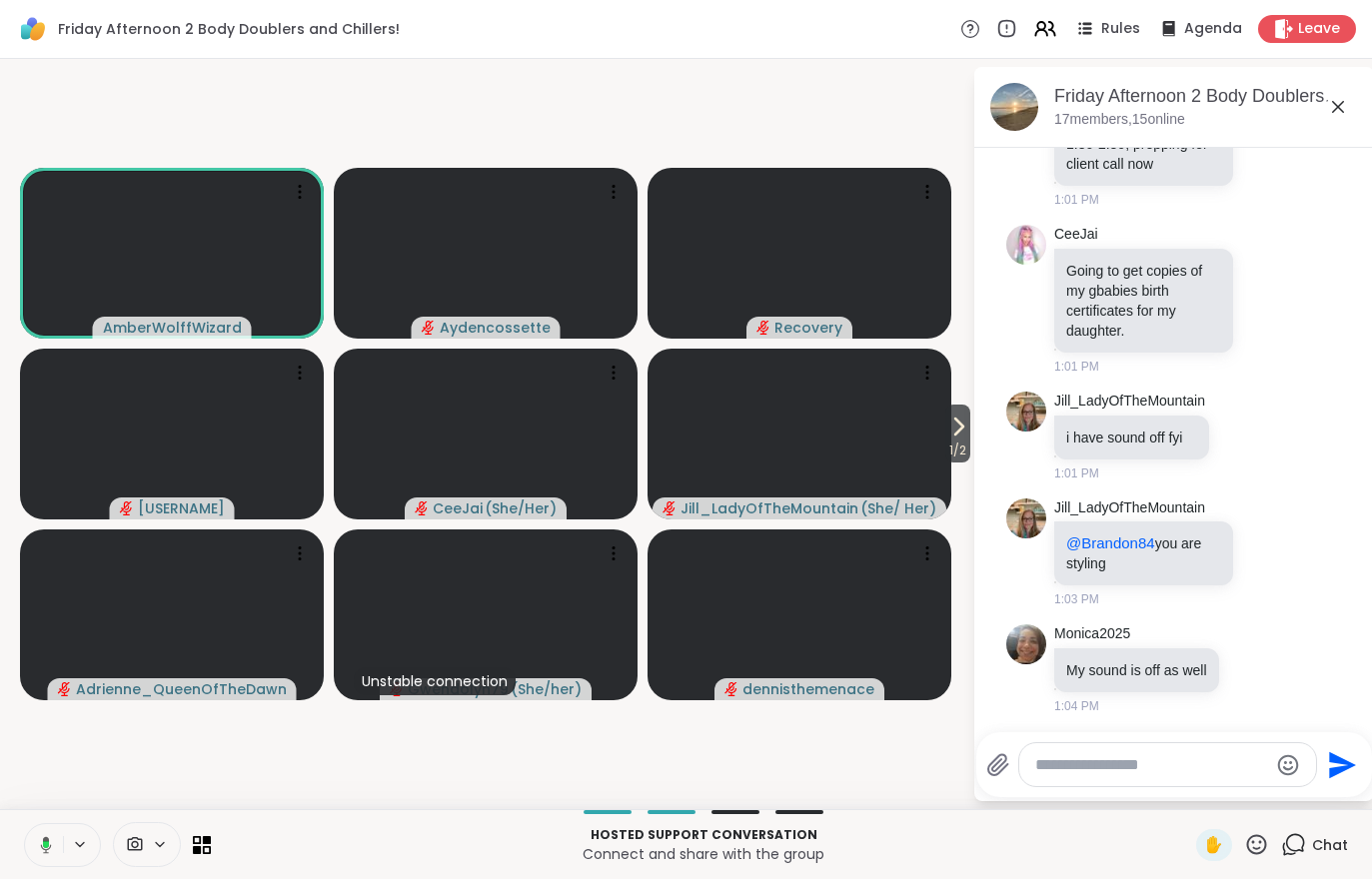 click on "1  /  2" at bounding box center [957, 450] 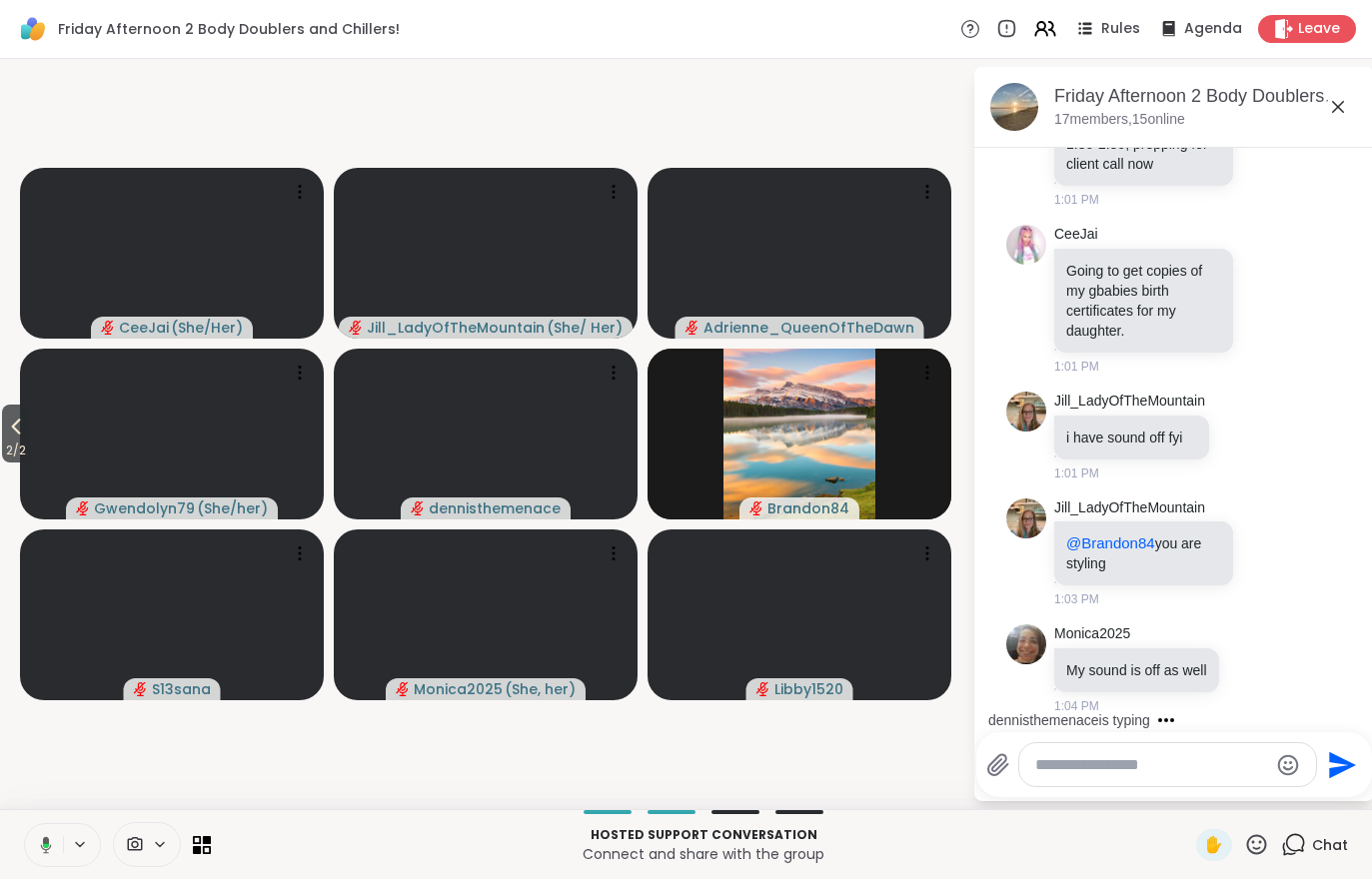 click on "2  /  2" at bounding box center (16, 434) 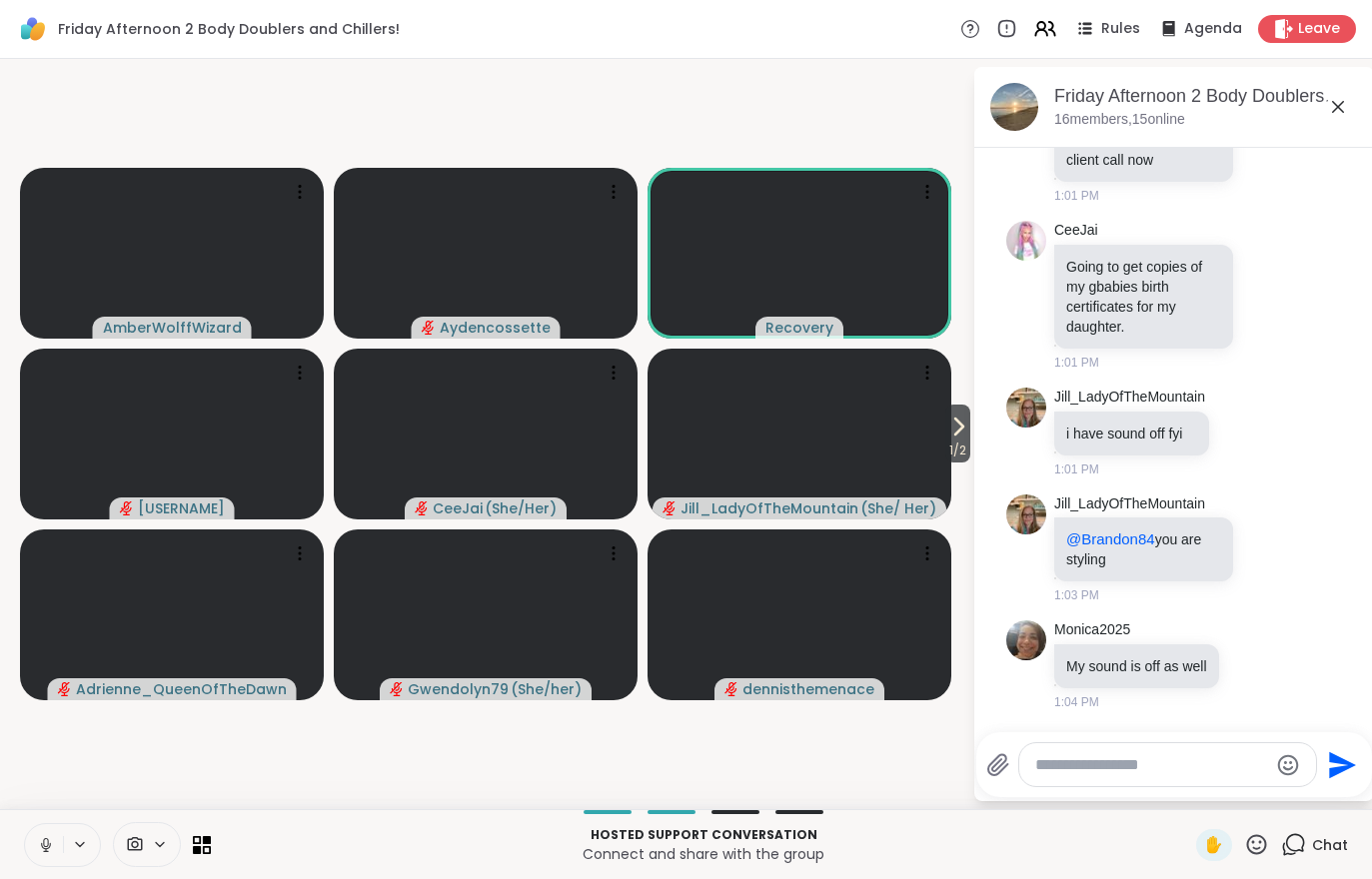 scroll, scrollTop: 223, scrollLeft: 0, axis: vertical 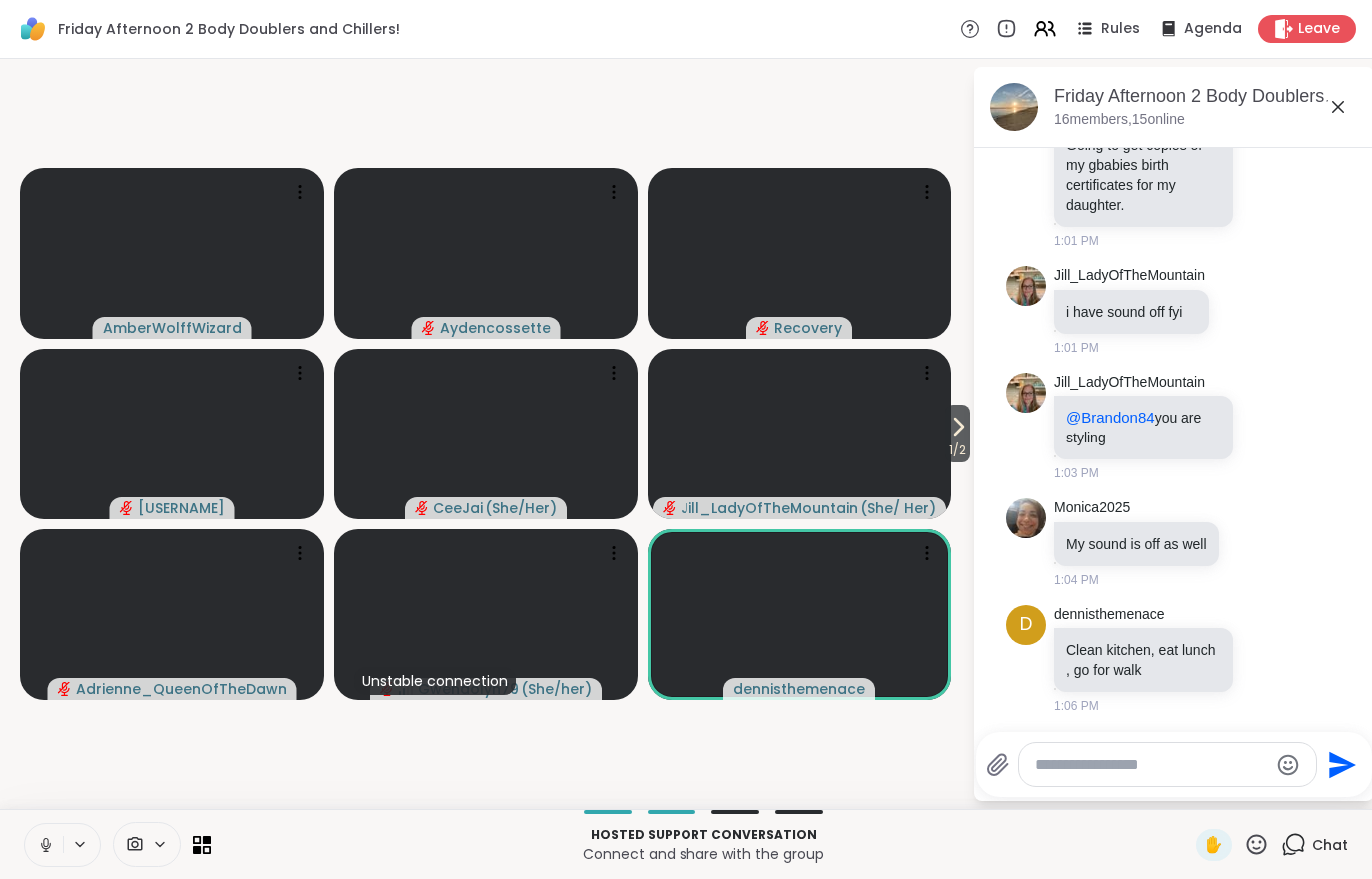 click on "1  /  2" at bounding box center (957, 450) 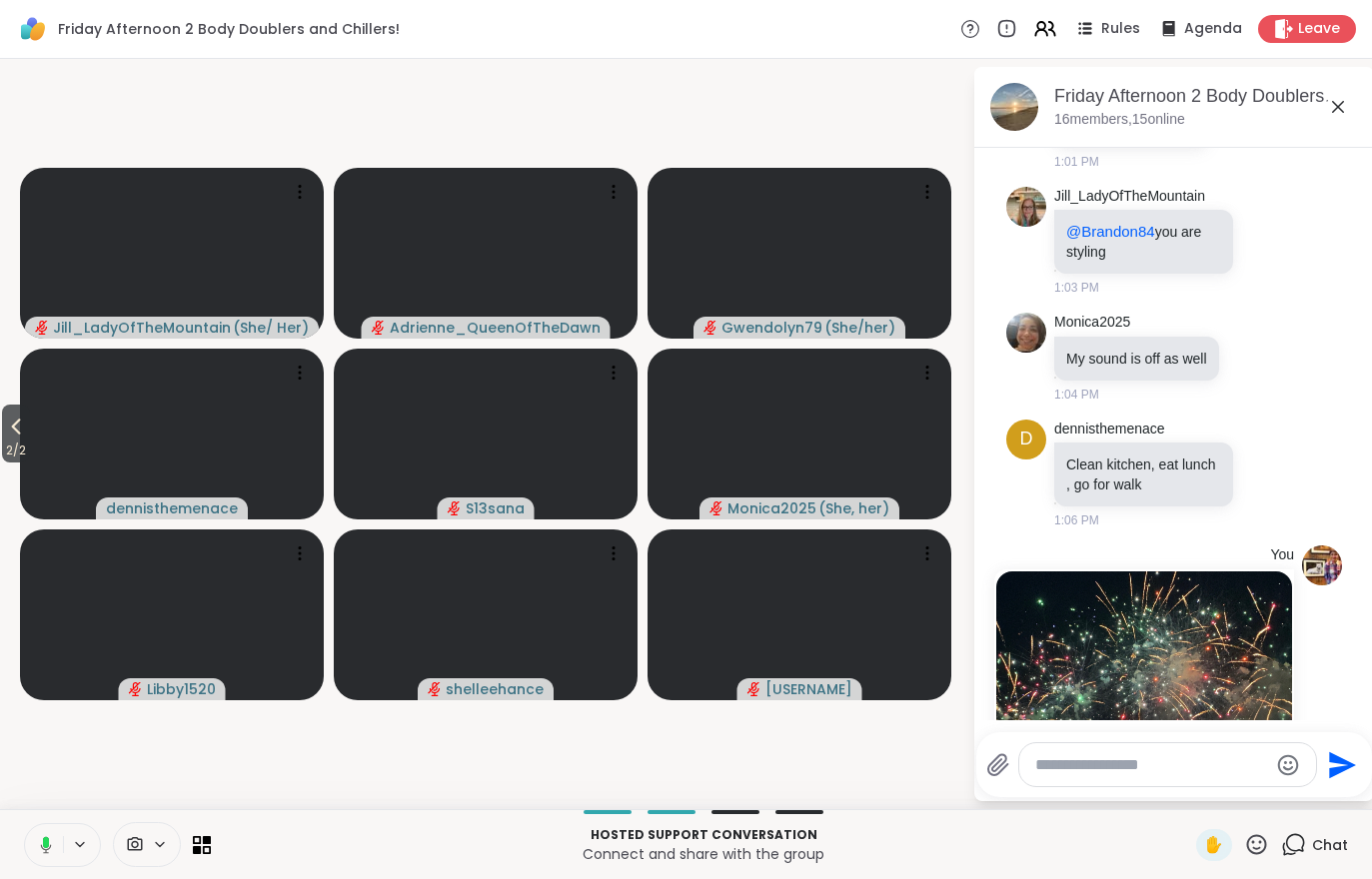 scroll, scrollTop: 712, scrollLeft: 0, axis: vertical 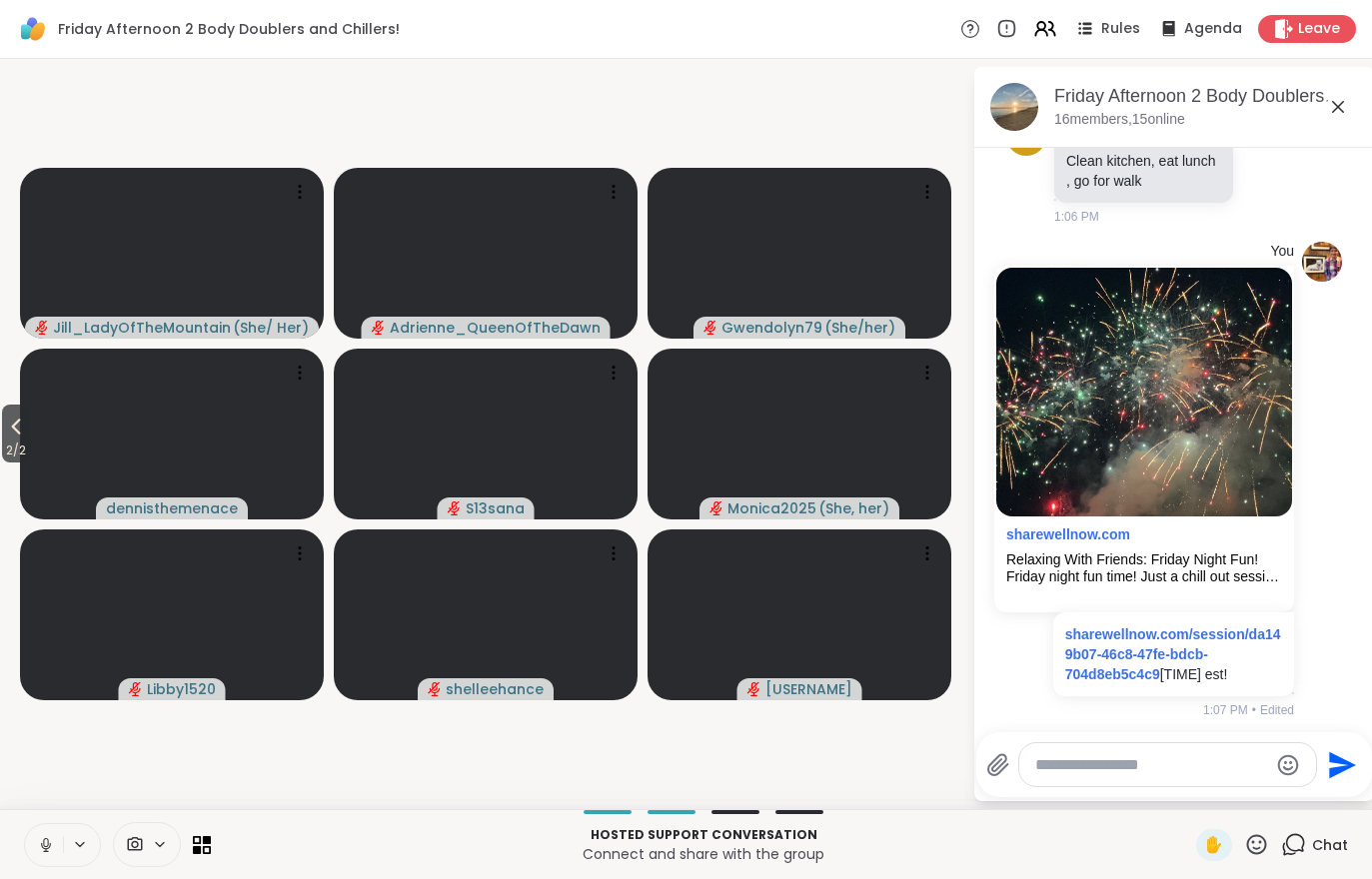 click on "2  /  2" at bounding box center (16, 434) 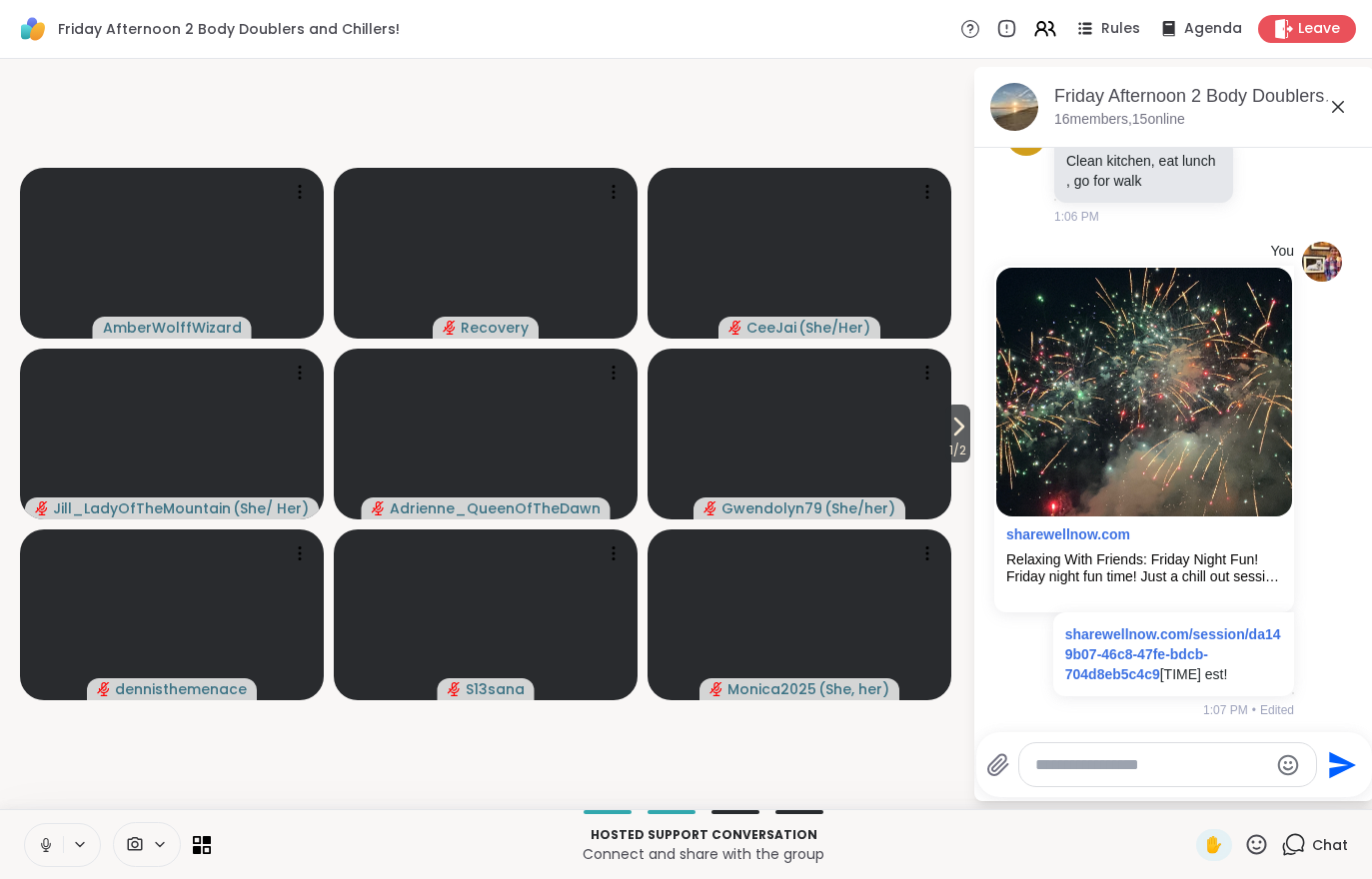 click on "1  /  2" at bounding box center [957, 450] 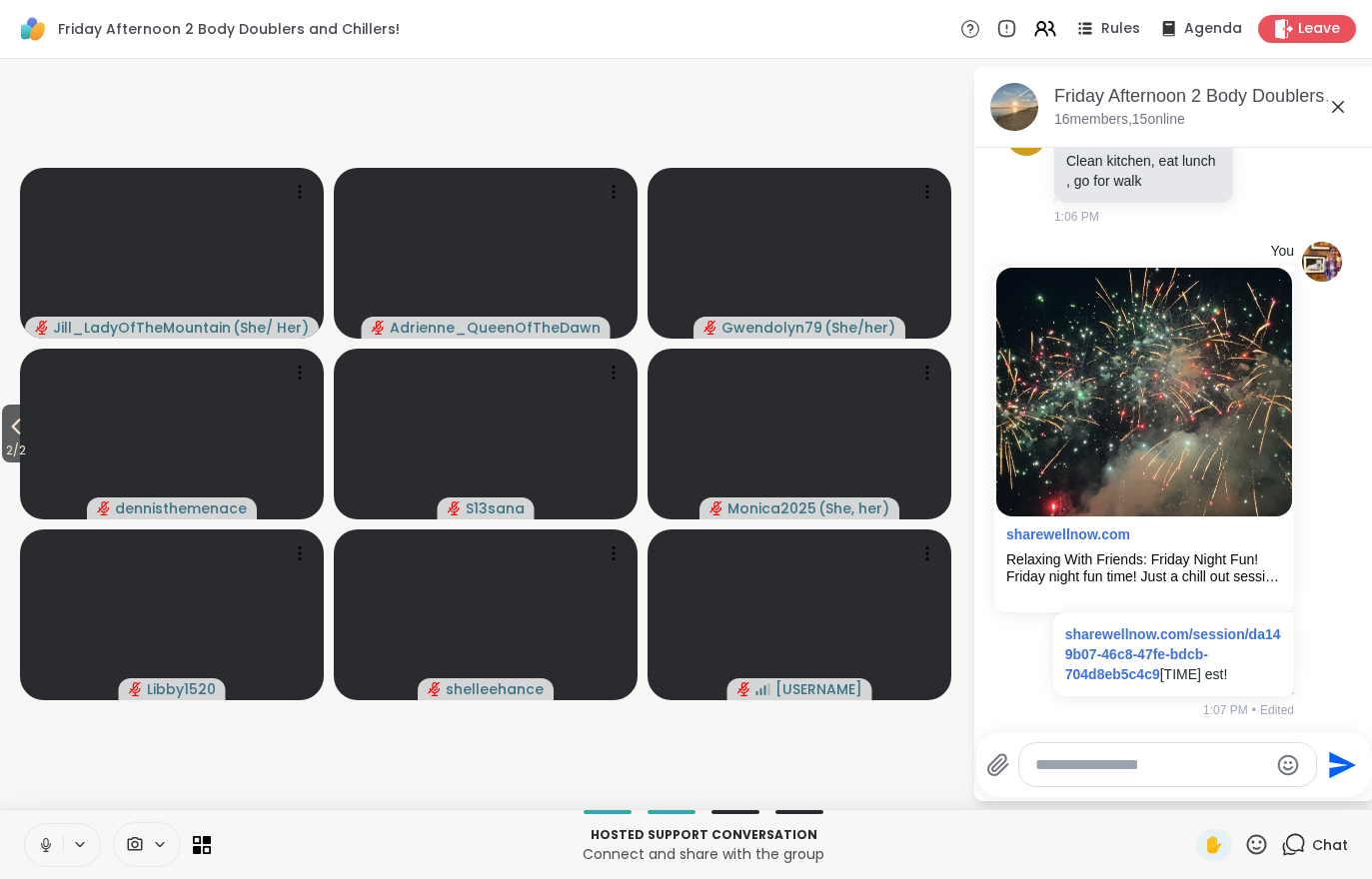 click on "2  /  2" at bounding box center [16, 450] 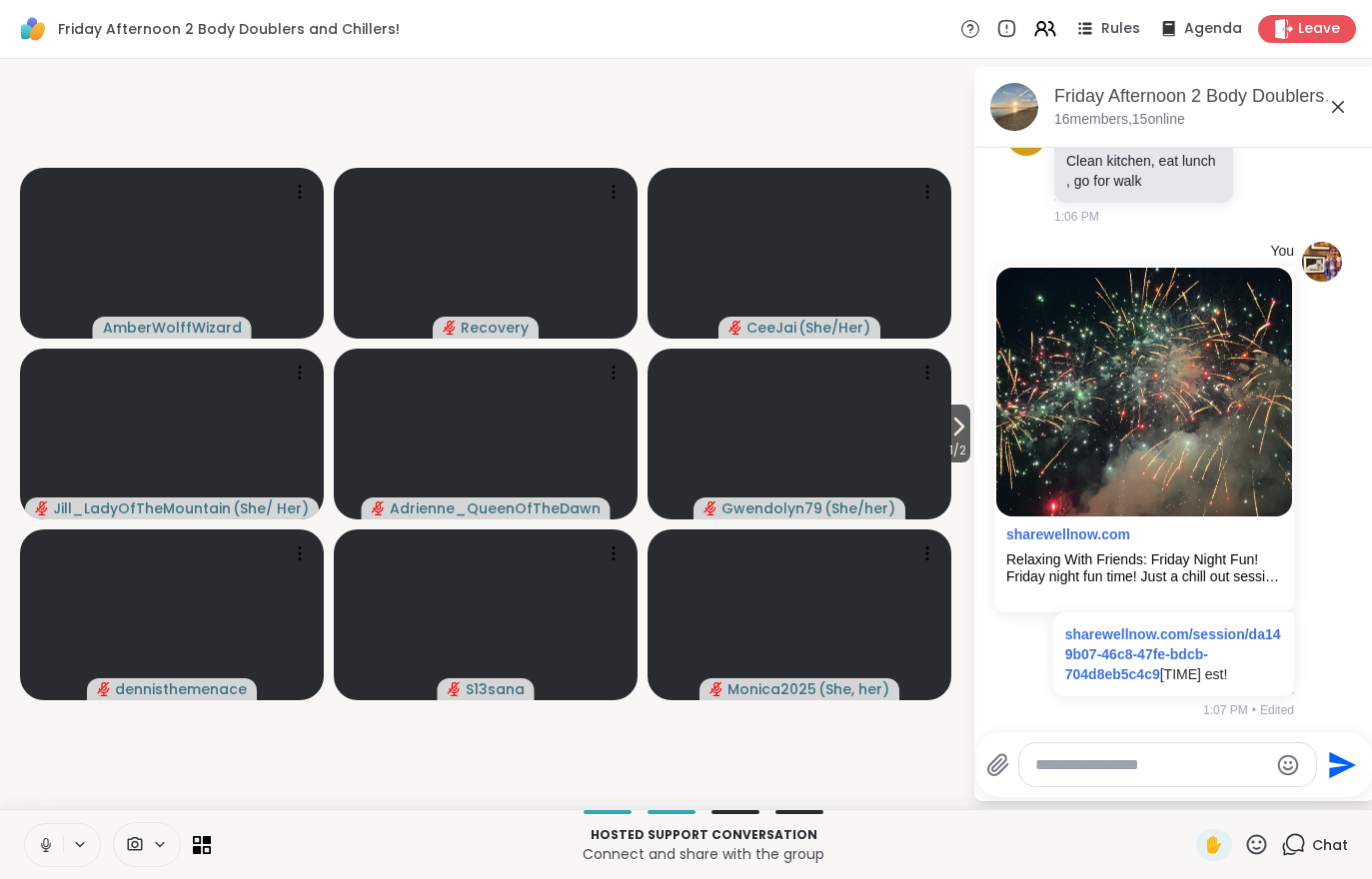 click on "1  /  2" at bounding box center [957, 450] 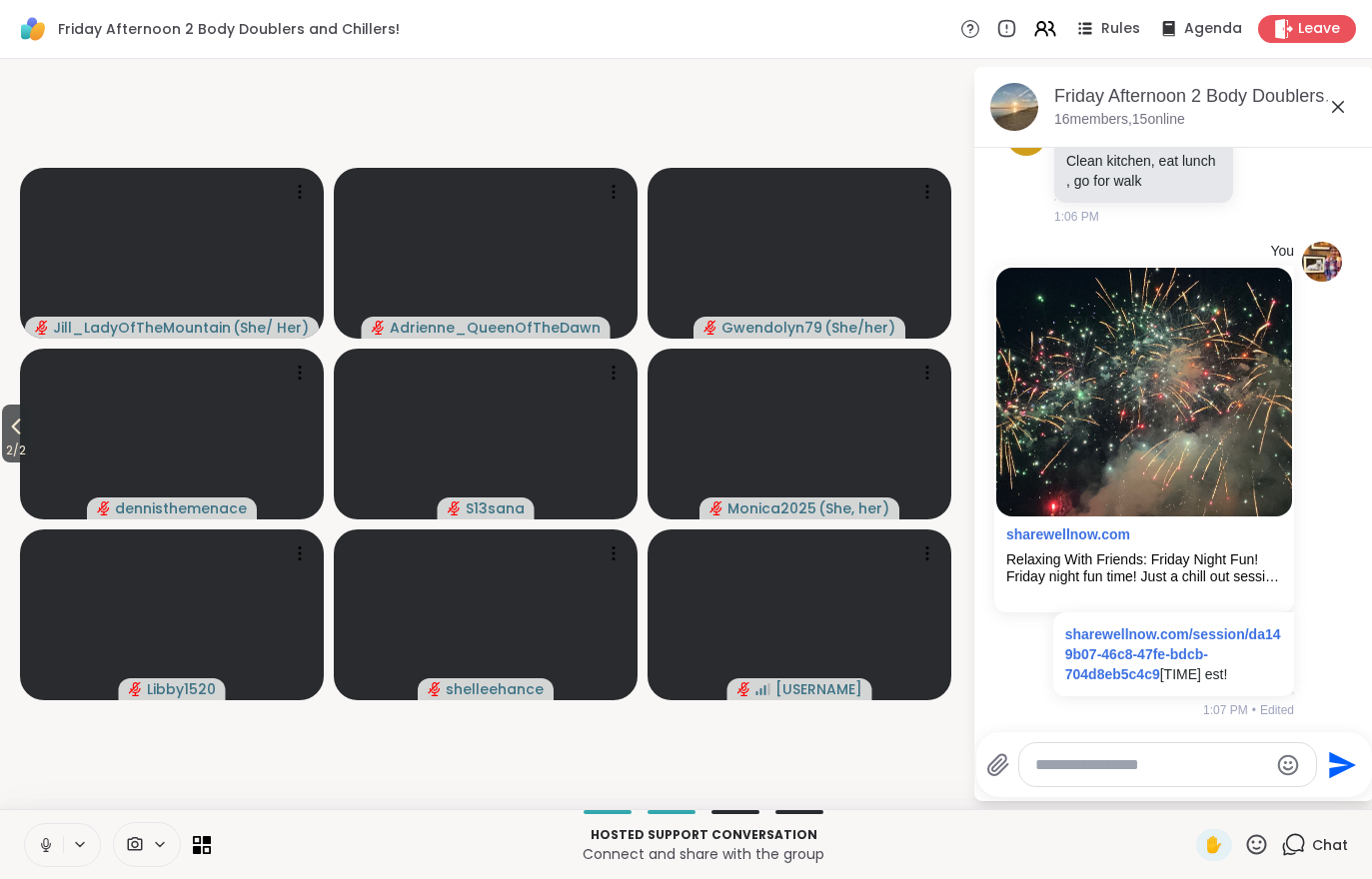 click on "2  /  2" at bounding box center (16, 434) 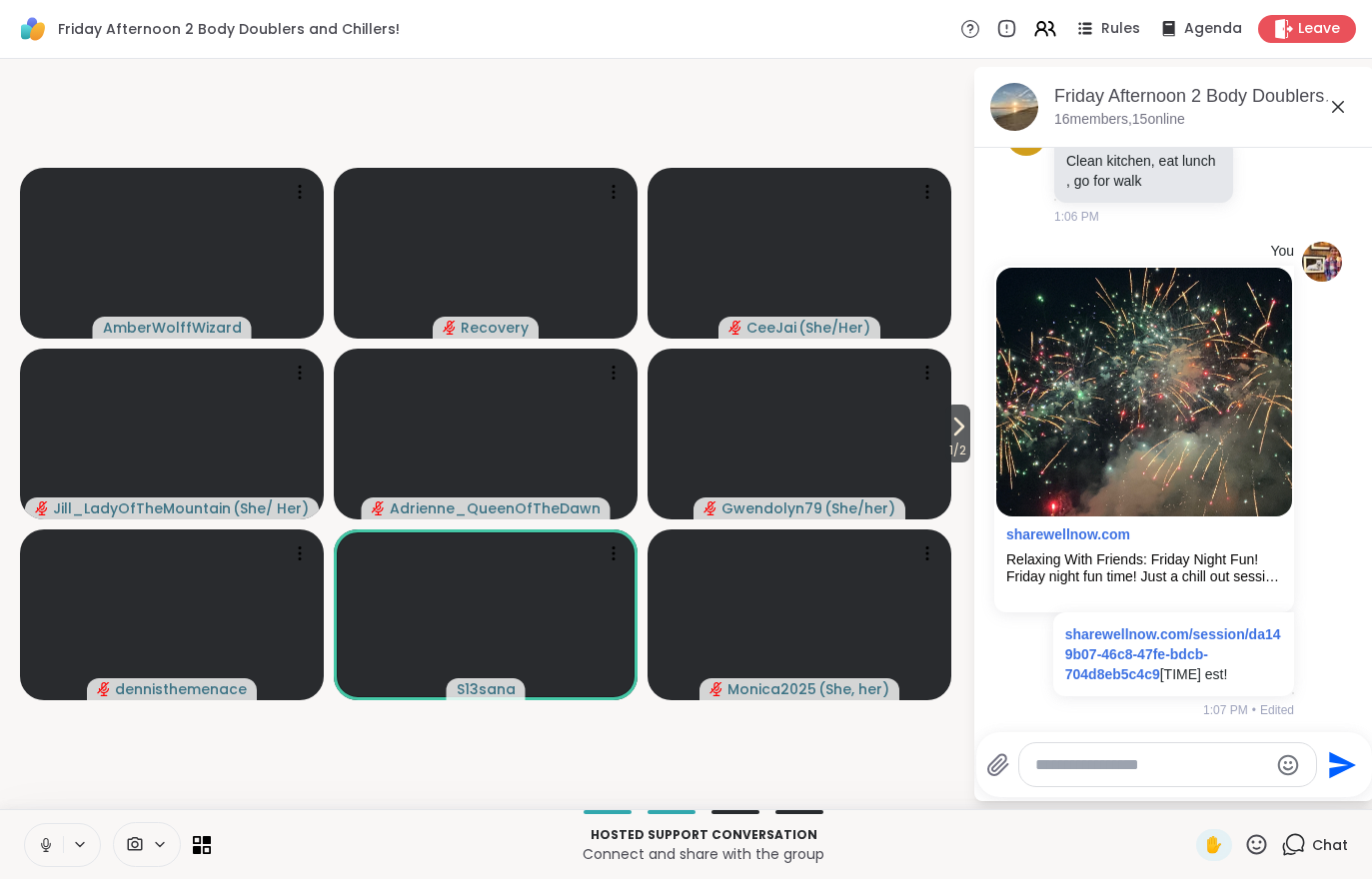 click on "1  /  2" at bounding box center (957, 450) 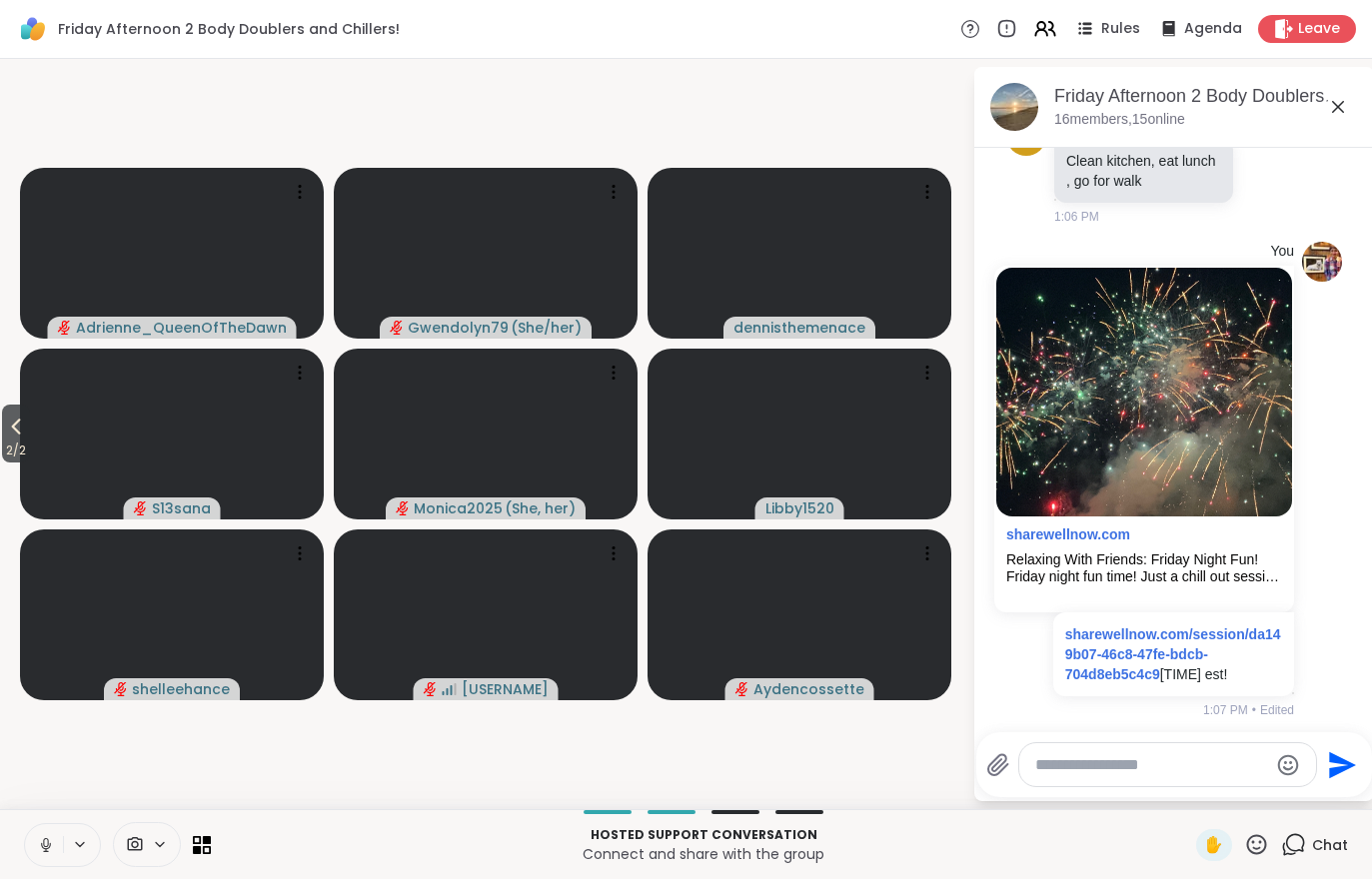 click 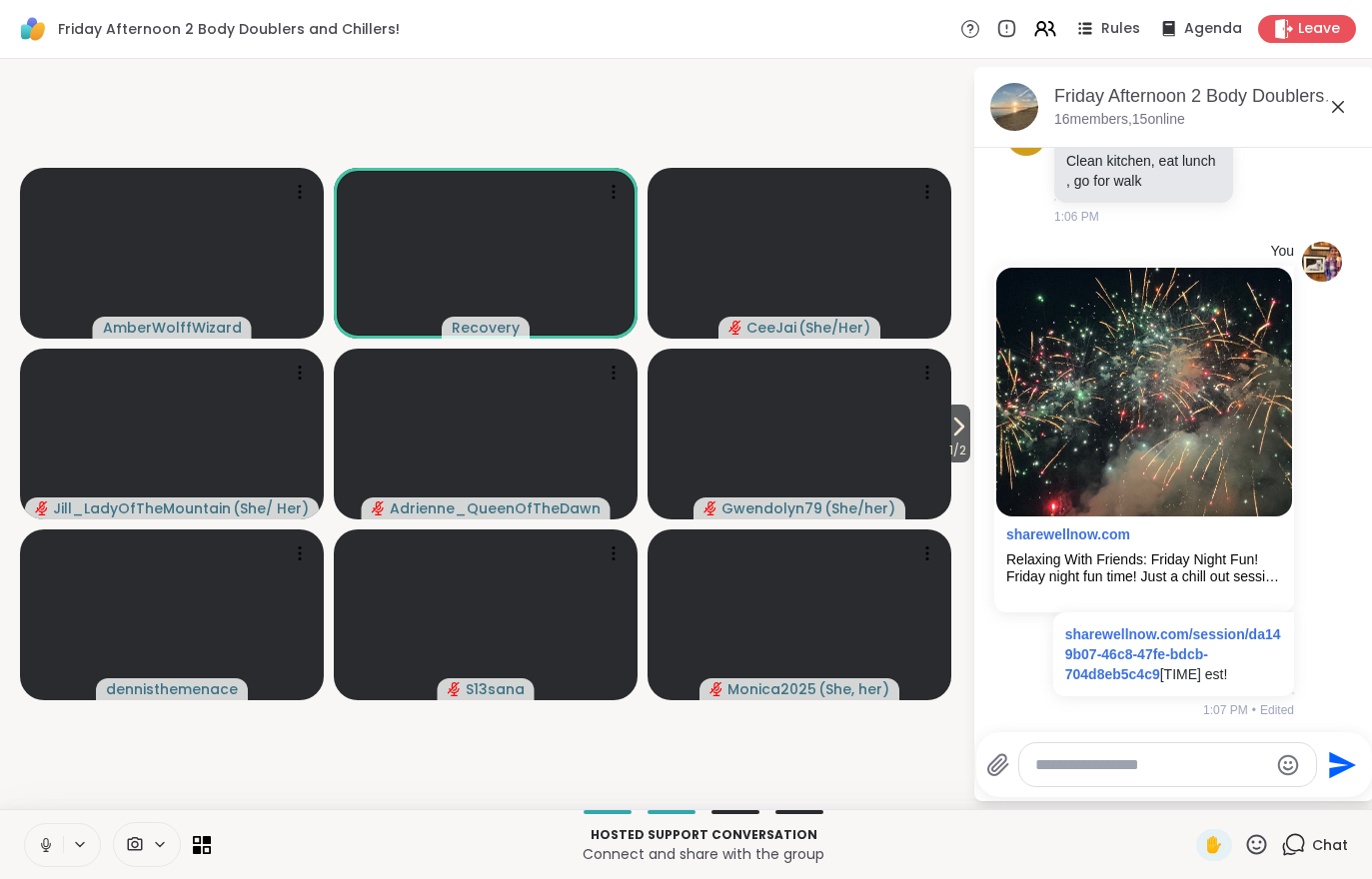 click 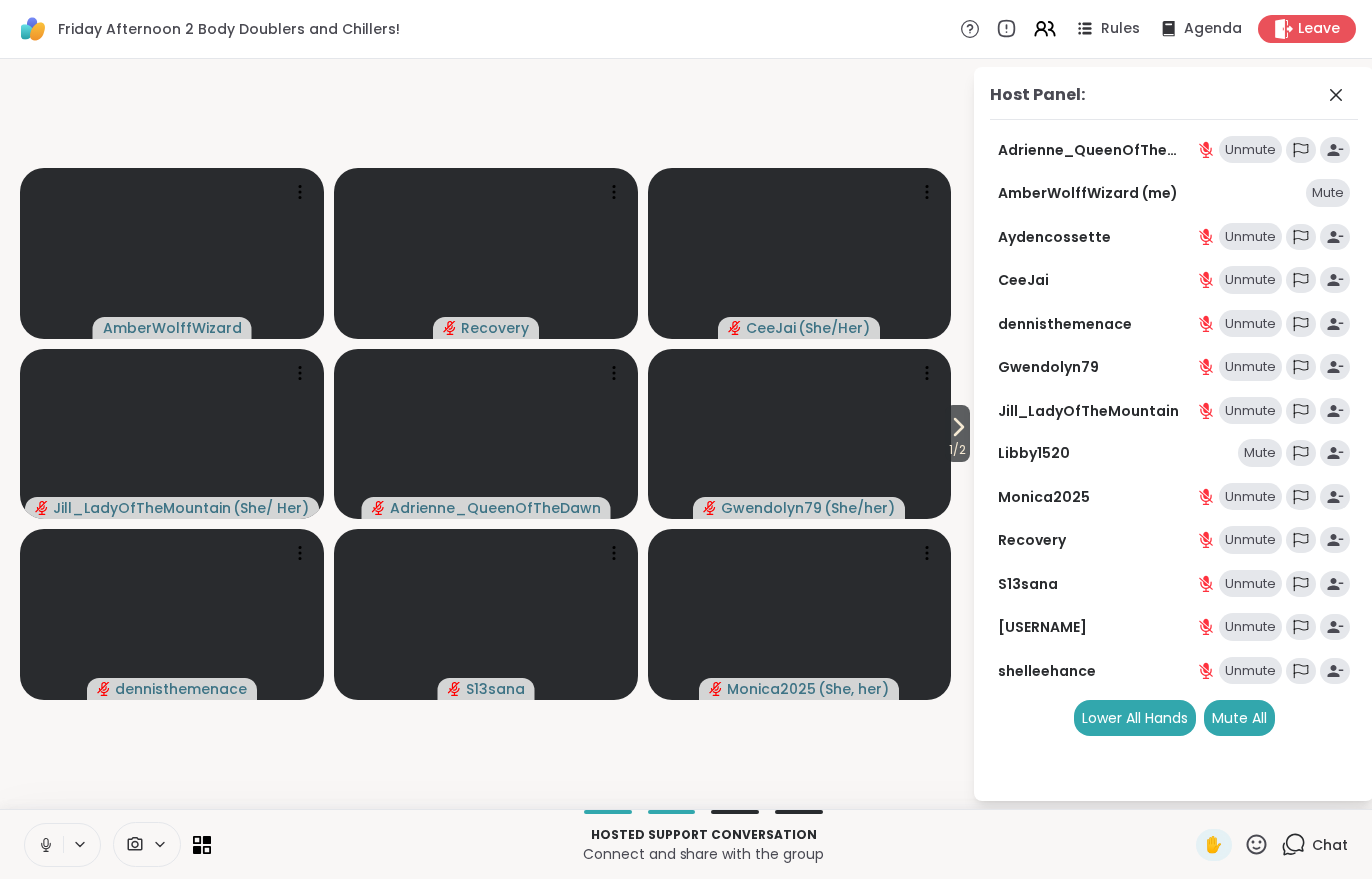click on "Mute All" at bounding box center [1239, 718] 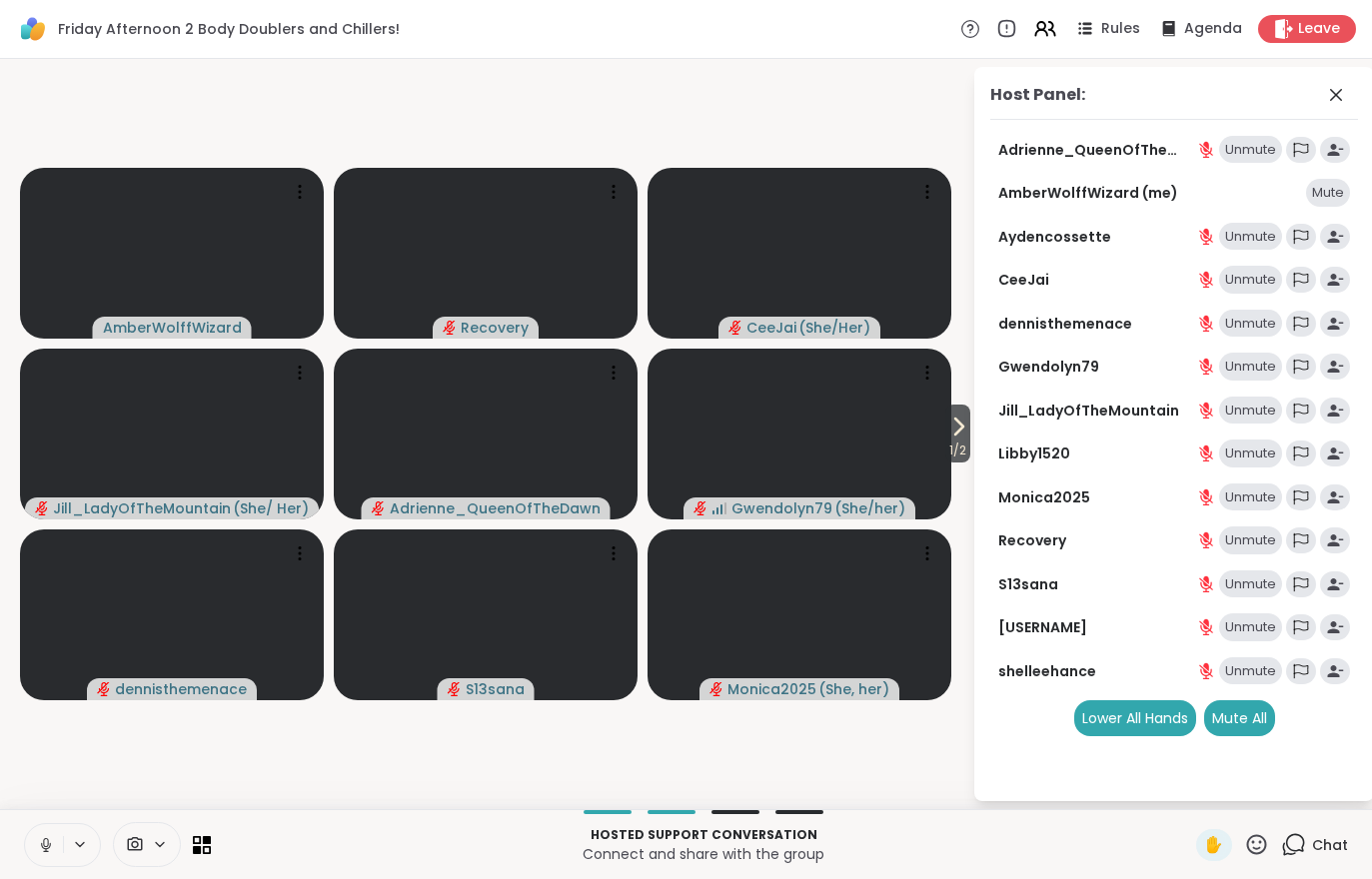 click at bounding box center (44, 845) 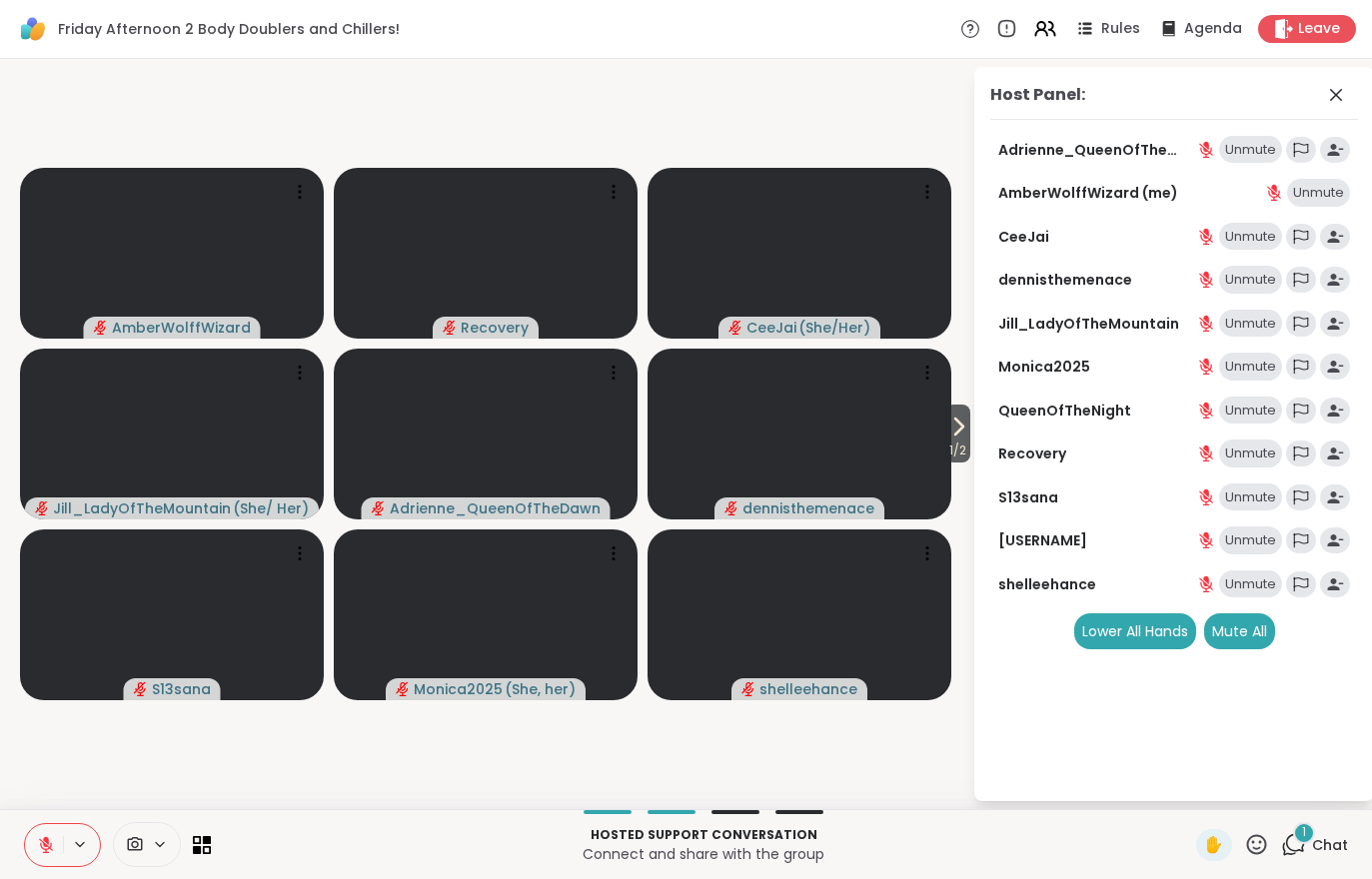 click on "1 Chat" at bounding box center (1314, 845) 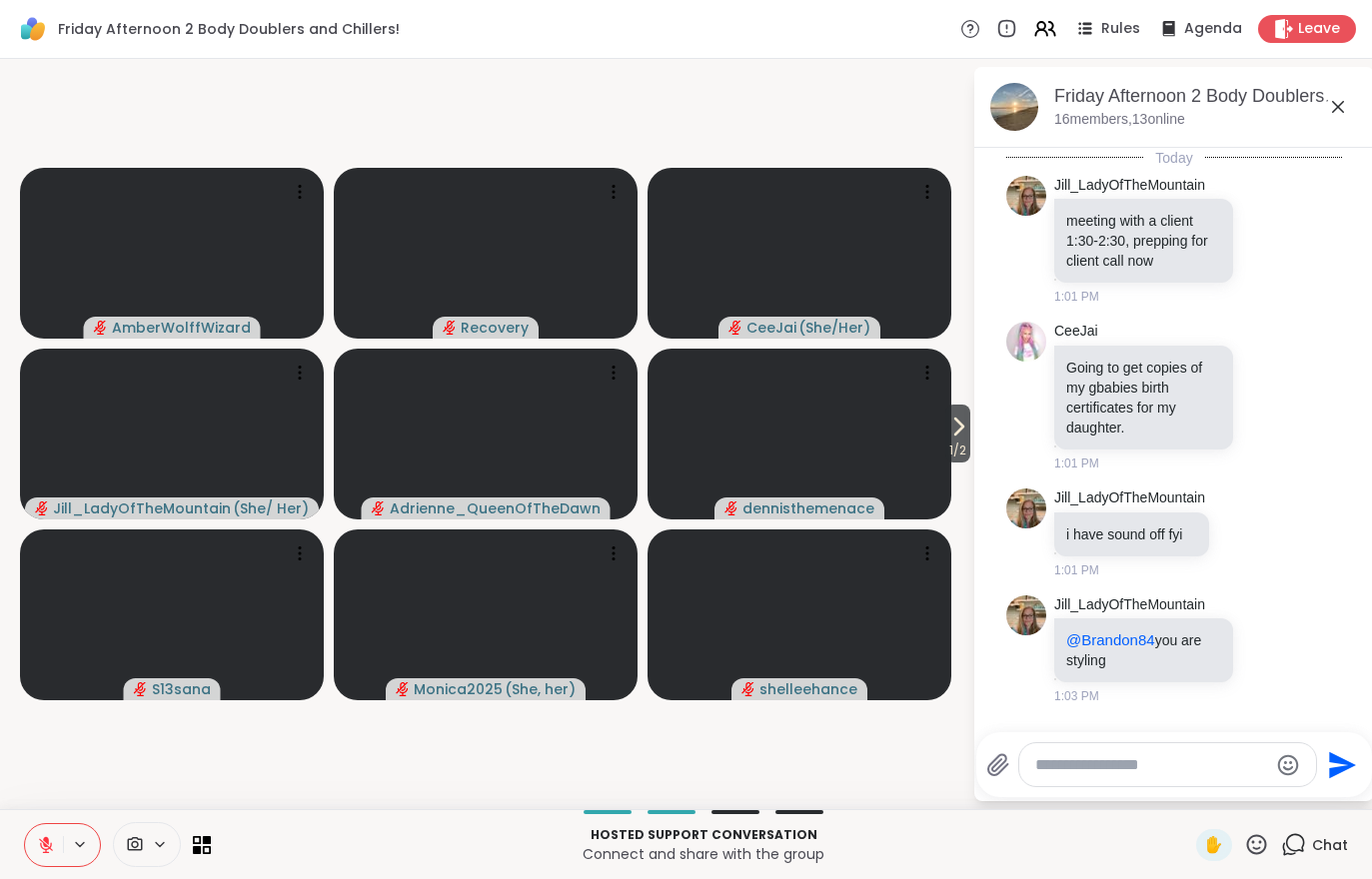 scroll, scrollTop: 913, scrollLeft: 0, axis: vertical 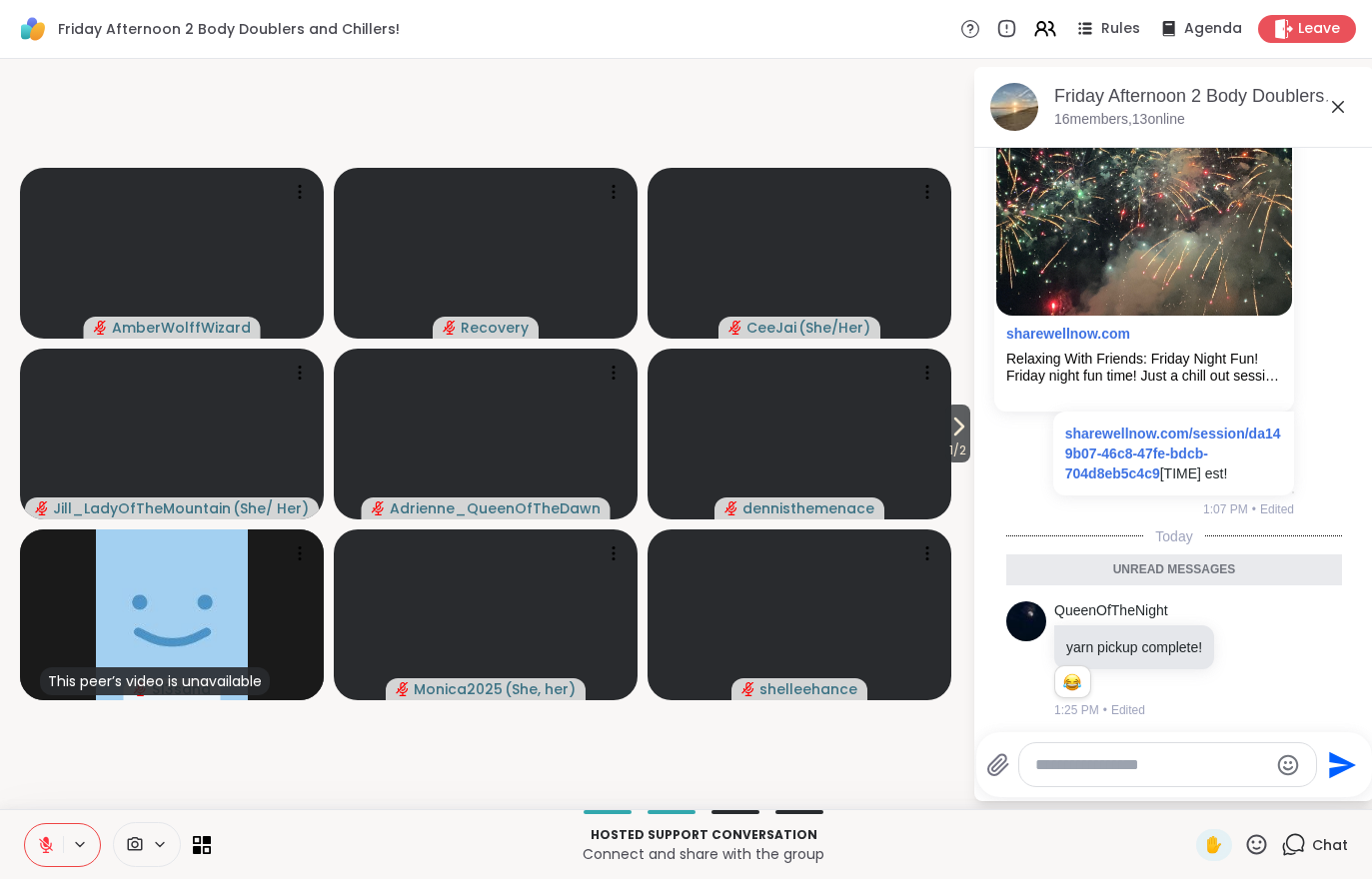 click 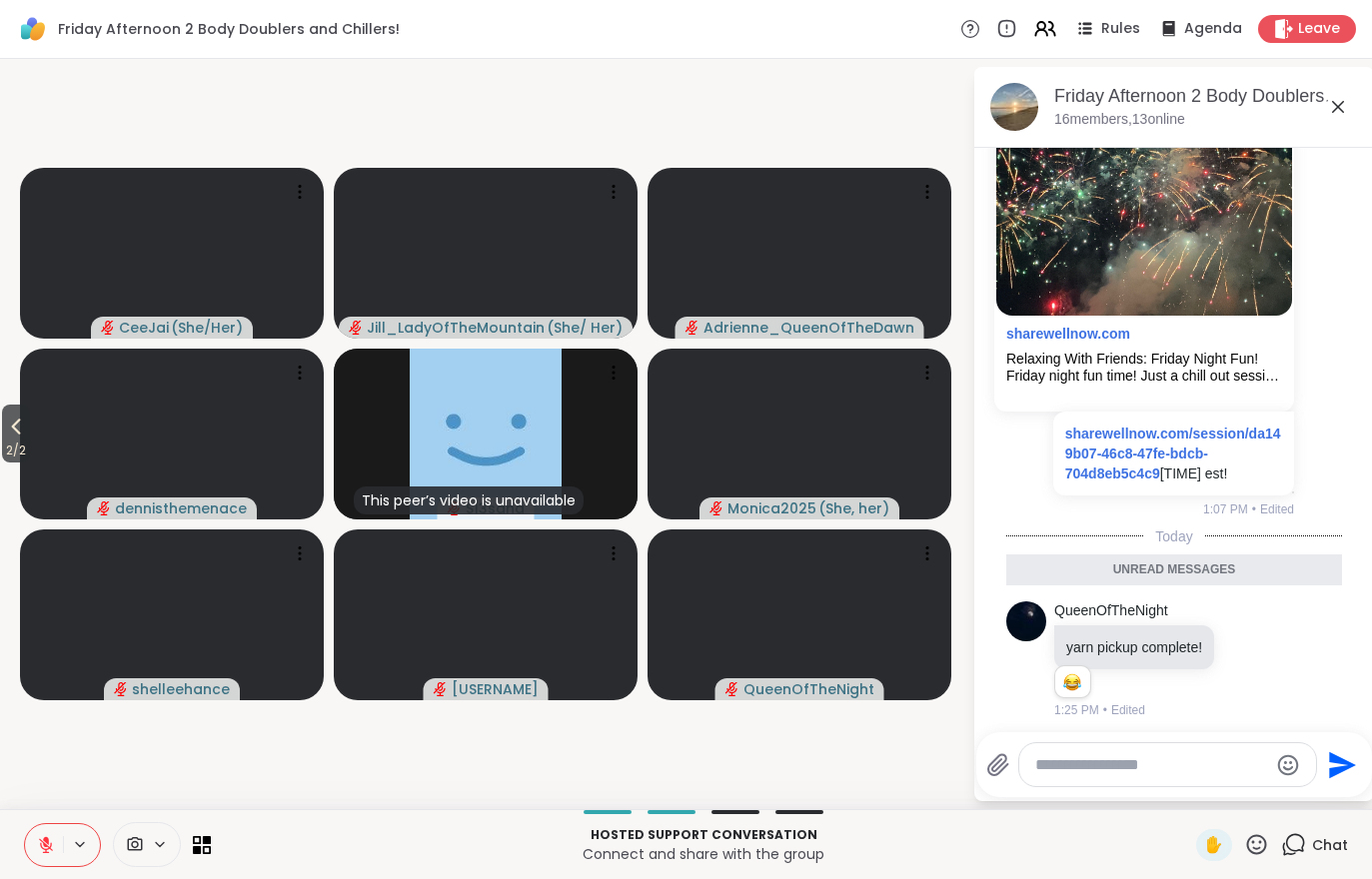 scroll, scrollTop: 972, scrollLeft: 0, axis: vertical 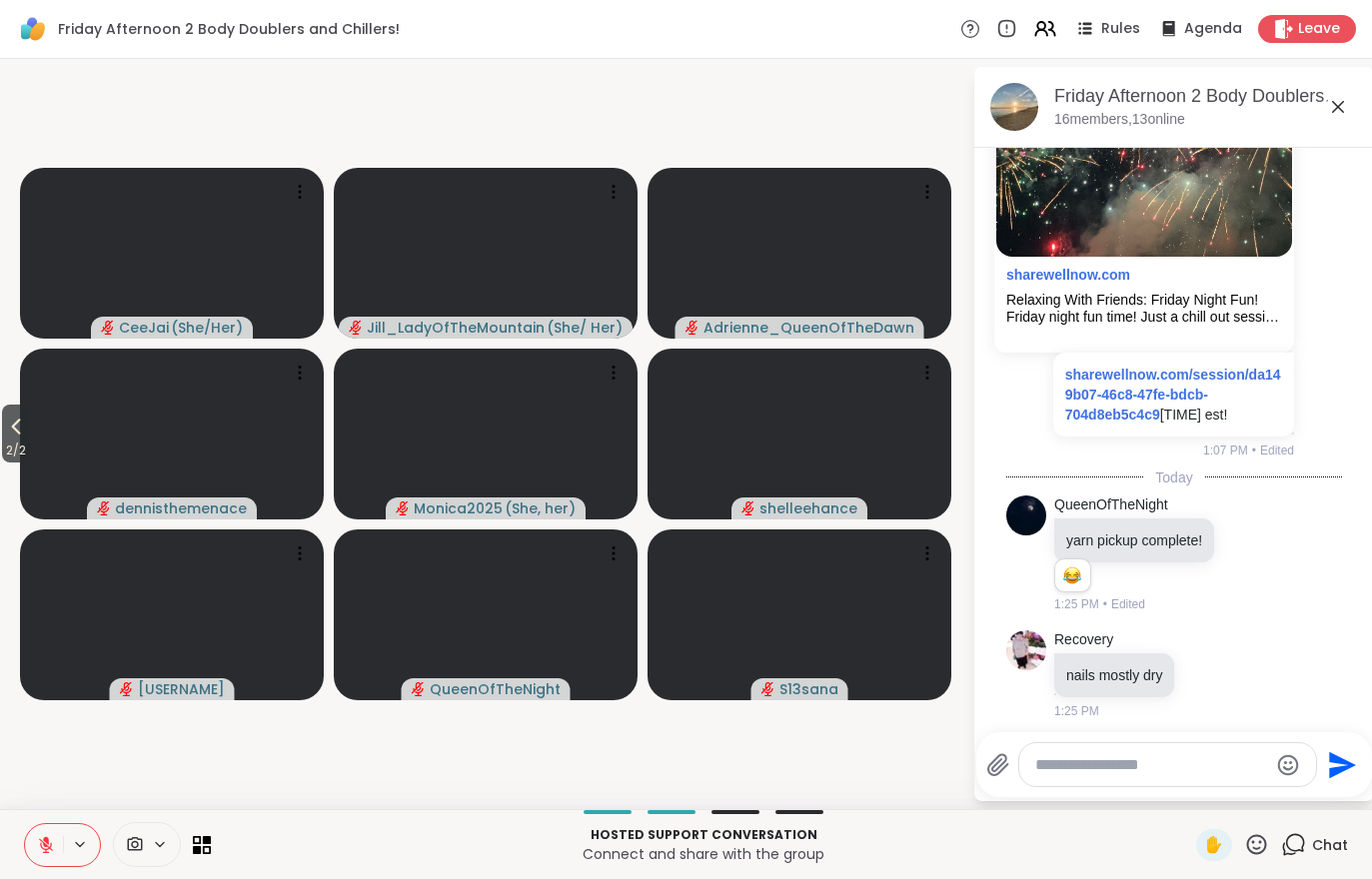 click at bounding box center [44, 845] 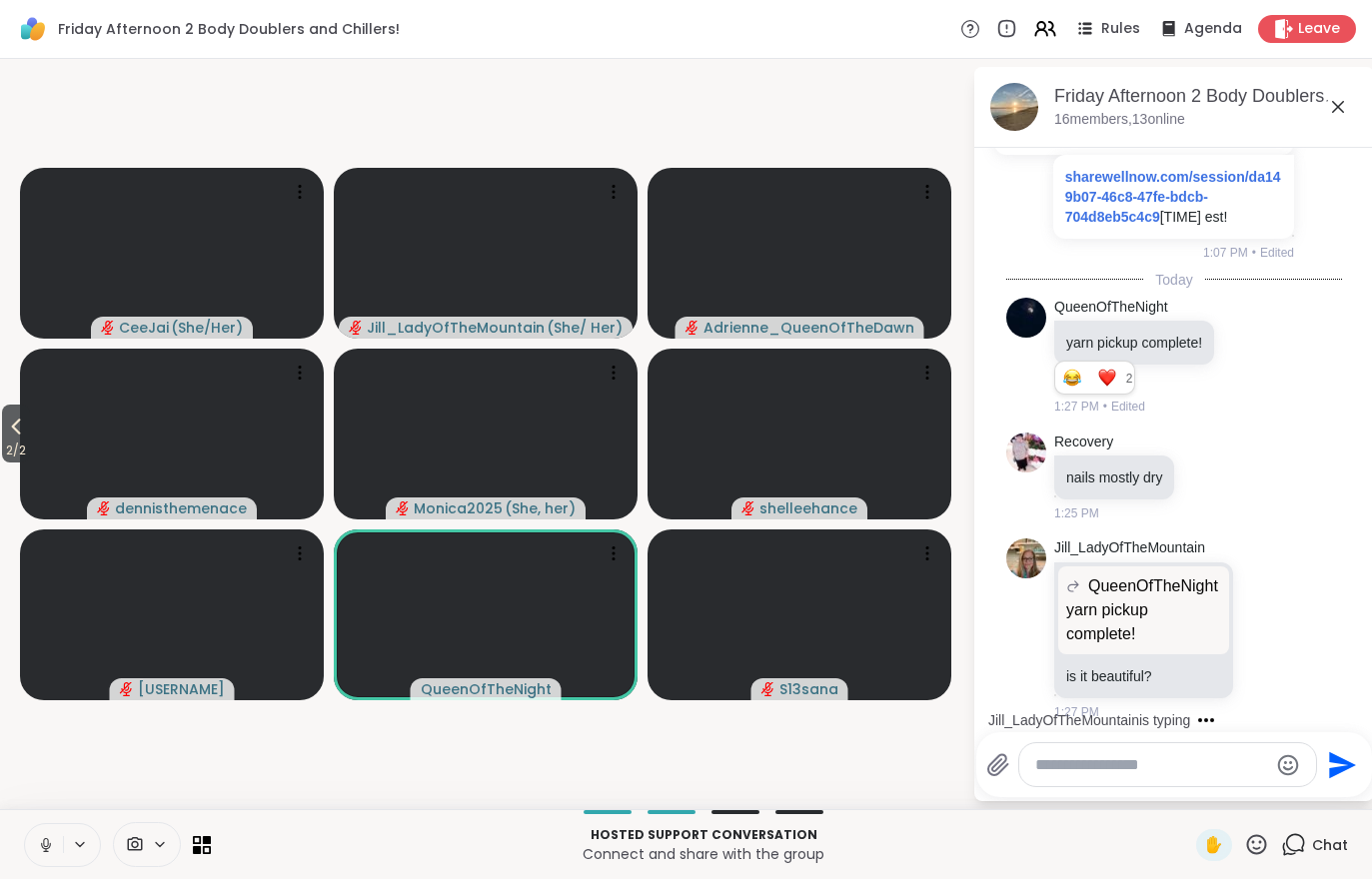 scroll, scrollTop: 1296, scrollLeft: 0, axis: vertical 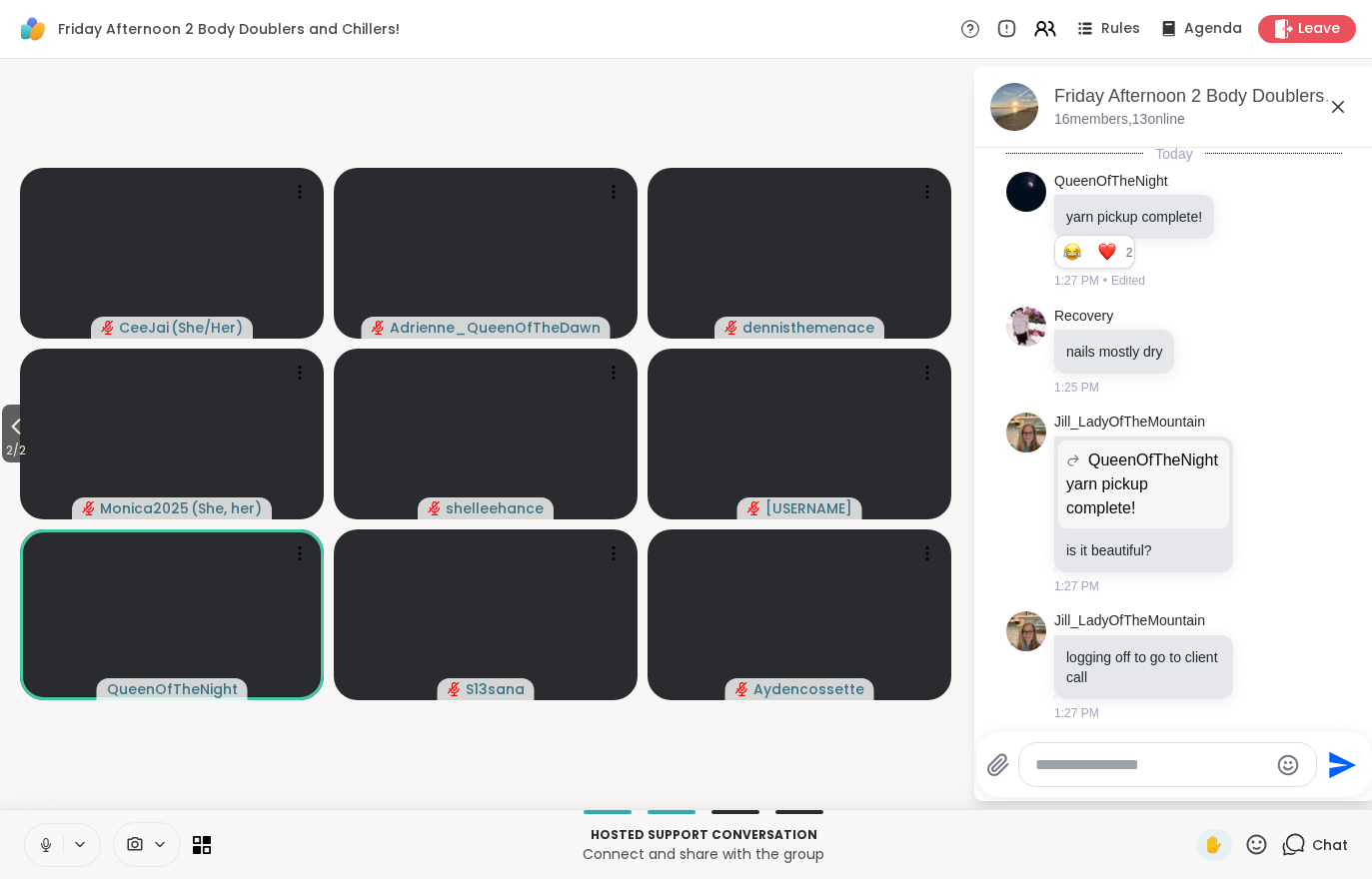 click at bounding box center (44, 845) 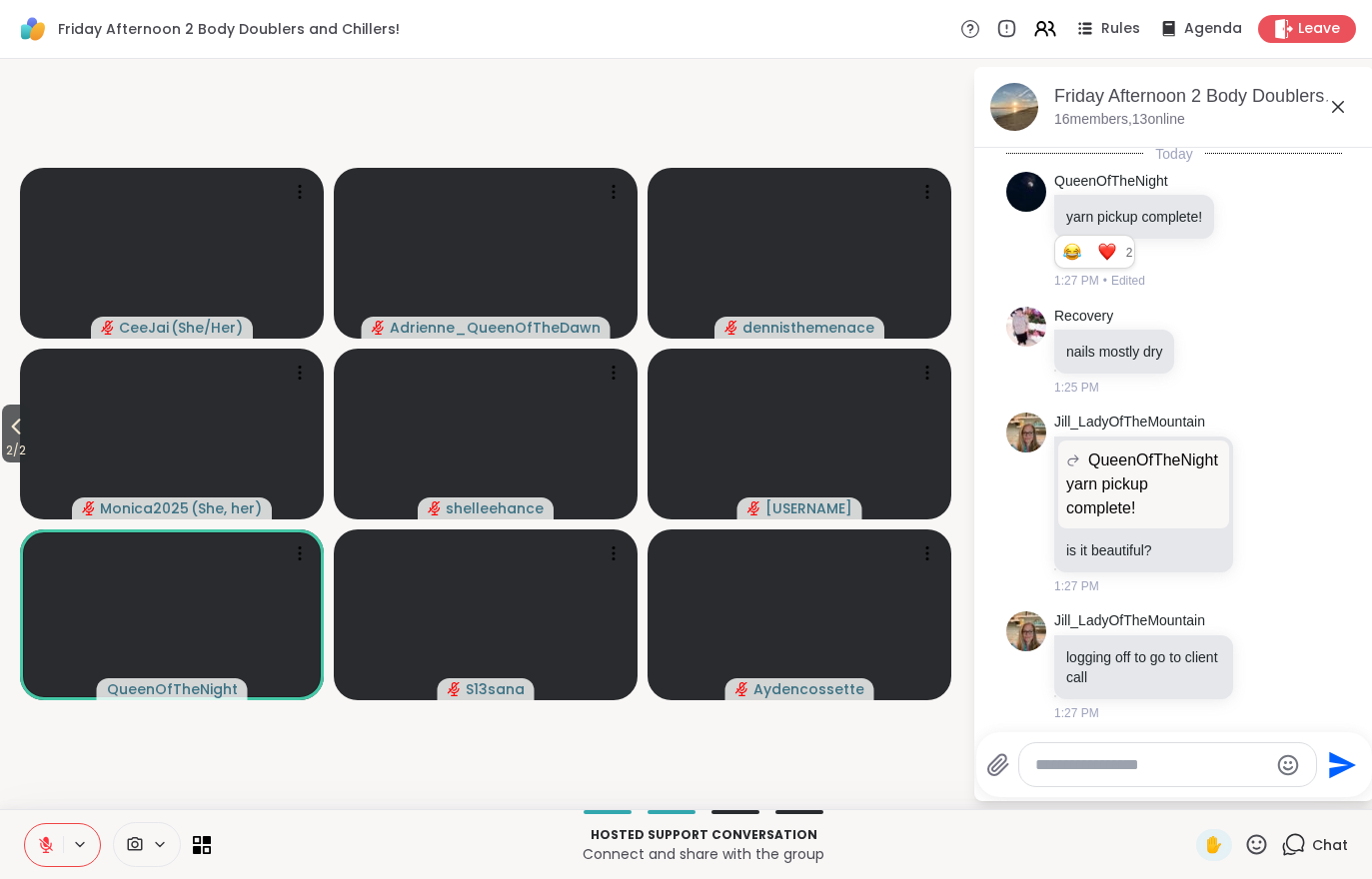 click 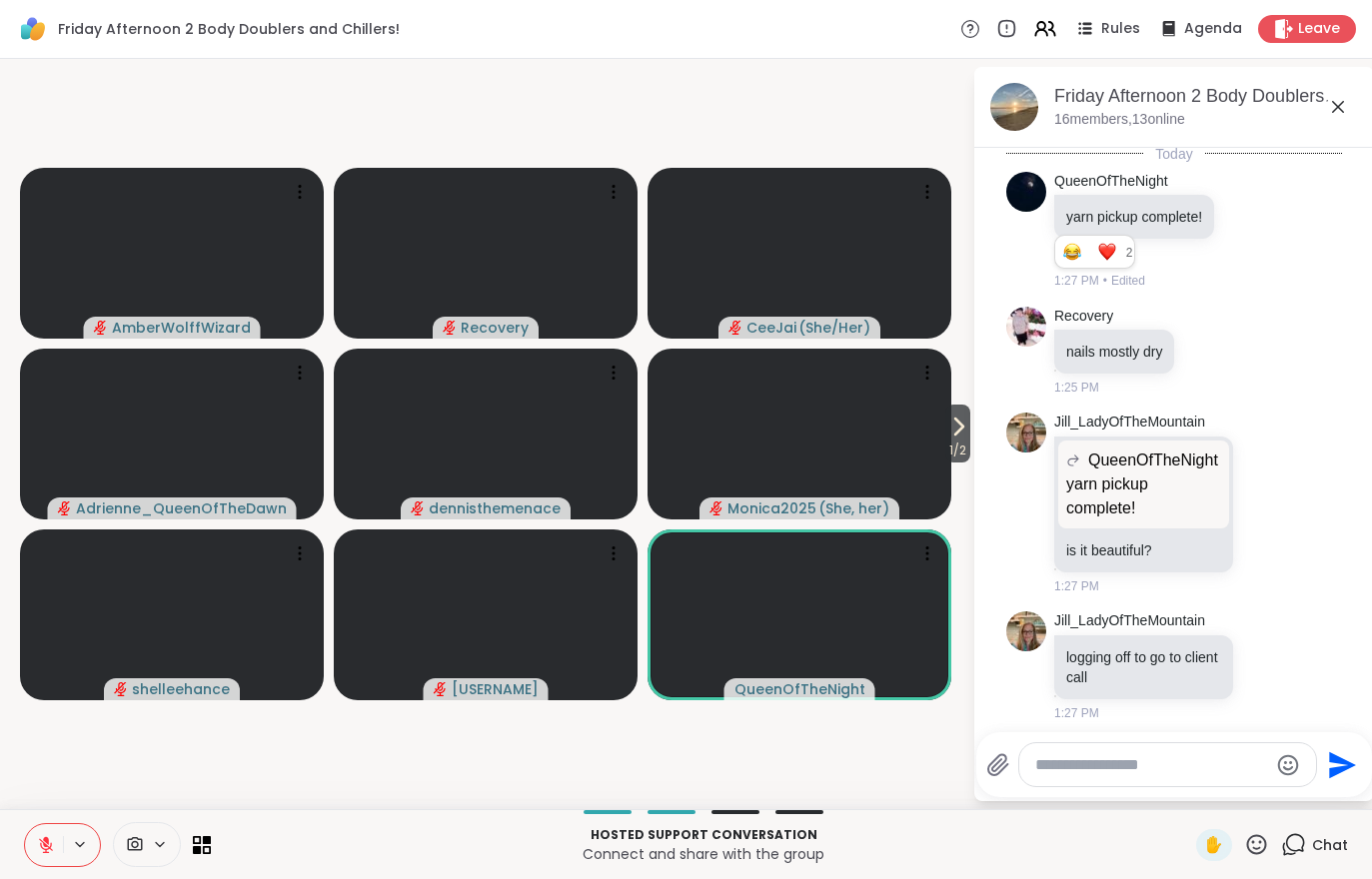 click at bounding box center (44, 845) 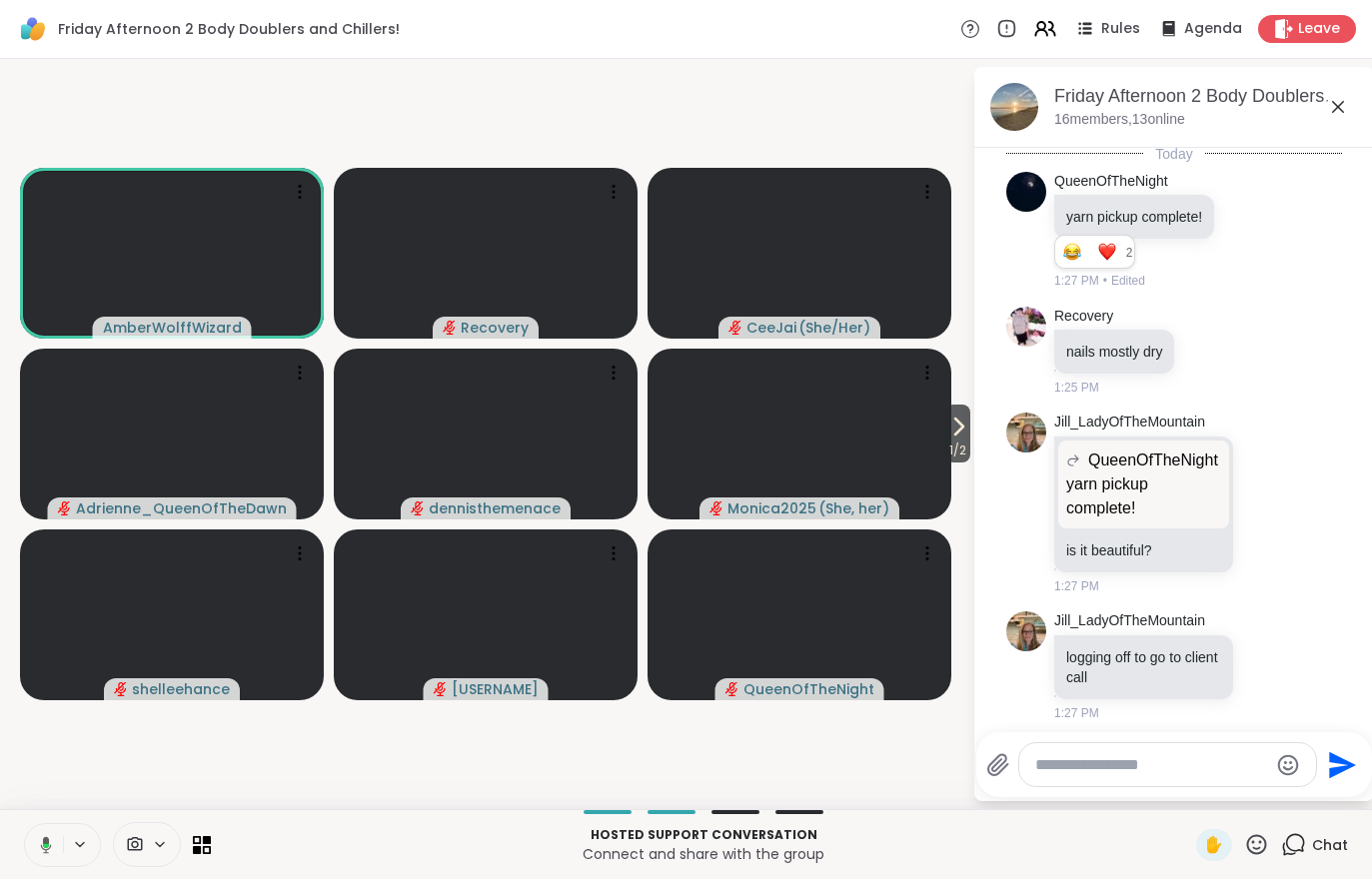 click at bounding box center (133, 844) 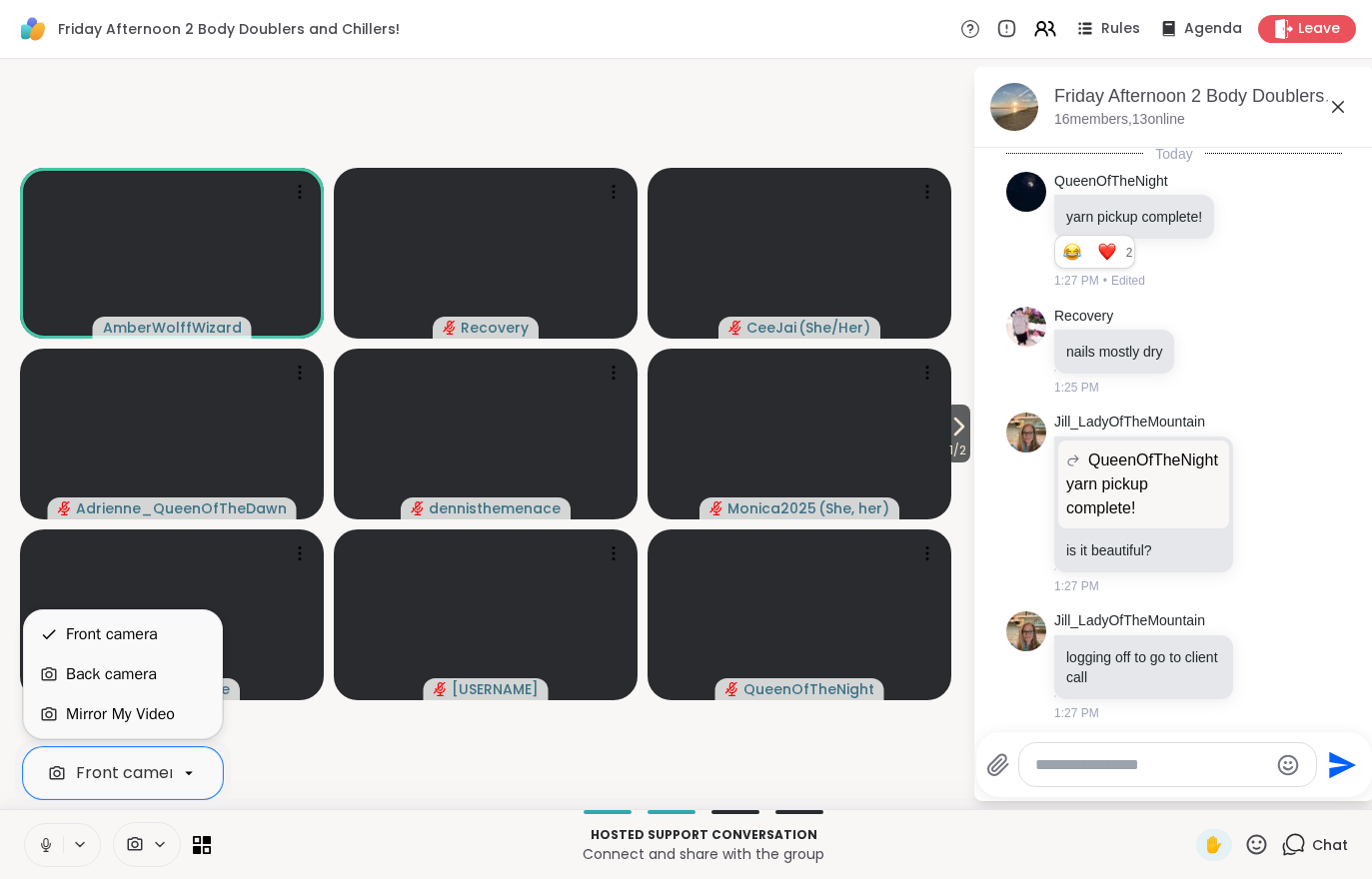 click on "Mirror My Video" at bounding box center (120, 714) 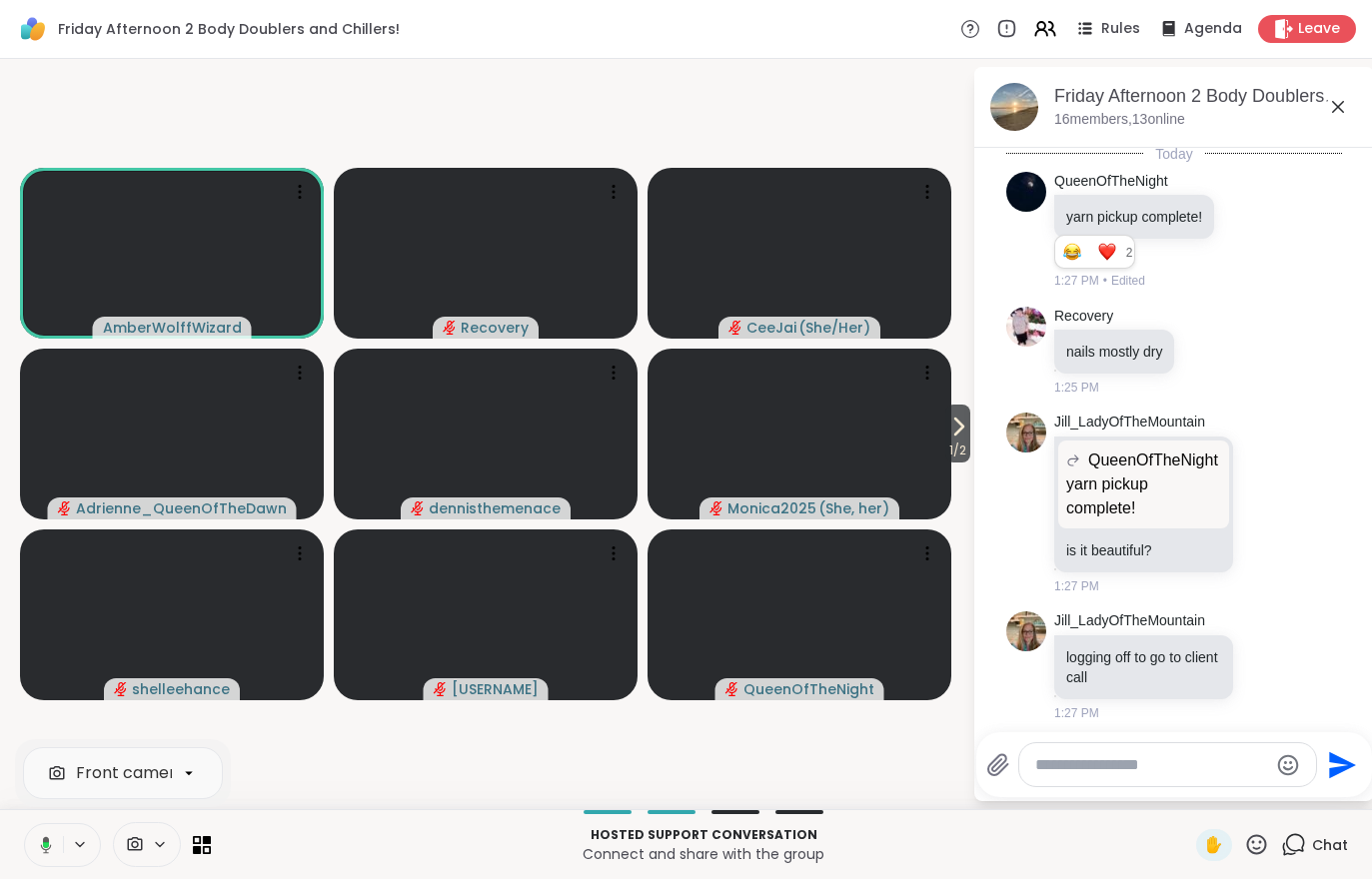 click at bounding box center [147, 844] 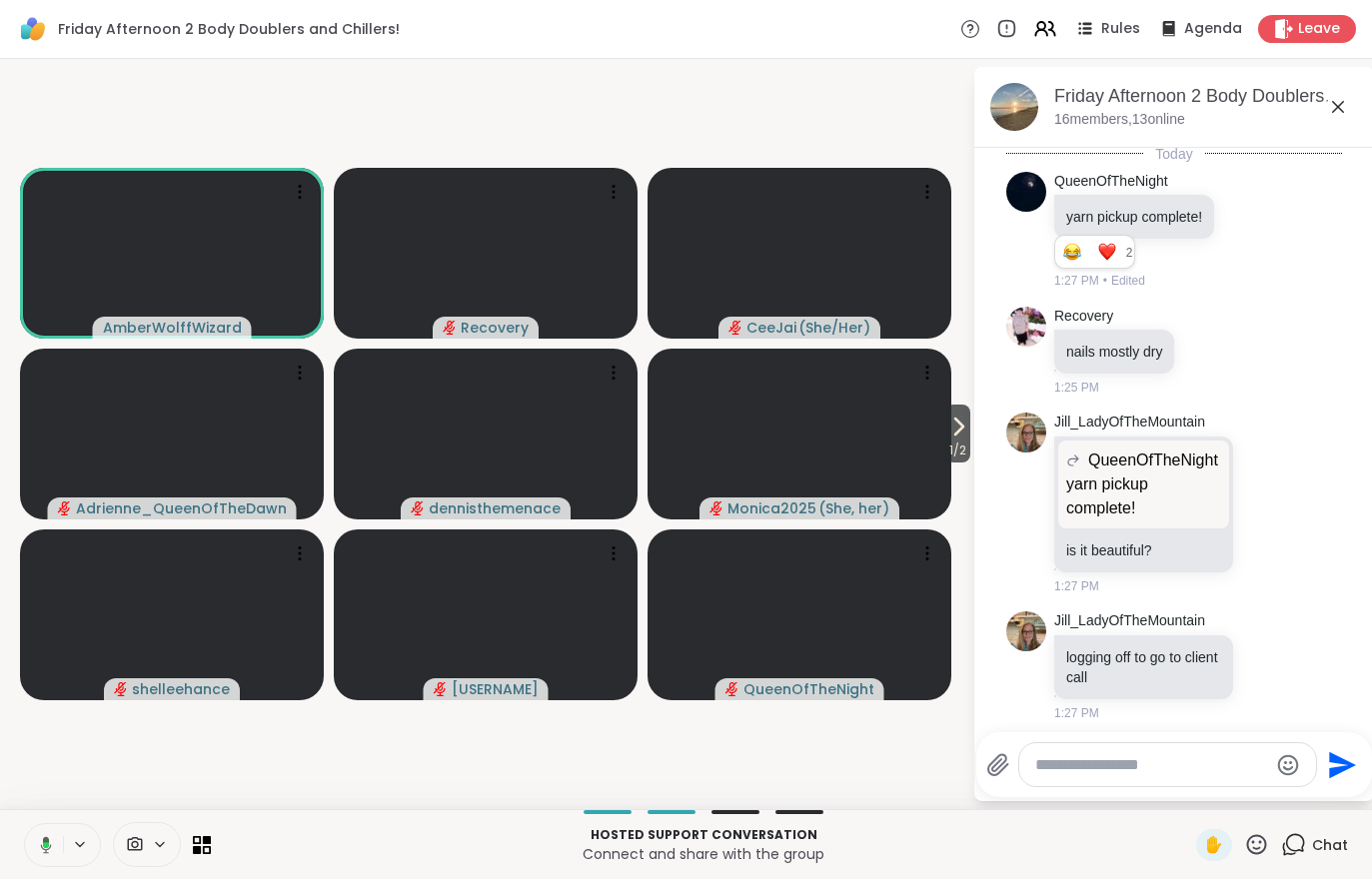 click at bounding box center [147, 844] 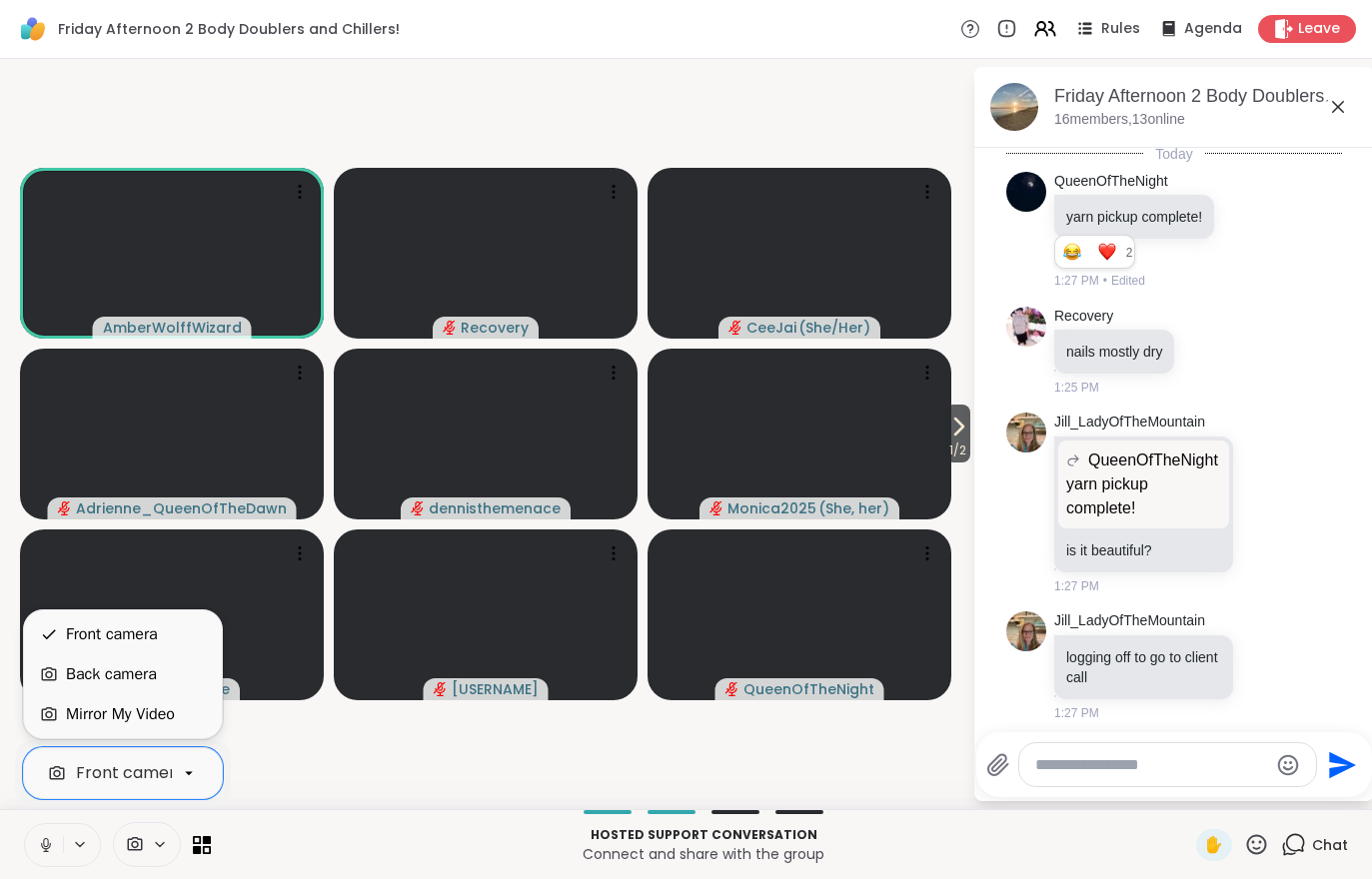 click on "Back camera" at bounding box center [111, 674] 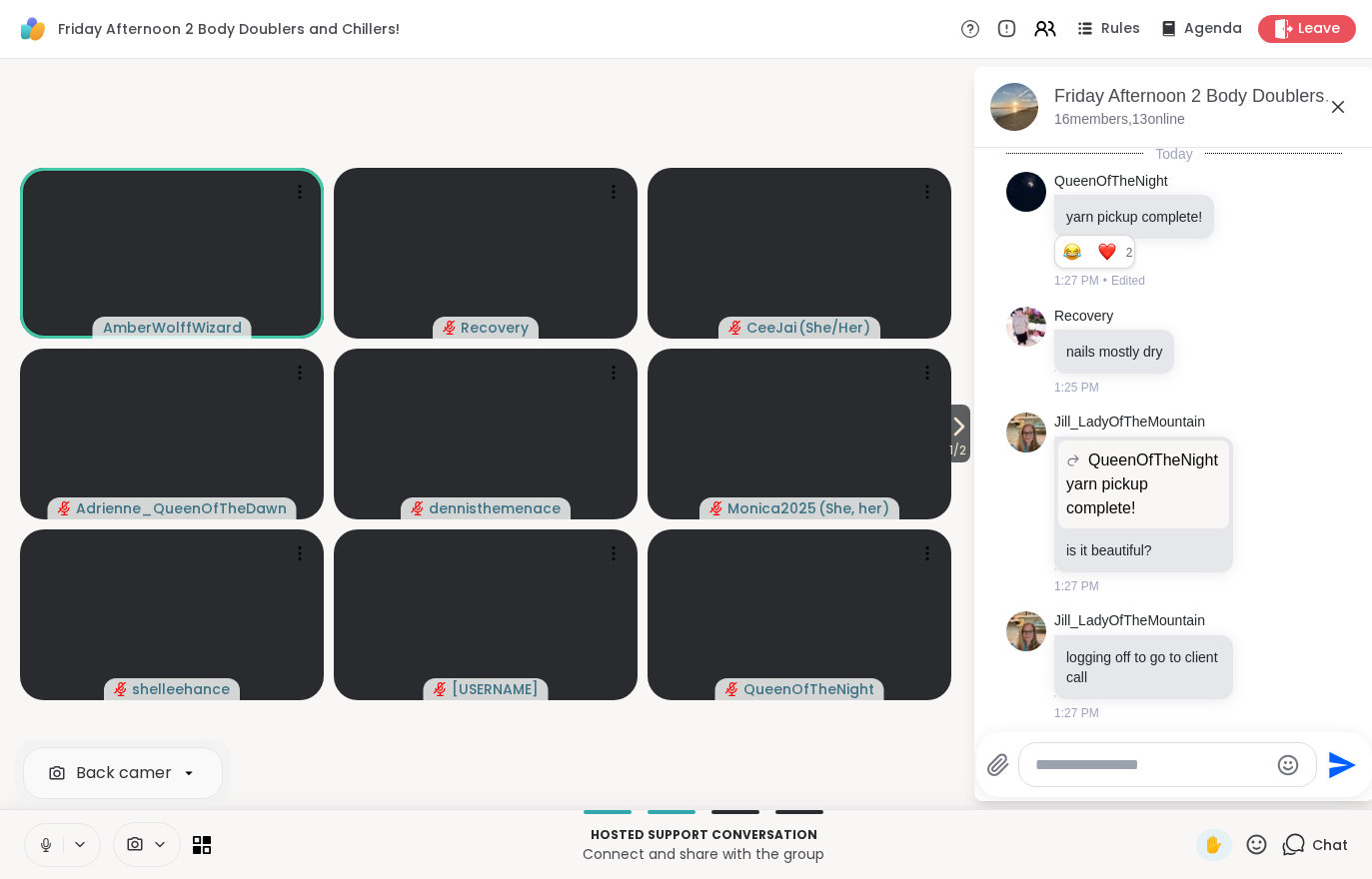 click on "1  /  2 AmberWolffWizard Recovery CeeJai ( She/Her ) Adrienne_QueenOfTheDawn dennisthemenace Monica2025 ( She, her ) shelleehance Sandra_D QueenOfTheNight" at bounding box center (486, 434) 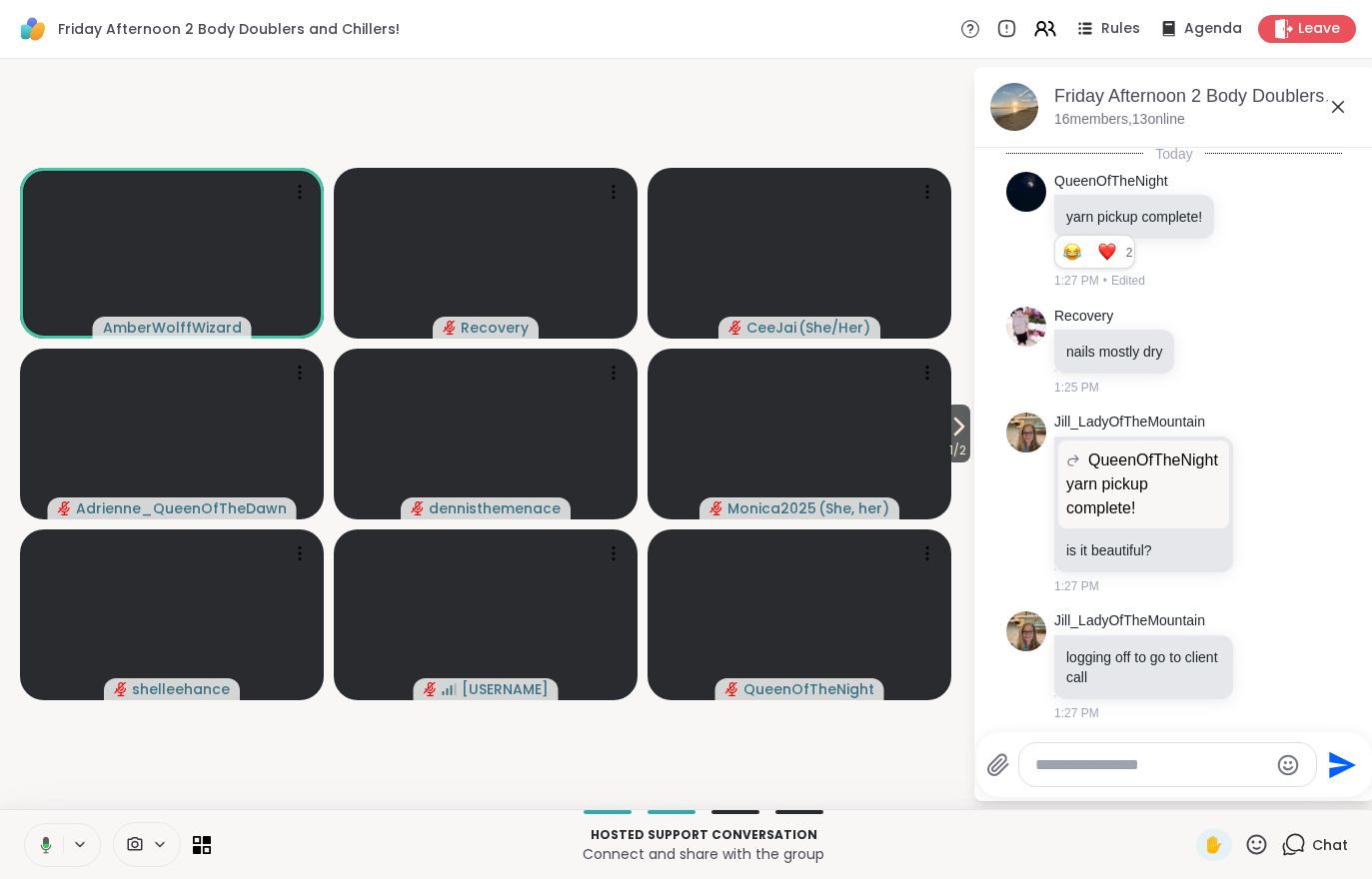 click at bounding box center [799, 434] 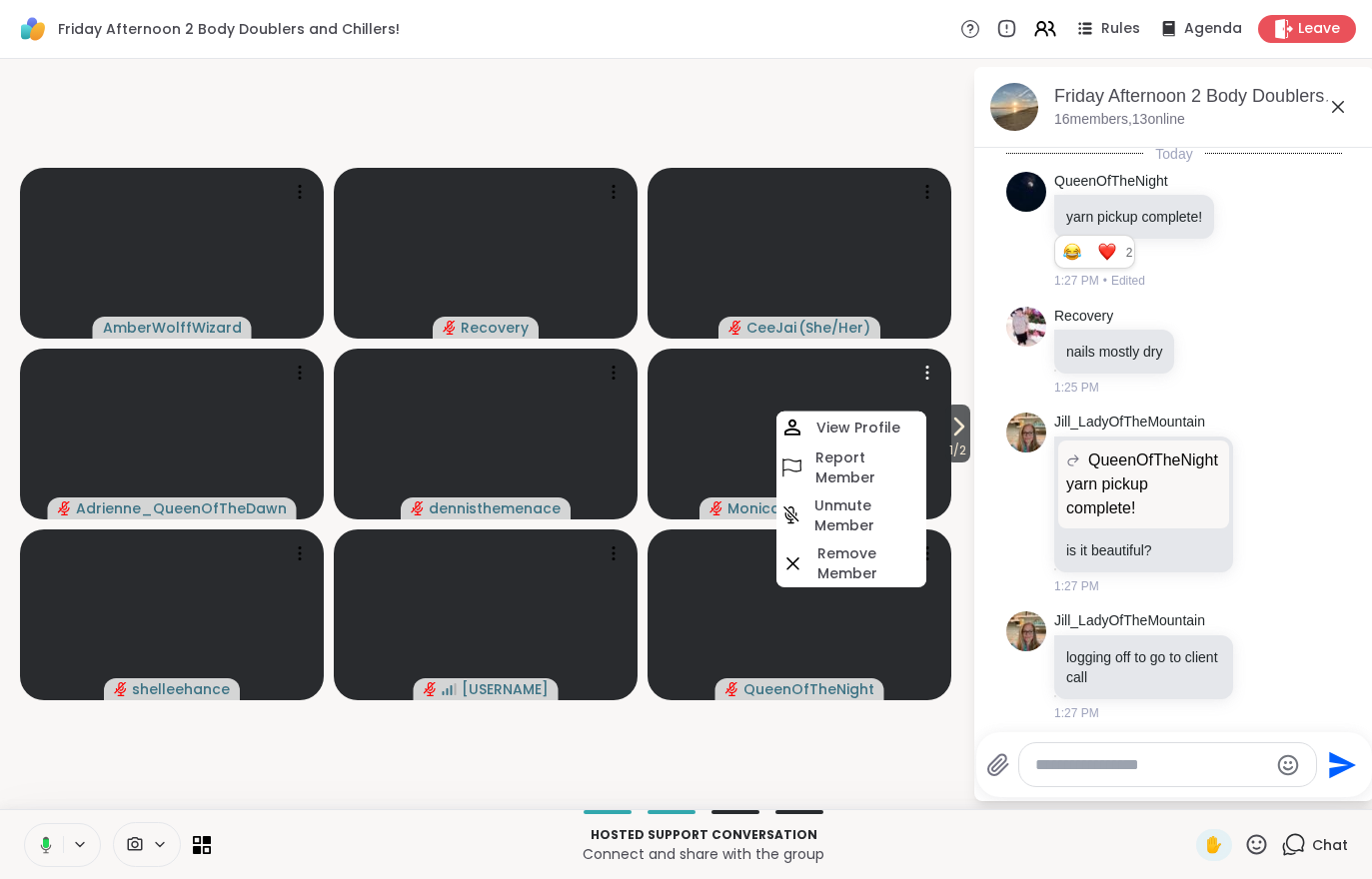 click on "1  /  2 AmberWolffWizard Recovery CeeJai ( She/Her ) Adrienne_QueenOfTheDawn dennisthemenace Monica2025 ( She, her ) View Profile Report Member Unmute Member Remove Member shelleehance Sandra_D QueenOfTheNight" at bounding box center (486, 434) 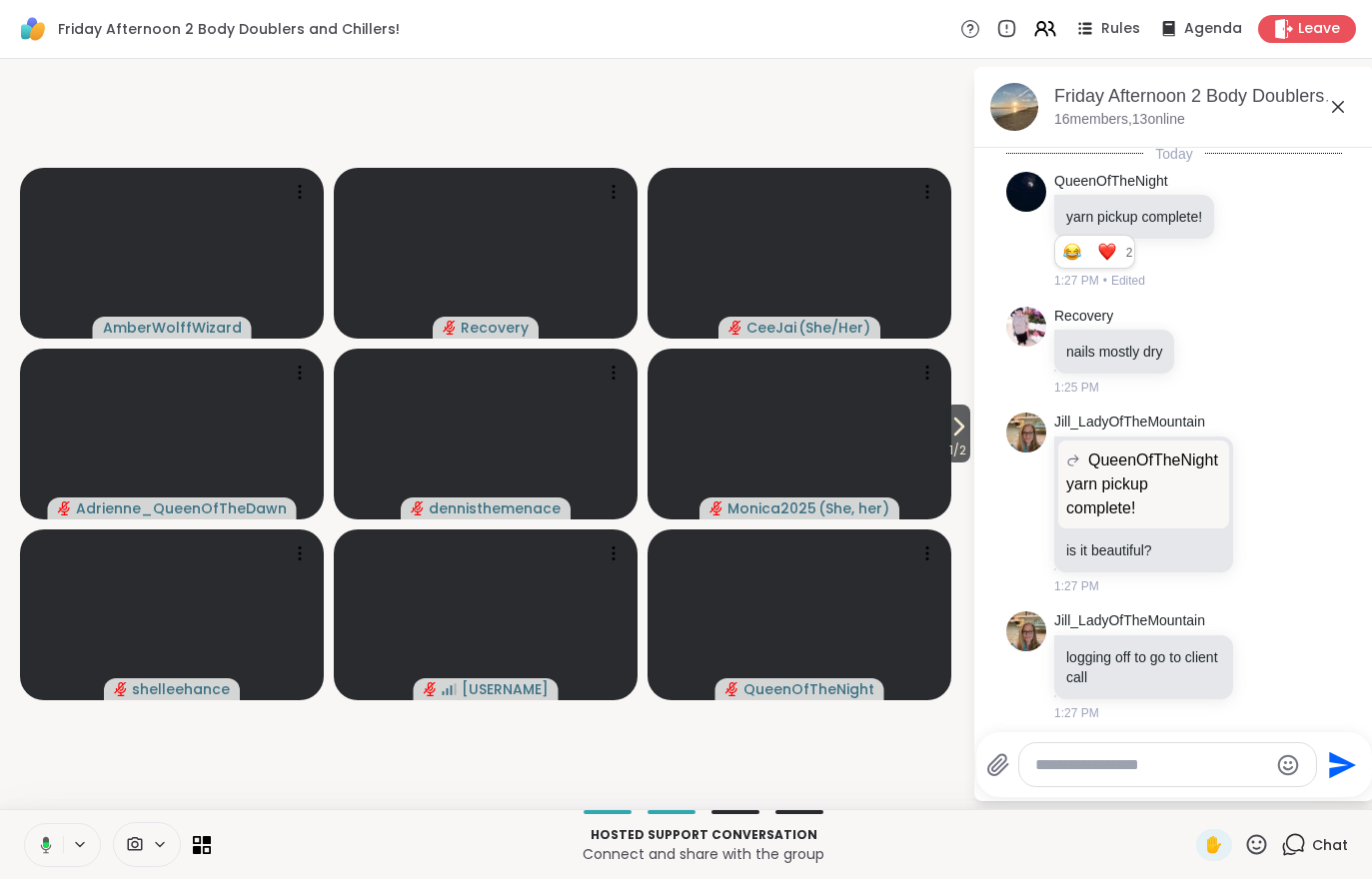 click on "1  /  2" at bounding box center [957, 450] 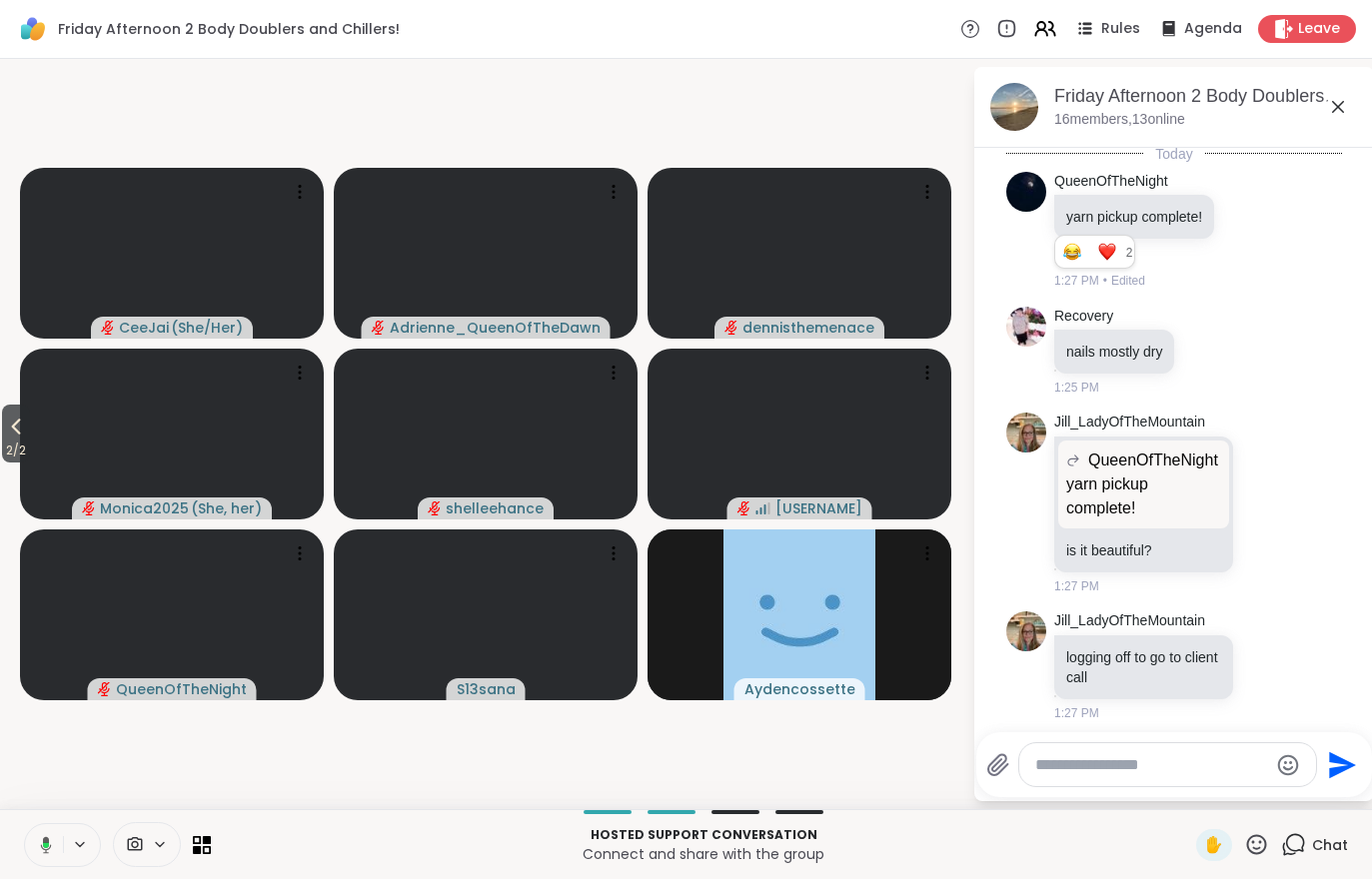 click on "2  /  2" at bounding box center [16, 450] 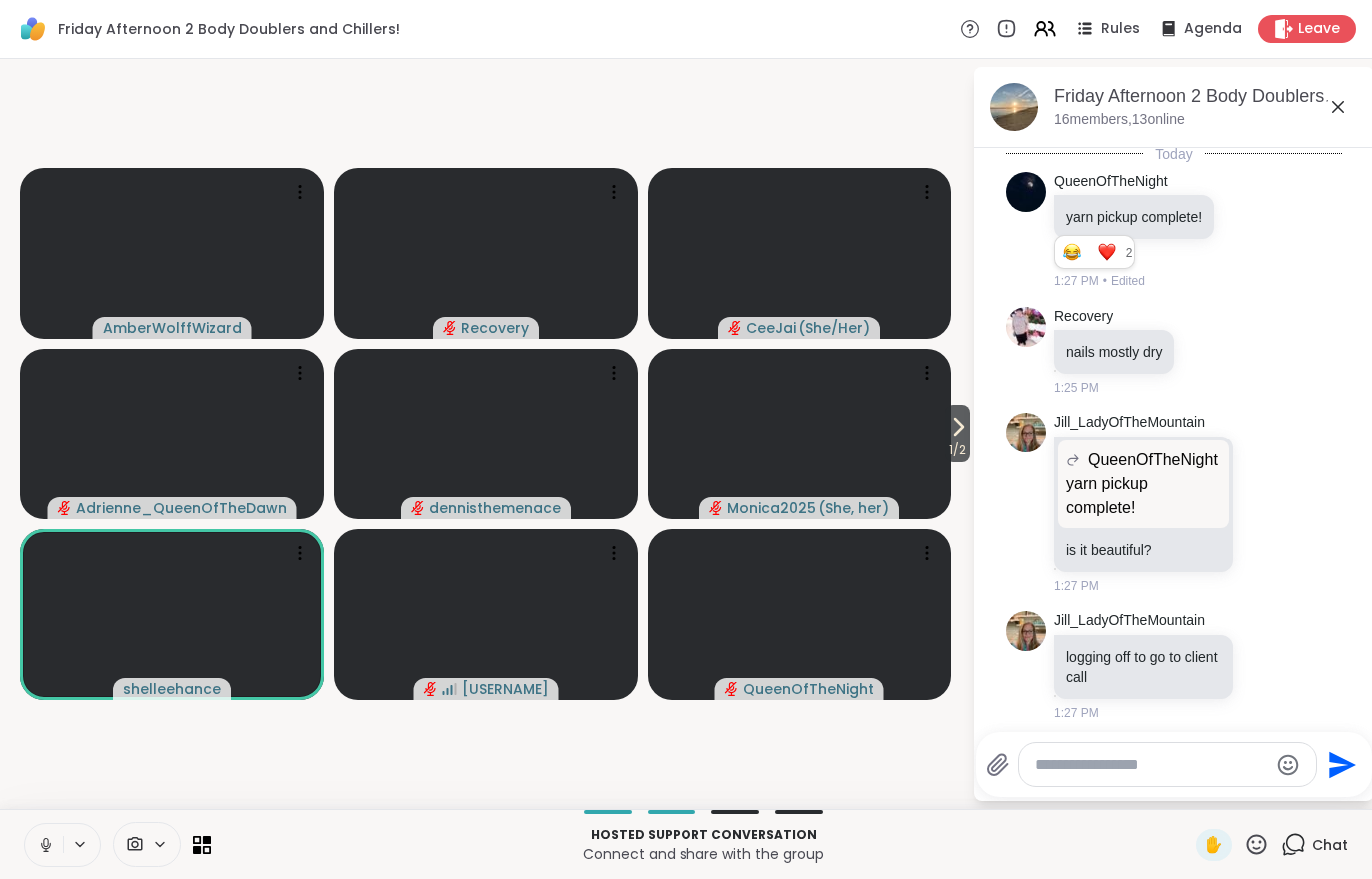 click at bounding box center [147, 844] 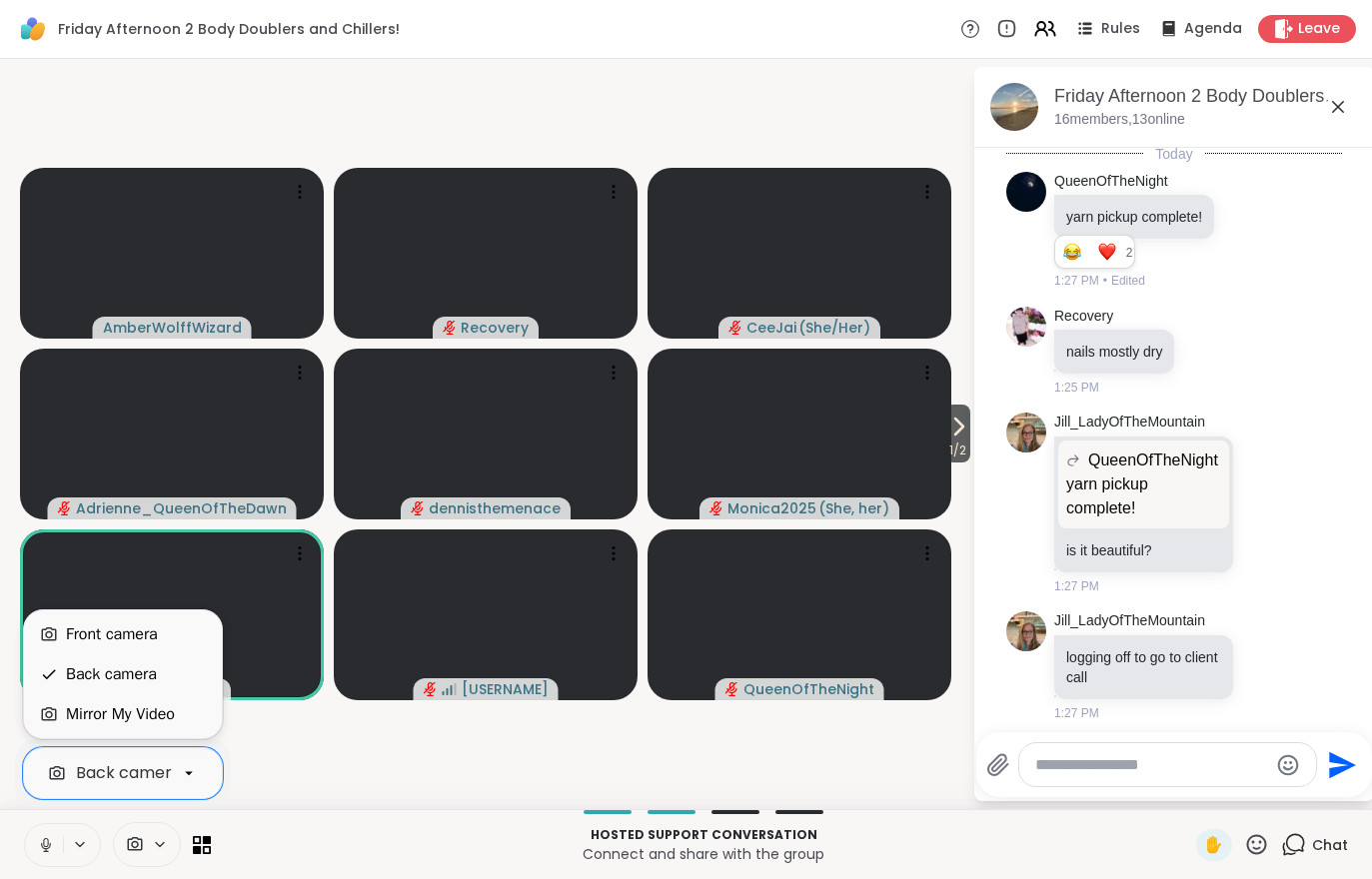 click on "Front camera" at bounding box center [112, 634] 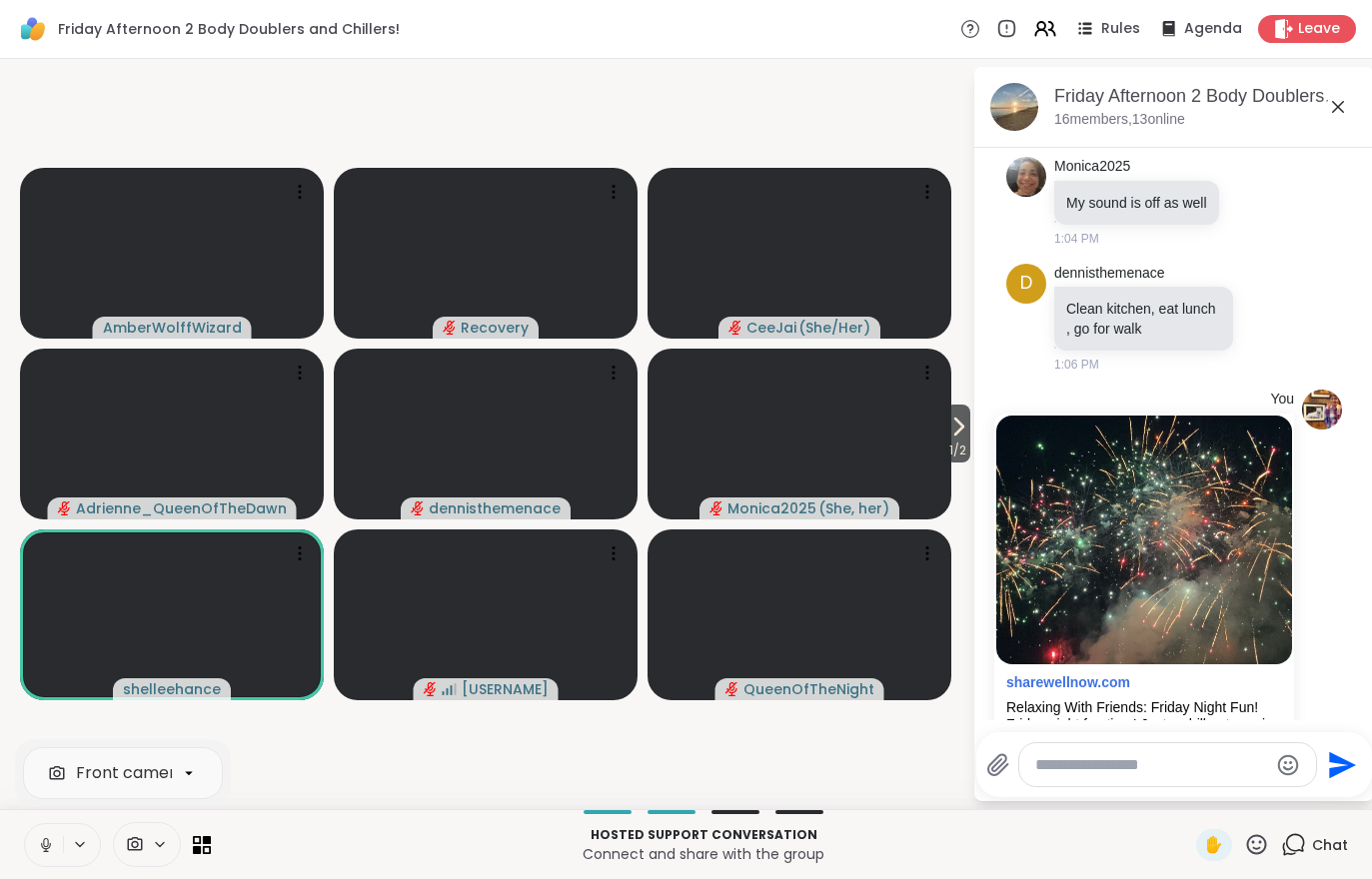 scroll, scrollTop: 1296, scrollLeft: 0, axis: vertical 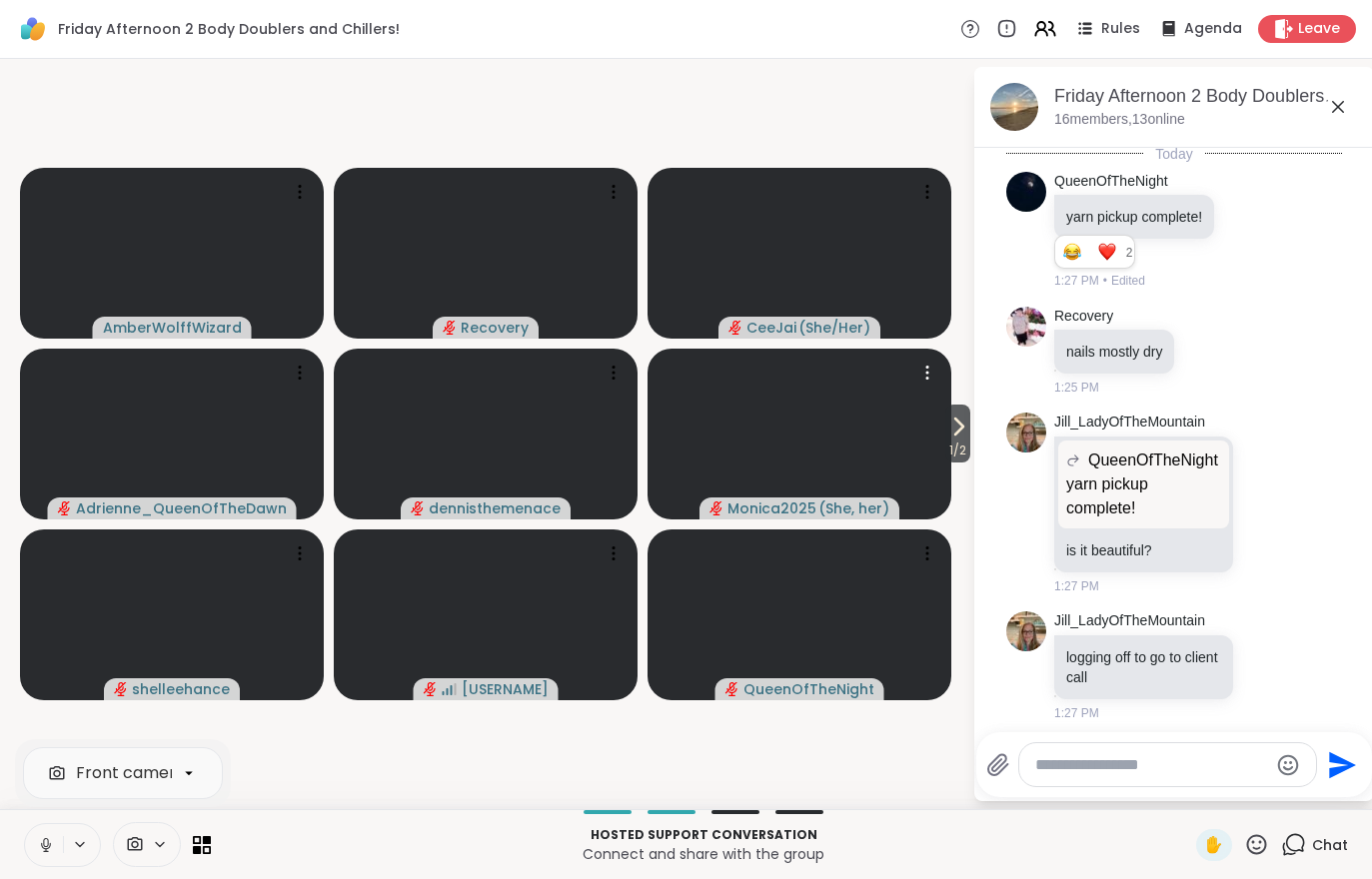 click at bounding box center [799, 434] 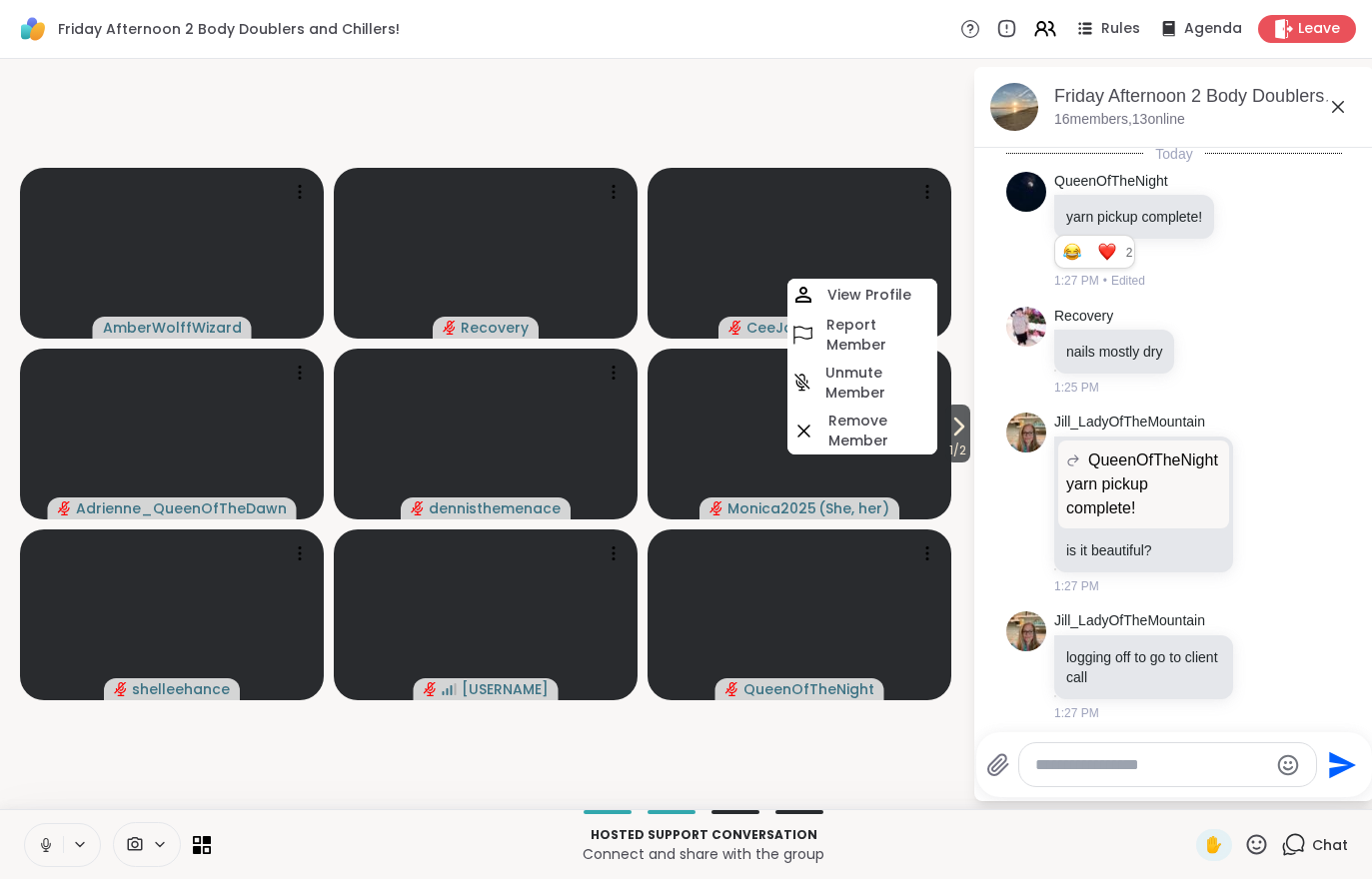 click on "1  /  2 AmberWolffWizard Recovery CeeJai ( She/Her ) Adrienne_QueenOfTheDawn dennisthemenace Monica2025 ( She, her ) View Profile Report Member Unmute Member Remove Member shelleehance Sandra_D QueenOfTheNight" at bounding box center [486, 434] 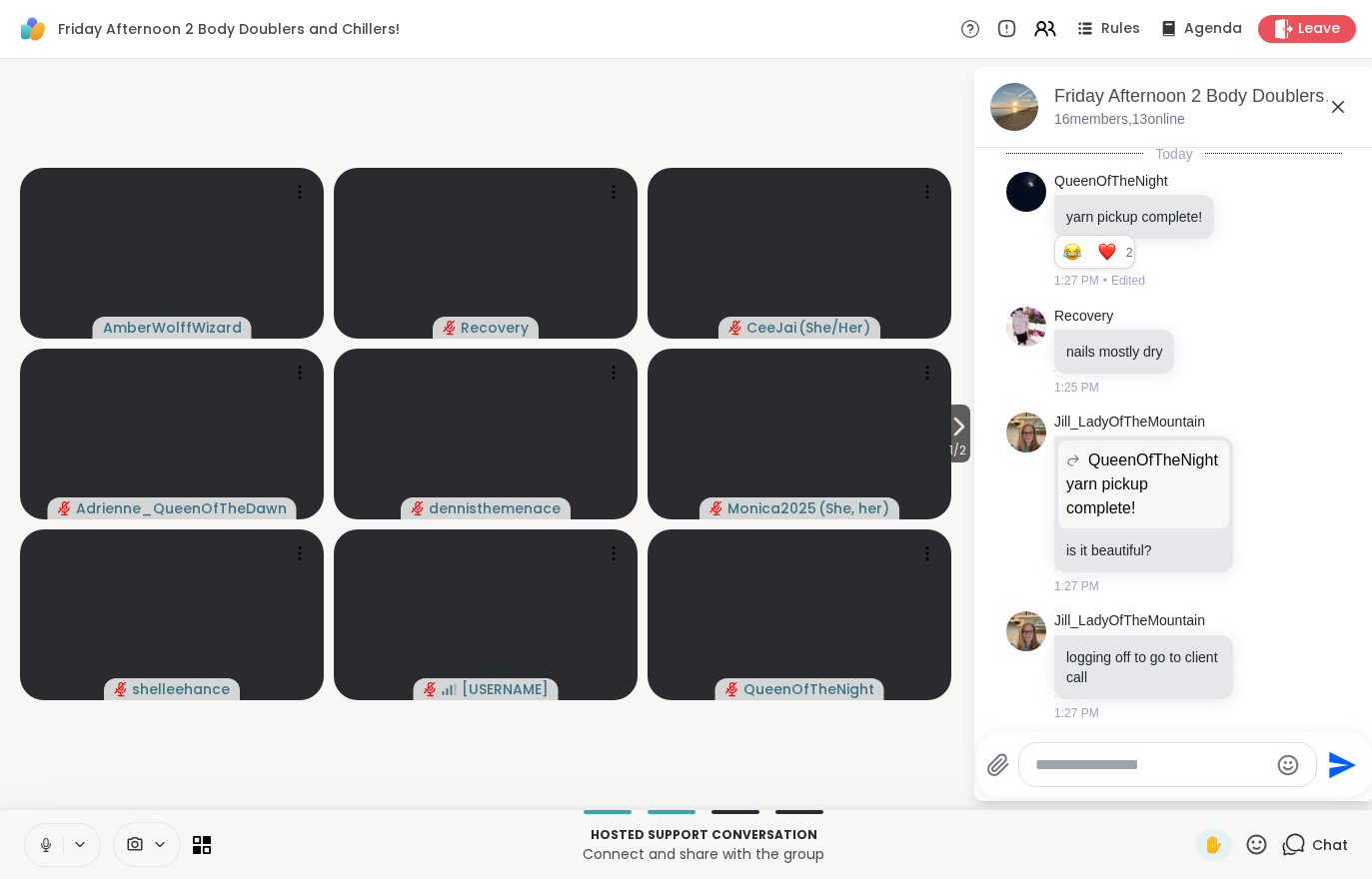 click 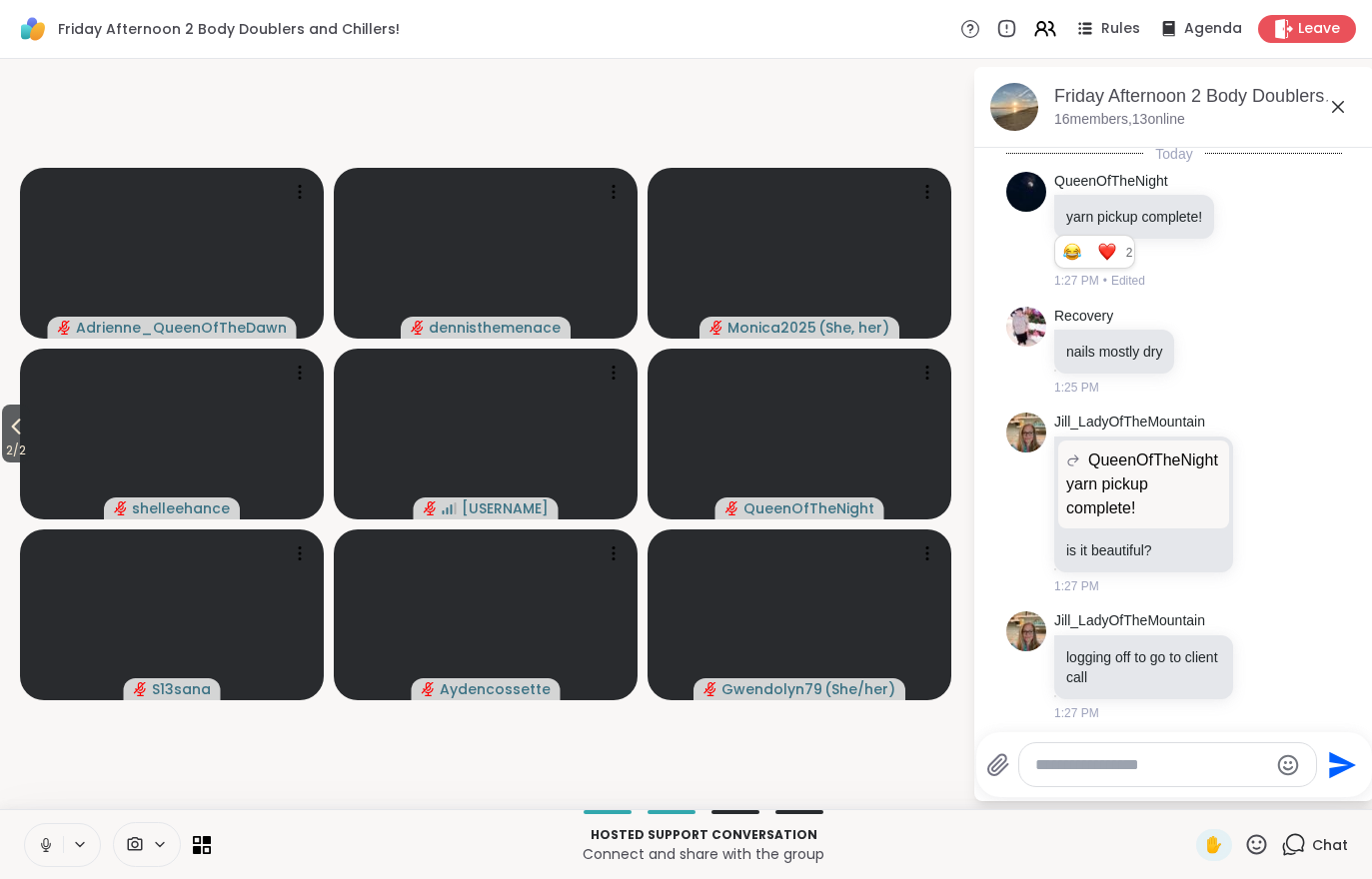 click on "2  /  2" at bounding box center [16, 450] 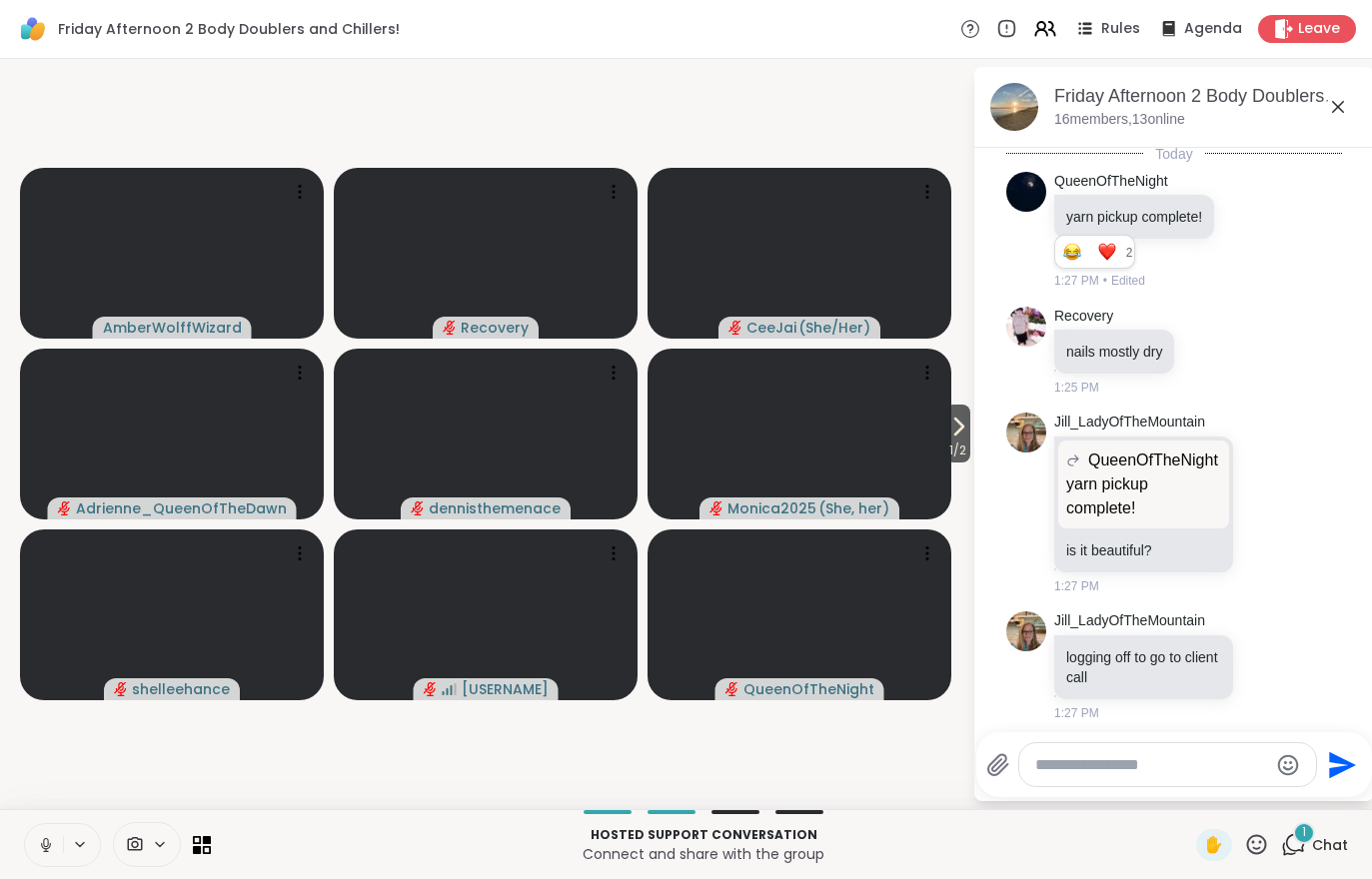 scroll, scrollTop: 1401, scrollLeft: 0, axis: vertical 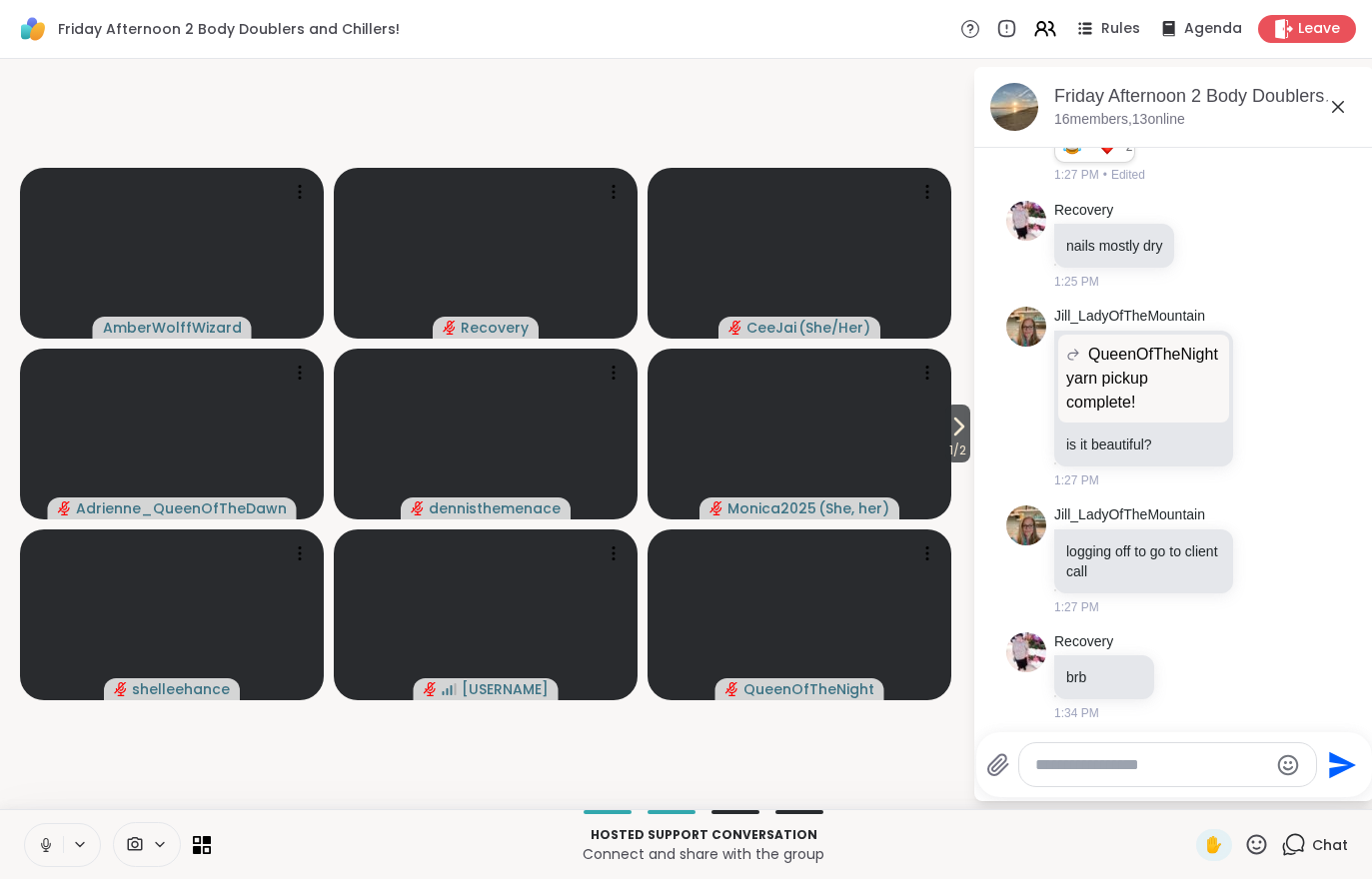 click at bounding box center (44, 845) 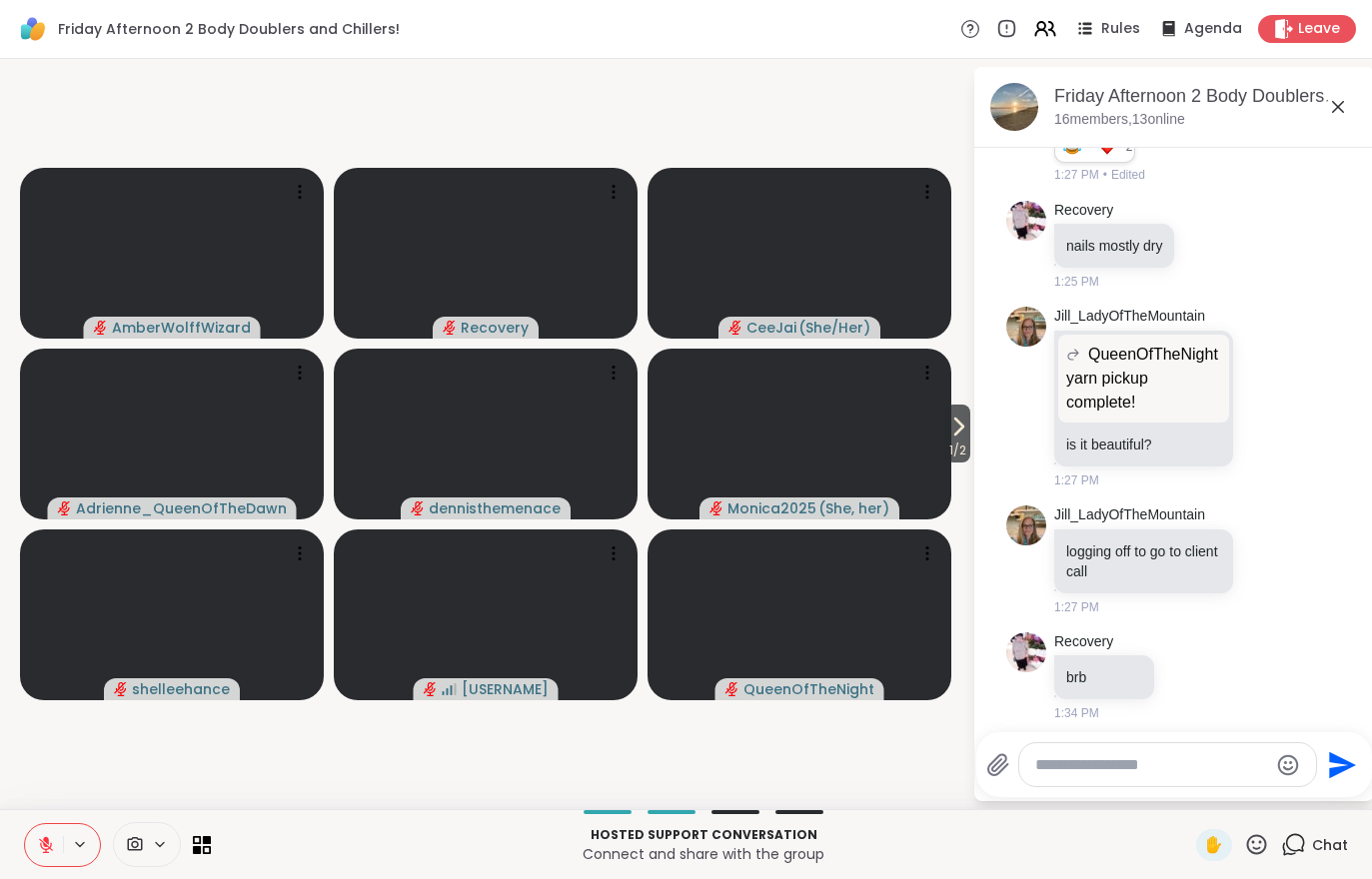 click on "1  /  2" at bounding box center [957, 450] 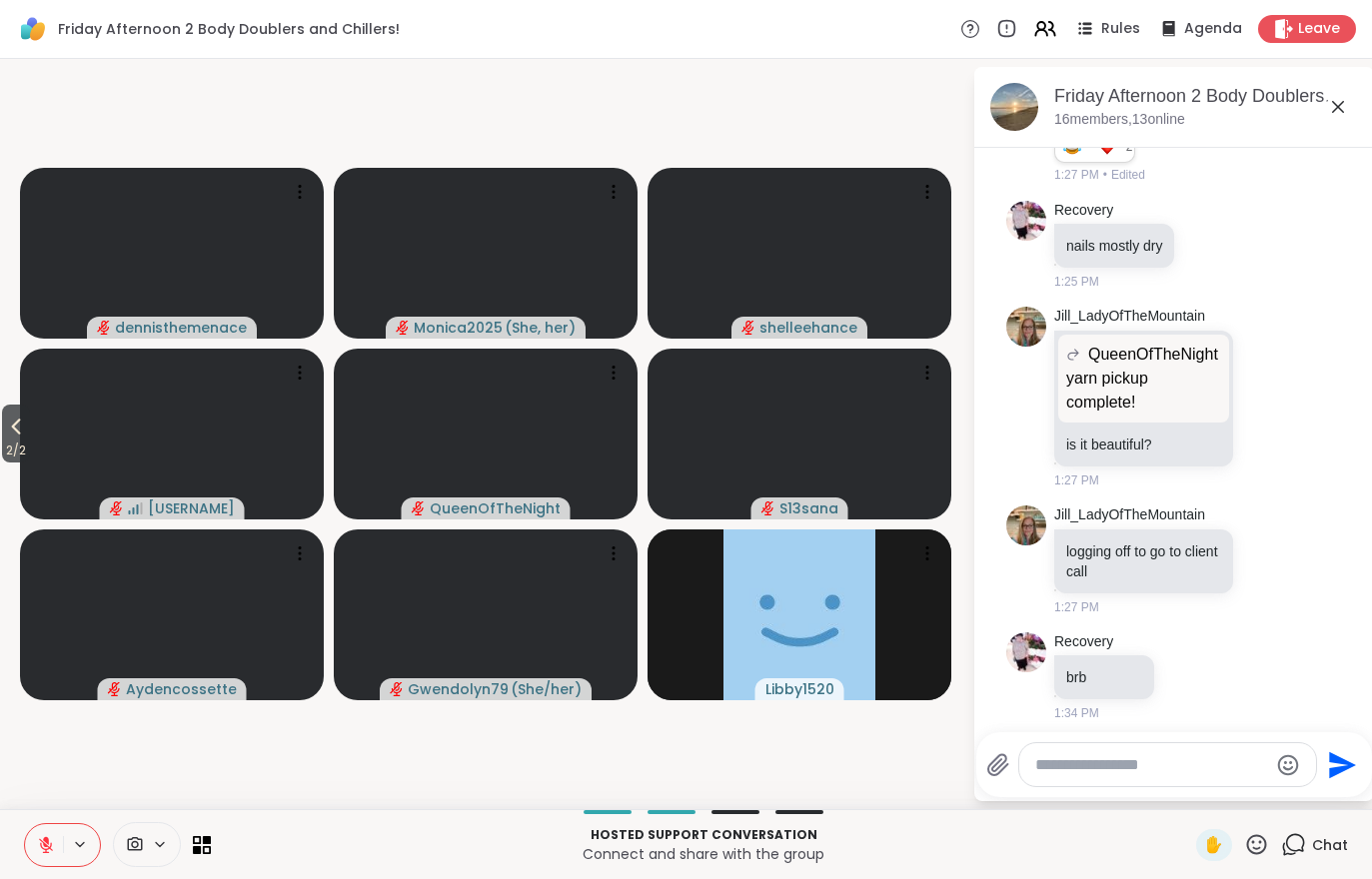 click 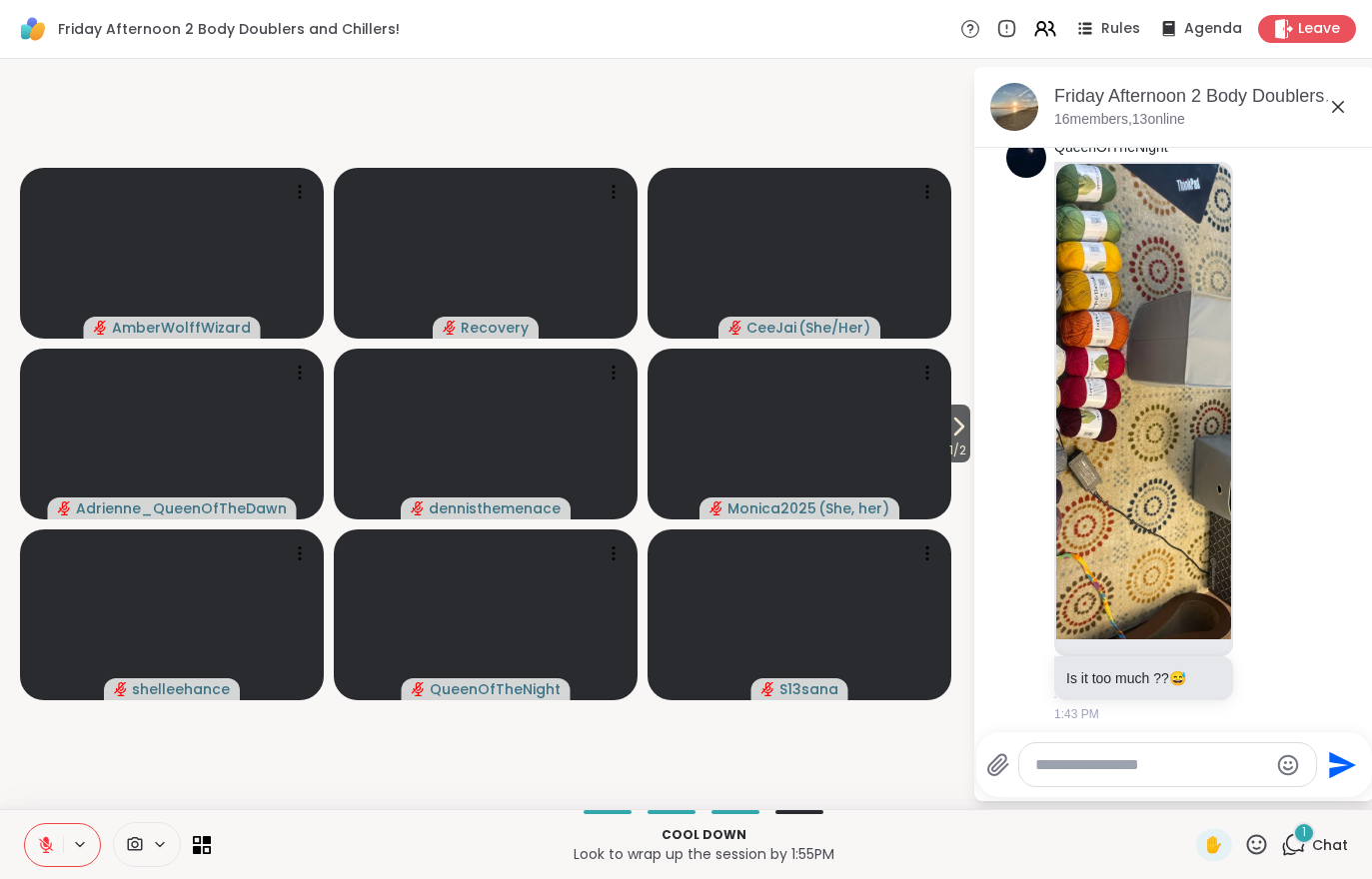 scroll, scrollTop: 2108, scrollLeft: 0, axis: vertical 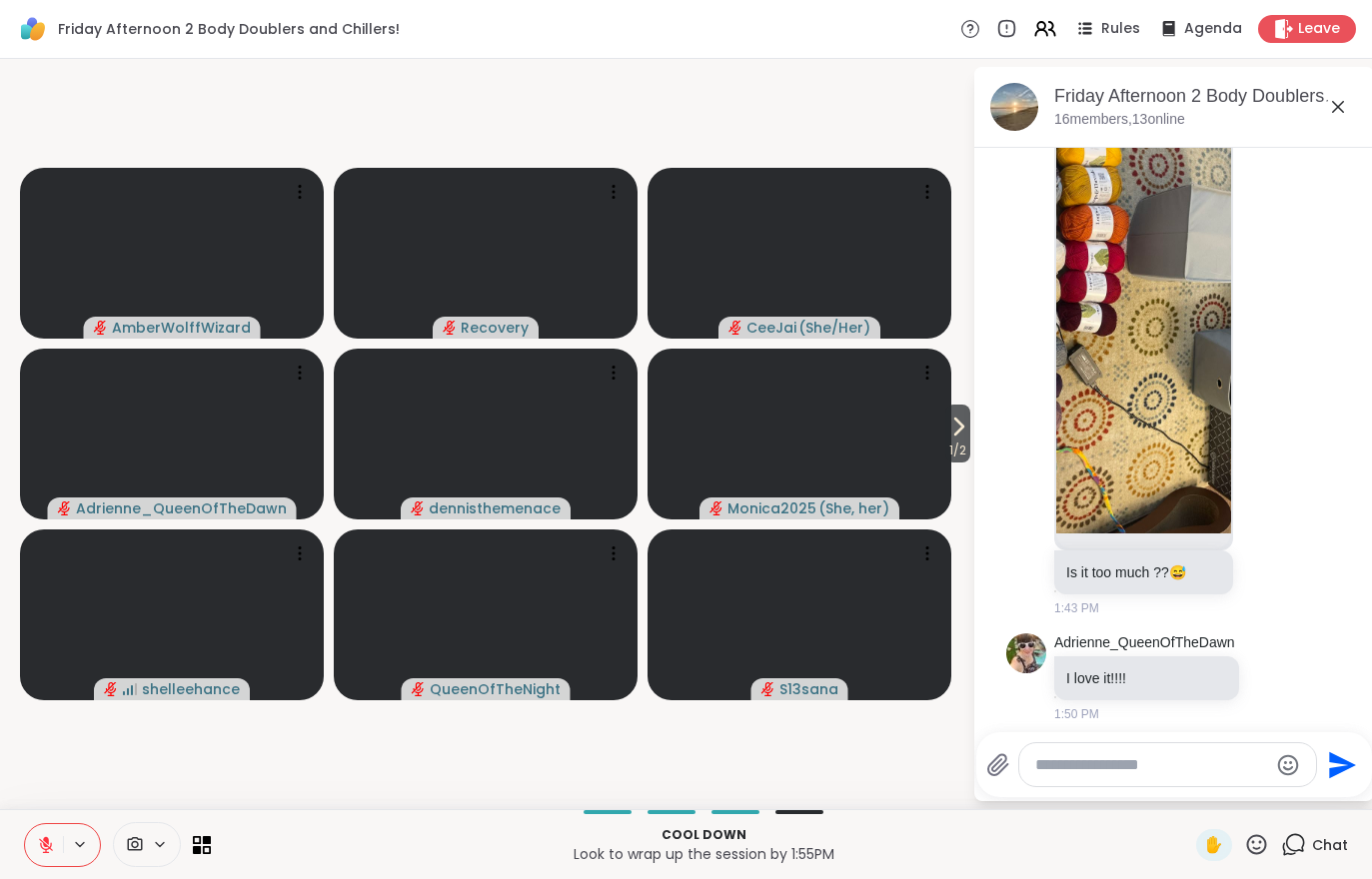 click at bounding box center (172, 253) 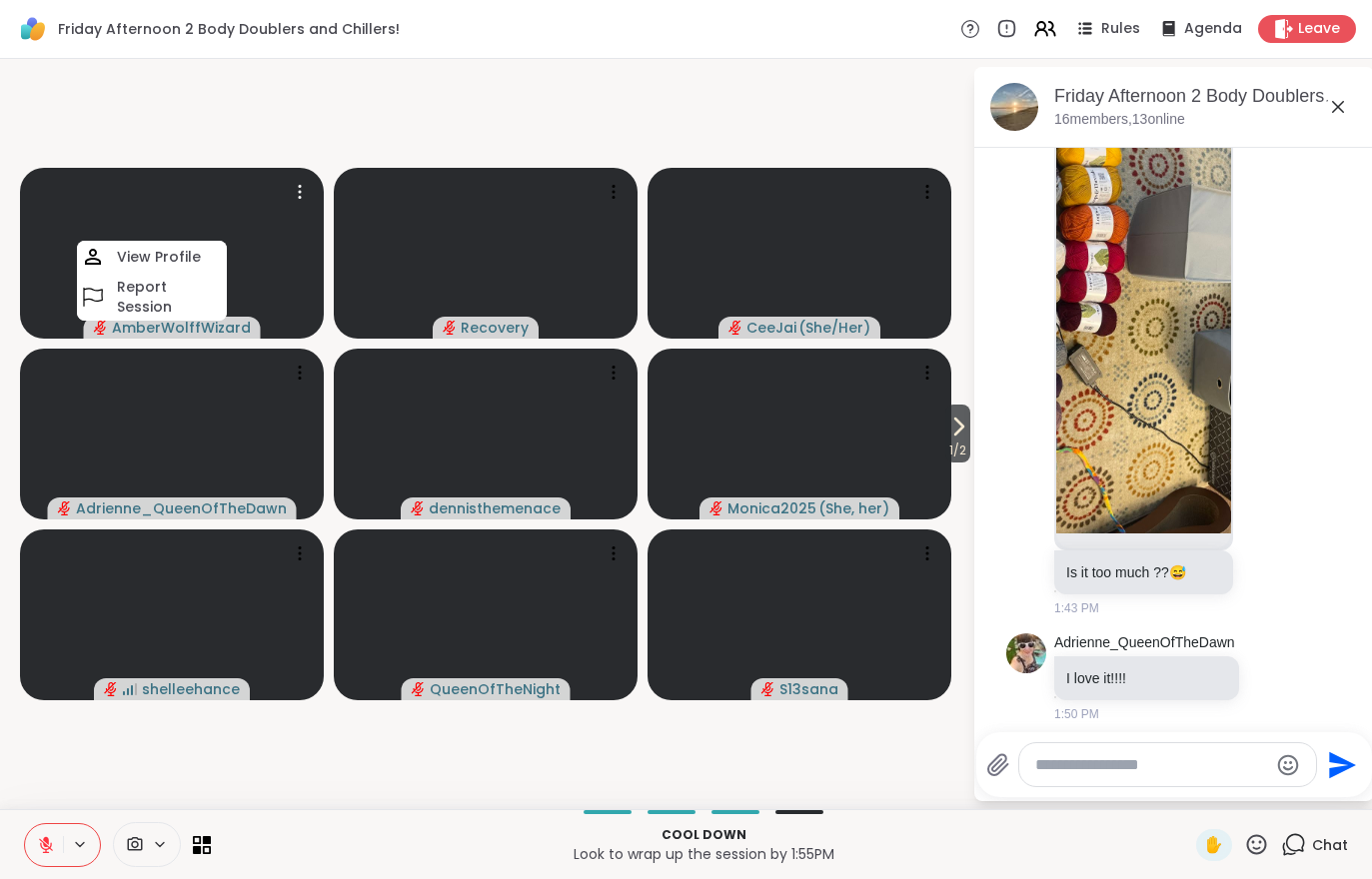 click on "View Profile" at bounding box center [159, 257] 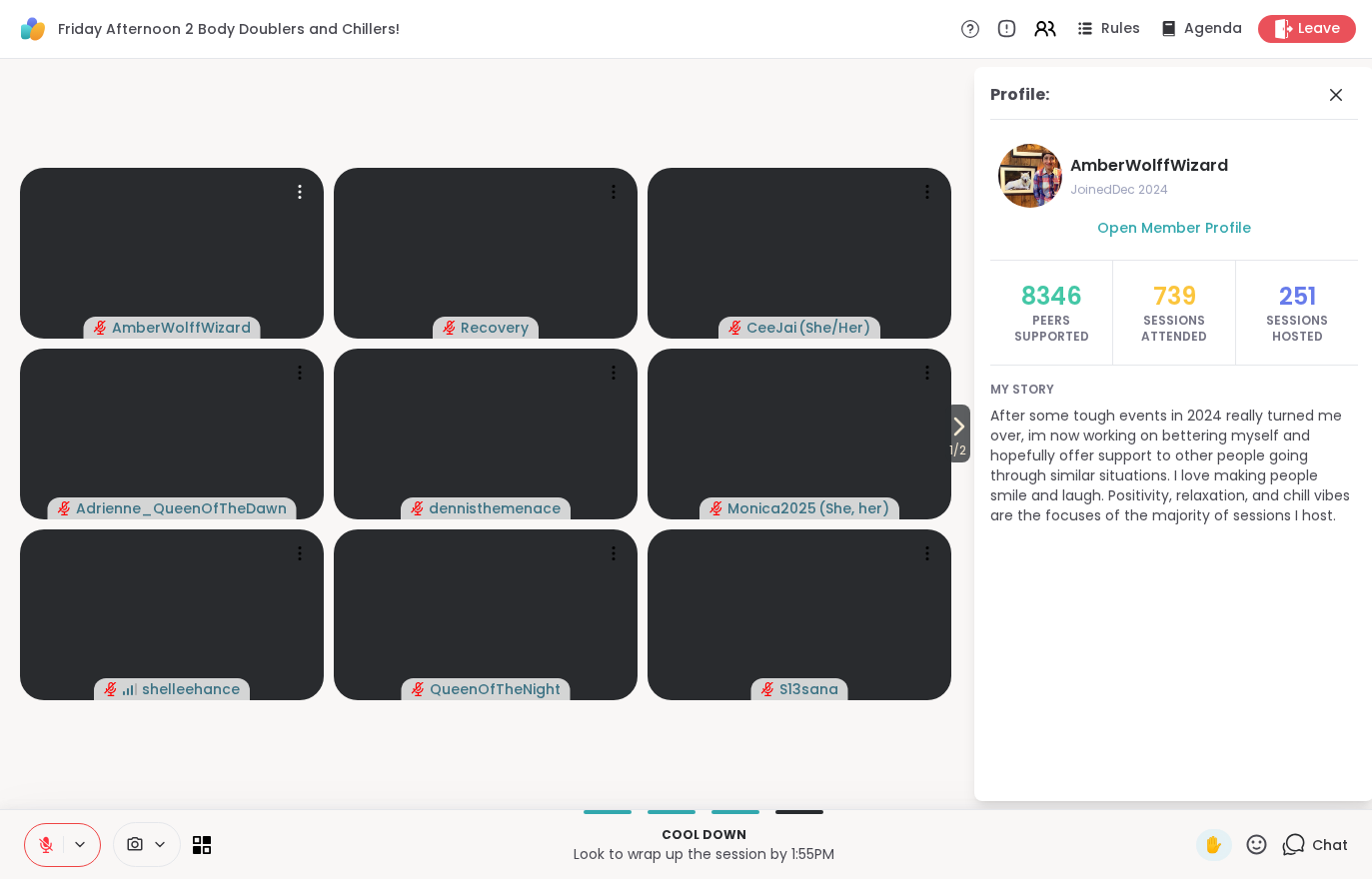 click at bounding box center [44, 845] 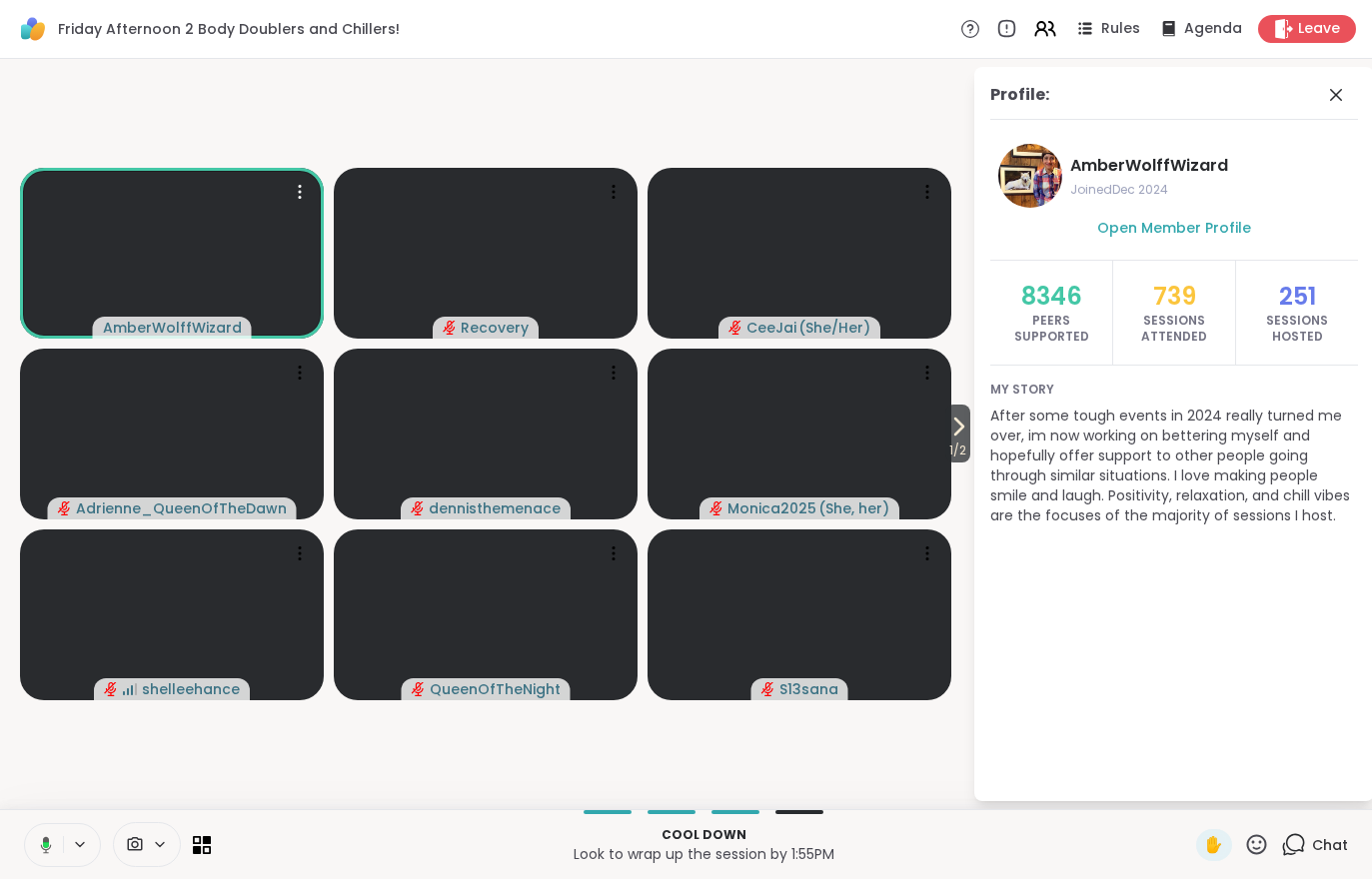 click on "Chat" at bounding box center [1330, 845] 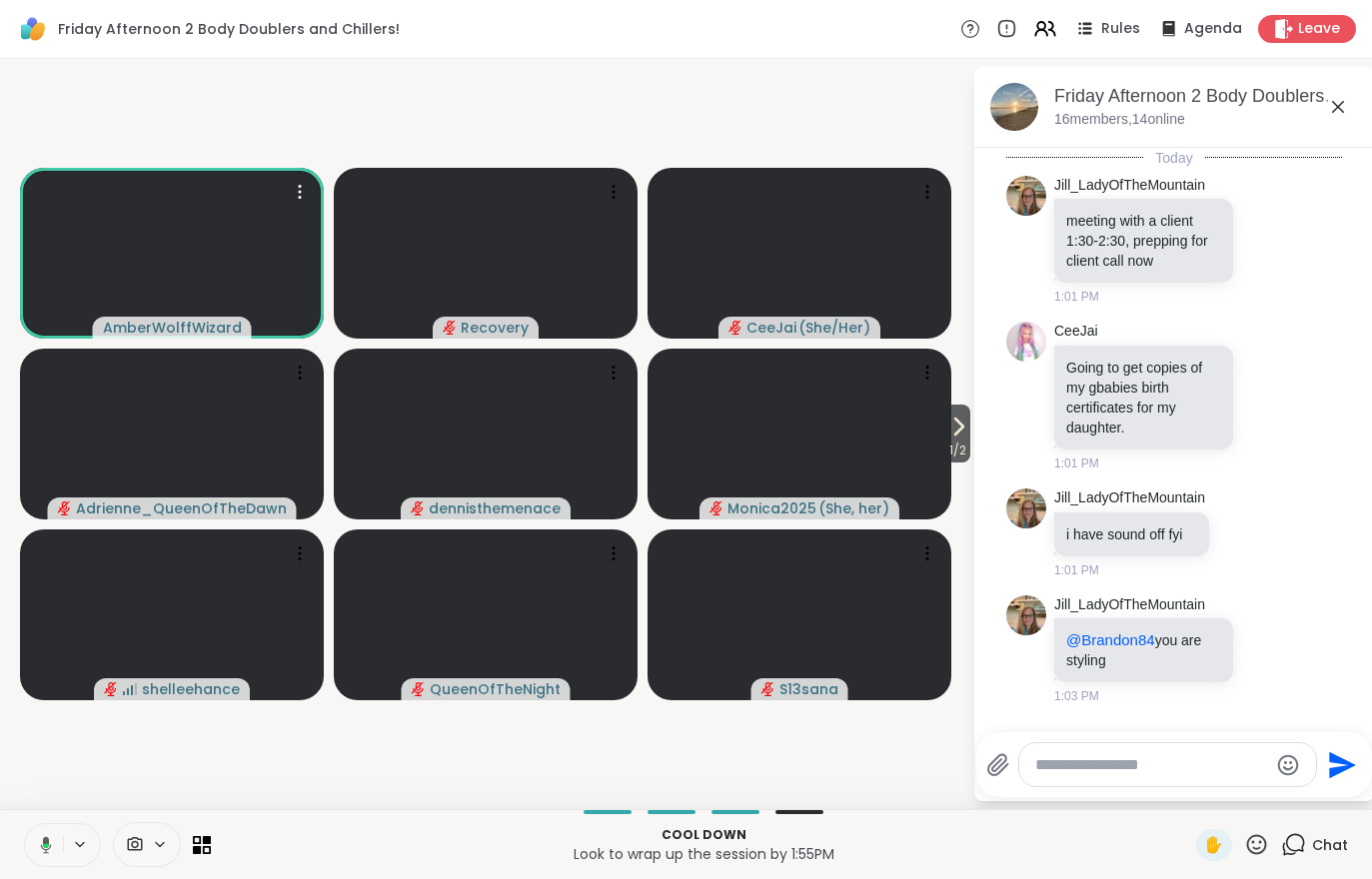 scroll, scrollTop: 2088, scrollLeft: 0, axis: vertical 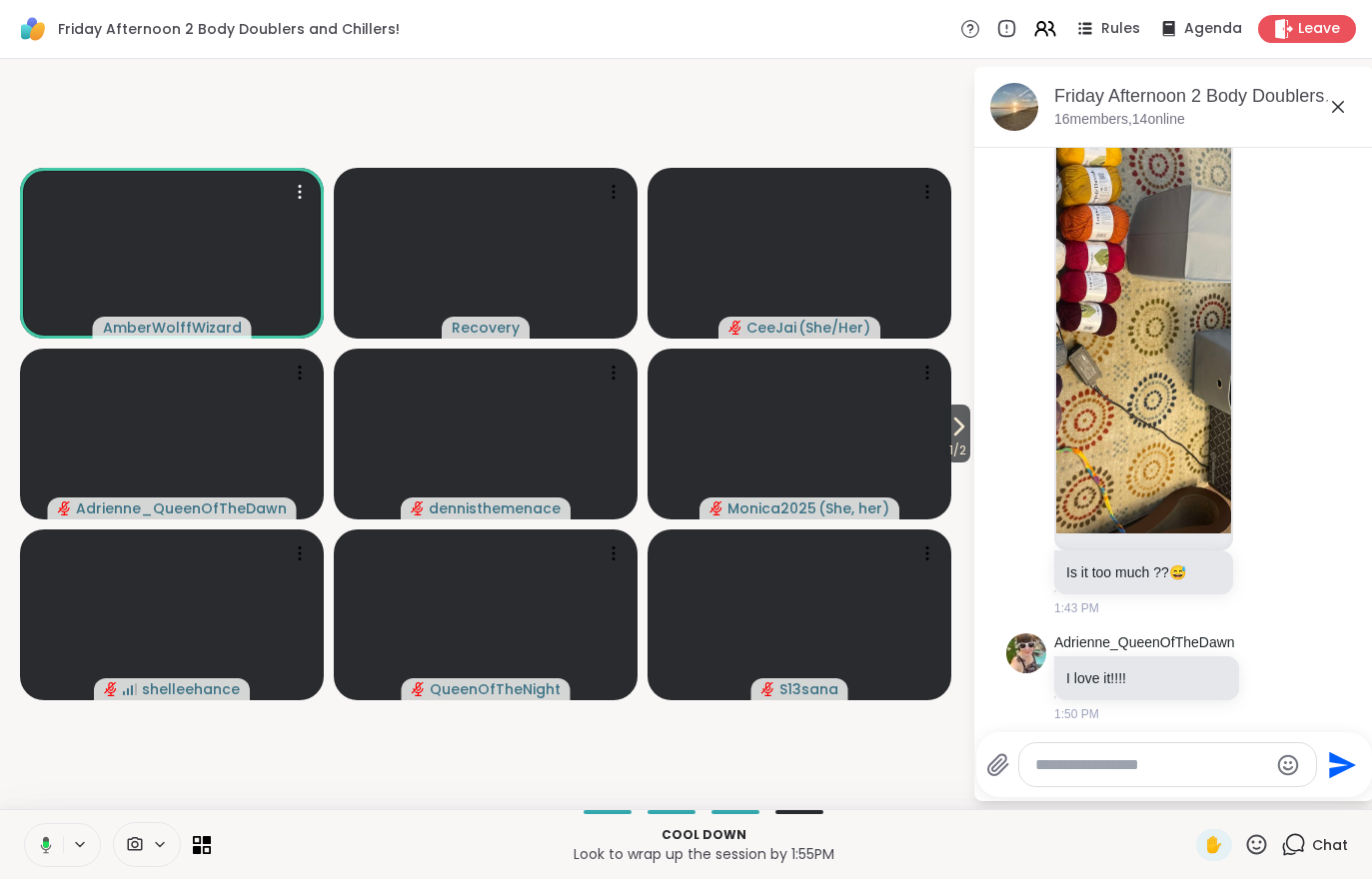 click 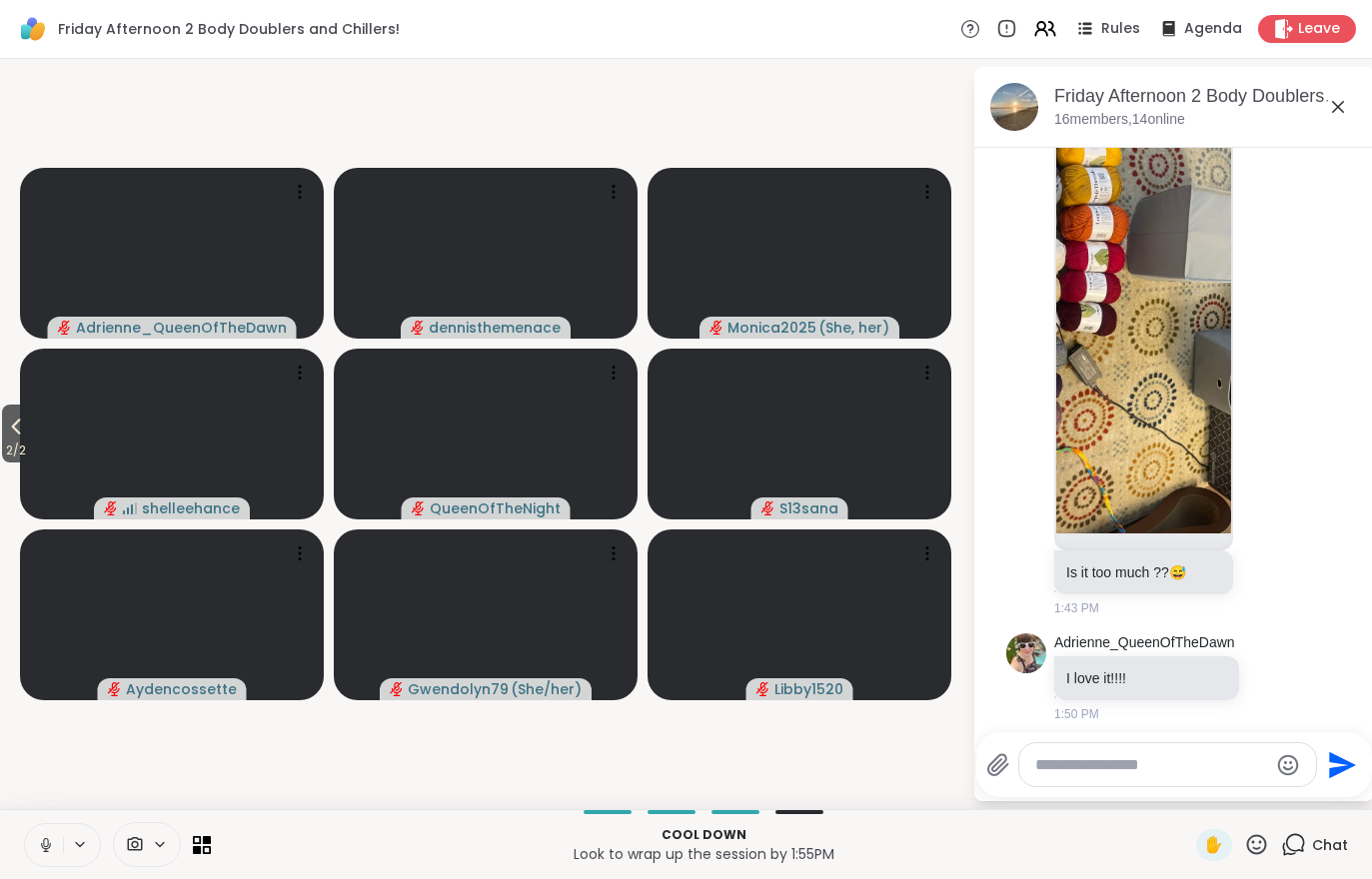 click on "2  /  2" at bounding box center (16, 450) 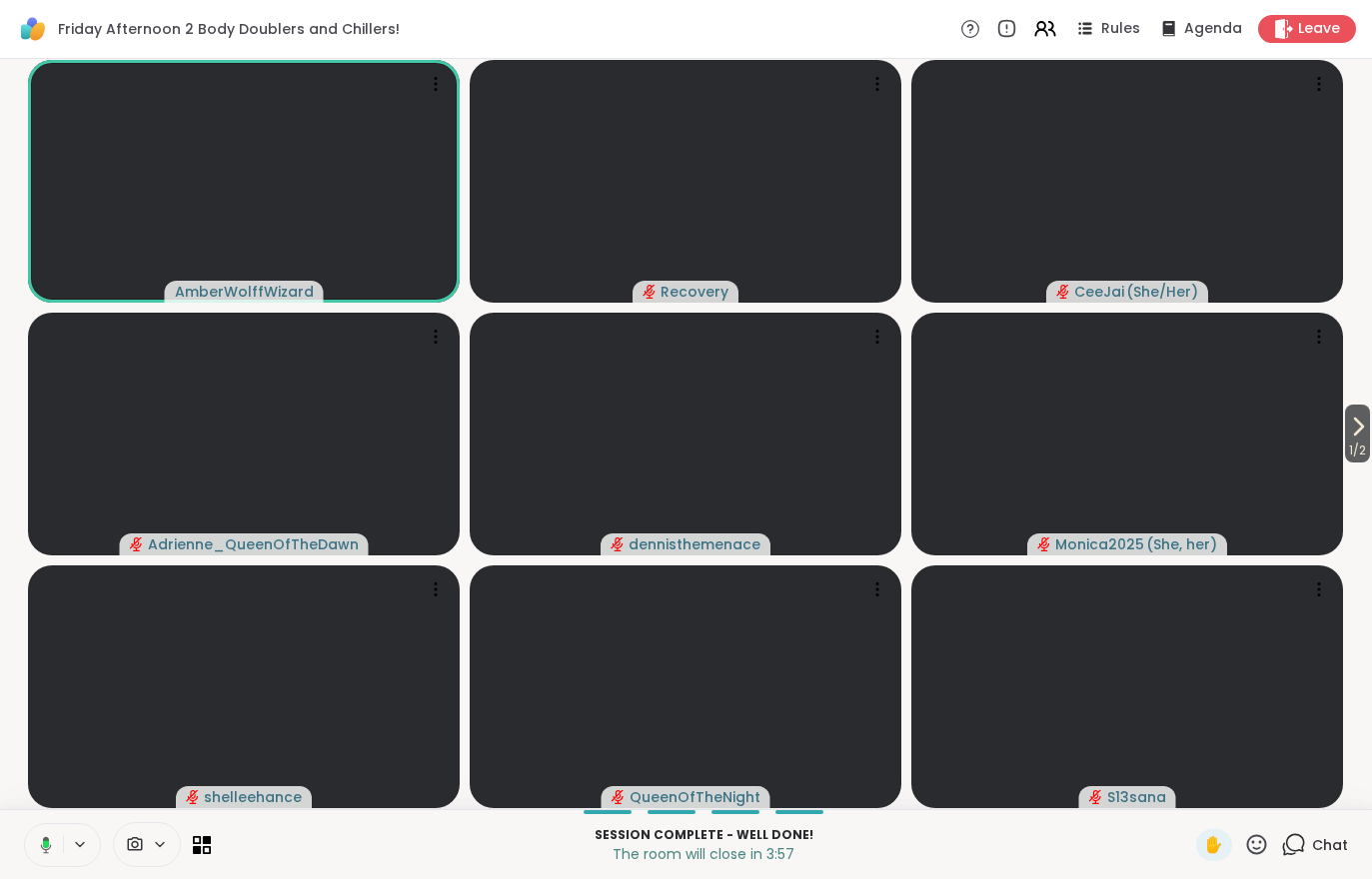 click on "1  /  2" at bounding box center (1357, 434) 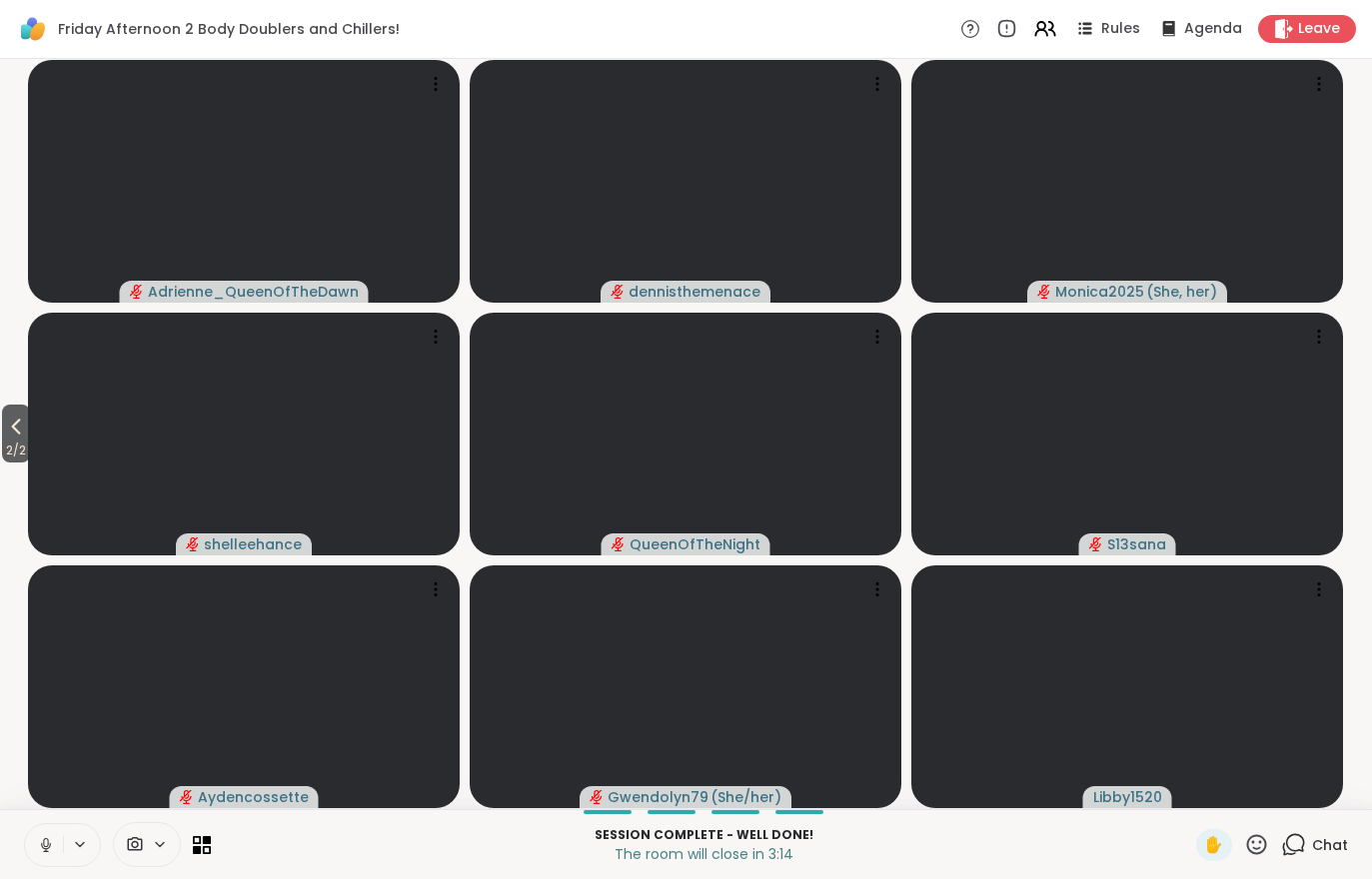 click on "2  /  2 Adrienne_QueenOfTheDawn dennisthemenace Monica2025 ( She, her ) shelleehance QueenOfTheNight S13sana Aydencossette Gwendolyn79 ( She/her ) Libby1520" at bounding box center [686, 434] 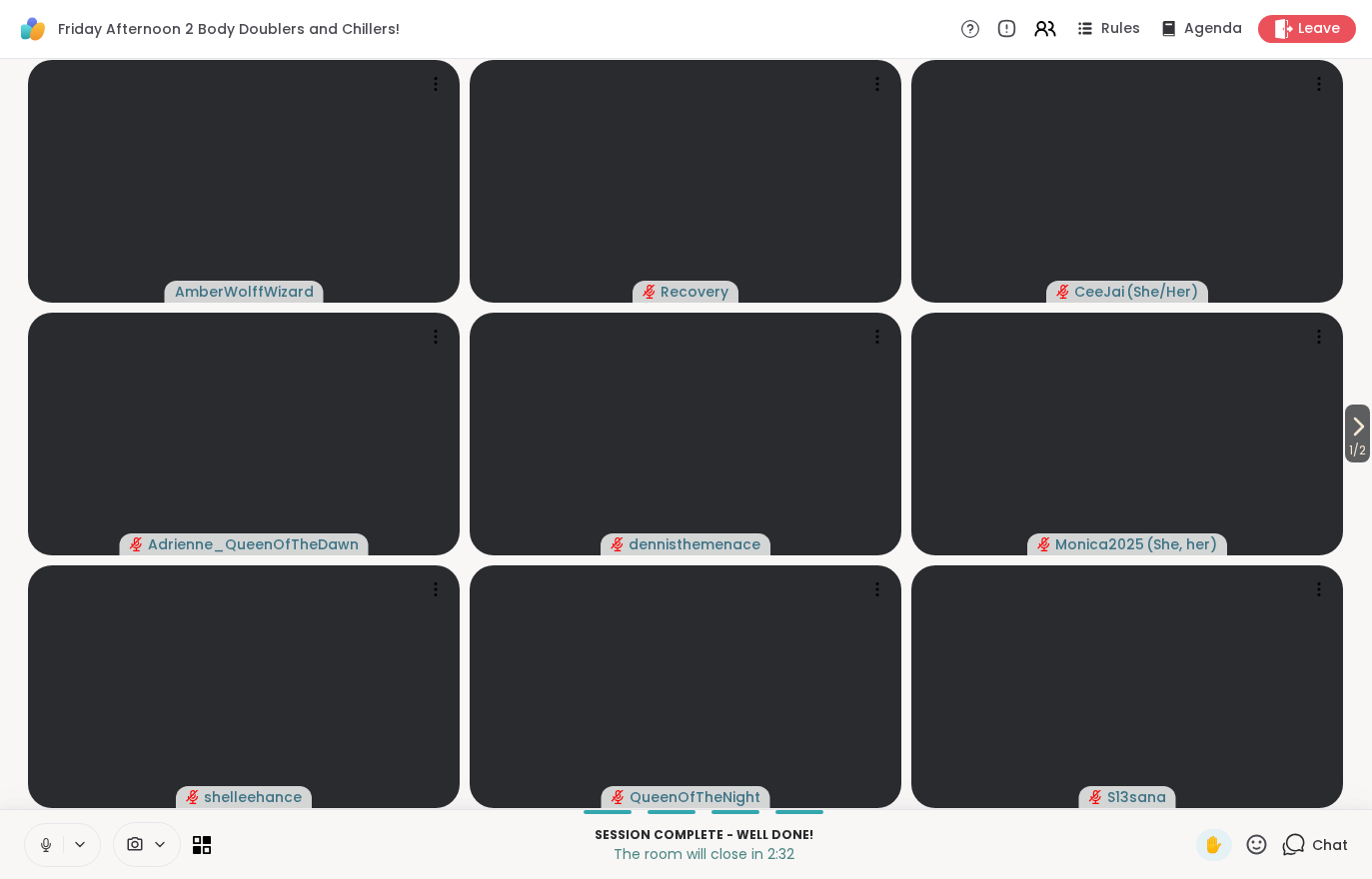 click on "1  /  2" at bounding box center [1357, 434] 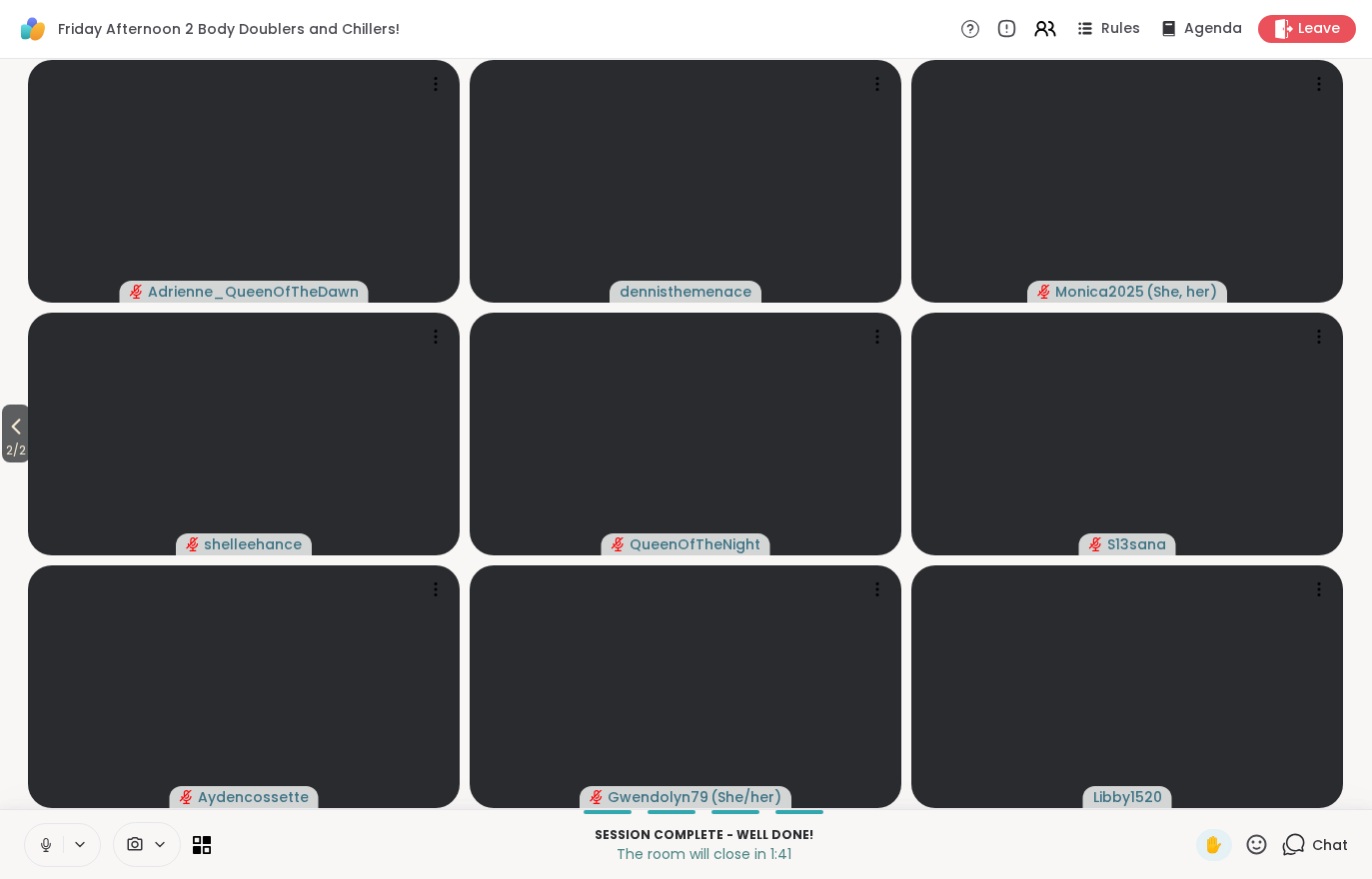 click 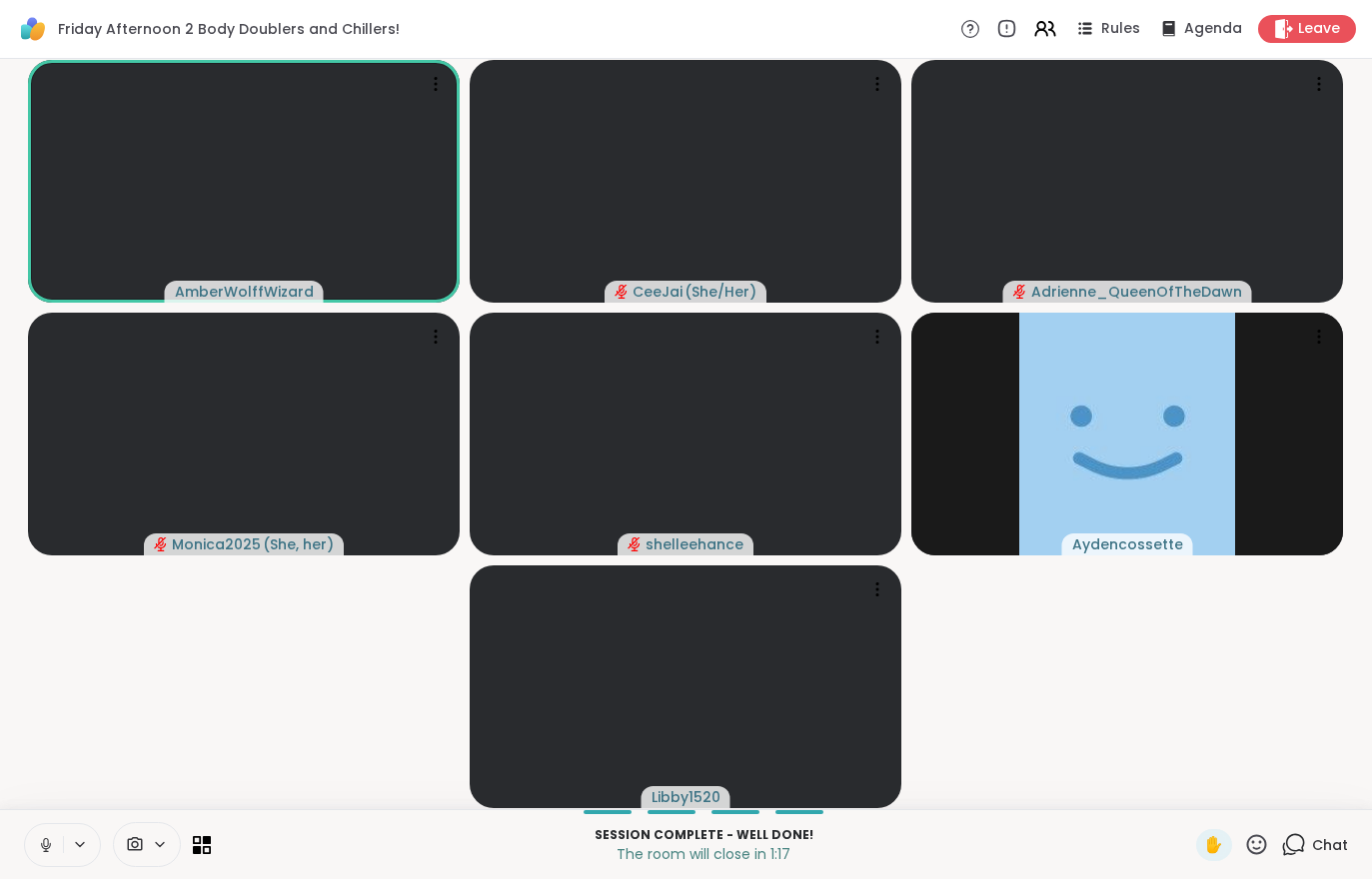 click on "Leave" at bounding box center [1307, 29] 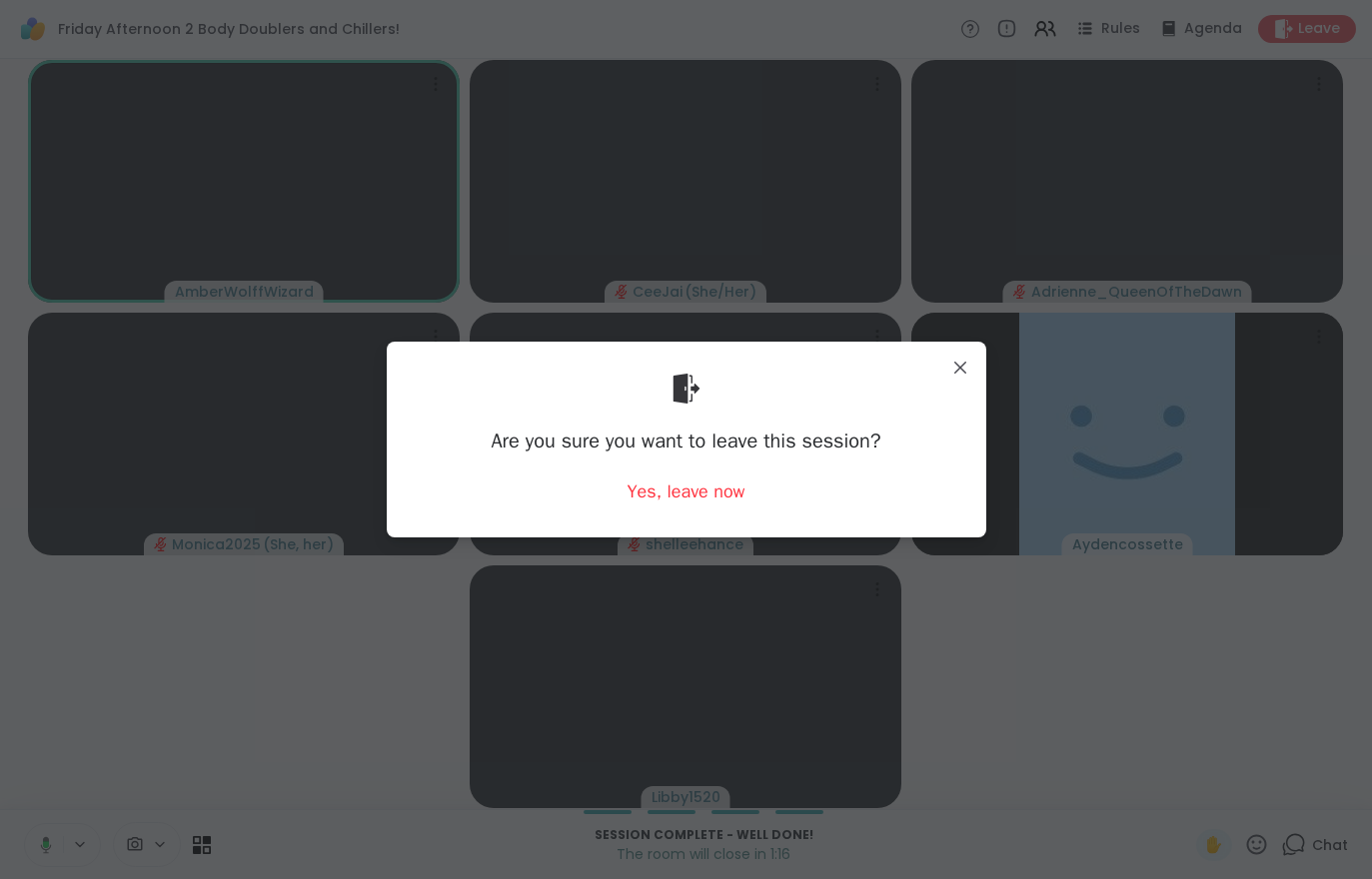click on "Yes, leave now" at bounding box center [686, 491] 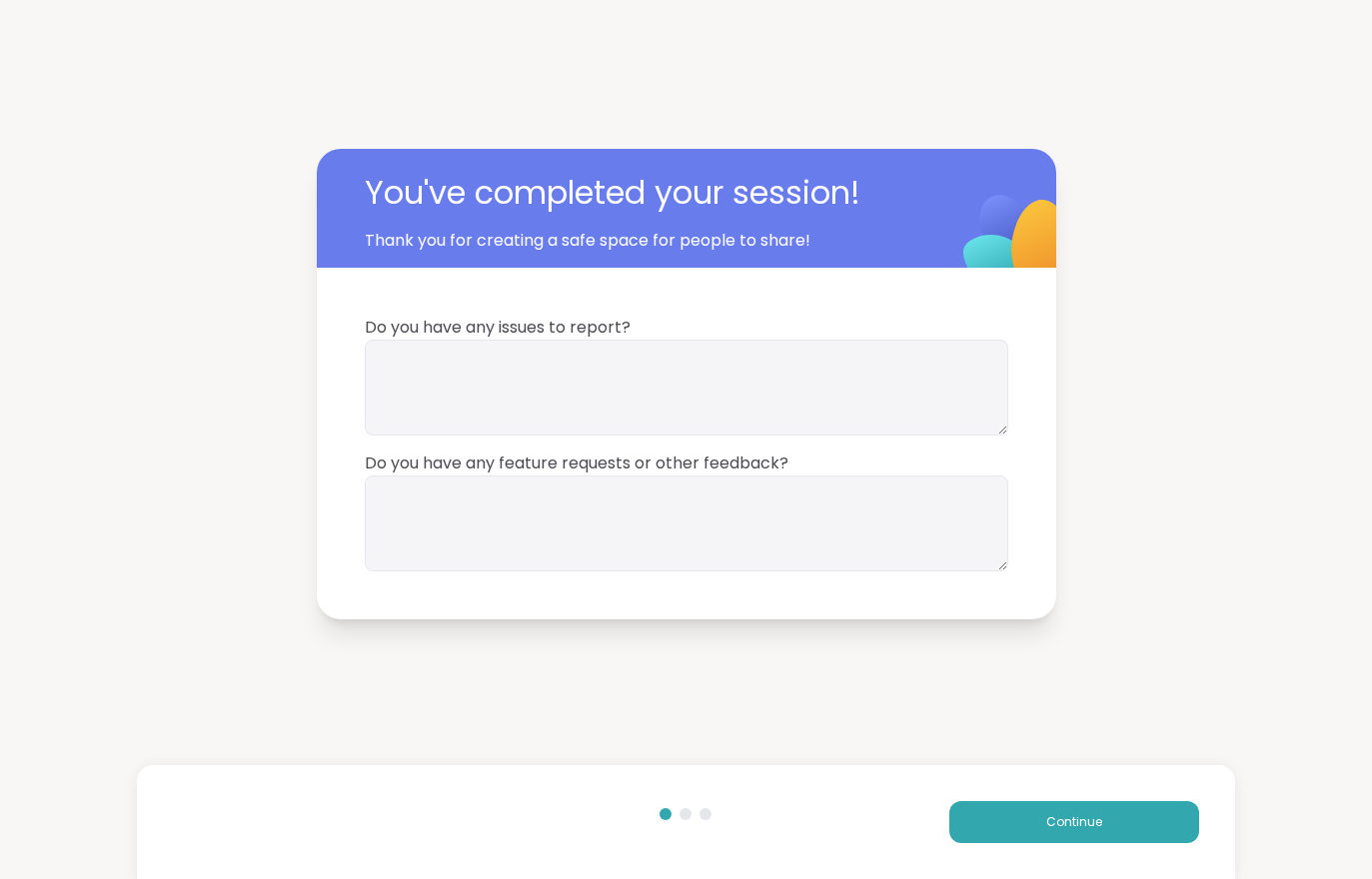 click on "Continue" at bounding box center [1074, 822] 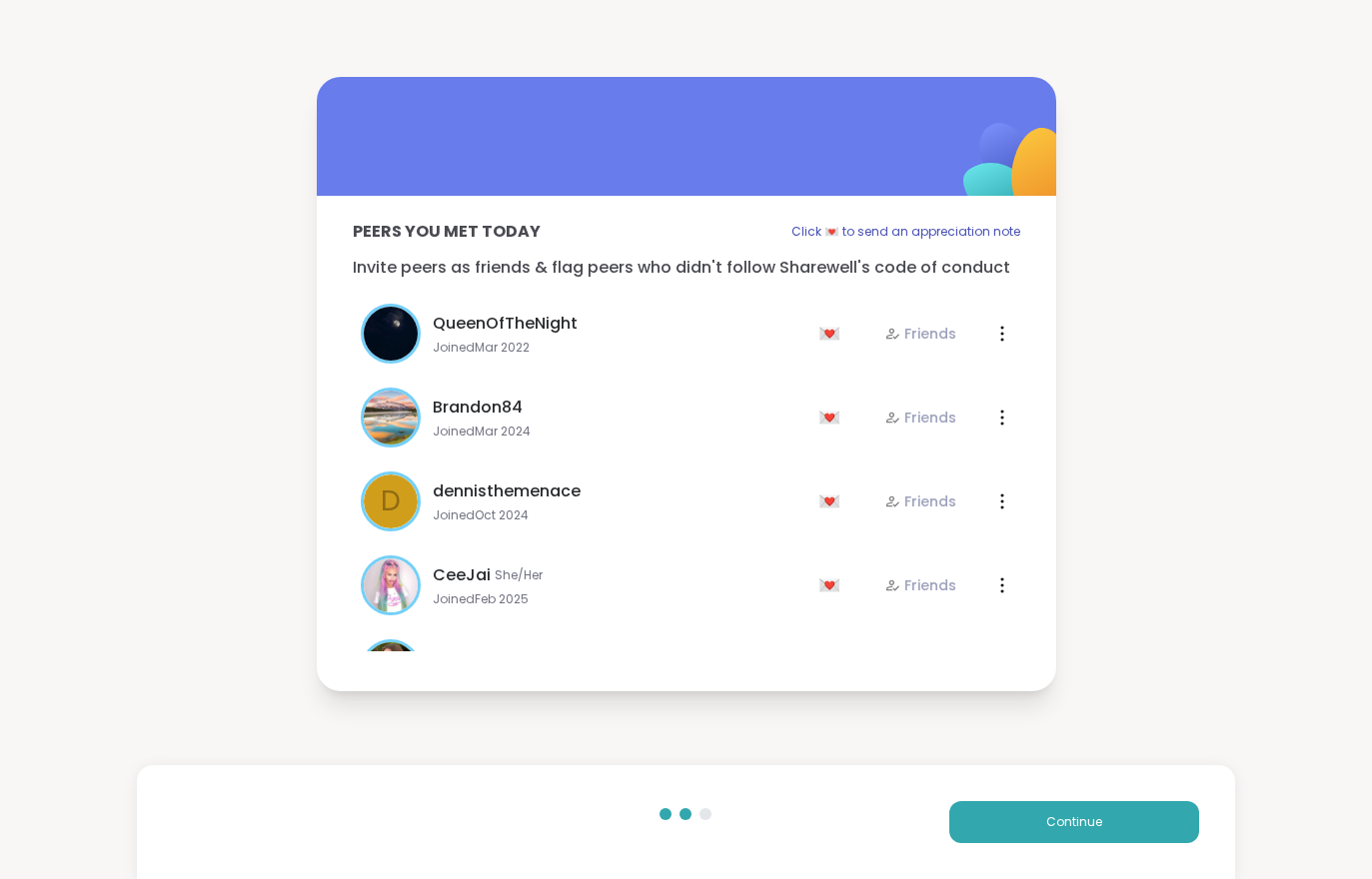 click on "Continue" at bounding box center [1074, 822] 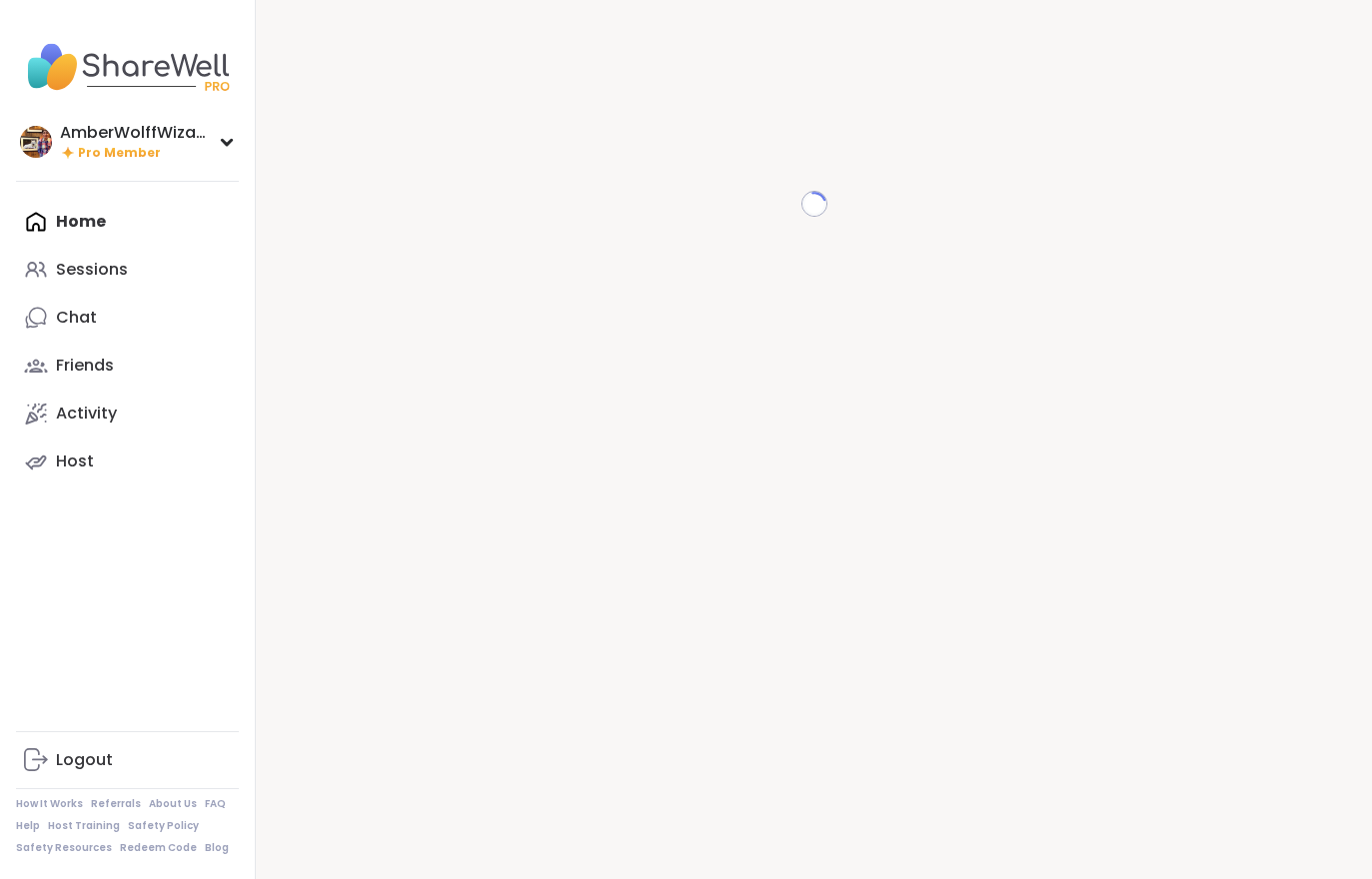scroll, scrollTop: 0, scrollLeft: 0, axis: both 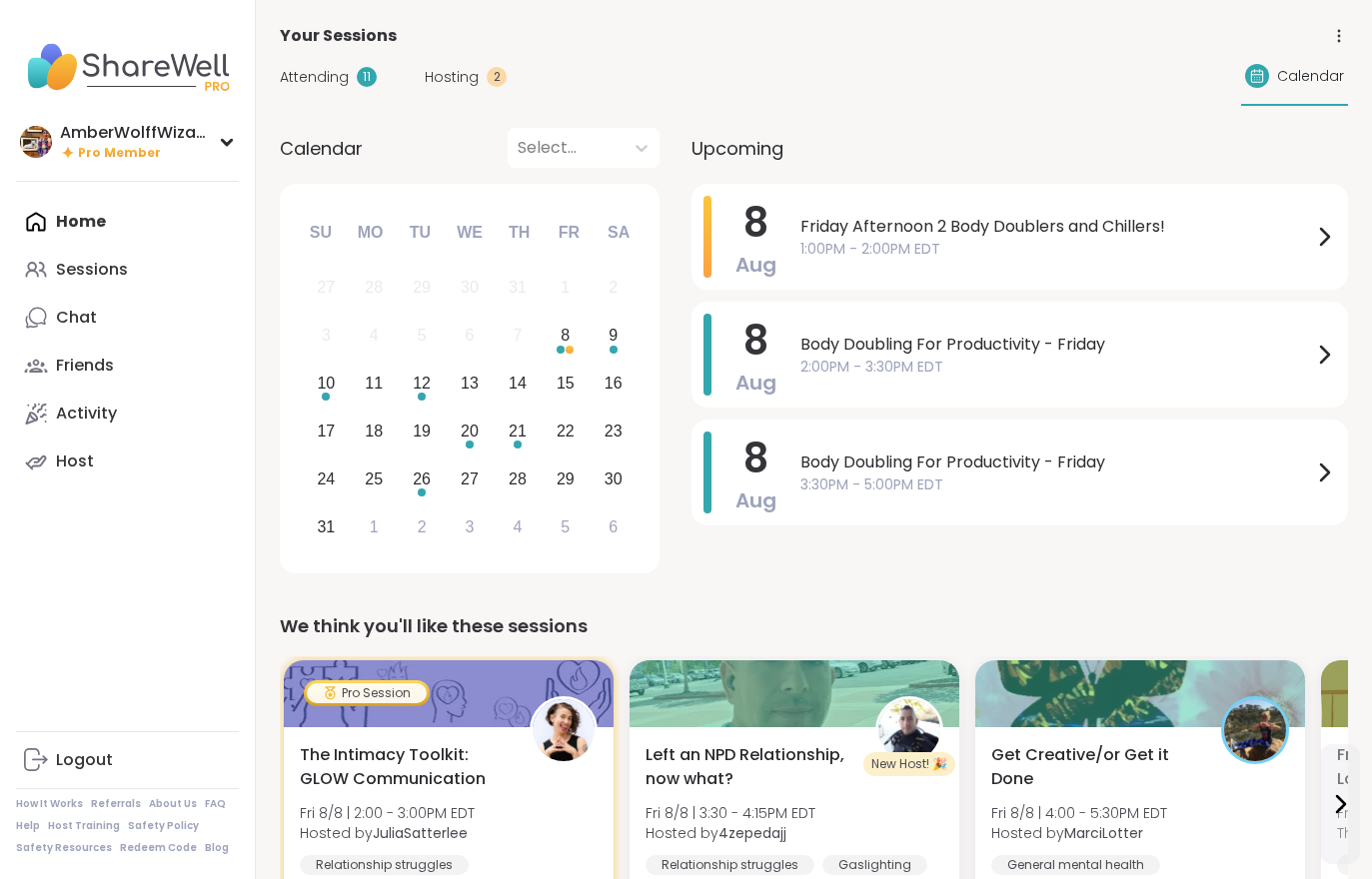 click on "Hosting" at bounding box center (452, 77) 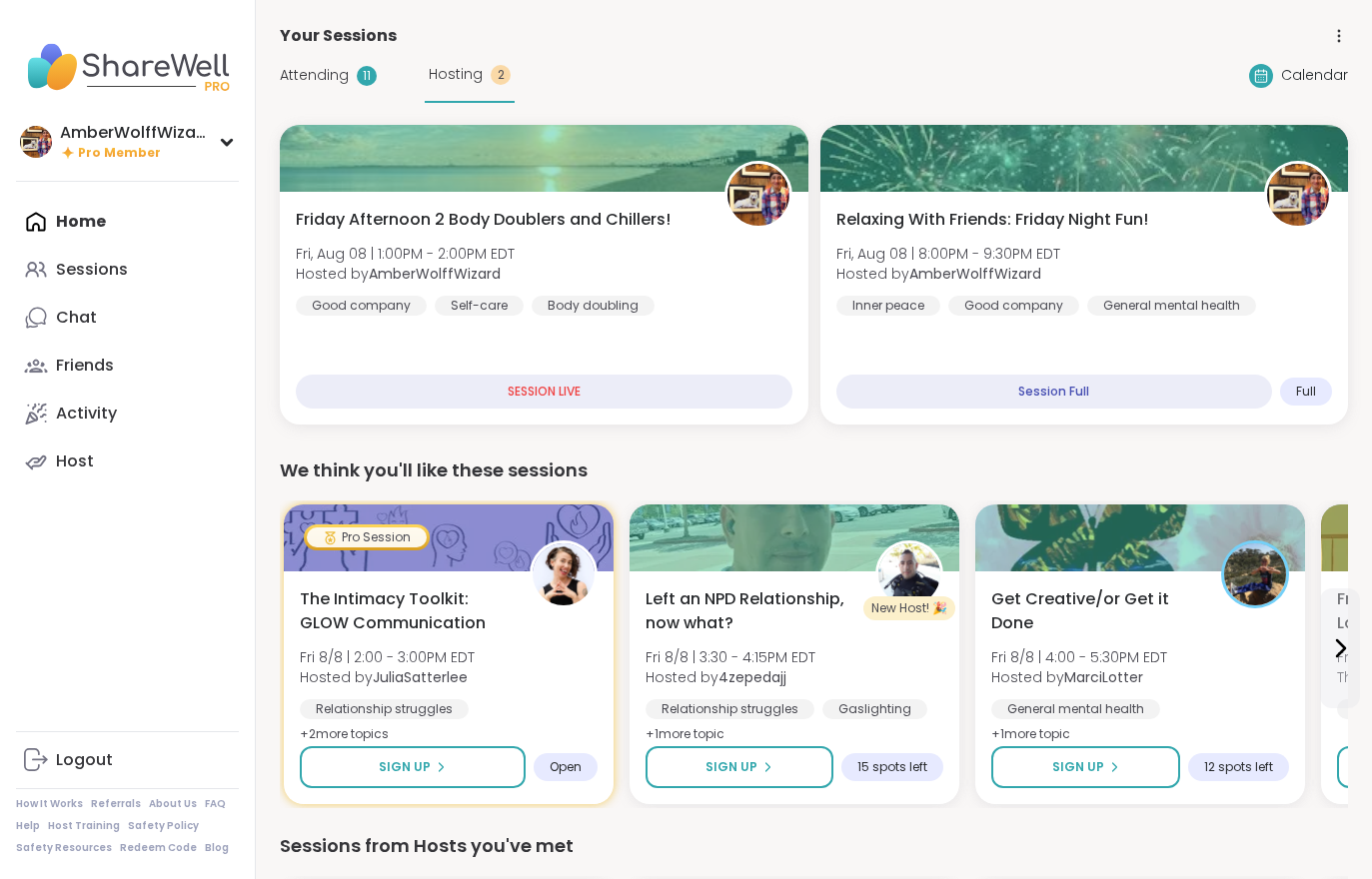 click on "Relaxing With Friends: Friday Night Fun! Fri, [DATE] | [TIME] - [TIME] EDT Hosted by [USERNAME] Inner peace Good company General mental health" at bounding box center [1084, 262] 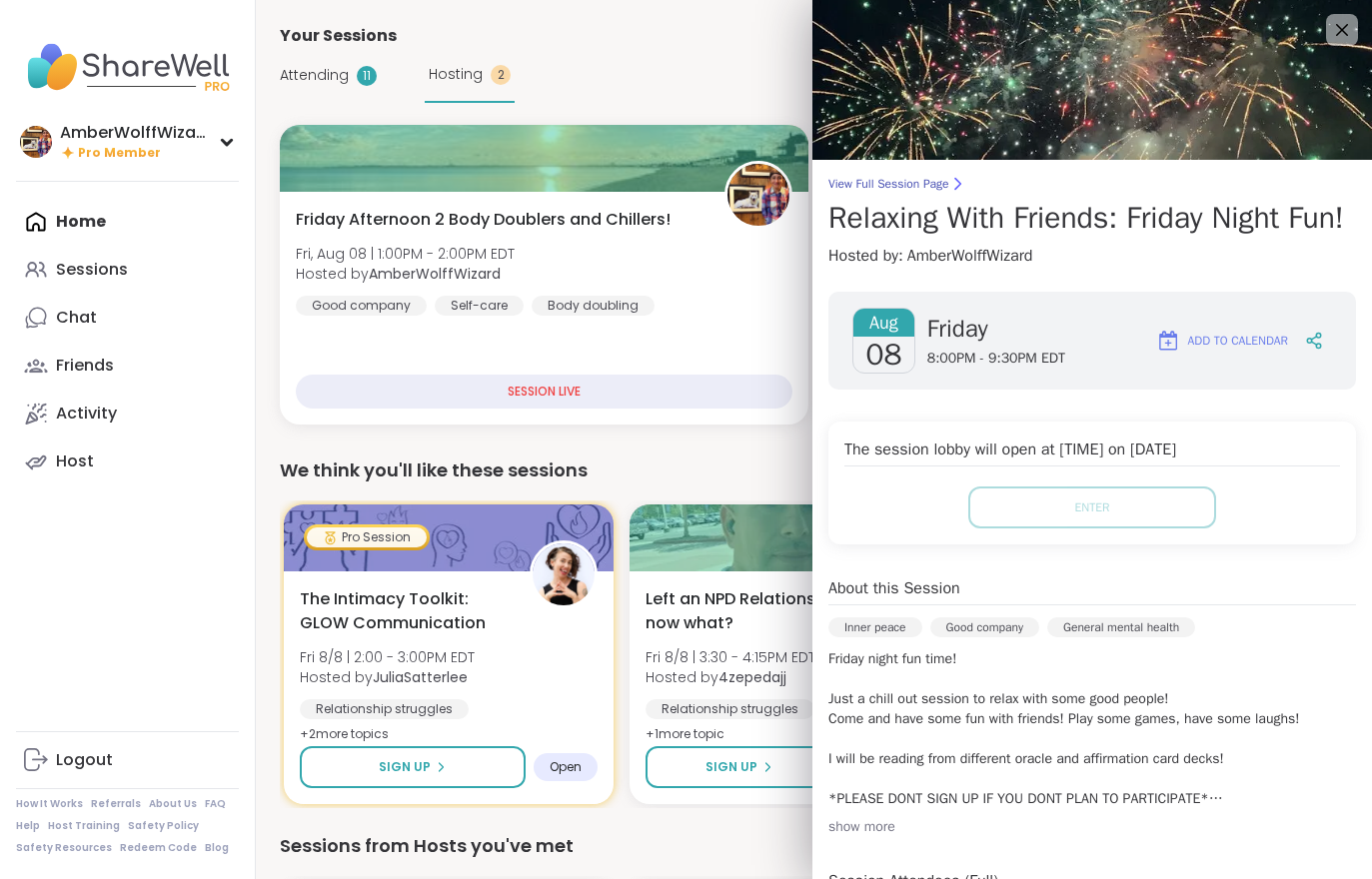 scroll, scrollTop: 0, scrollLeft: 0, axis: both 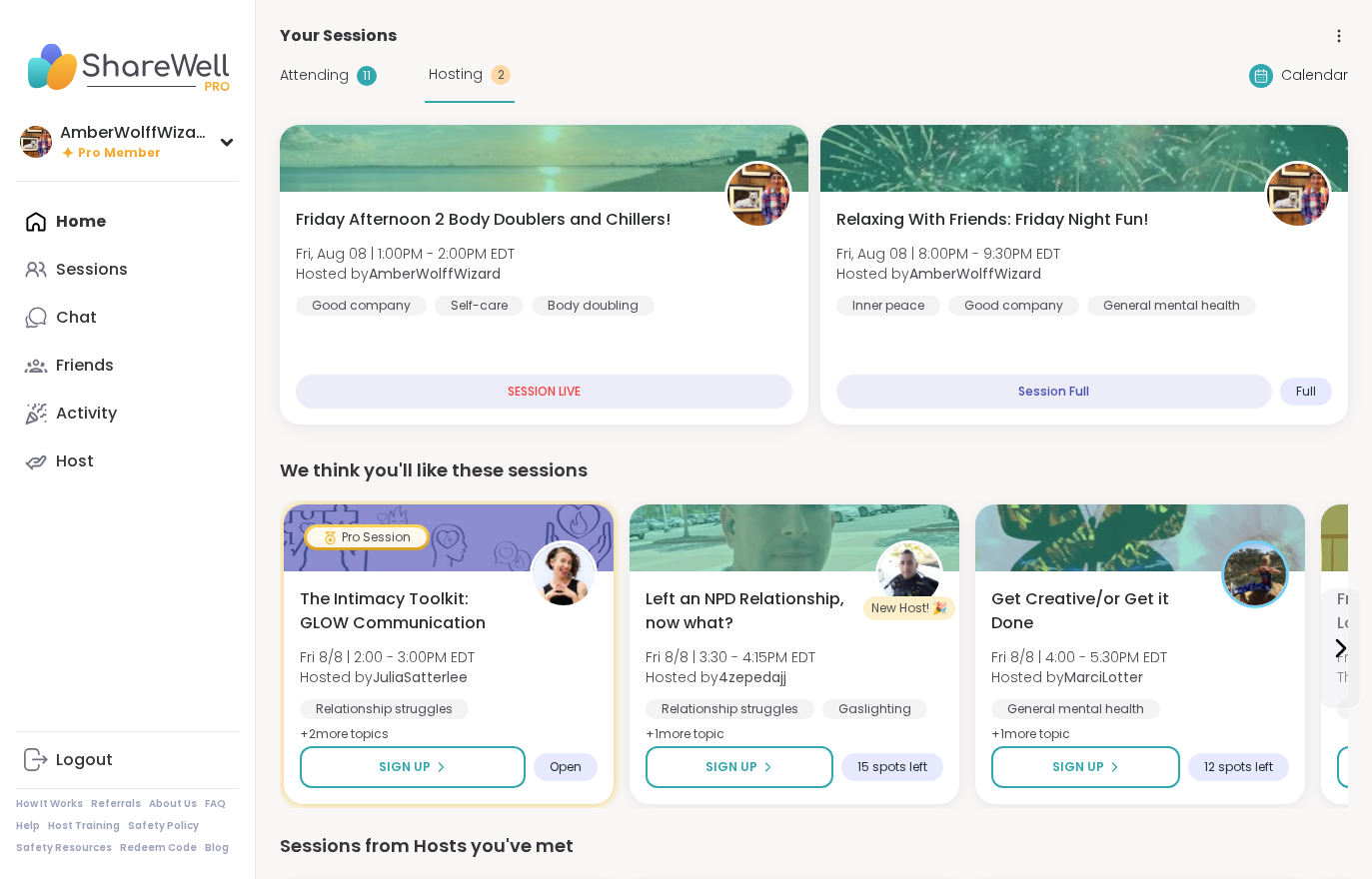 click on "Attending" at bounding box center (314, 75) 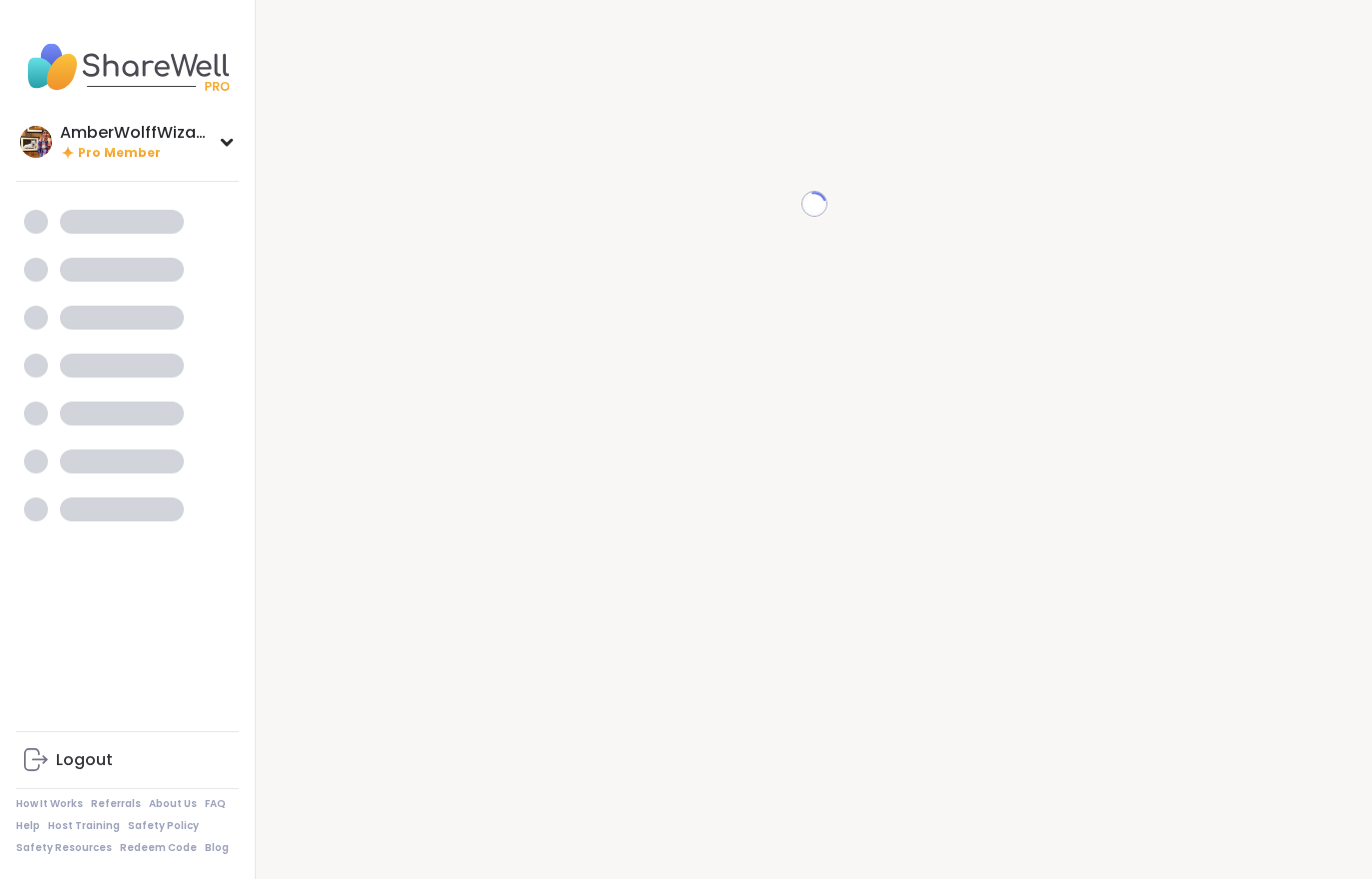 scroll, scrollTop: 0, scrollLeft: 0, axis: both 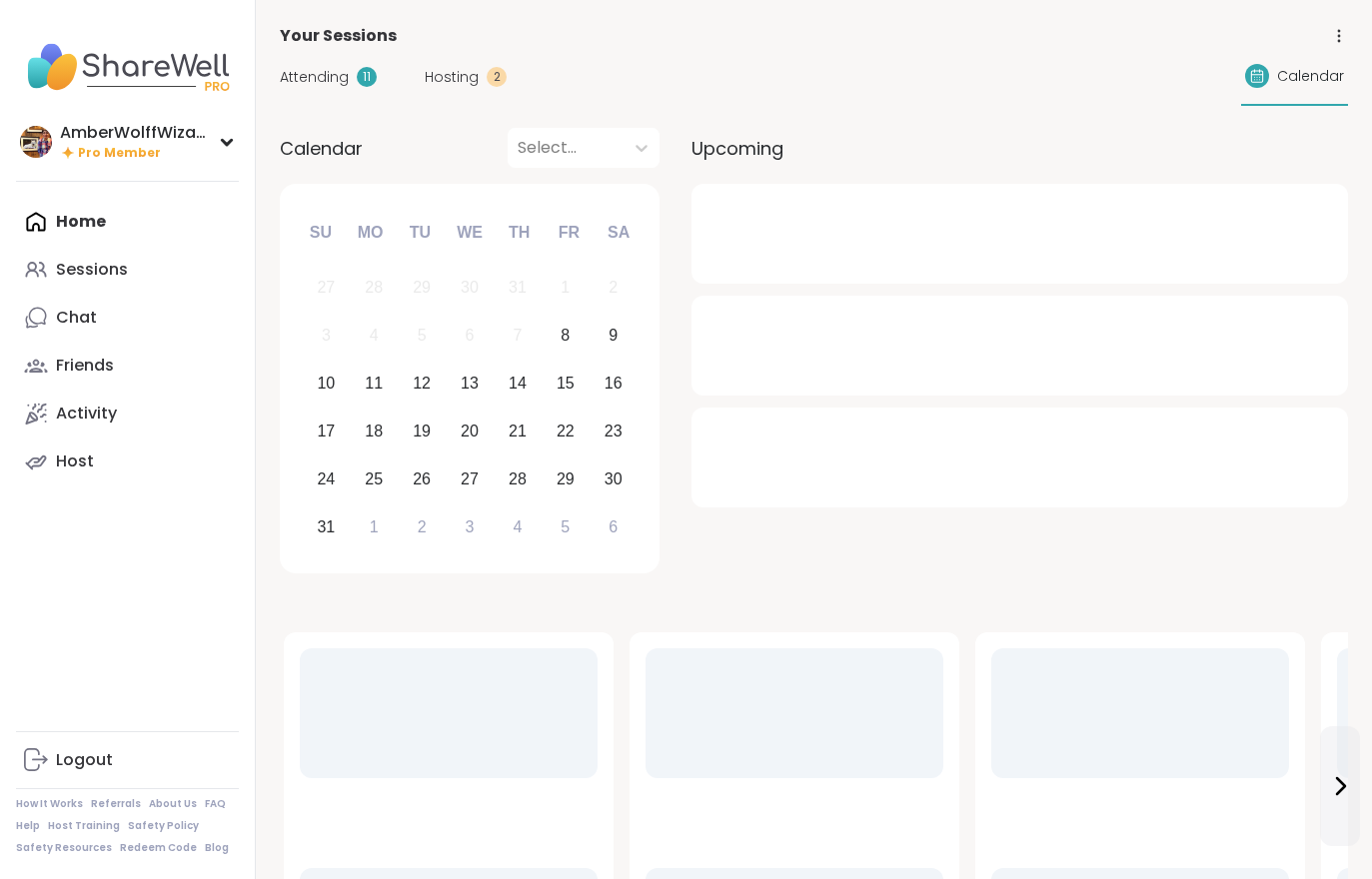 click on "Chat" at bounding box center (127, 318) 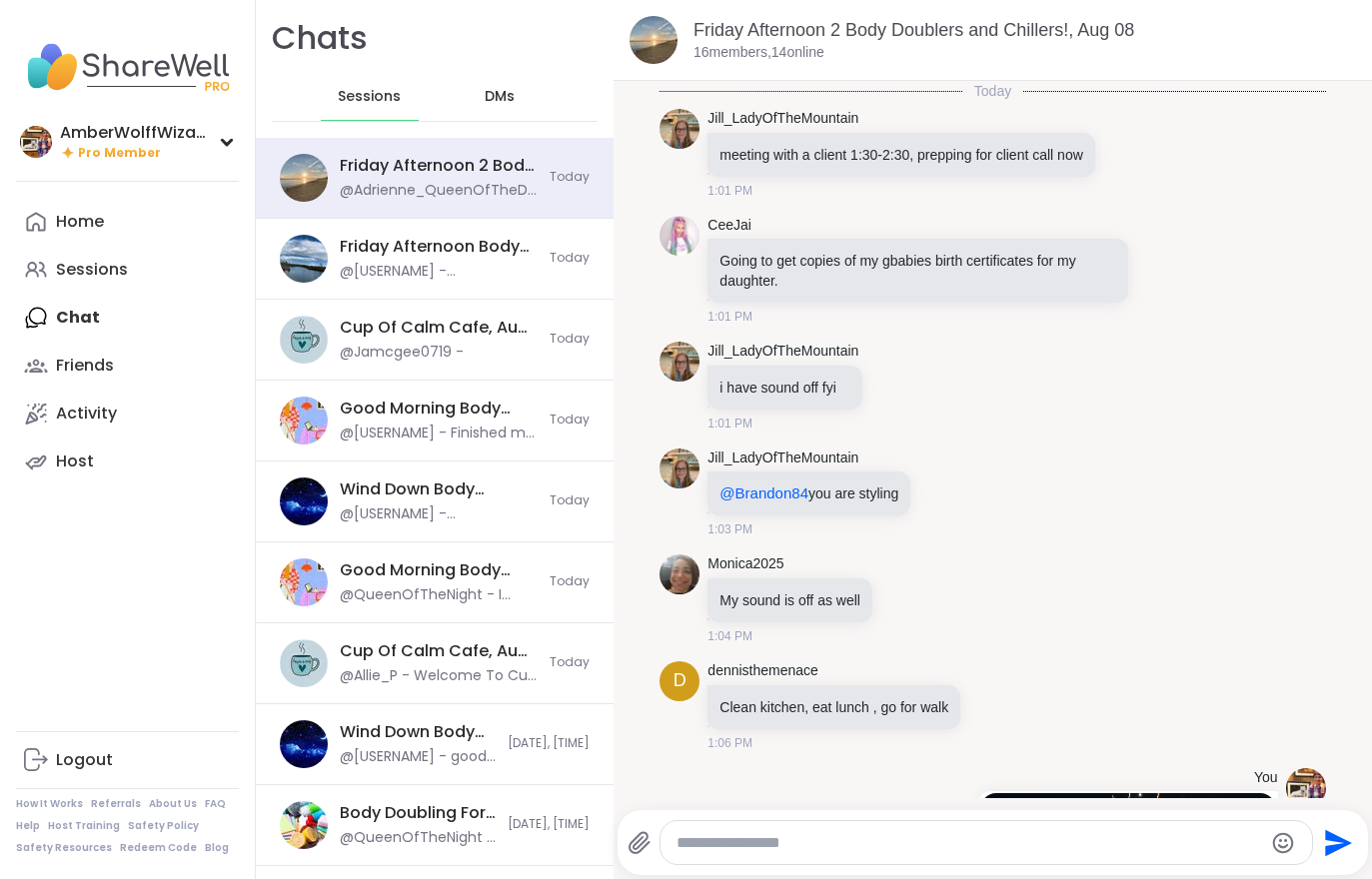scroll, scrollTop: 1759, scrollLeft: 0, axis: vertical 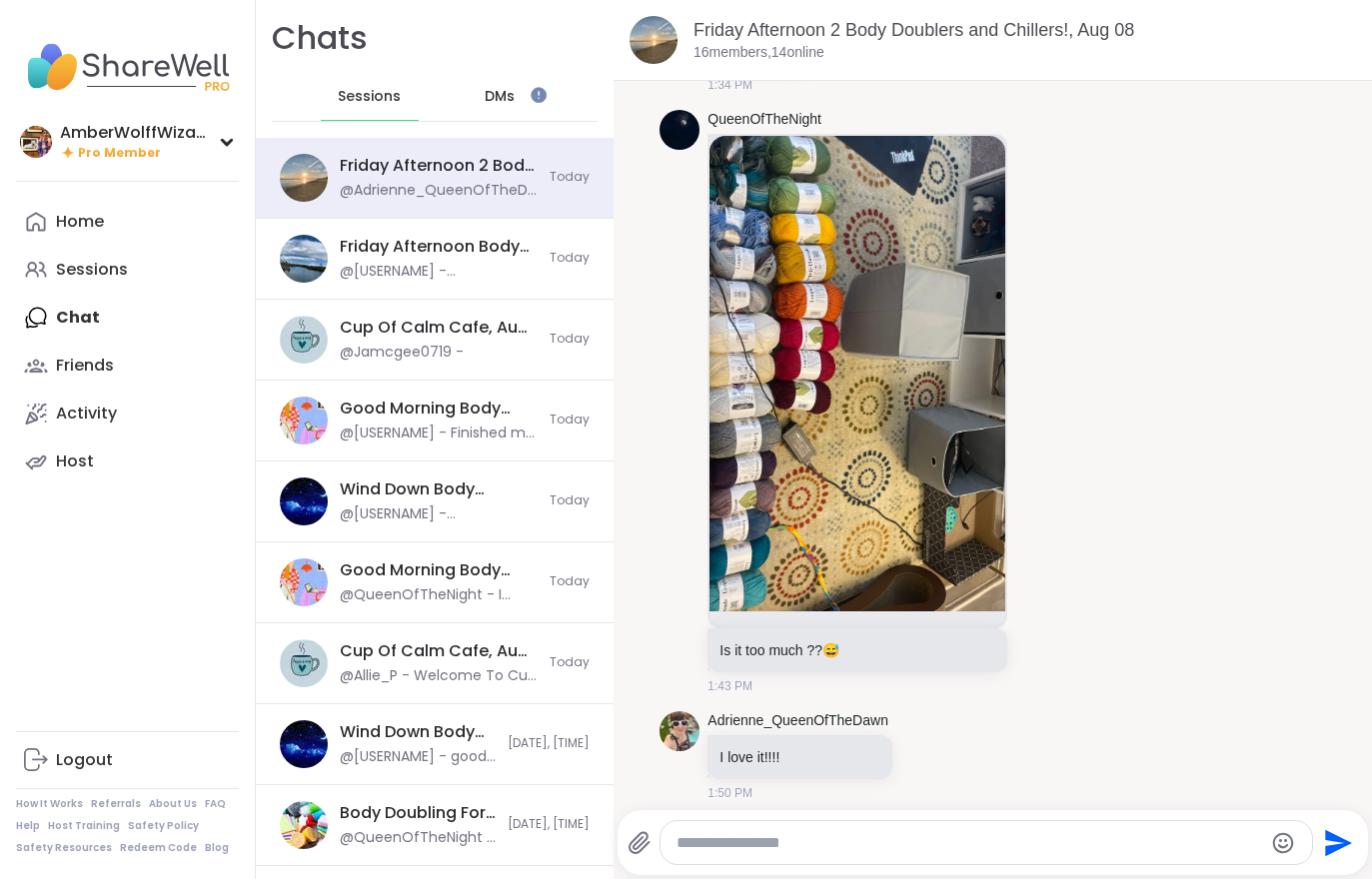 click on "Home" at bounding box center (80, 222) 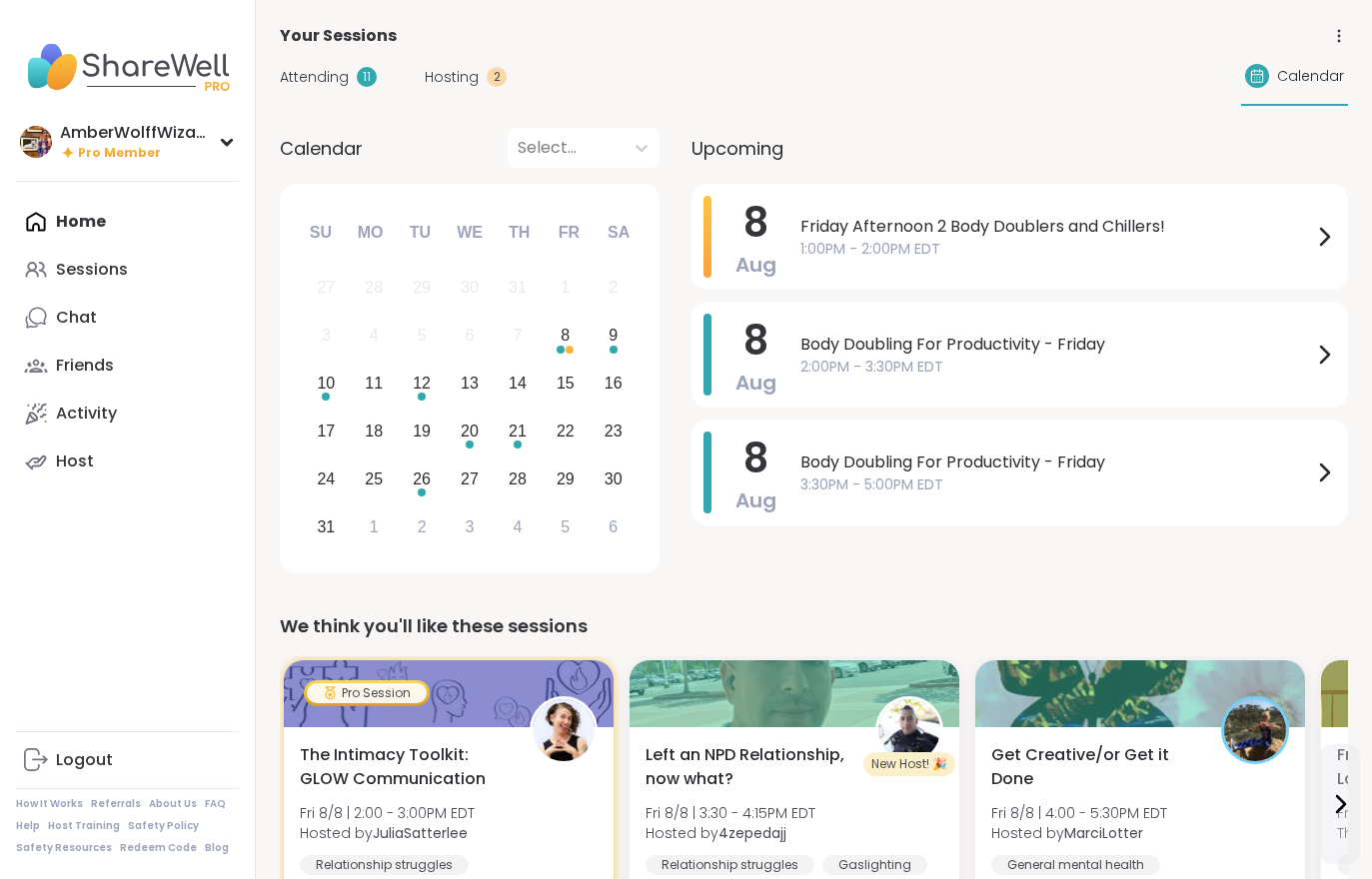 click on "Hosting" at bounding box center (452, 77) 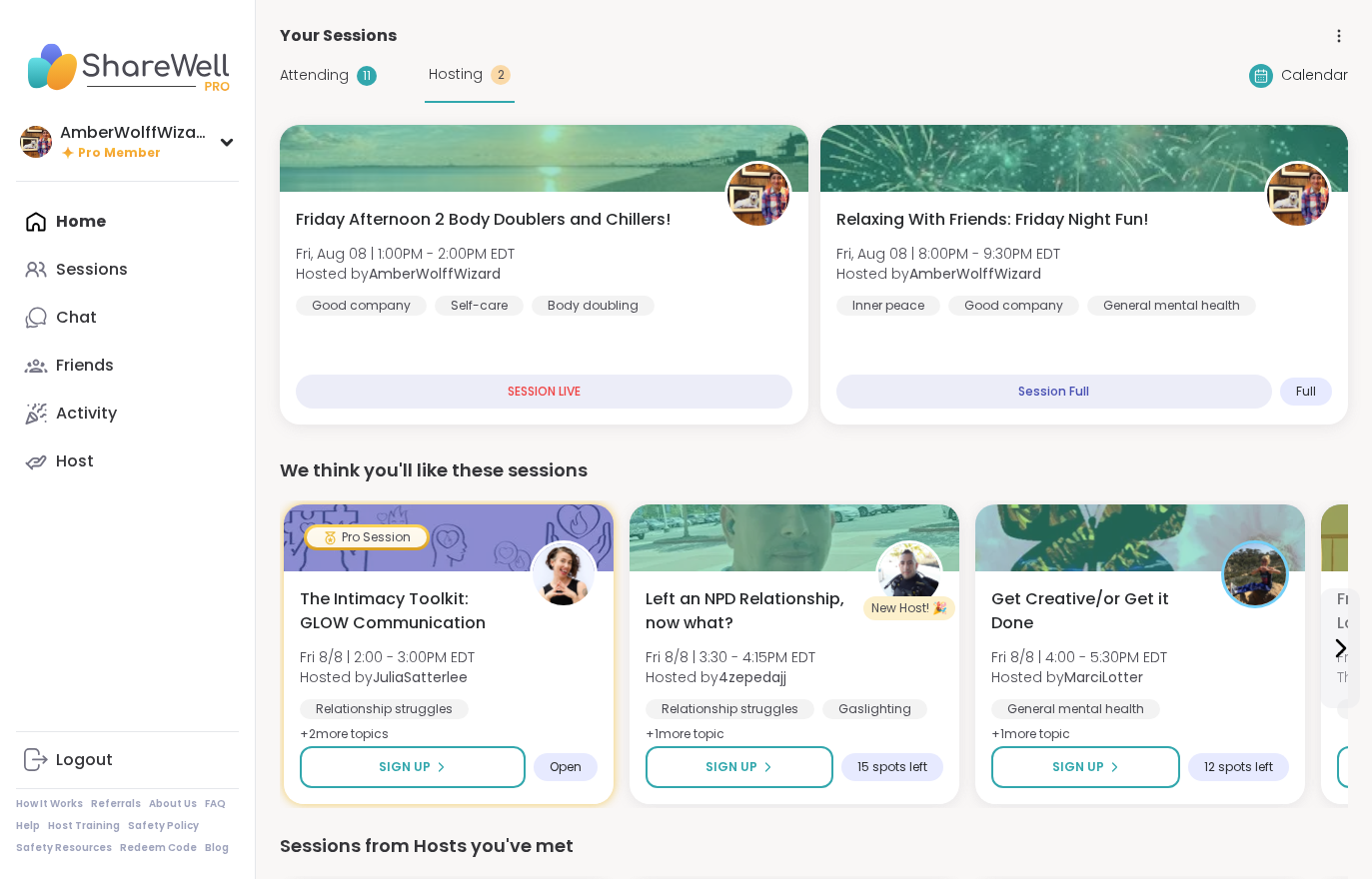 click on "Attending" at bounding box center (314, 75) 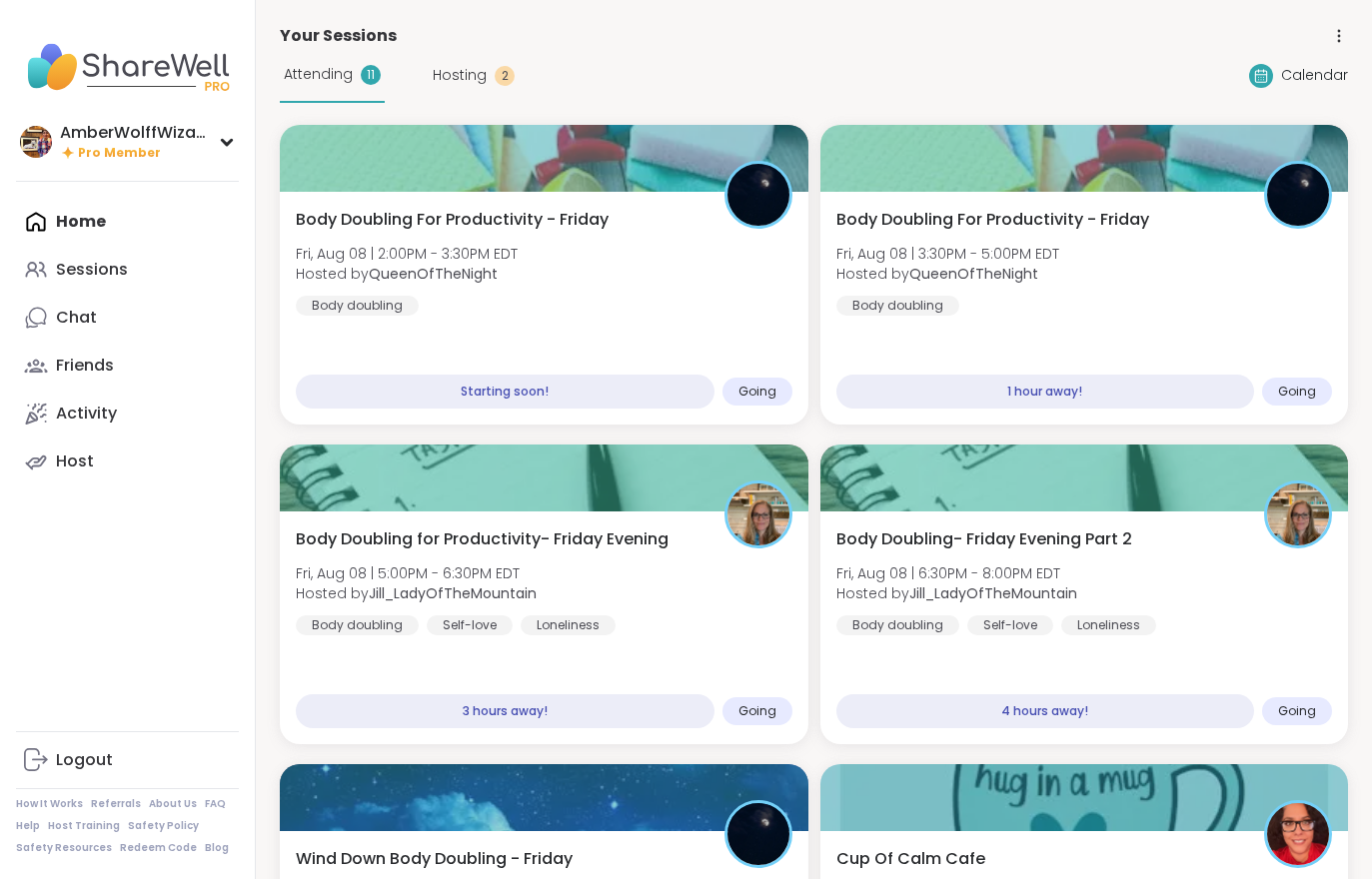 click on "Body Doubling For Productivity - Friday Fri, Aug 08 | 2:00PM - 3:30PM EDT Hosted by  QueenOfTheNight Body doubling Starting soon! Going" at bounding box center [544, 308] 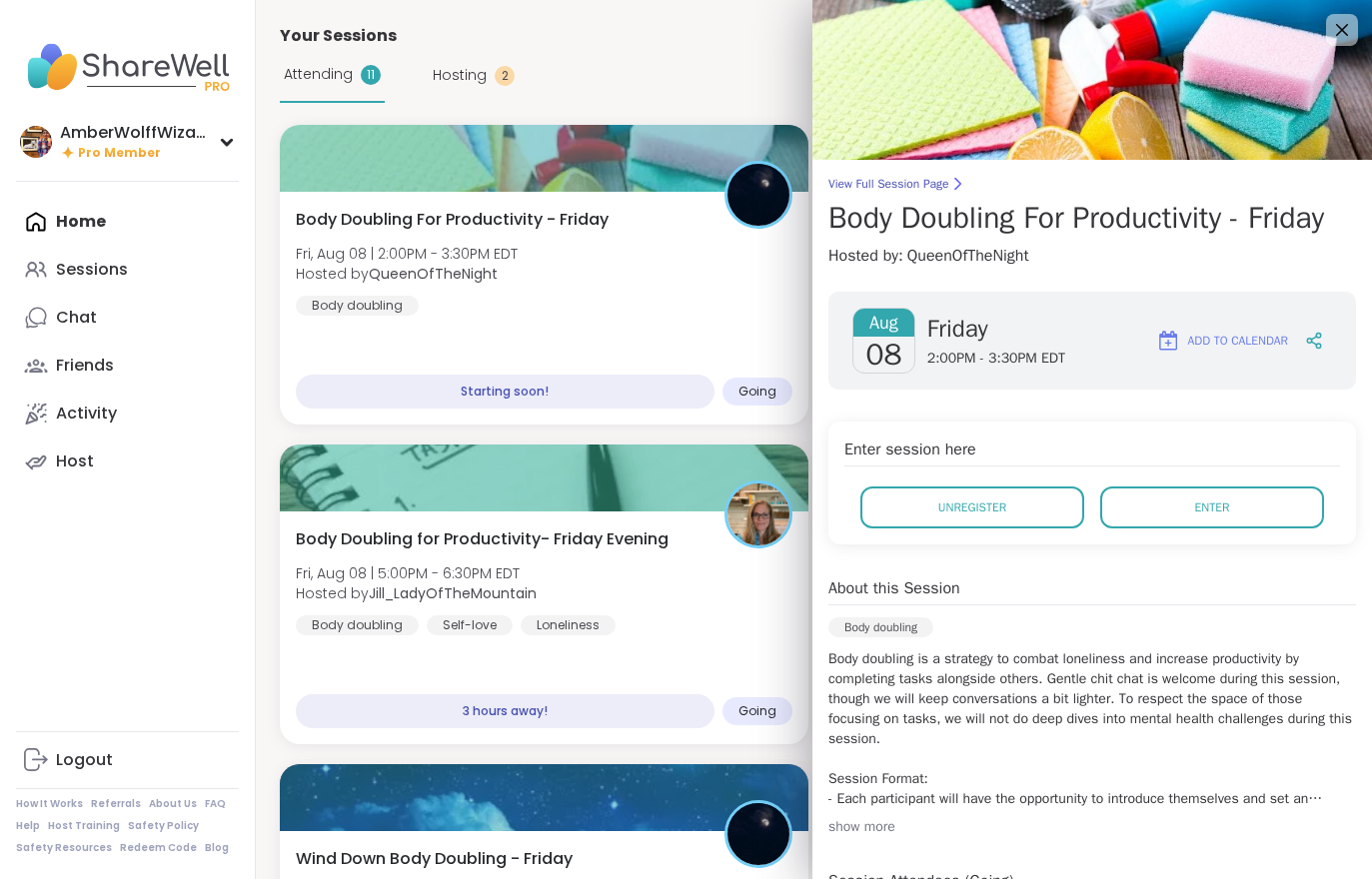 click on "Enter" at bounding box center [1212, 507] 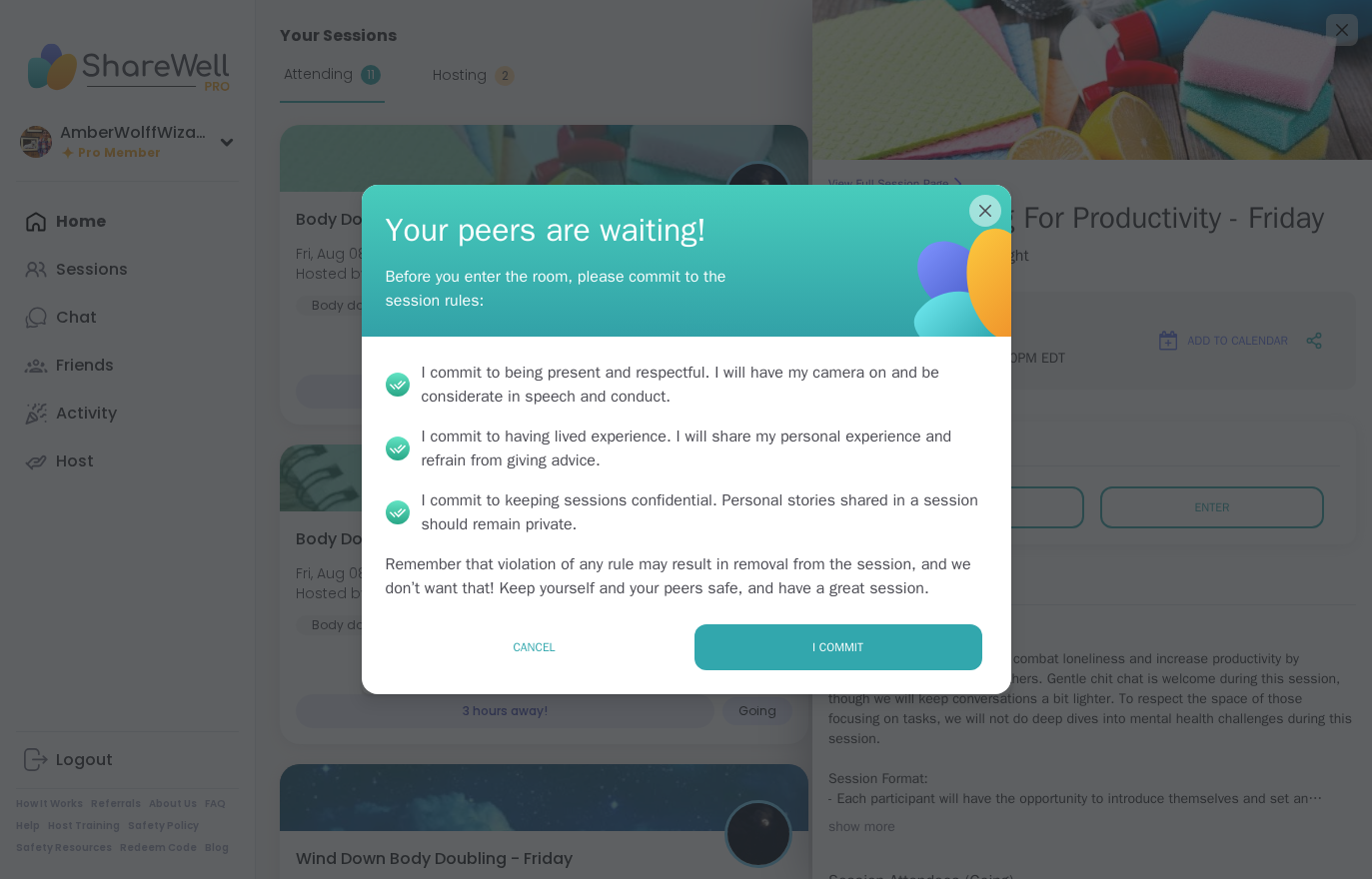 click on "I commit" at bounding box center [837, 647] 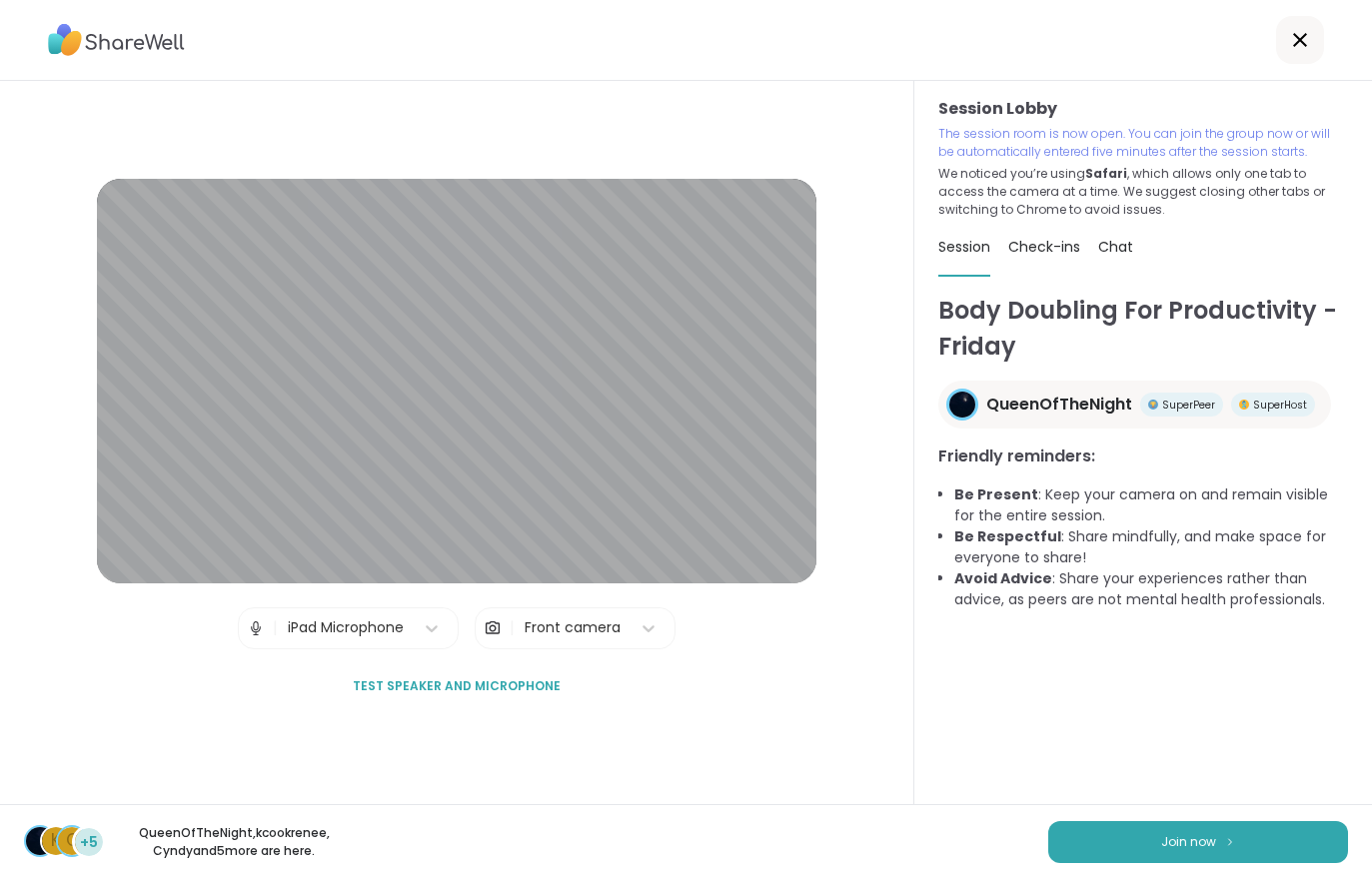 click at bounding box center [1230, 841] 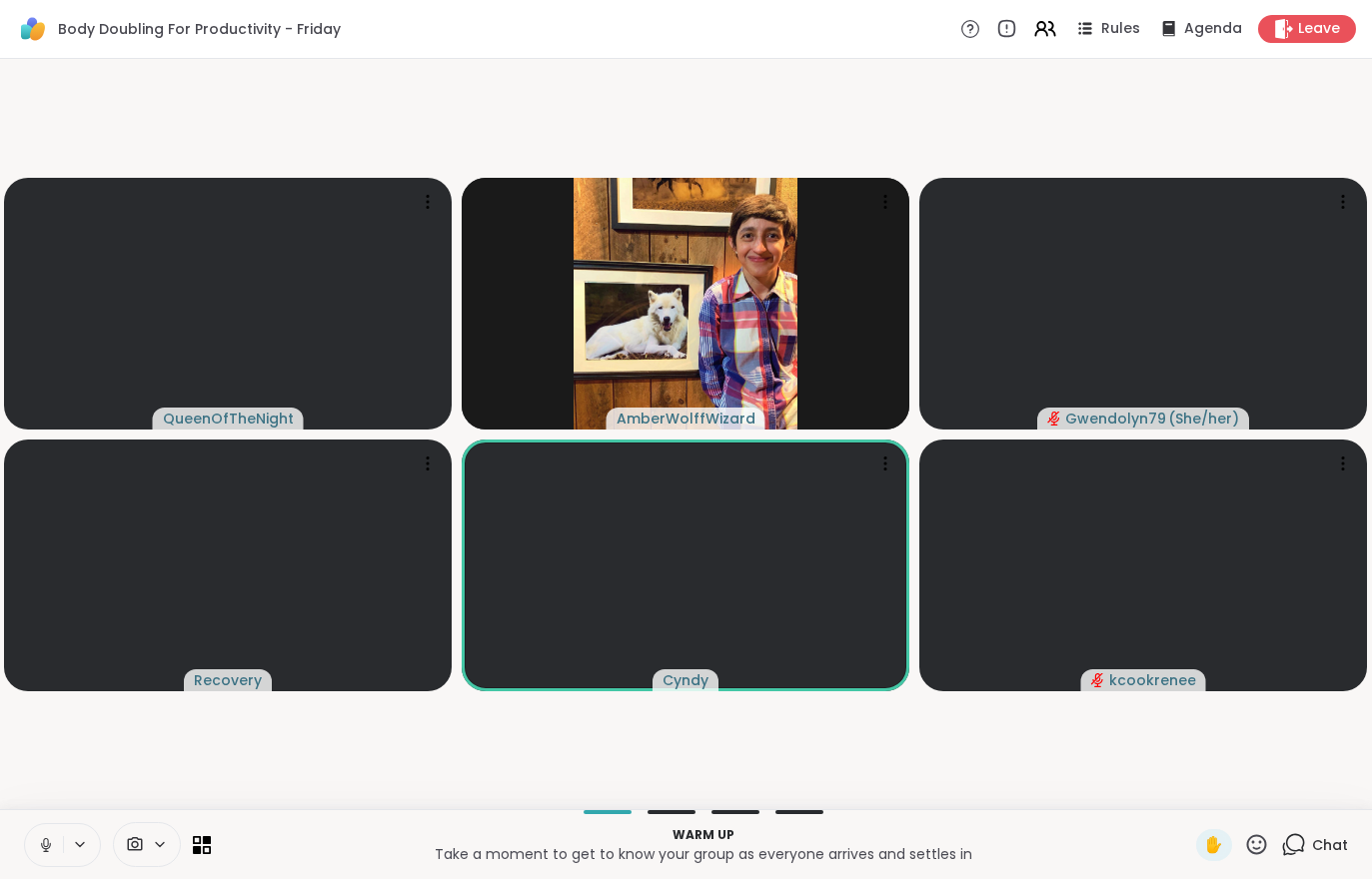 click on "Leave" at bounding box center (1307, 29) 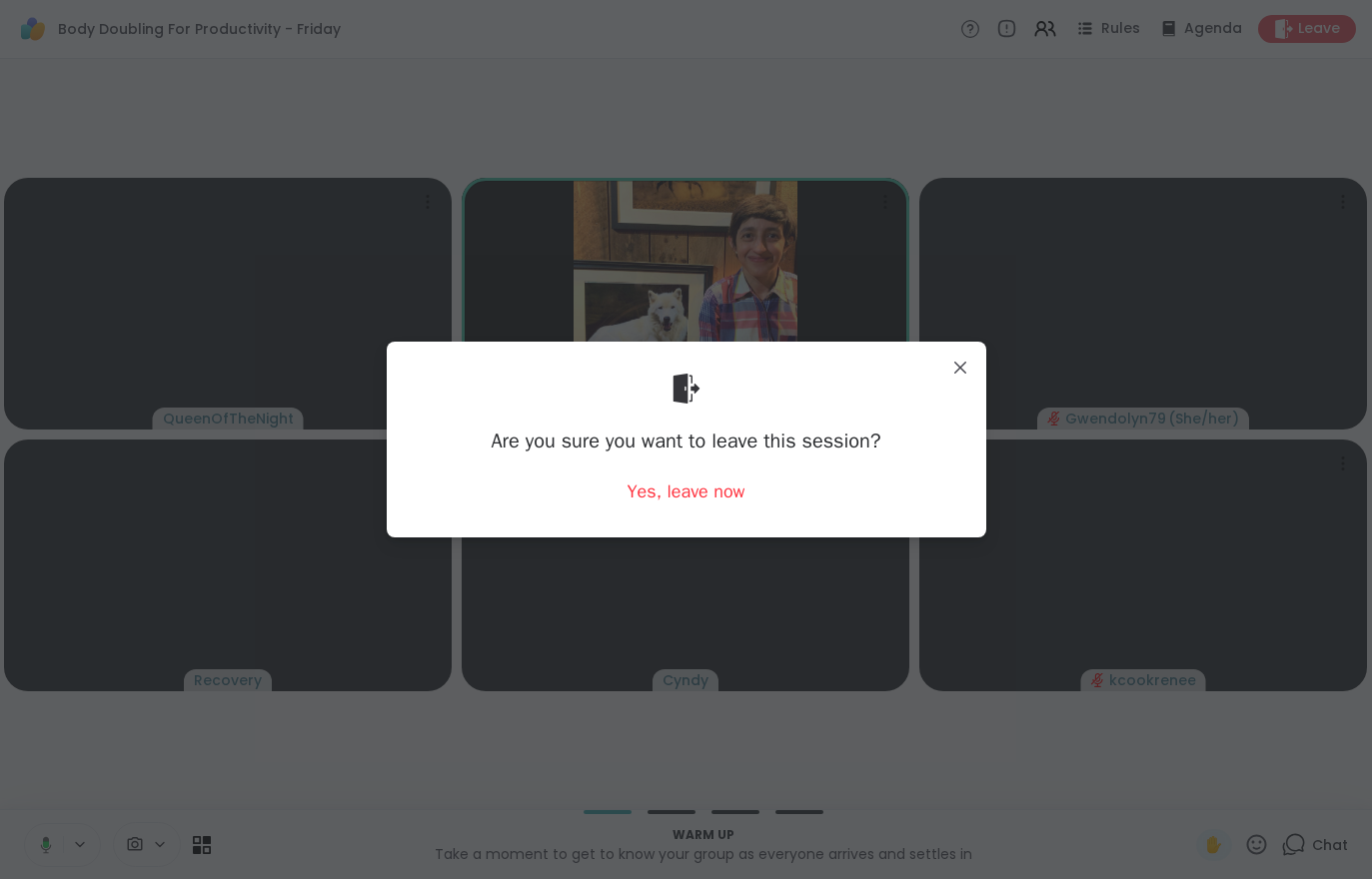 click on "Yes, leave now" at bounding box center [686, 491] 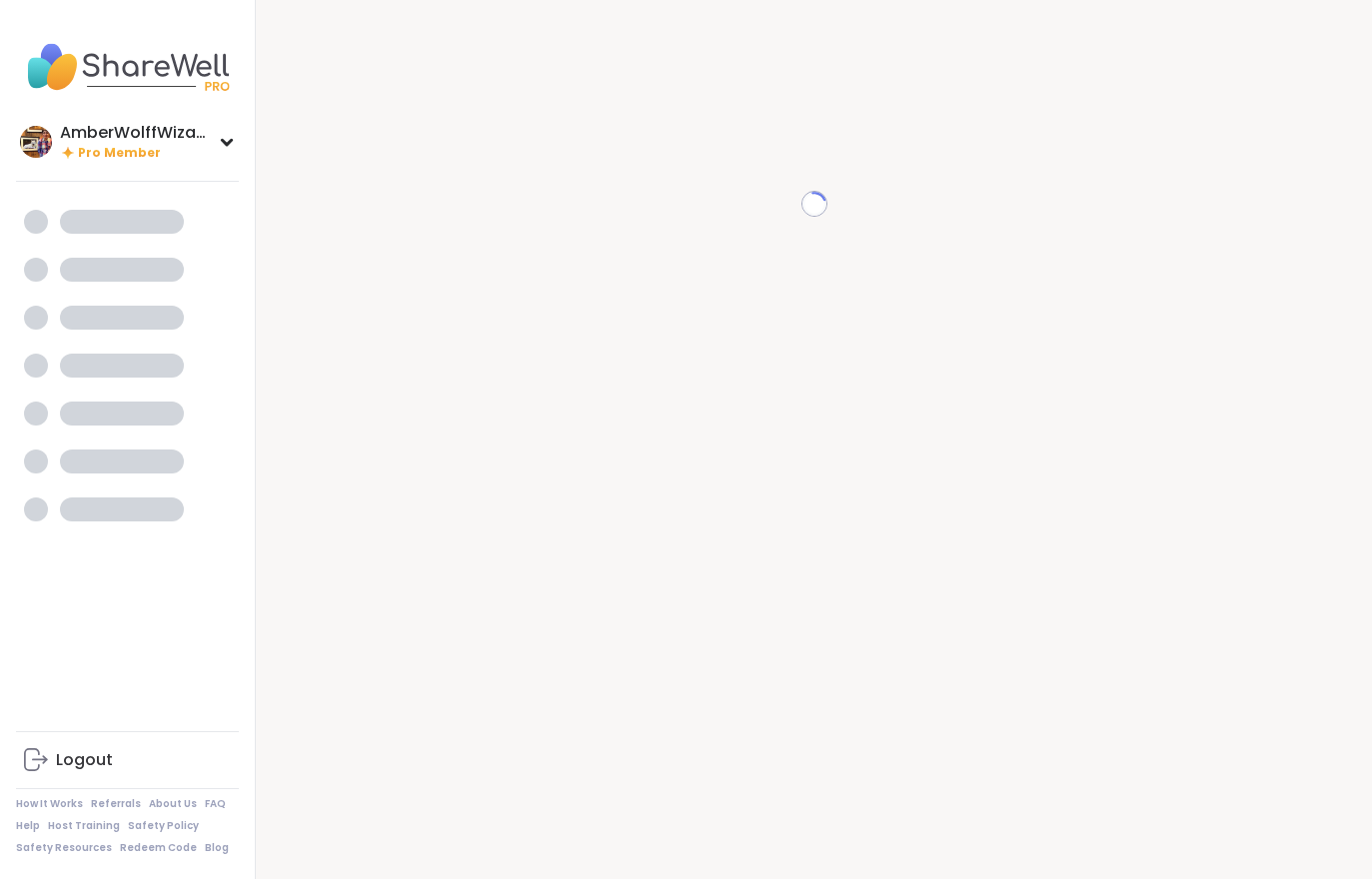 scroll, scrollTop: 0, scrollLeft: 0, axis: both 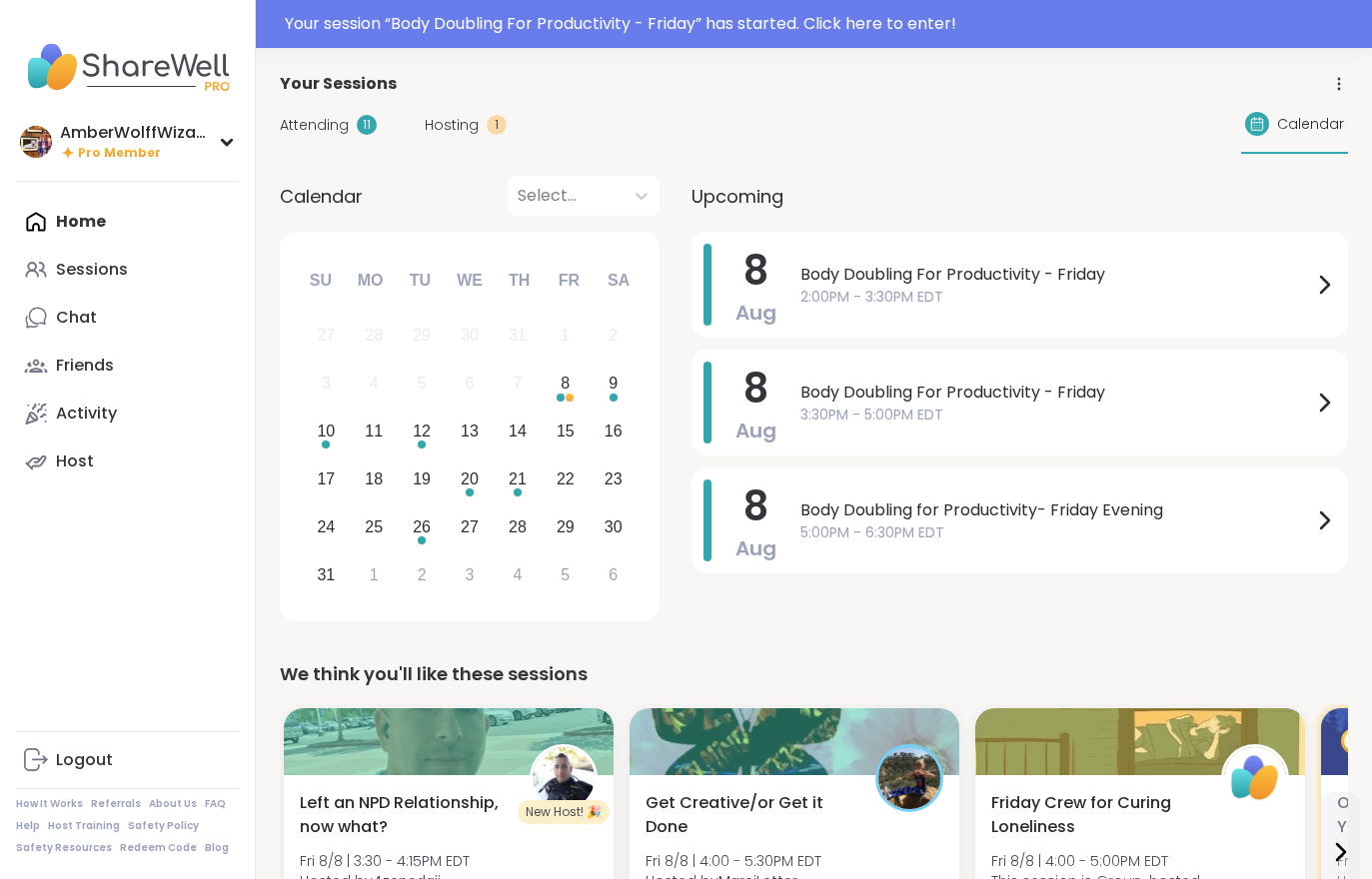 click on "Attending [NUMBER]" at bounding box center [328, 125] 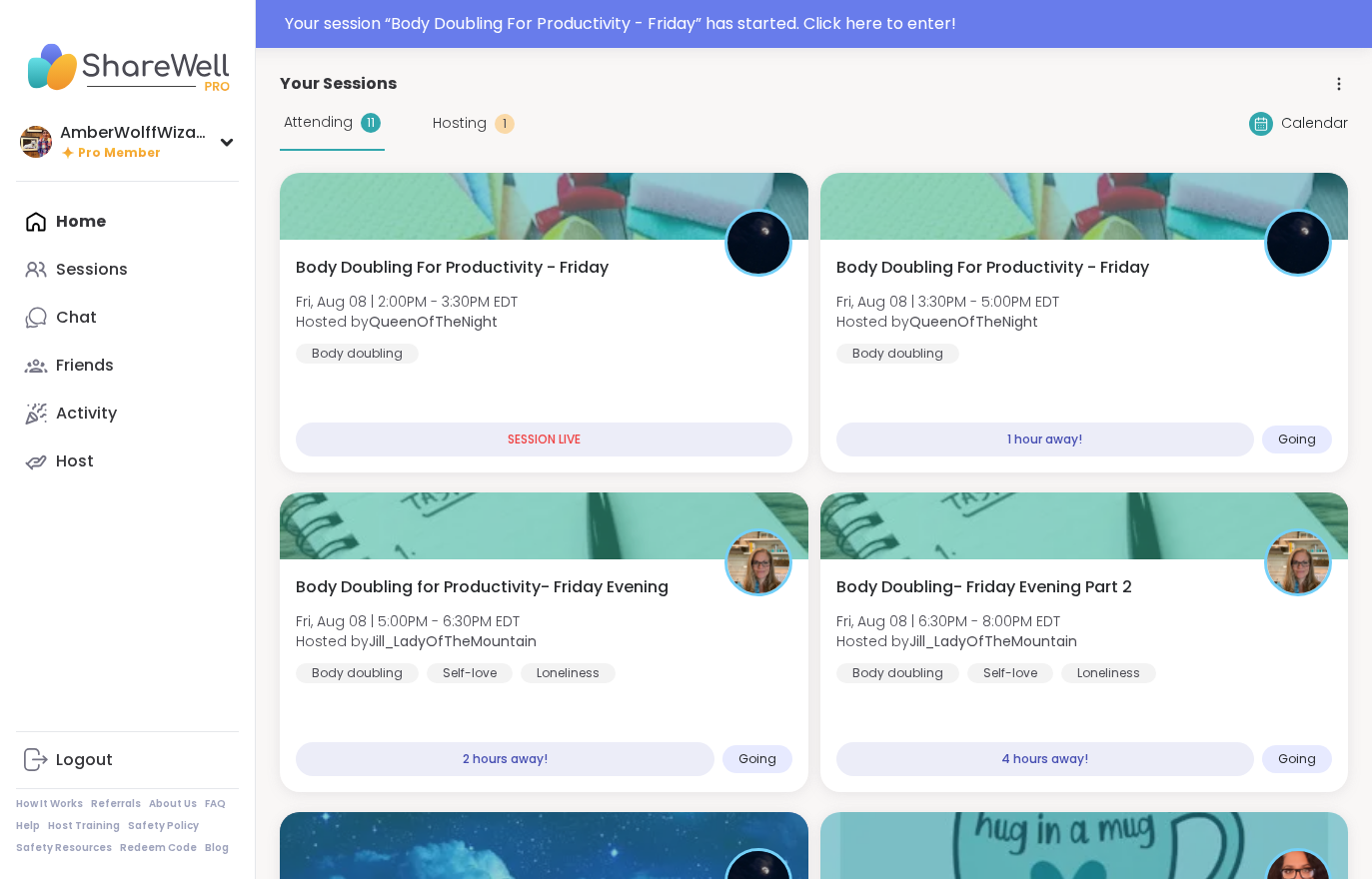 click on "Body Doubling For Productivity - Friday Fri, Aug 08 | 2:00PM - 3:30PM EDT Hosted by [USERNAME] Body doubling" at bounding box center [544, 310] 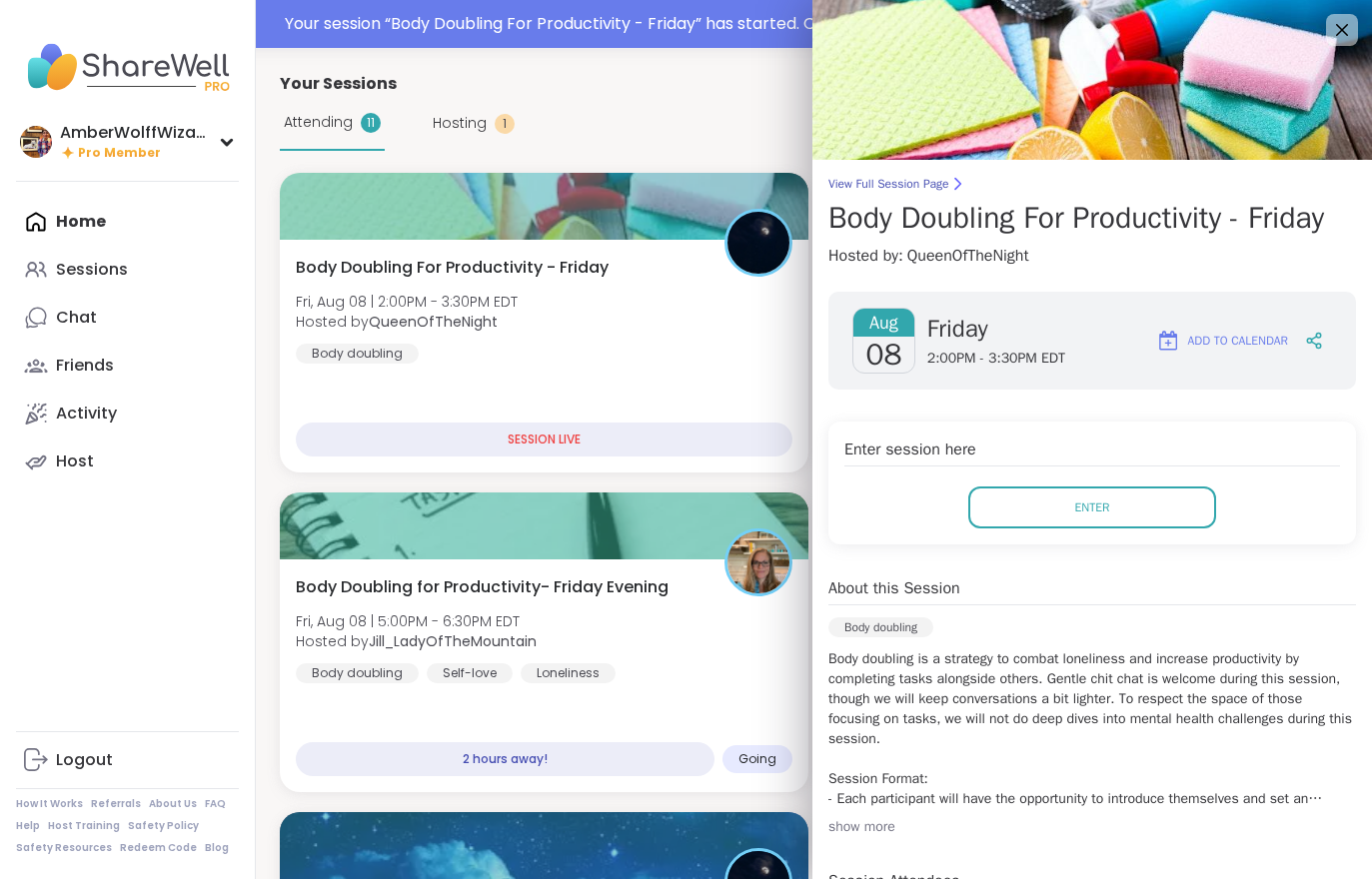 click on "Enter" at bounding box center (1092, 507) 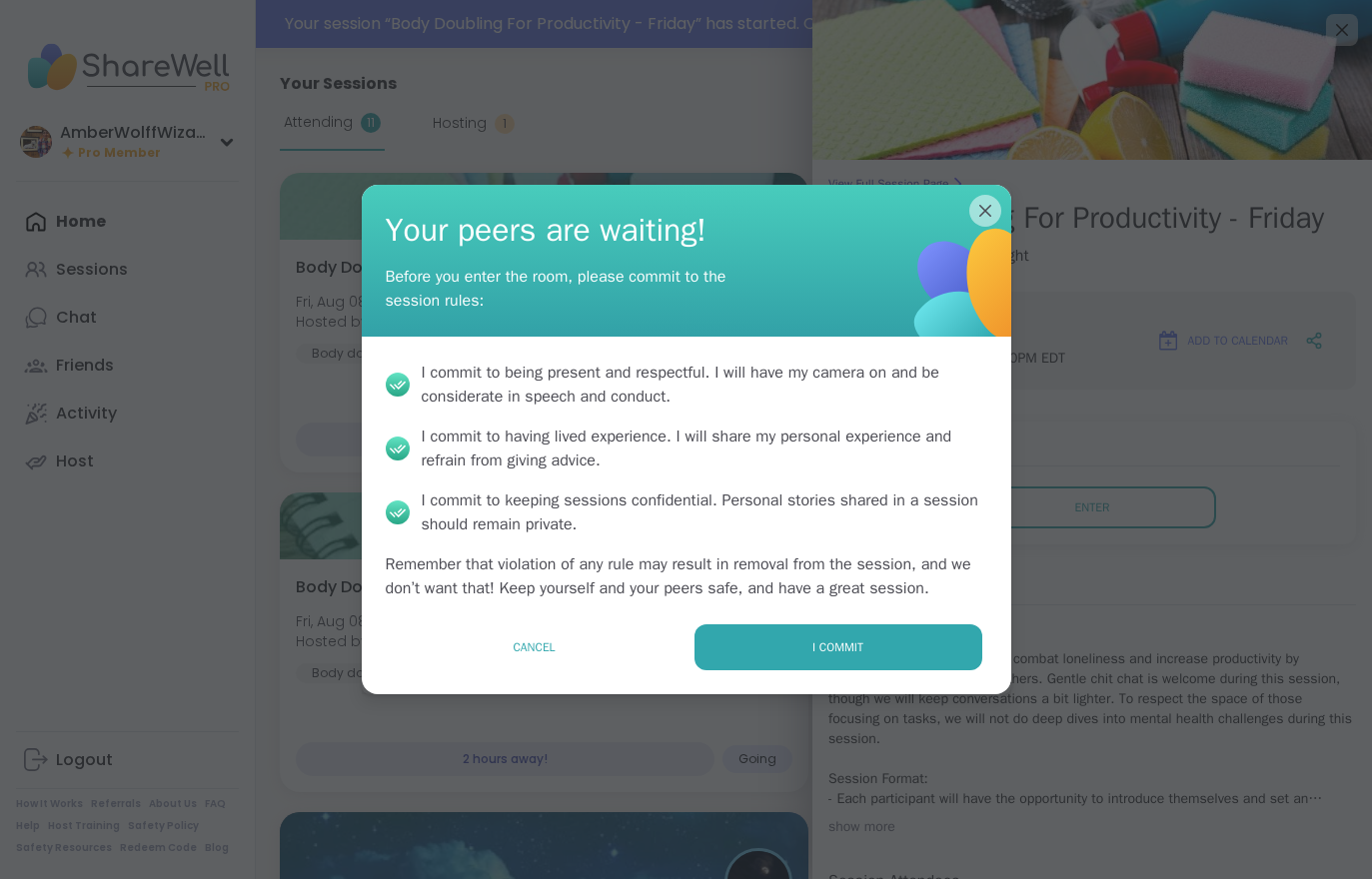click on "I commit" at bounding box center (838, 647) 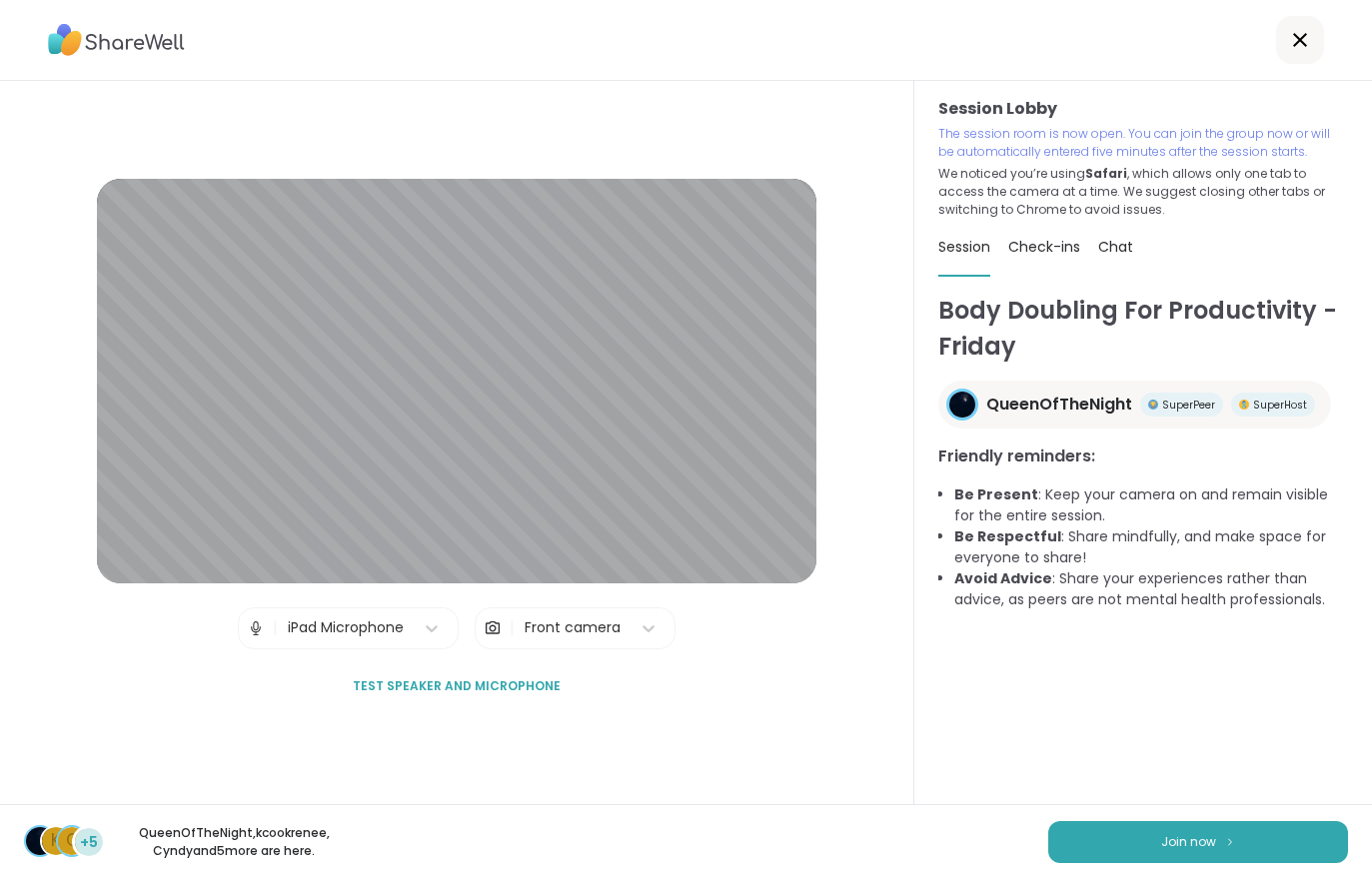 click on "Join now" at bounding box center [1198, 842] 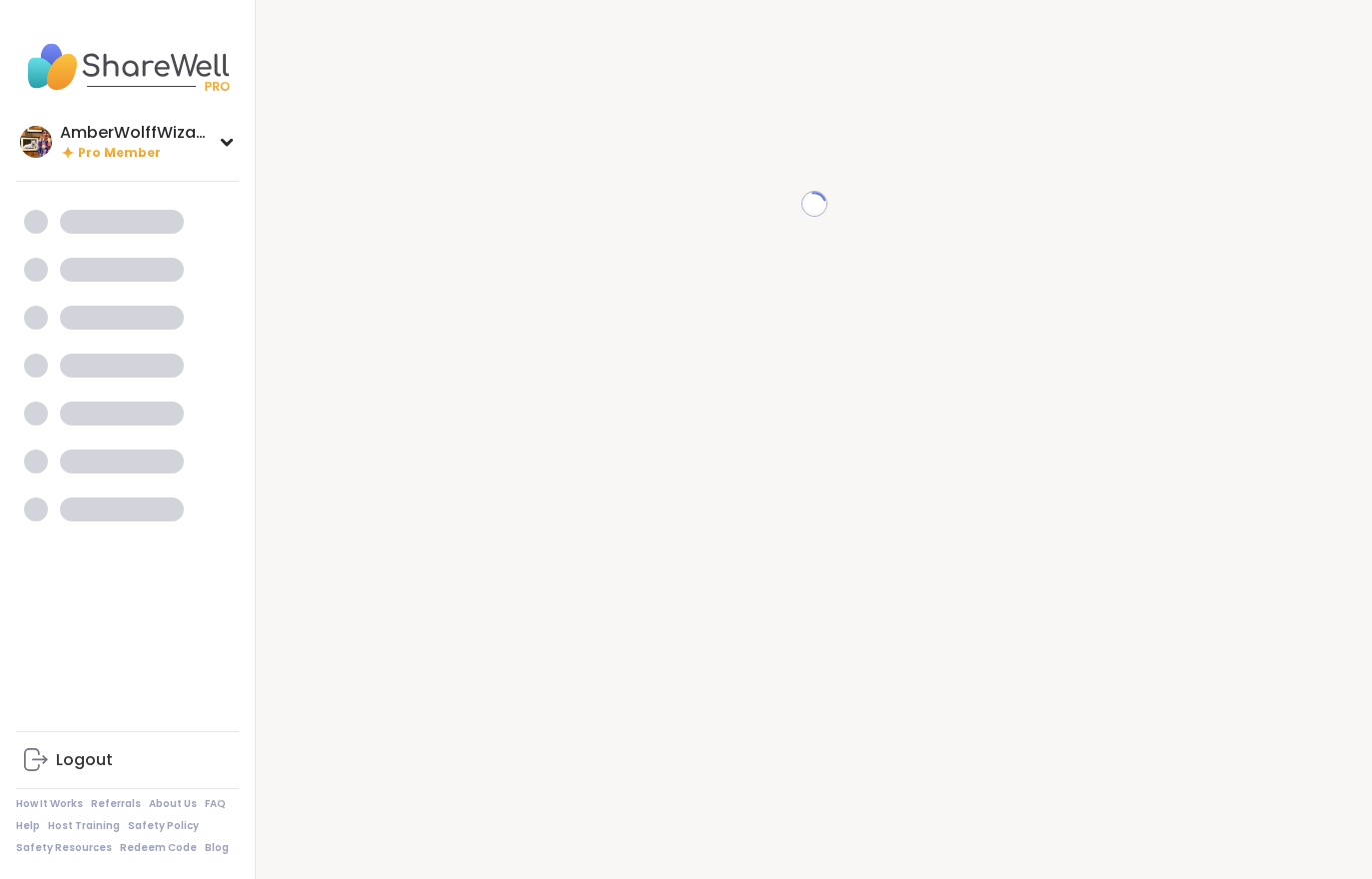 scroll, scrollTop: 0, scrollLeft: 0, axis: both 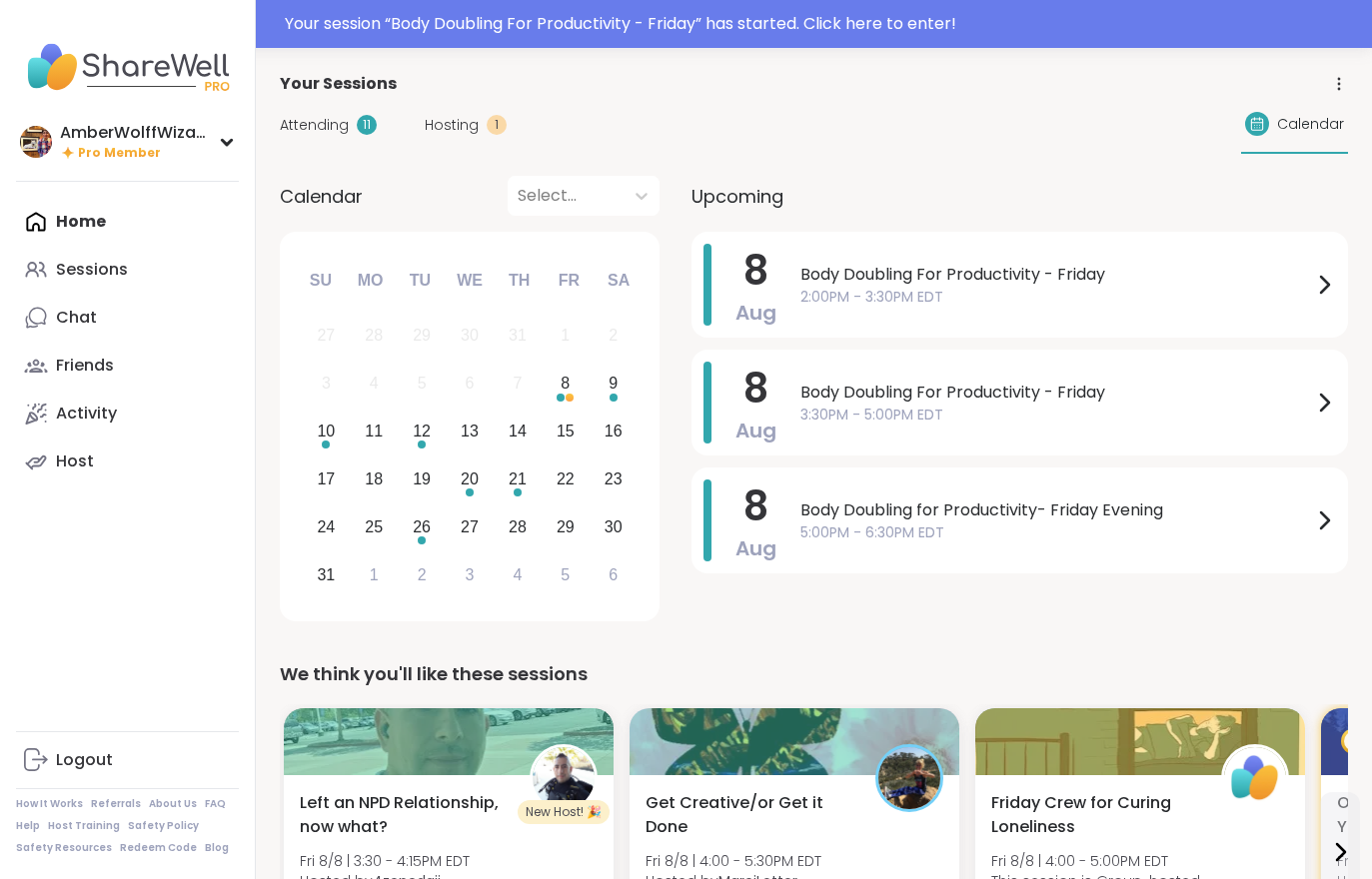 click on "Your session “ Body Doubling For Productivity - Friday ” has started. Click here to enter!" at bounding box center (822, 24) 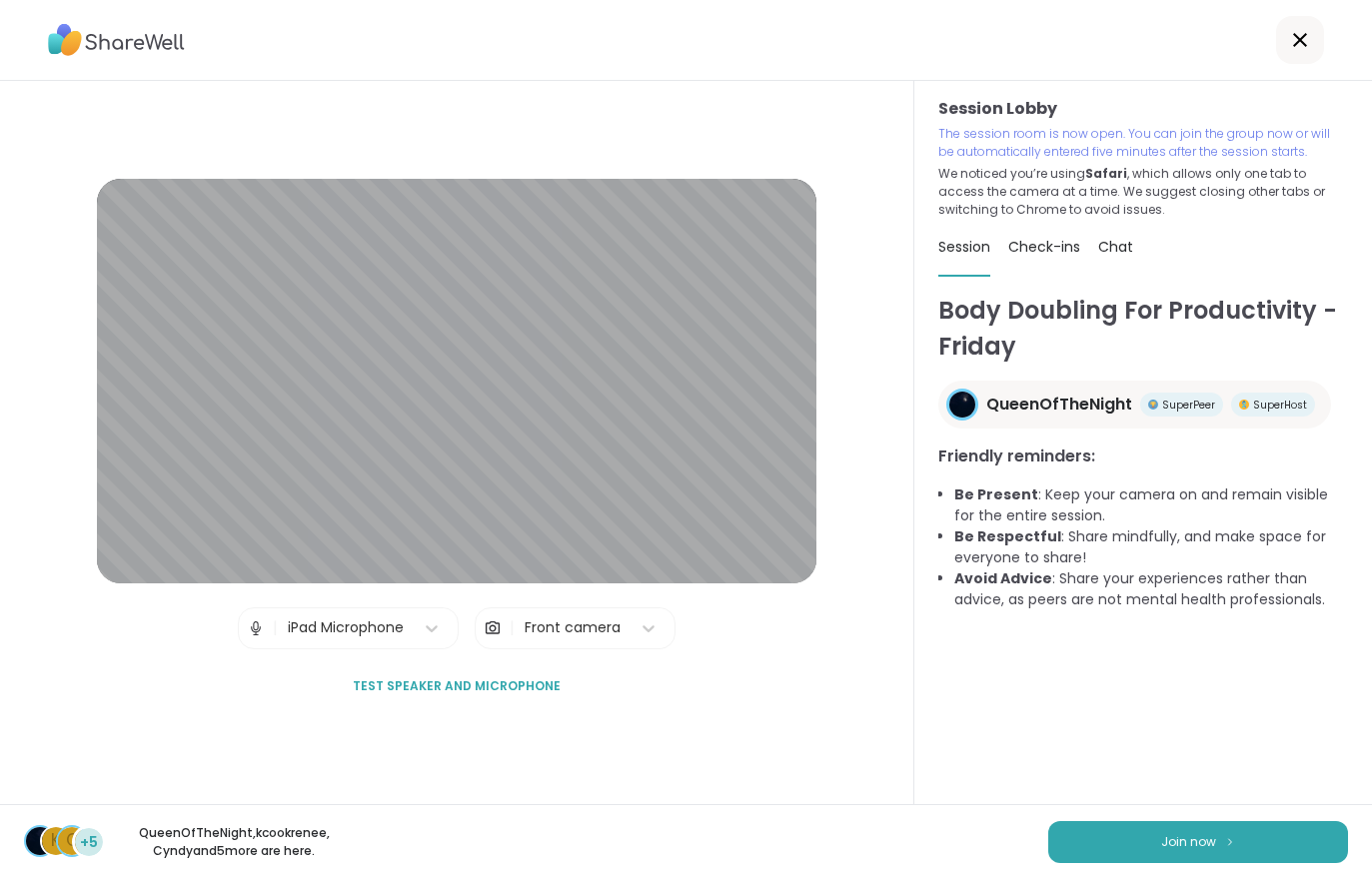 click on "Join now" at bounding box center [1198, 842] 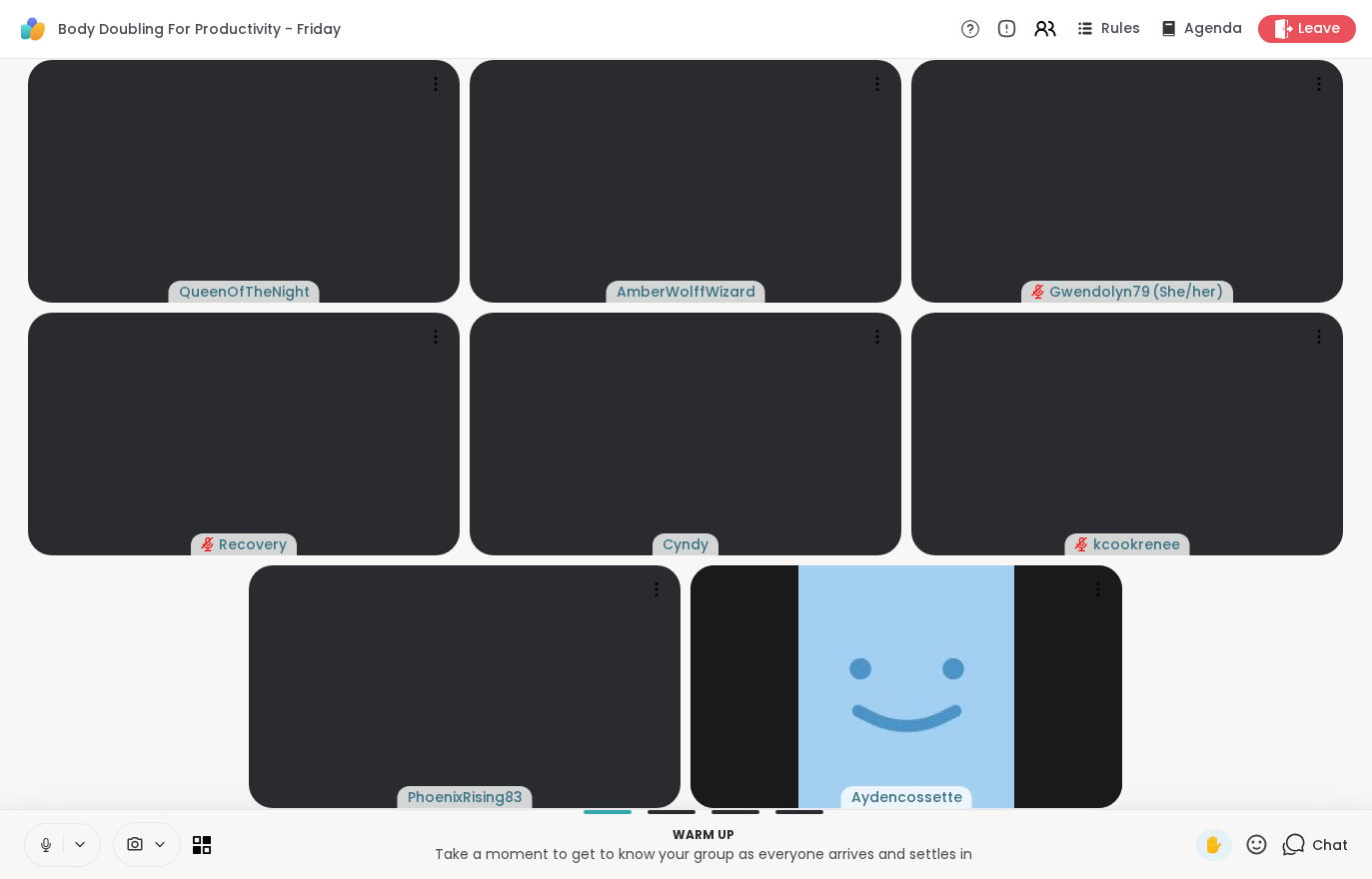 click on "[NAME] [NAME] [NAME] ( She/her ) Recovery [NAME] [NAME] [NAME] [NAME]" at bounding box center (686, 434) 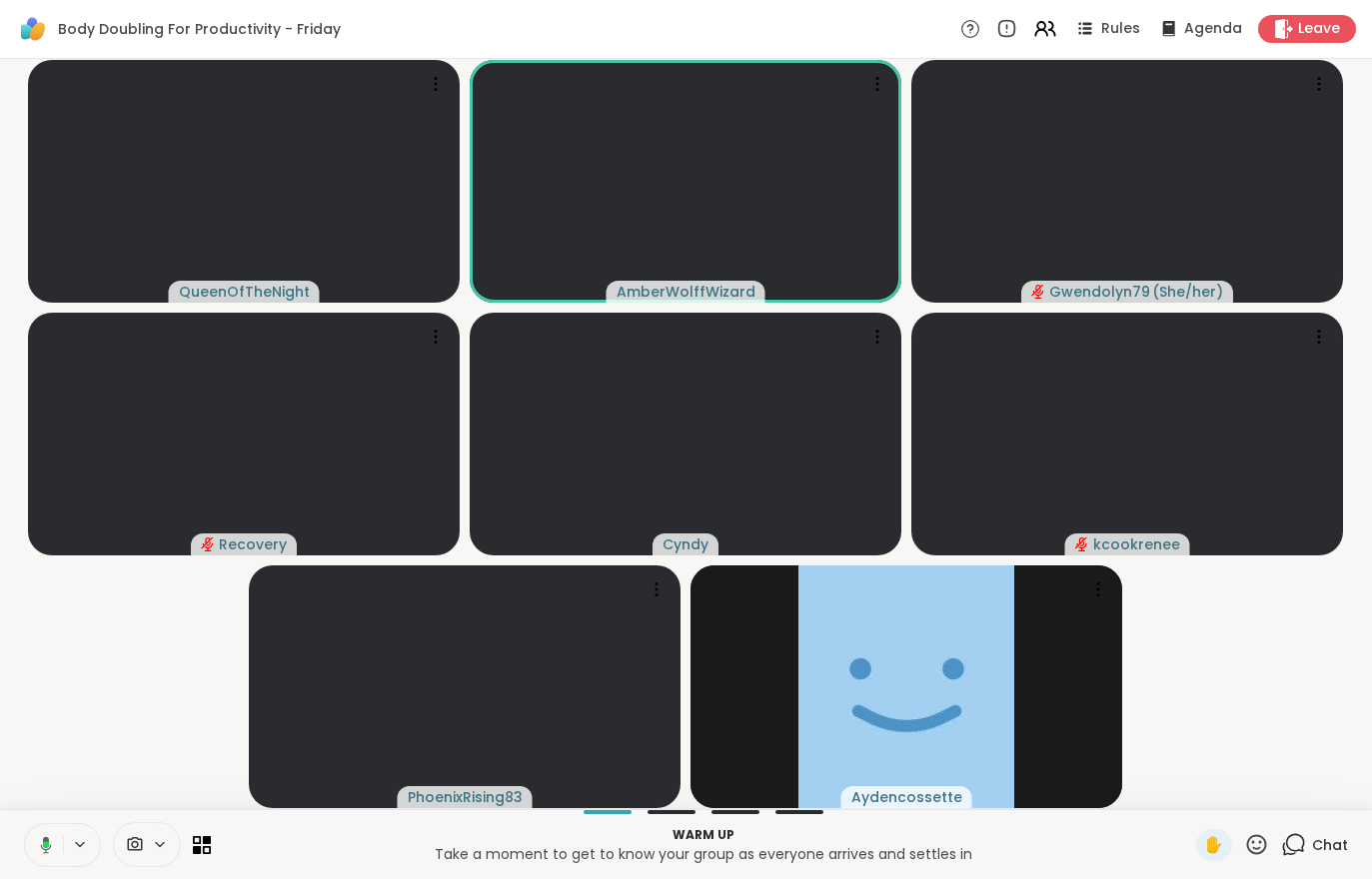click on "[NAME] [NAME] [NAME] ( She/her ) Recovery [NAME] [NAME] [NAME] [NAME]" at bounding box center [686, 434] 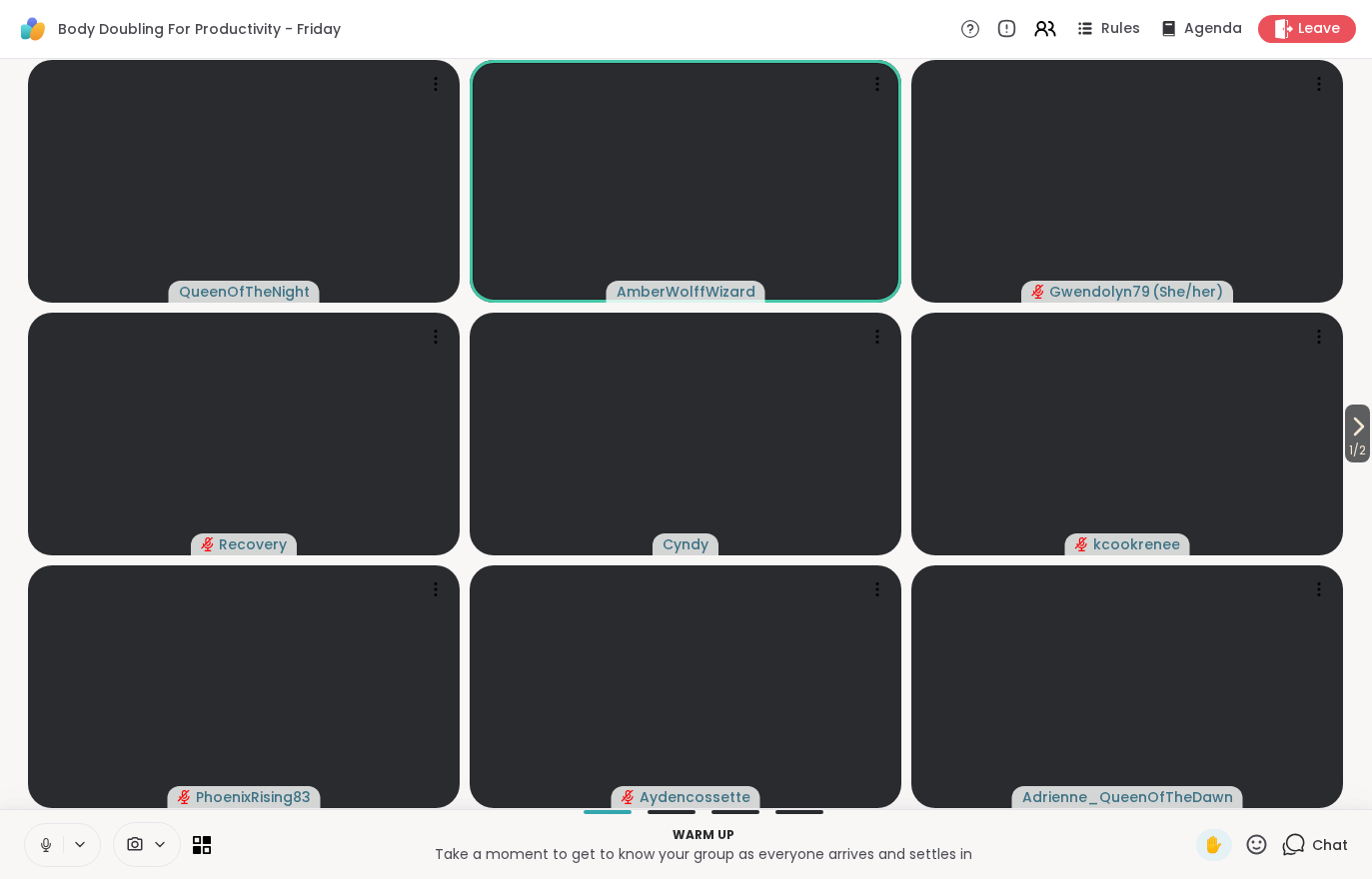 click on "1  /  2" at bounding box center (1357, 450) 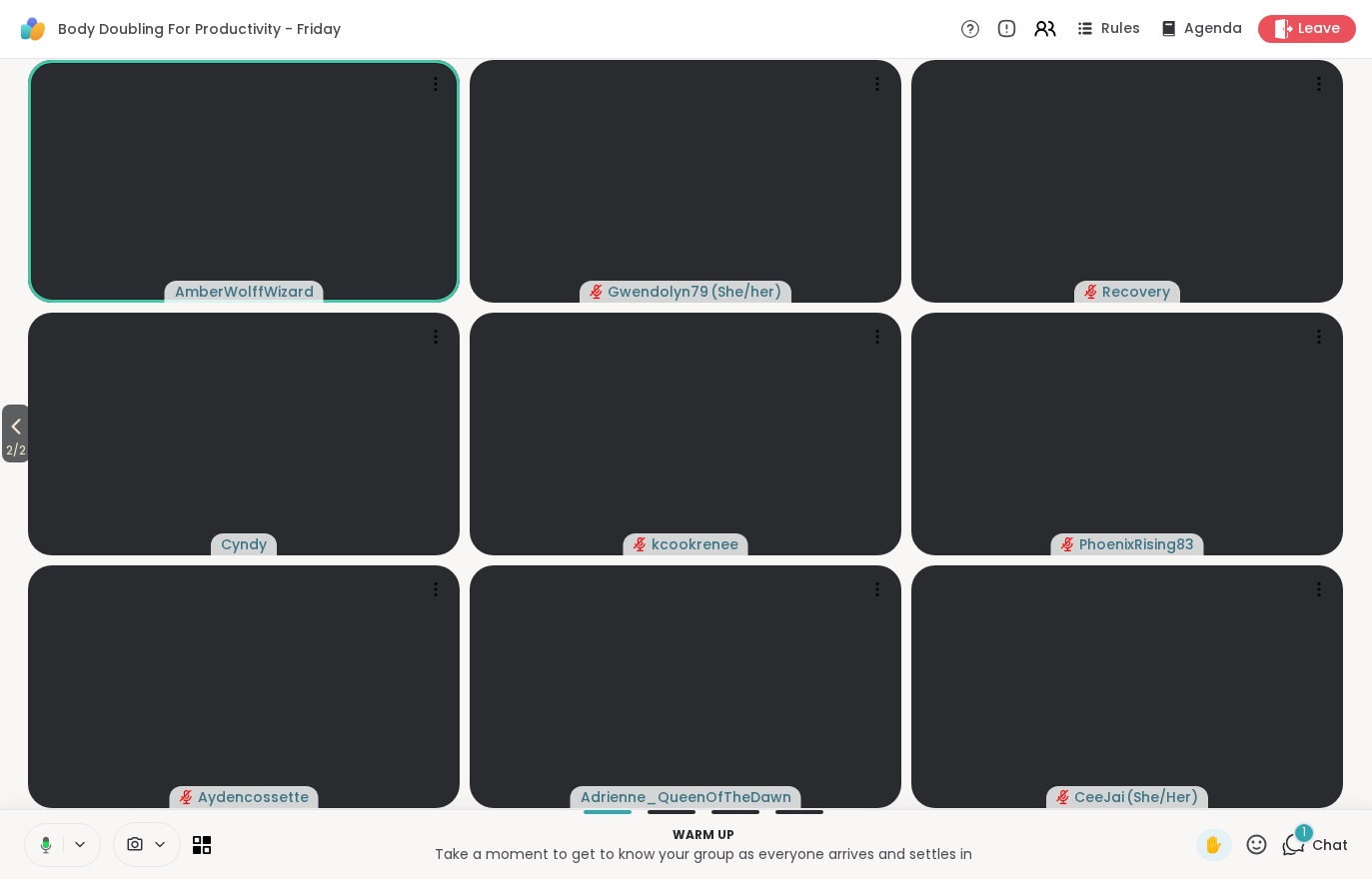 click on "1" at bounding box center [1304, 833] 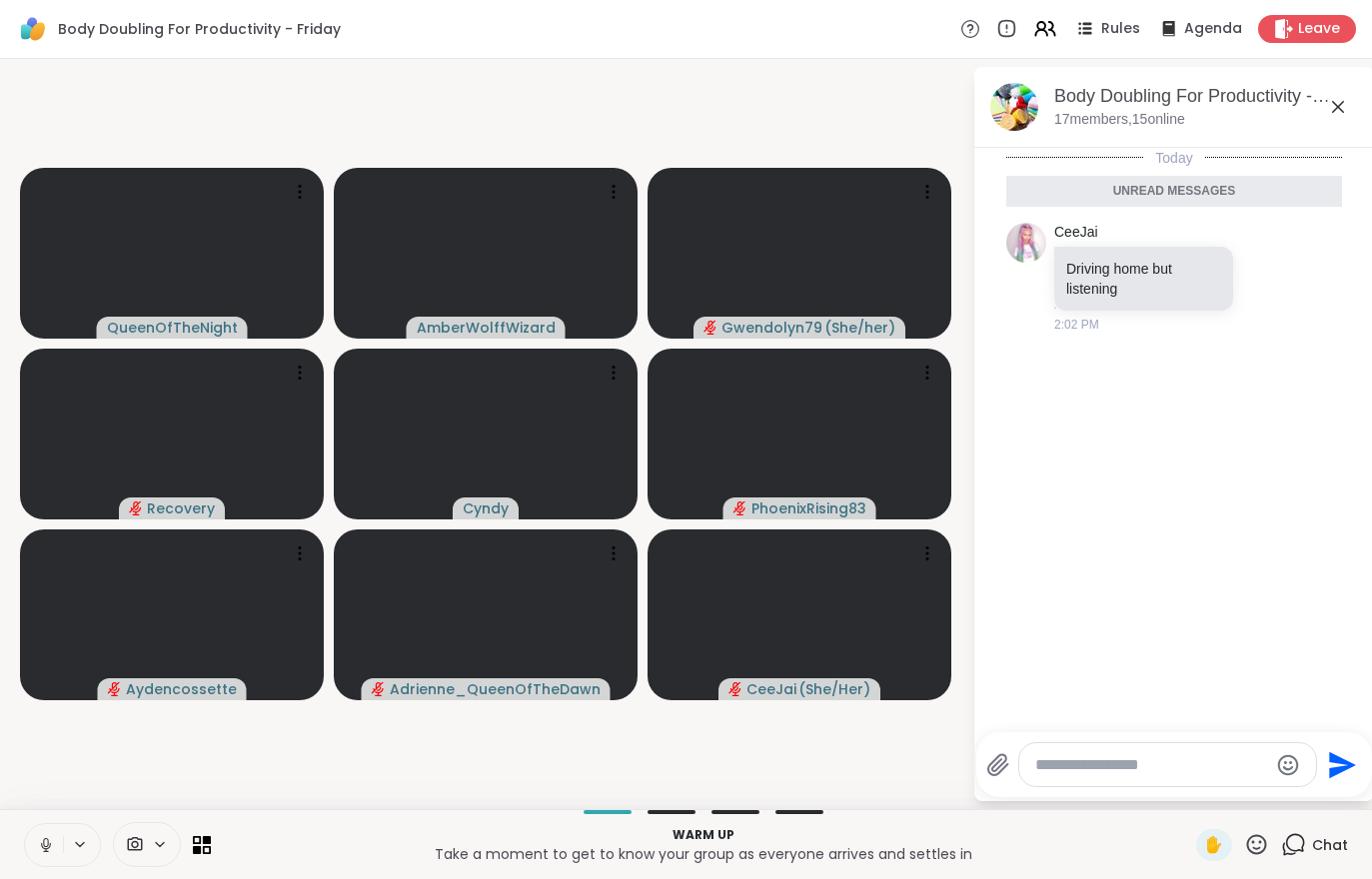click at bounding box center [44, 845] 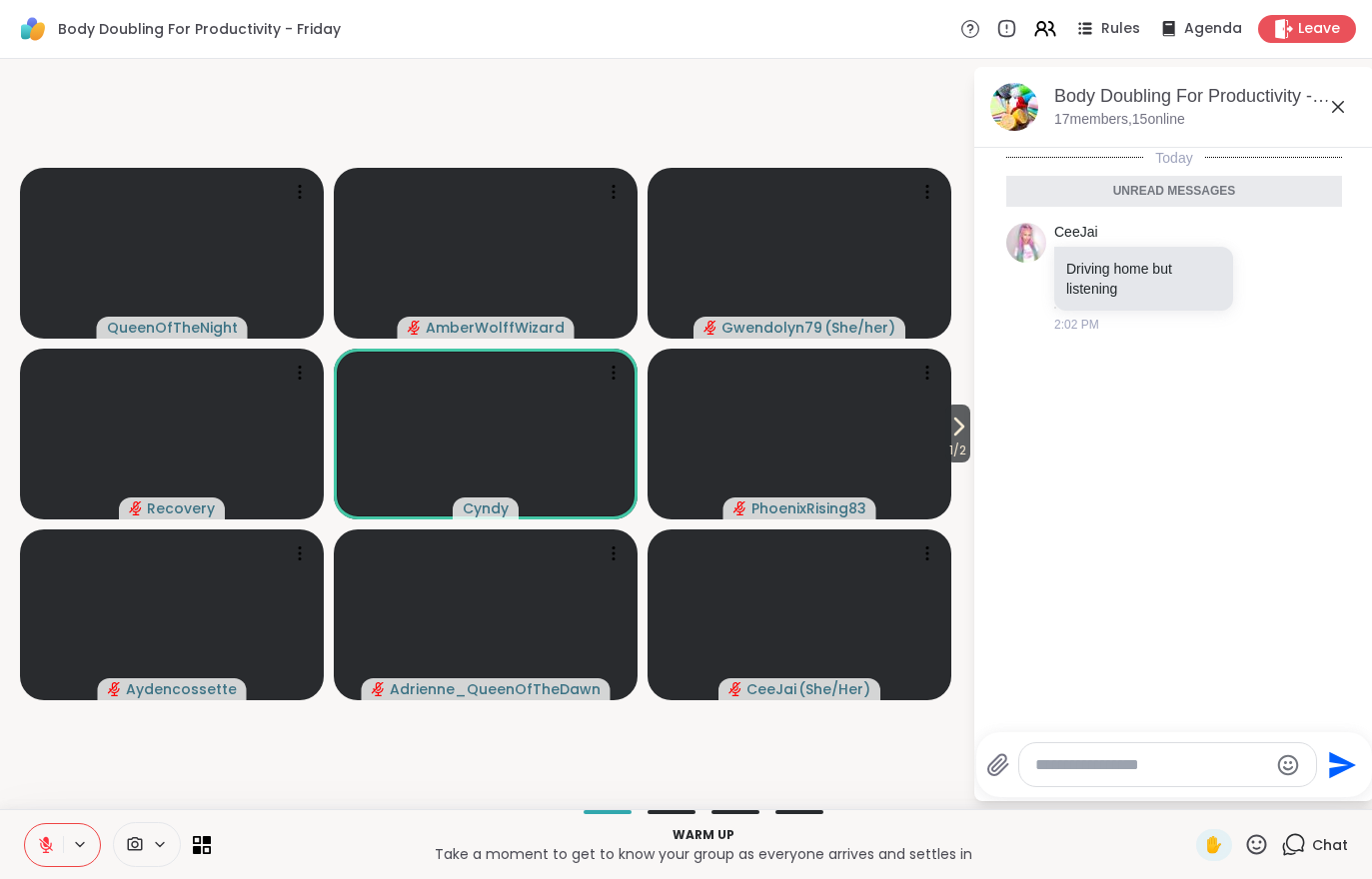 click 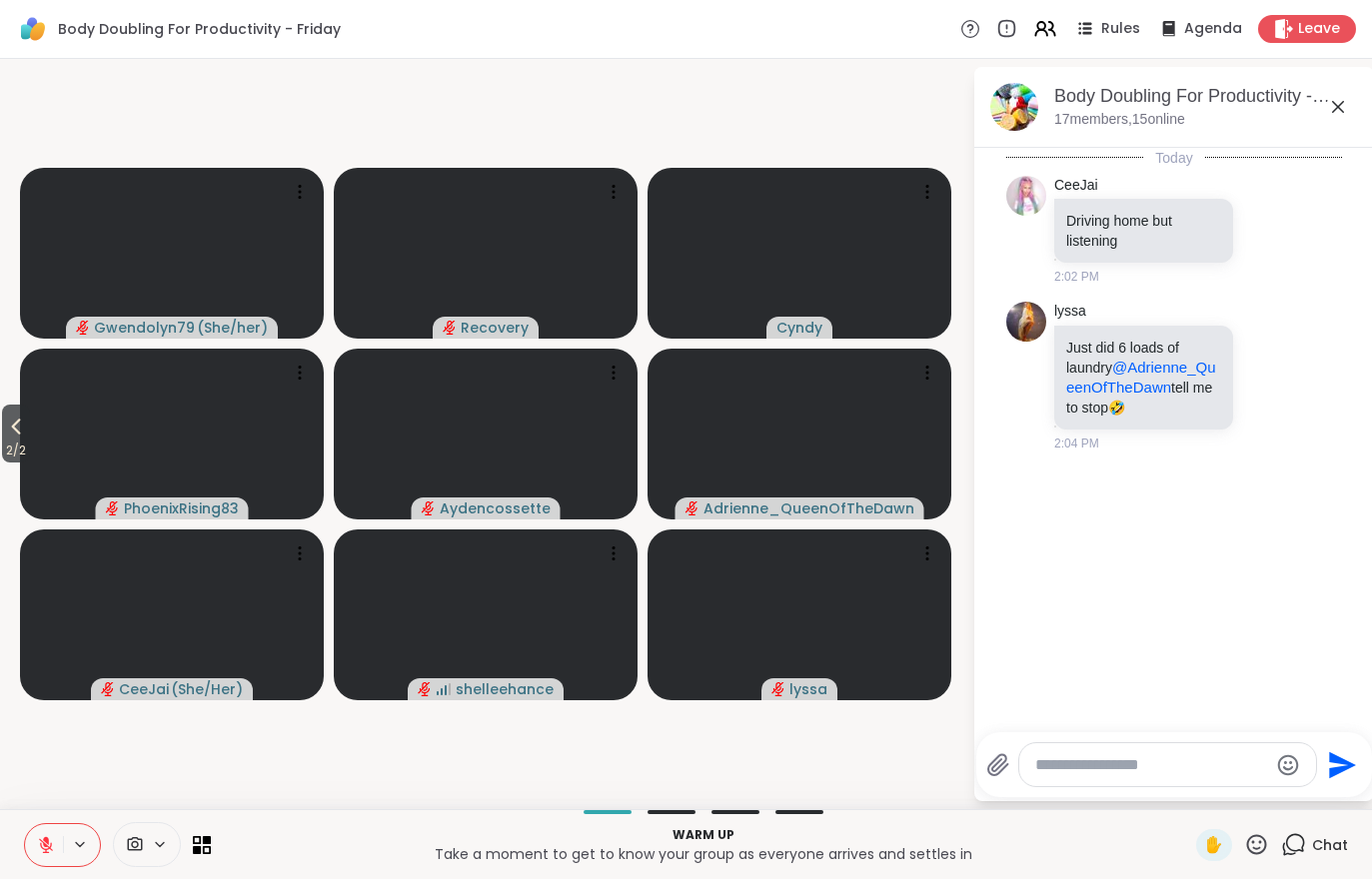 click 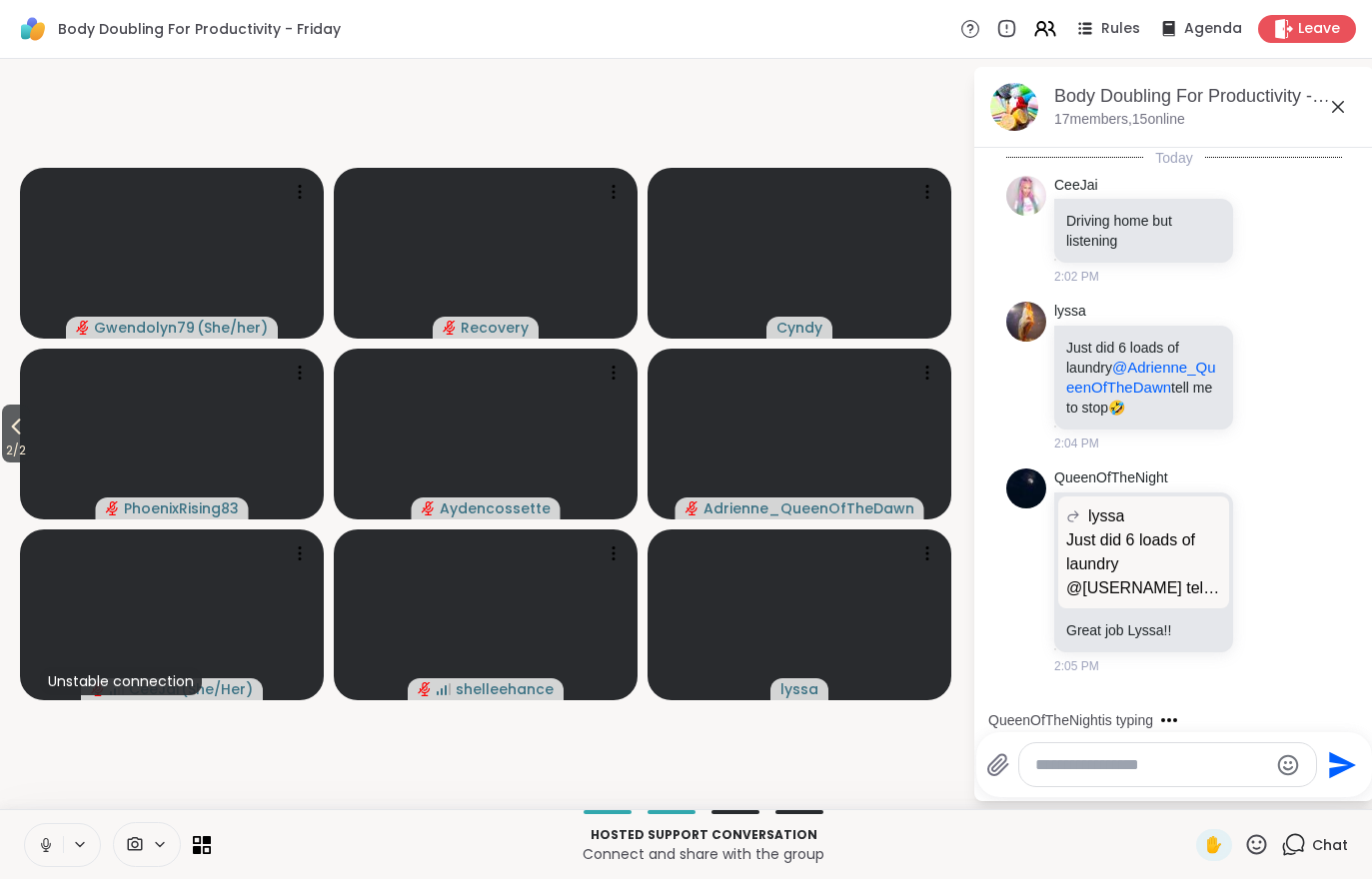 scroll, scrollTop: 203, scrollLeft: 0, axis: vertical 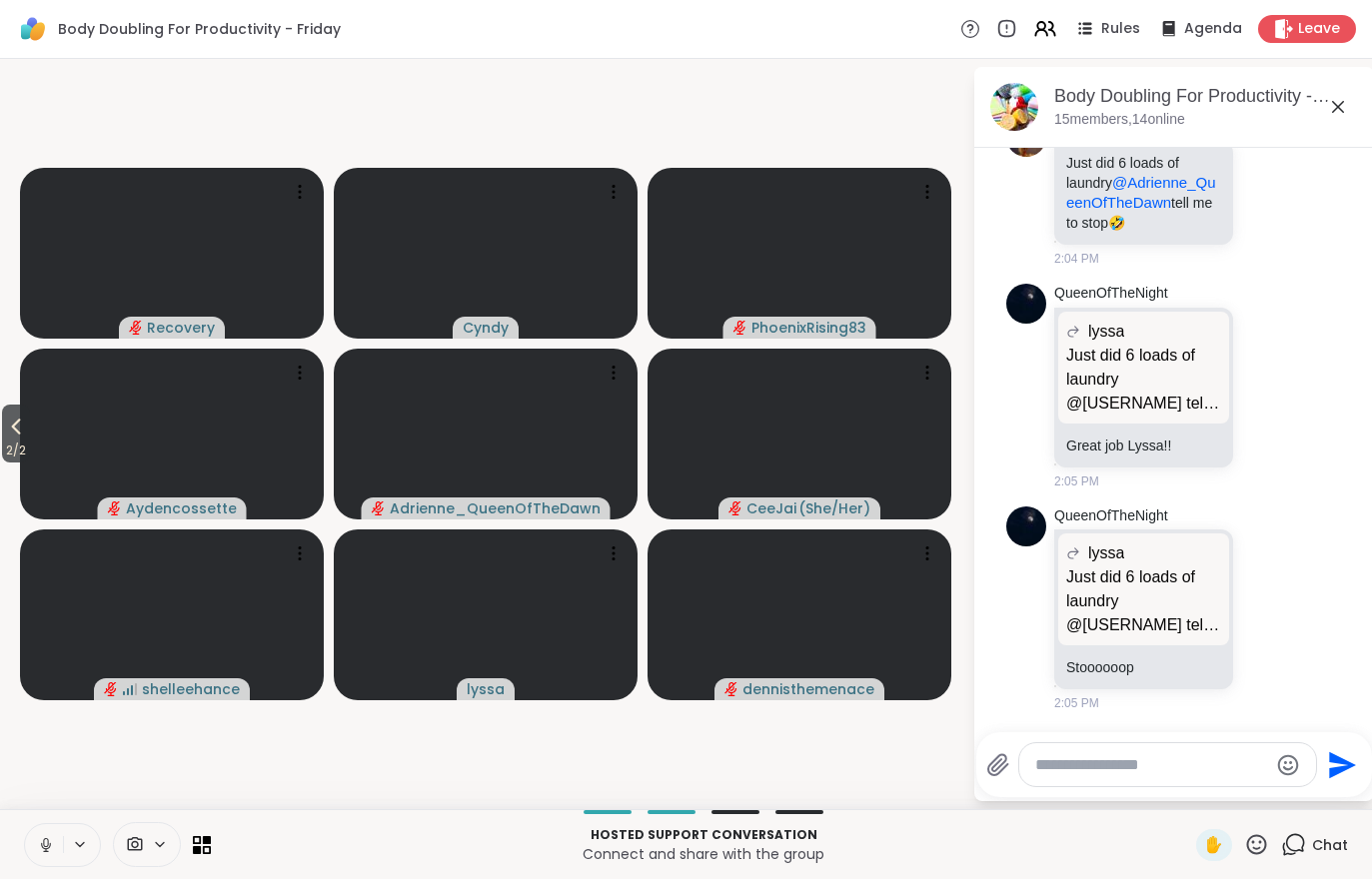 click 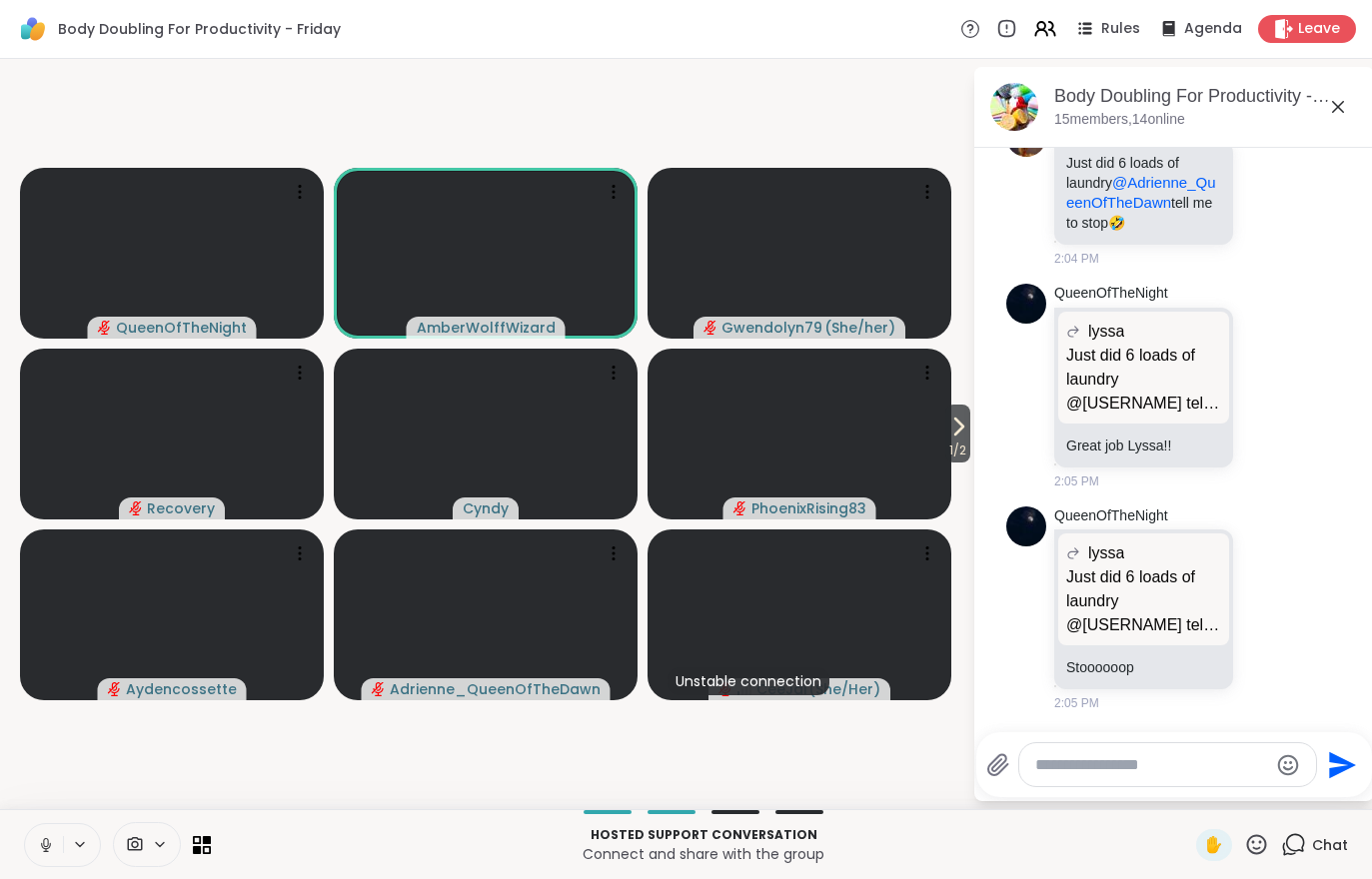 click 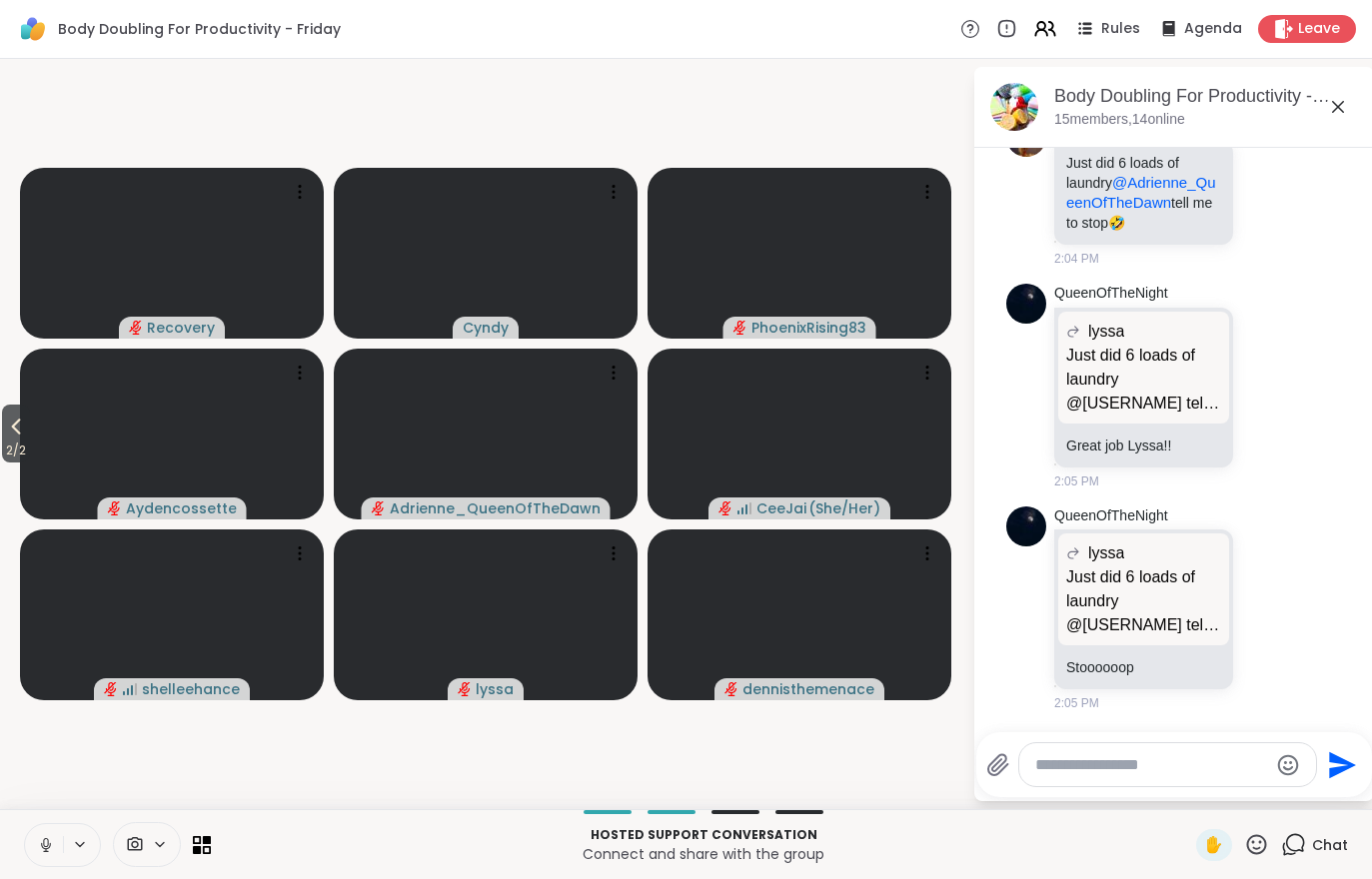click at bounding box center (44, 845) 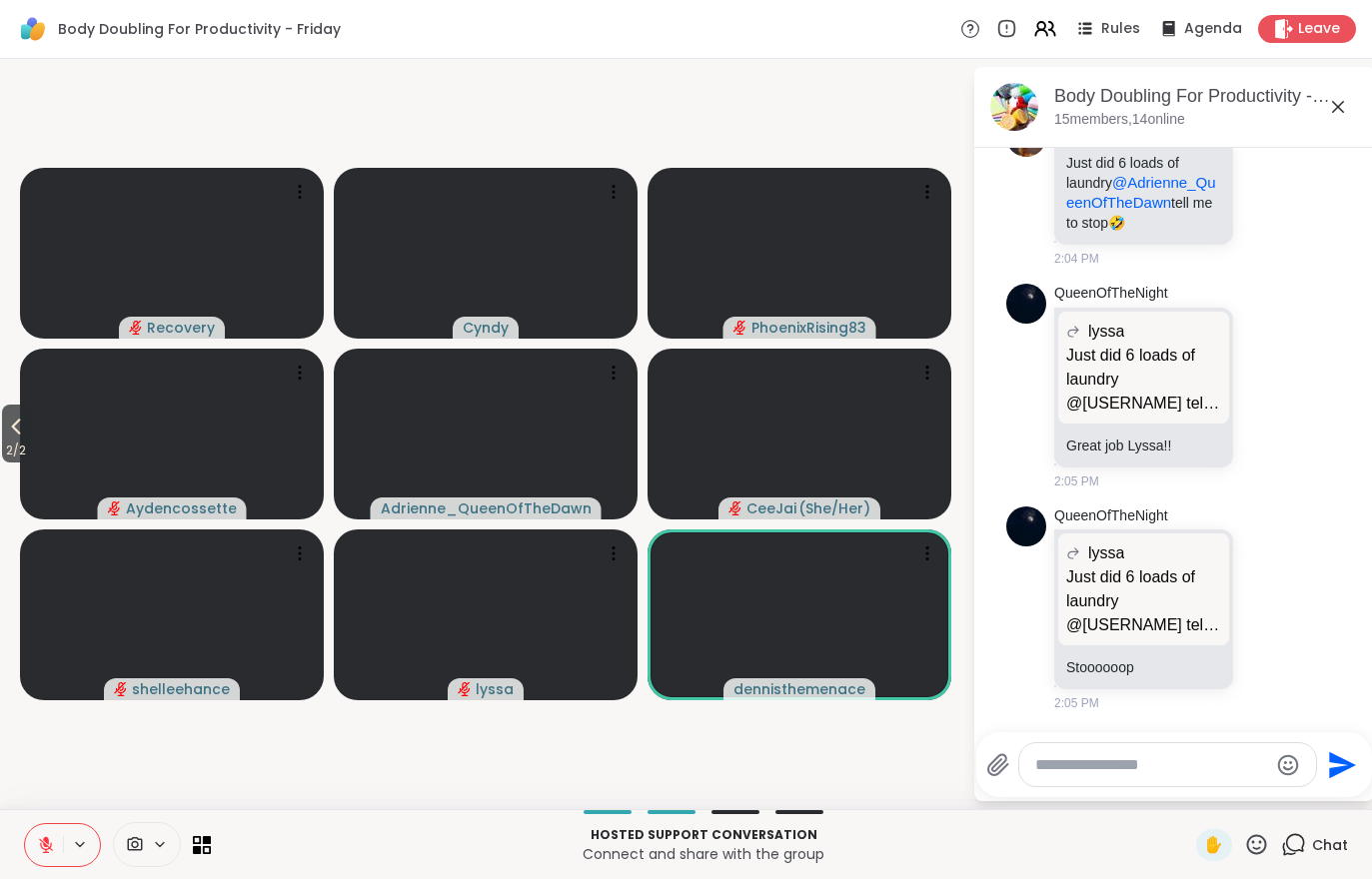 click at bounding box center [44, 845] 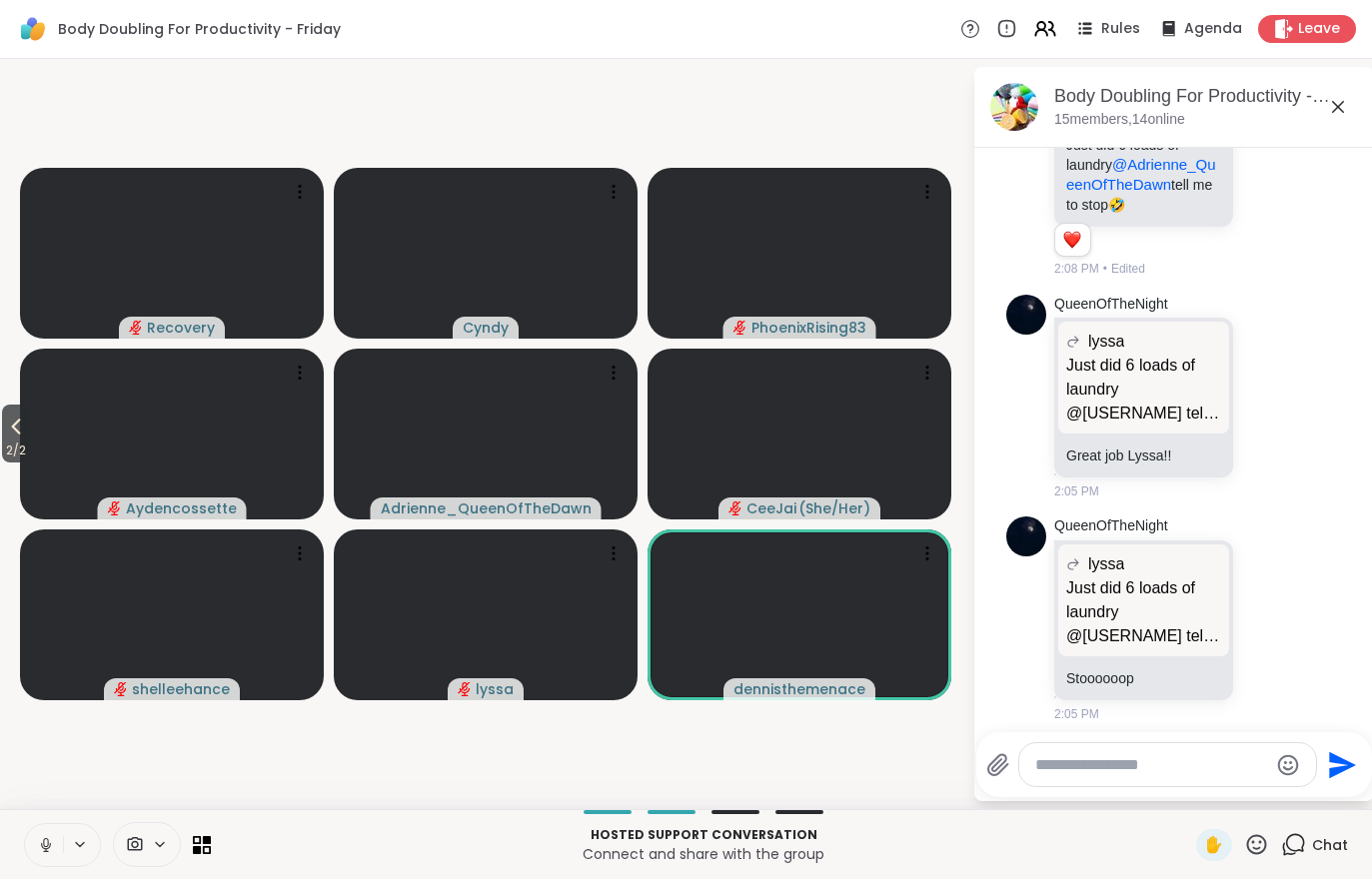 click on "2  /  2" at bounding box center [16, 450] 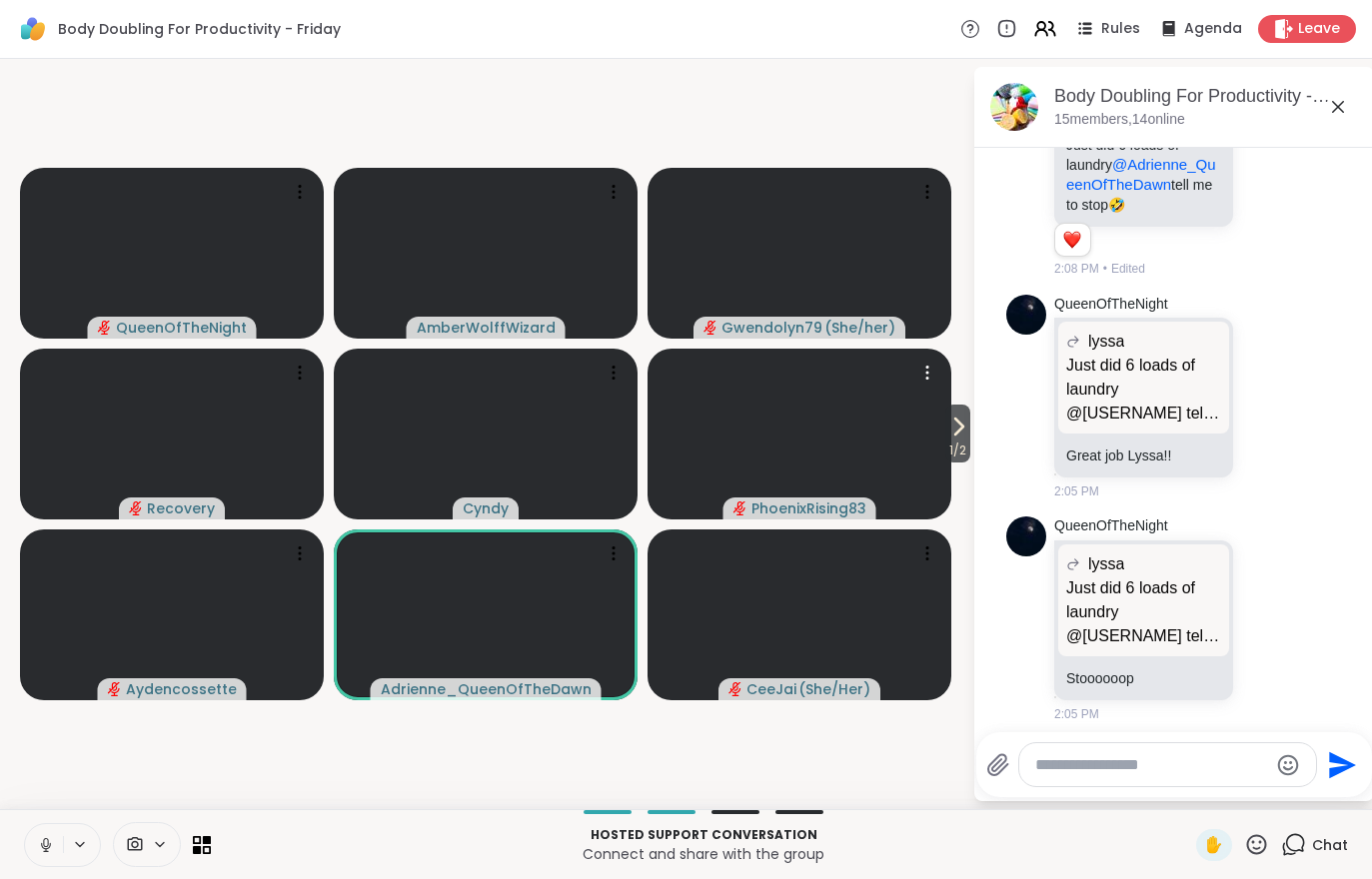 click at bounding box center (799, 434) 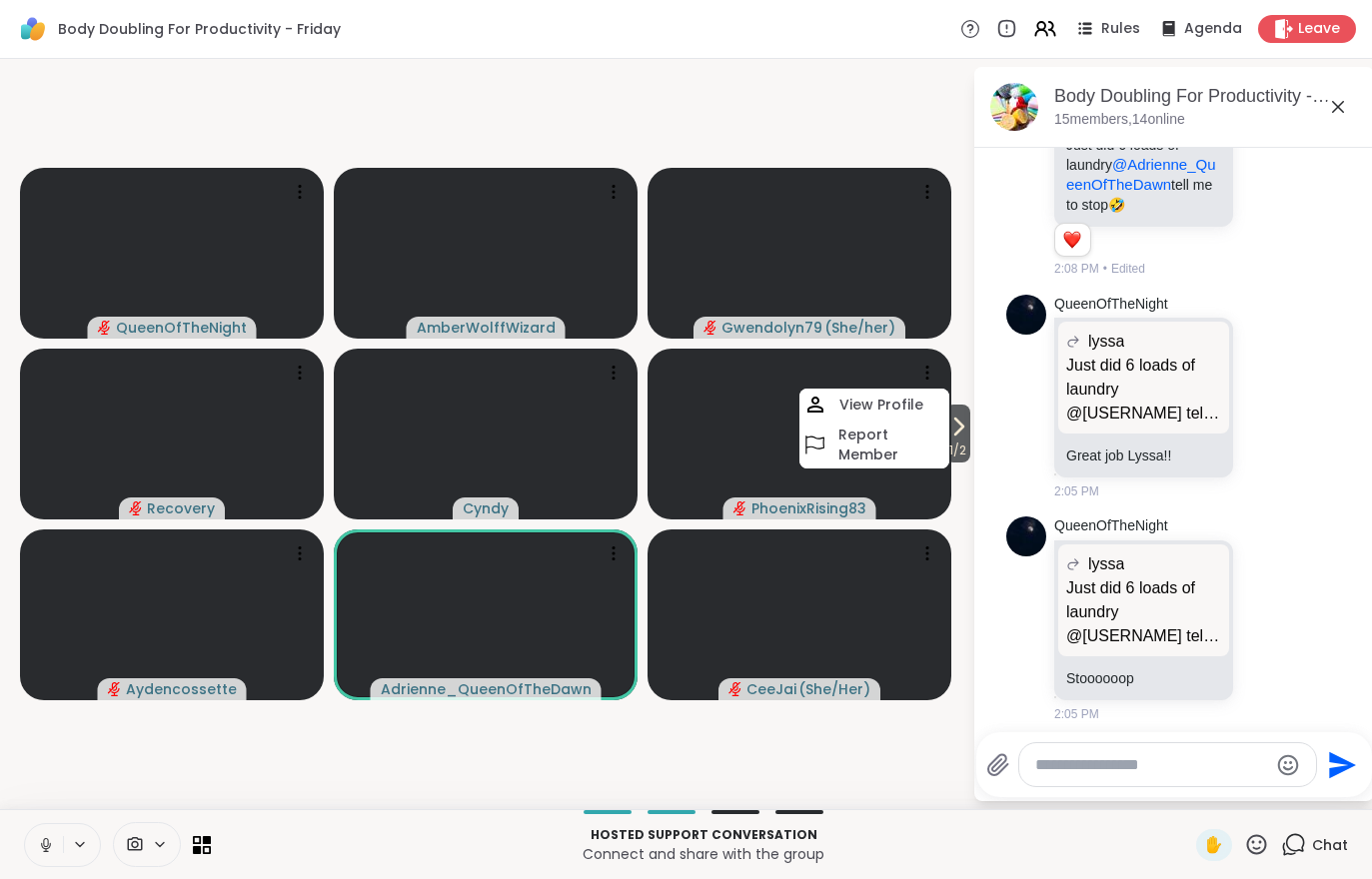 click on "1  /  2 [NAME] [NAME] [NAME] ( She/her ) Recovery [NAME] [NAME] View Profile Report Member [NAME] [NAME] [NAME] ( She/Her )" at bounding box center [486, 434] 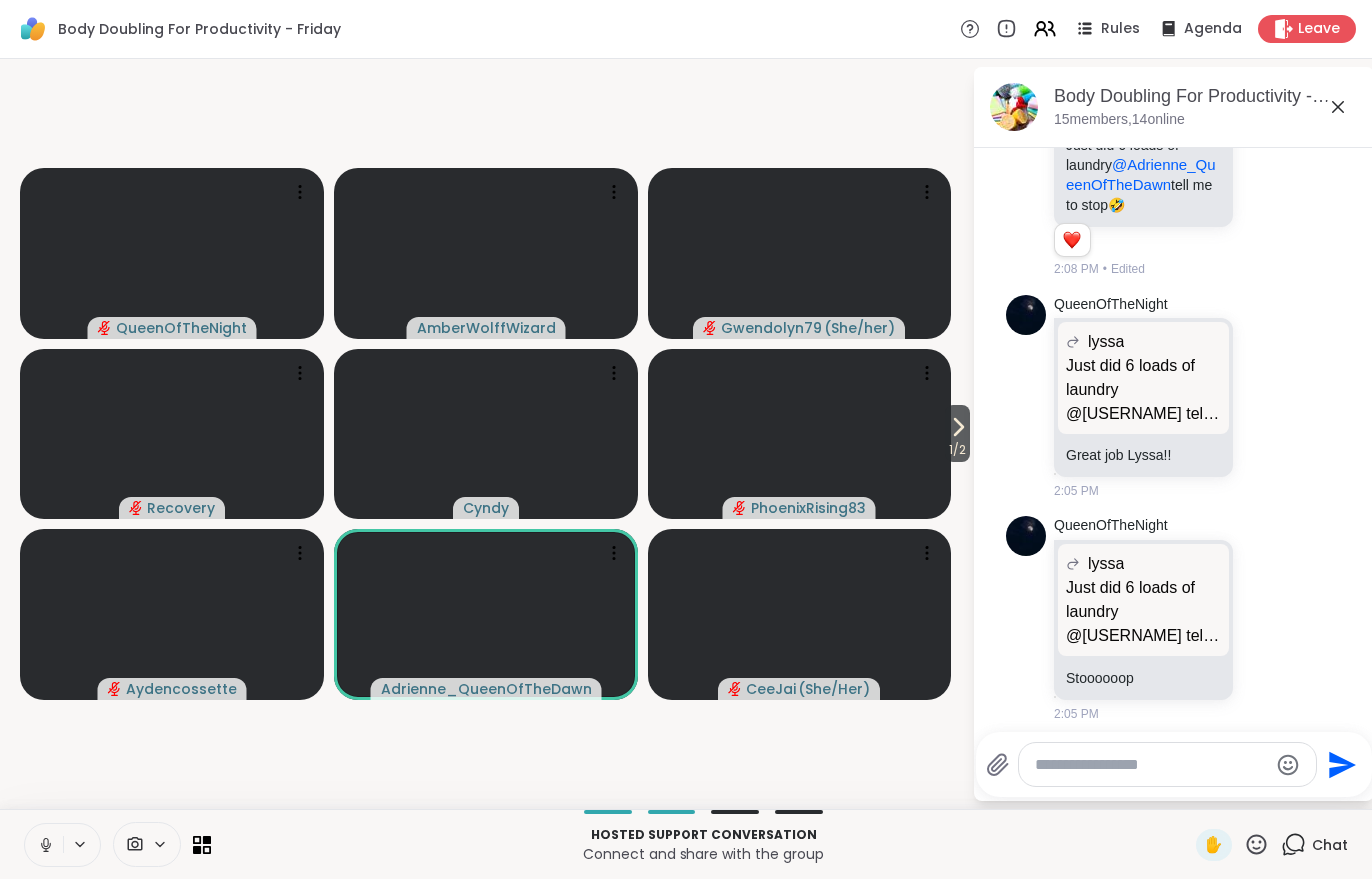 click 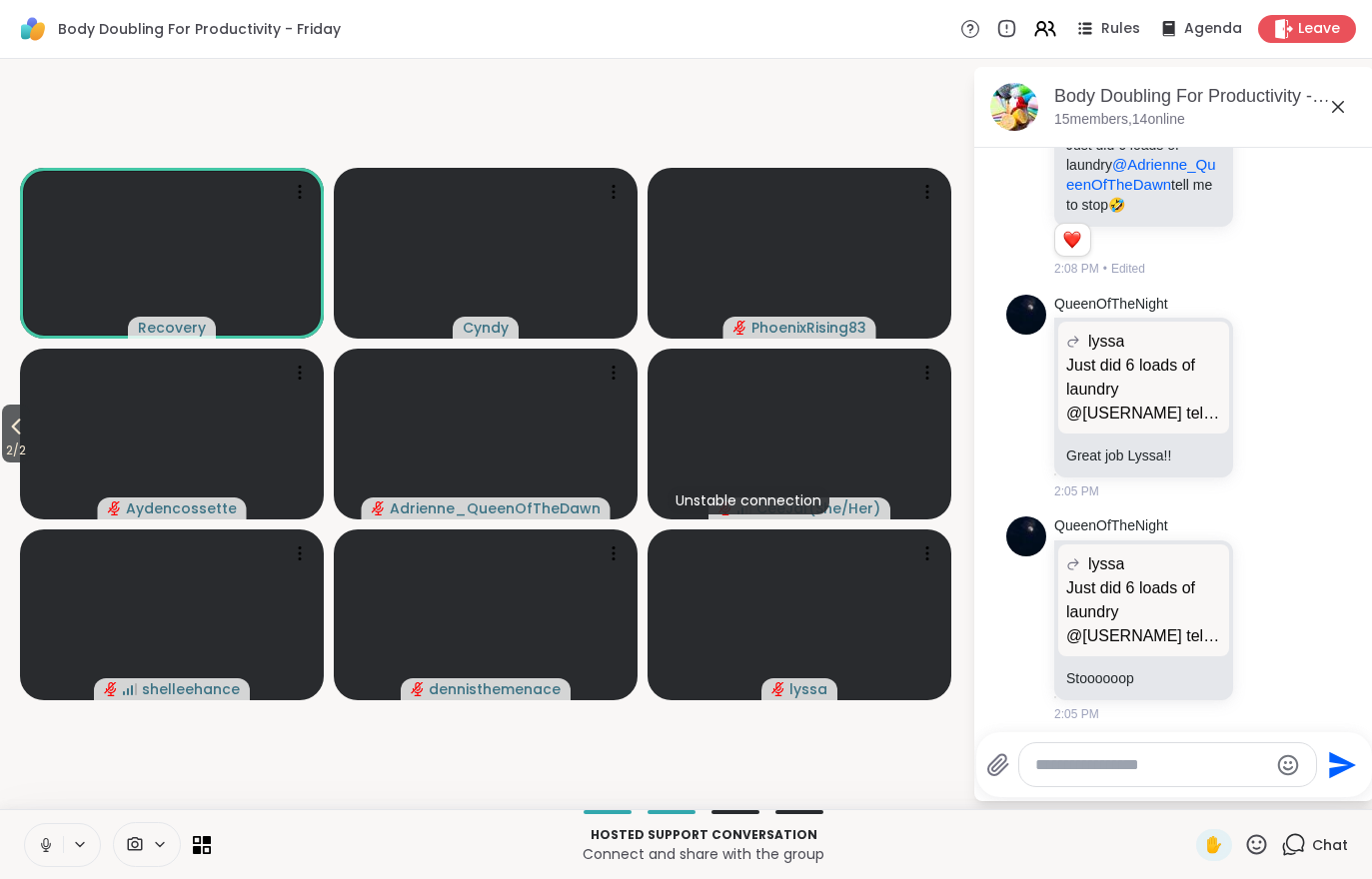 click 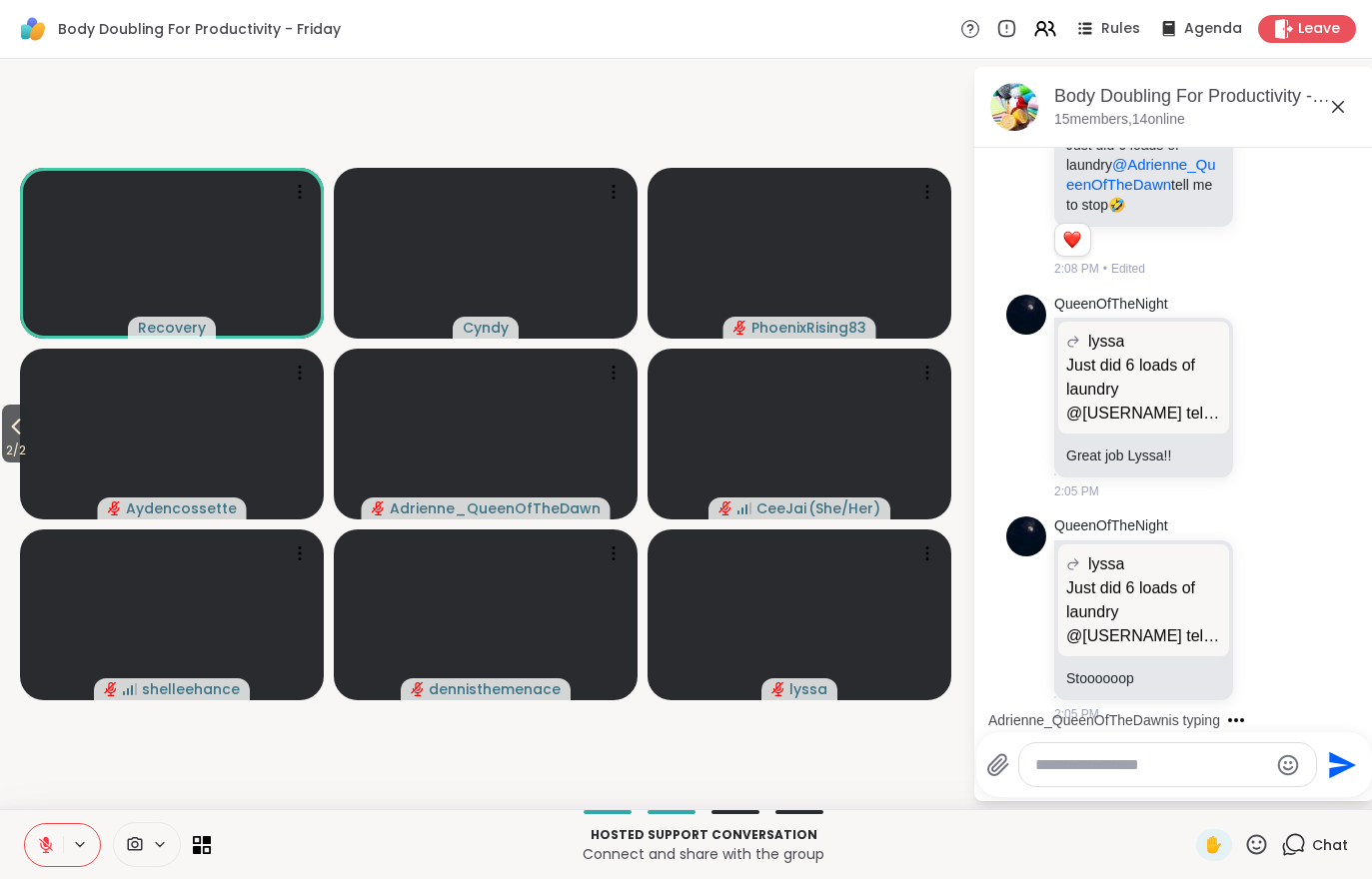 scroll, scrollTop: 337, scrollLeft: 0, axis: vertical 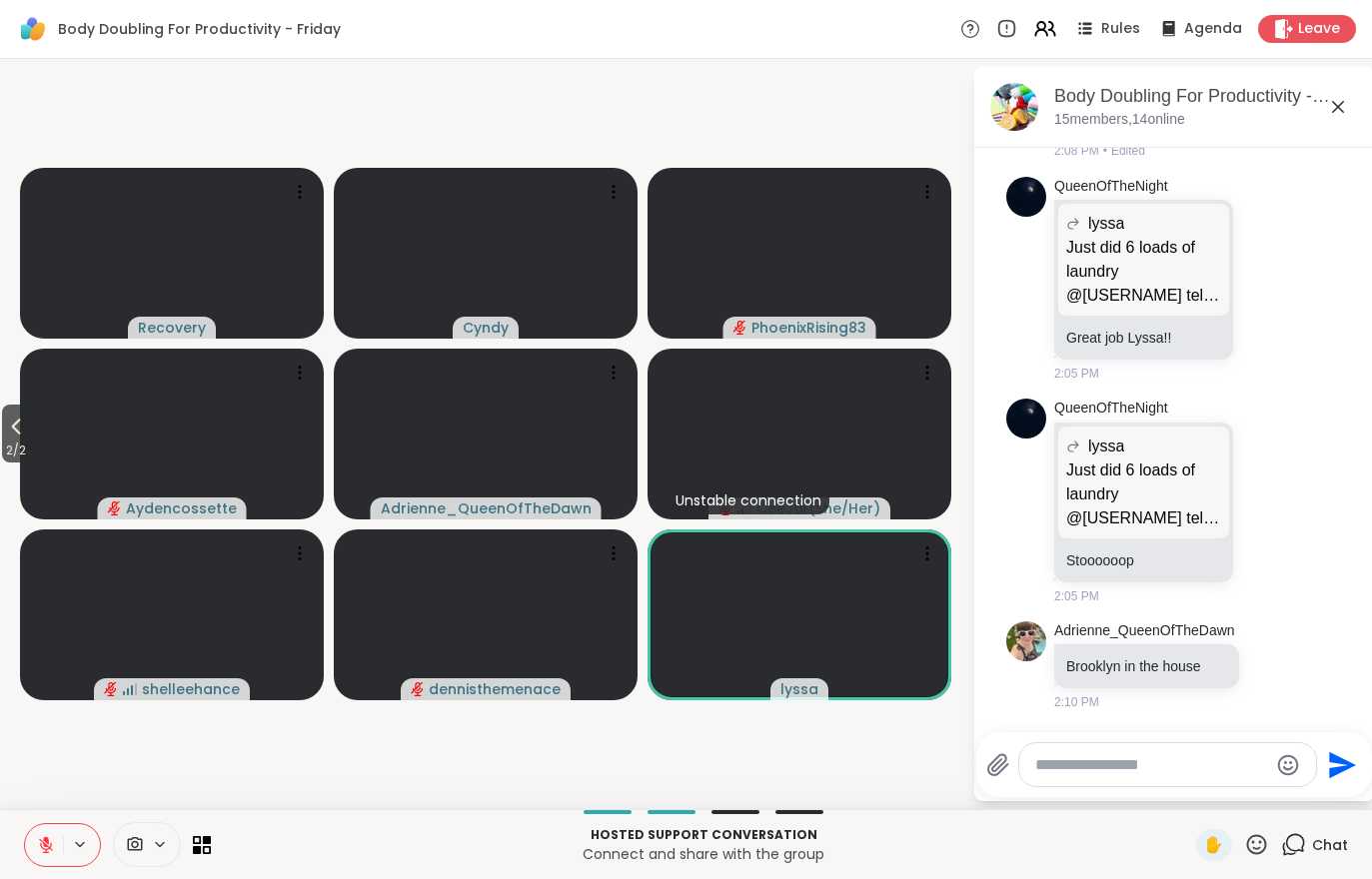click at bounding box center [44, 845] 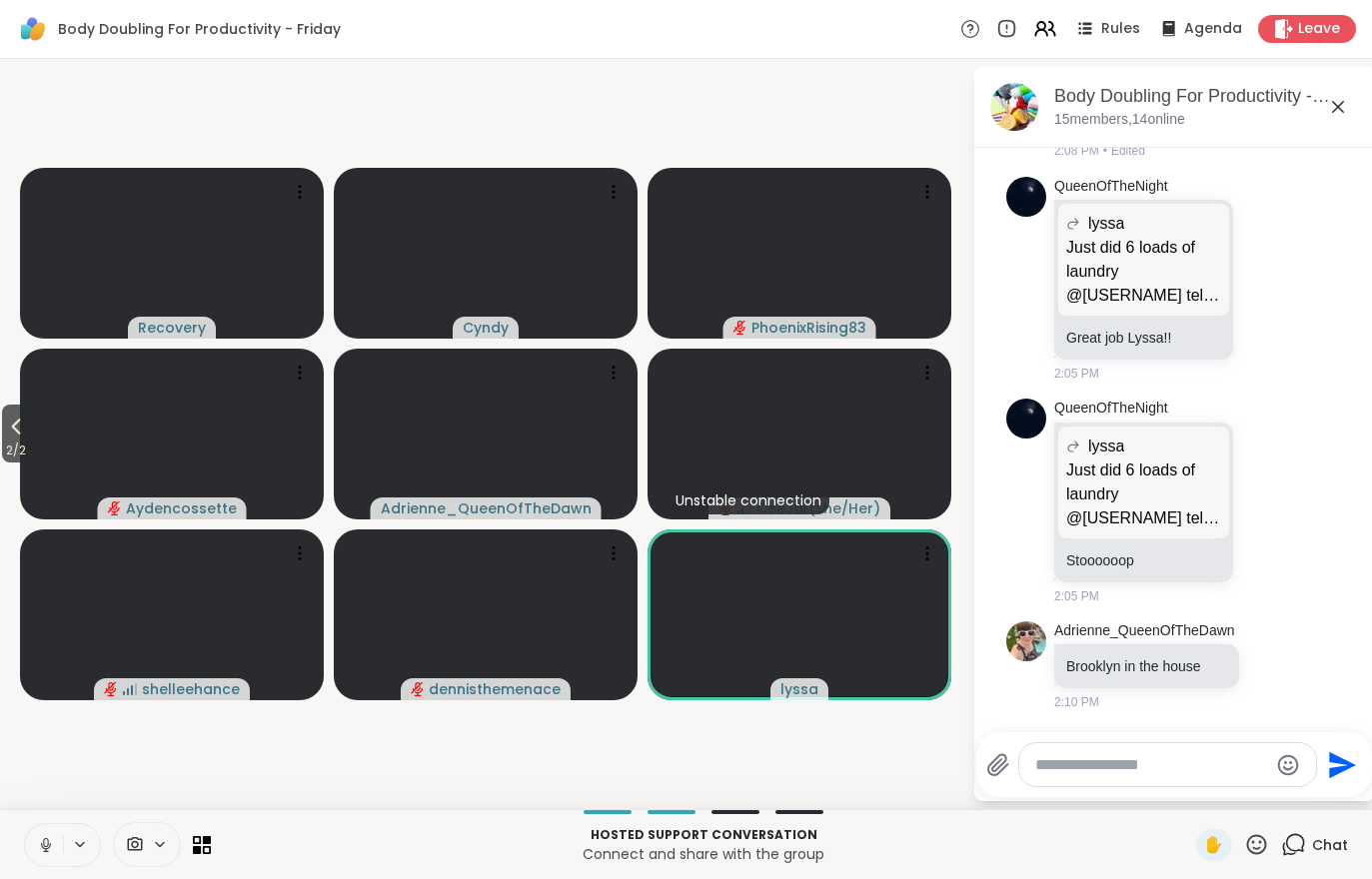click at bounding box center [44, 845] 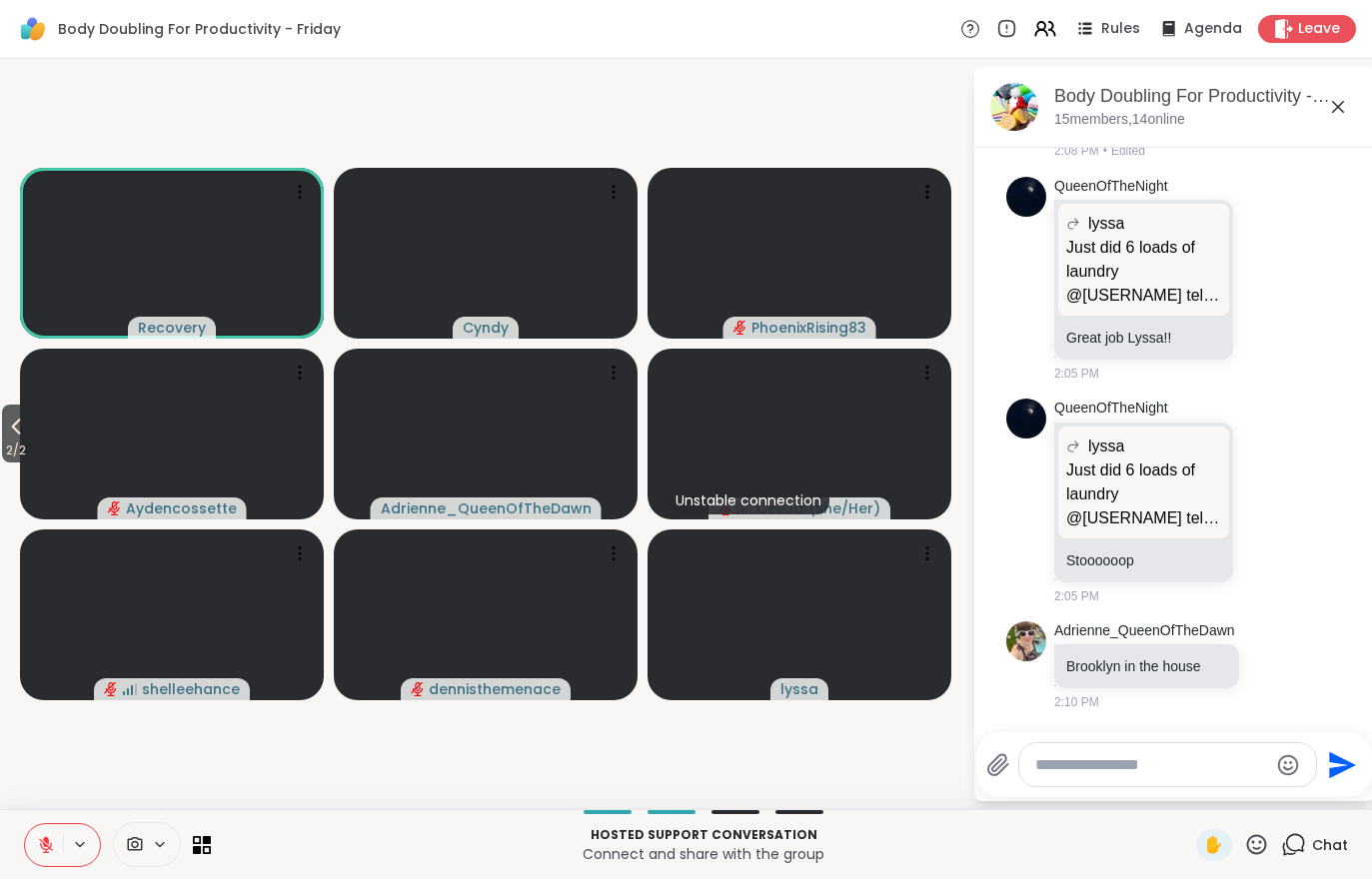 click 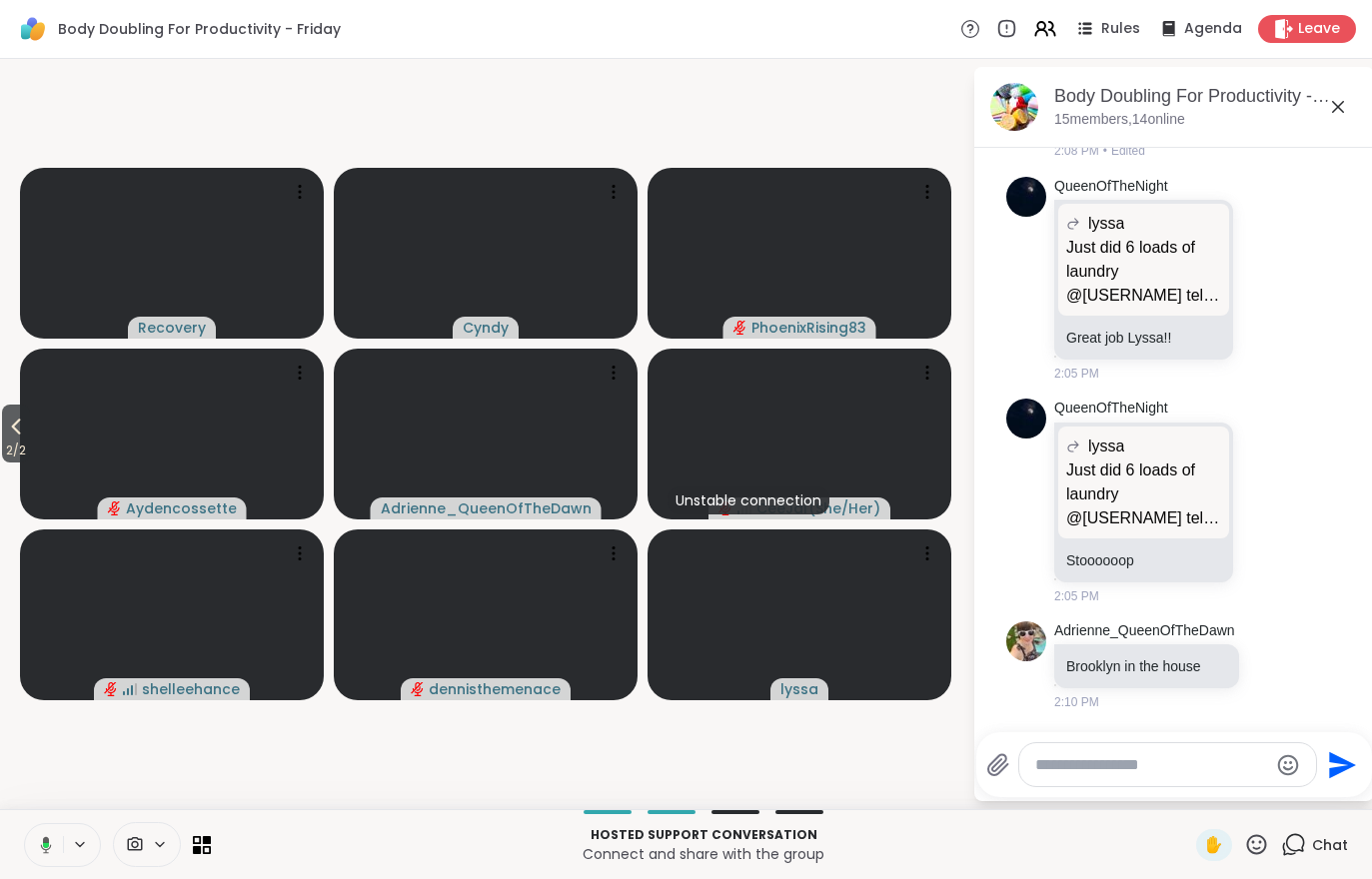 click at bounding box center (42, 845) 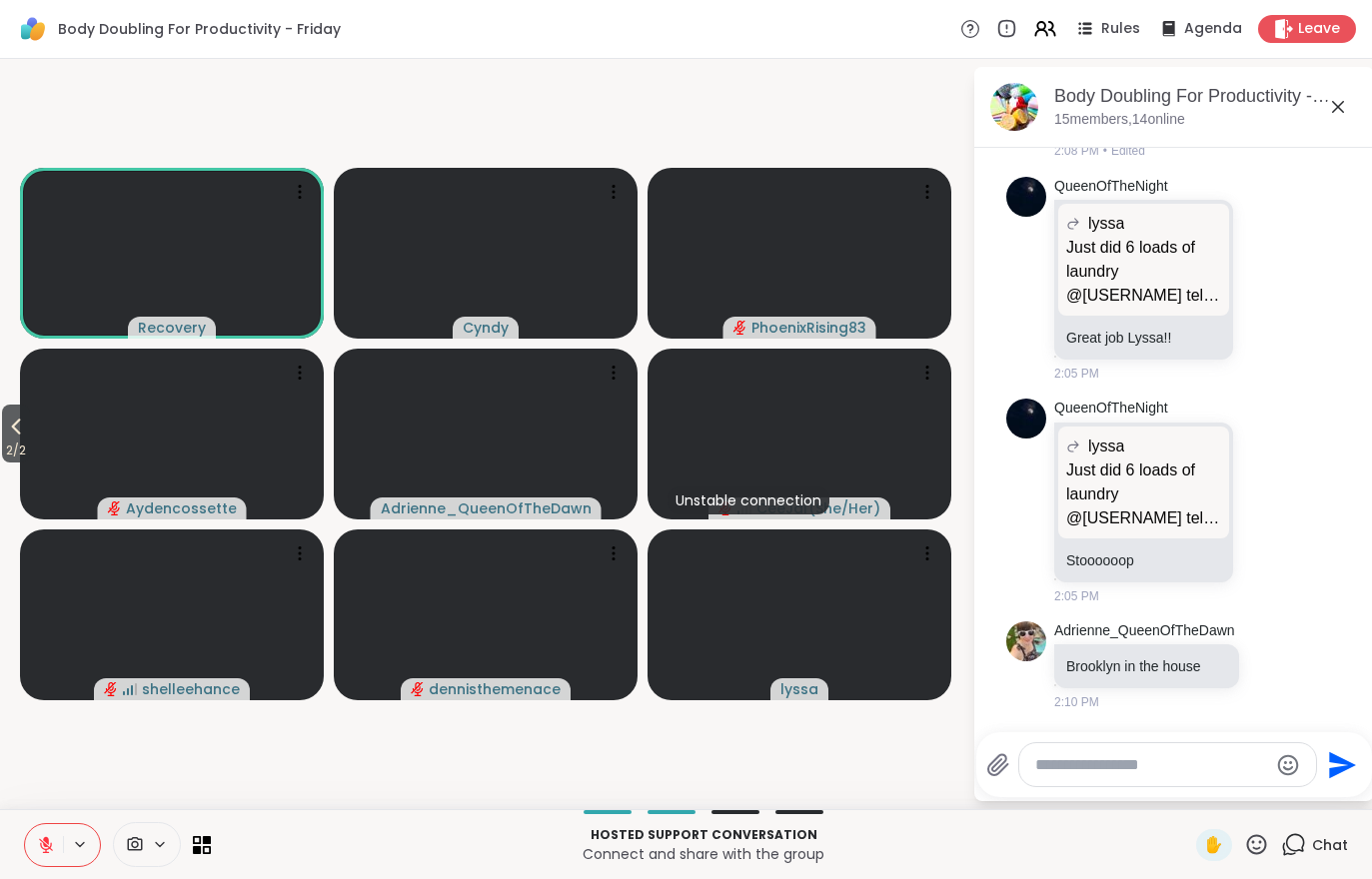 click on "2  /  2" at bounding box center [16, 450] 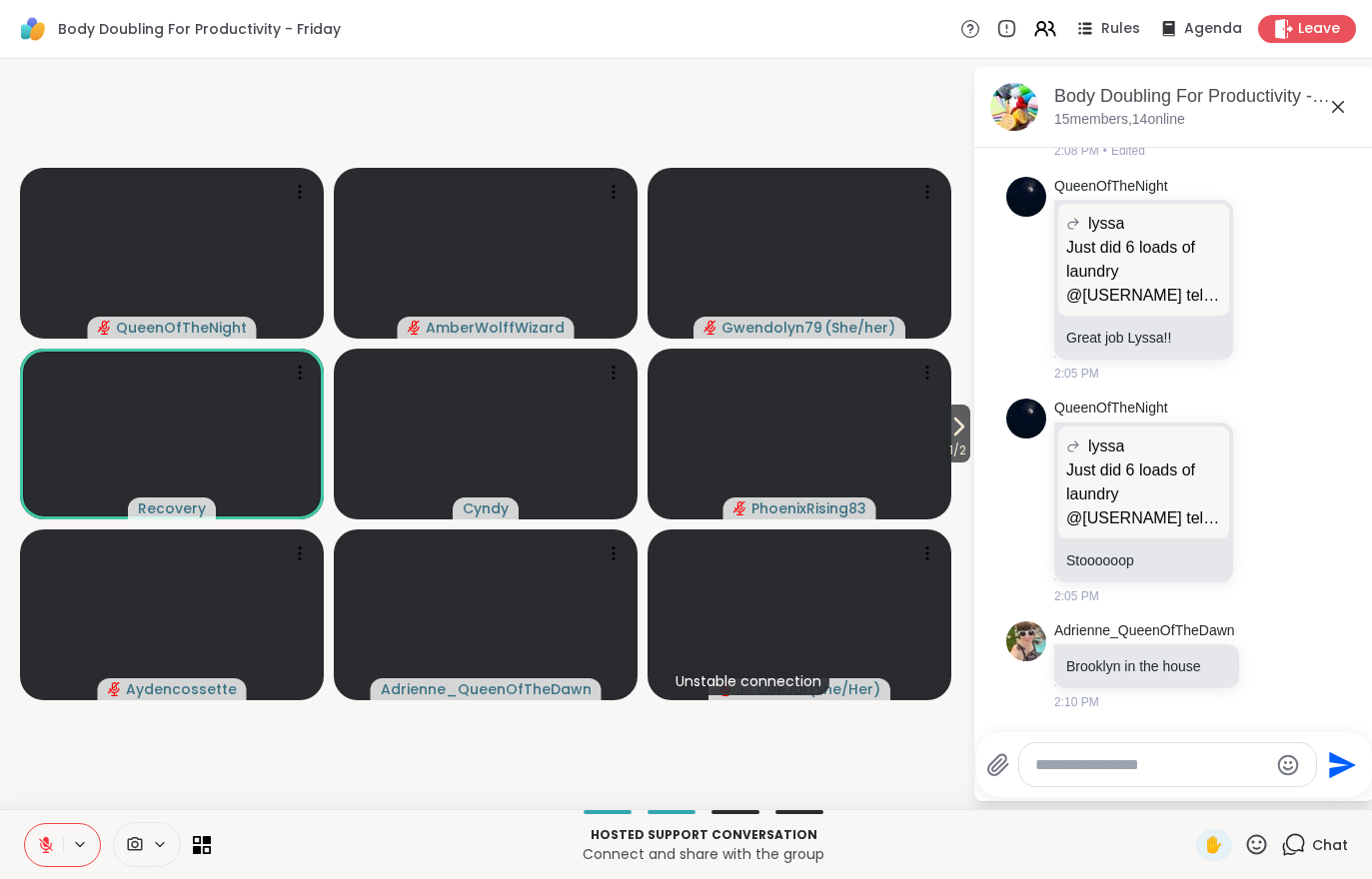 click 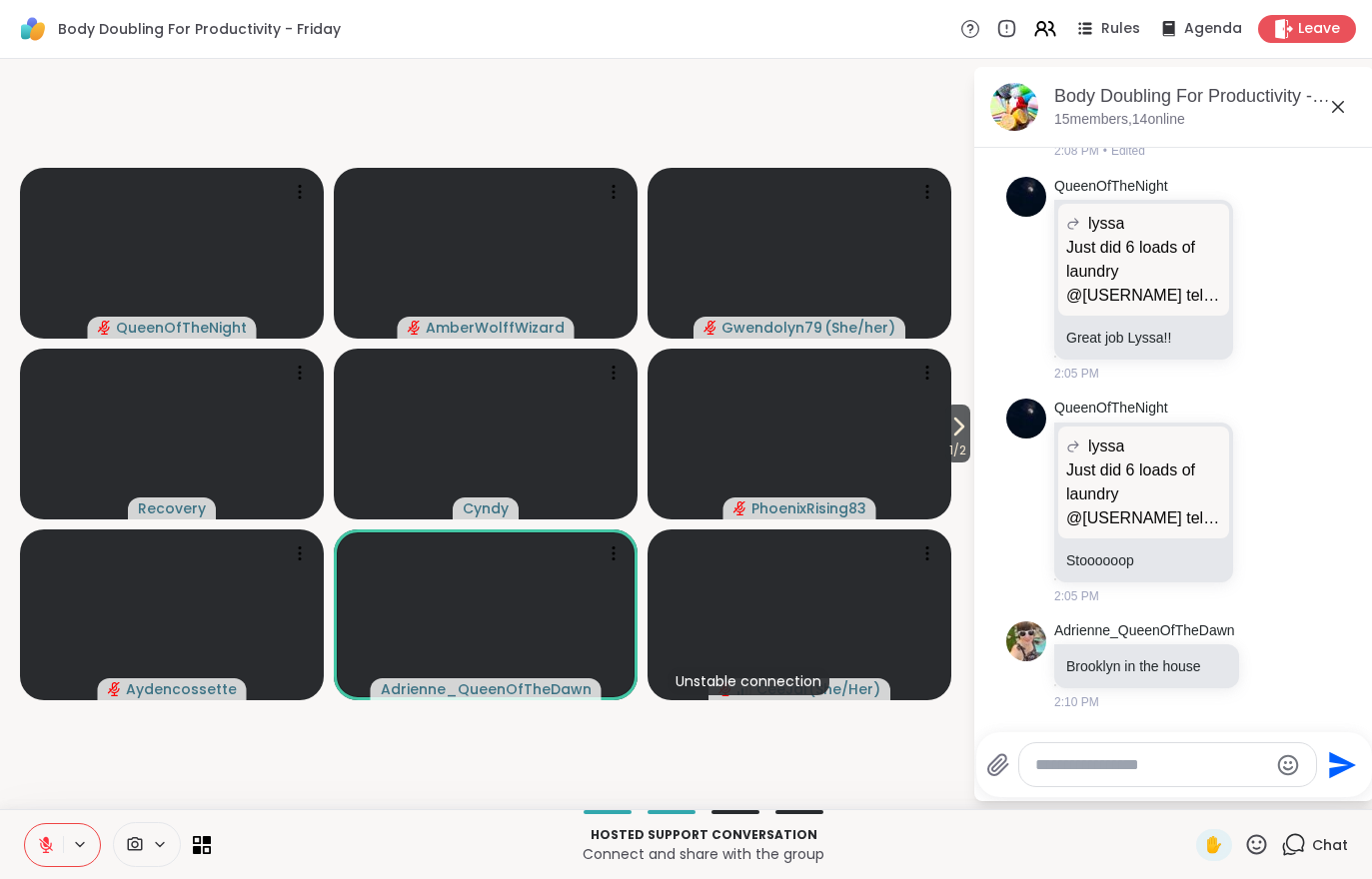 click at bounding box center (1071, 633) 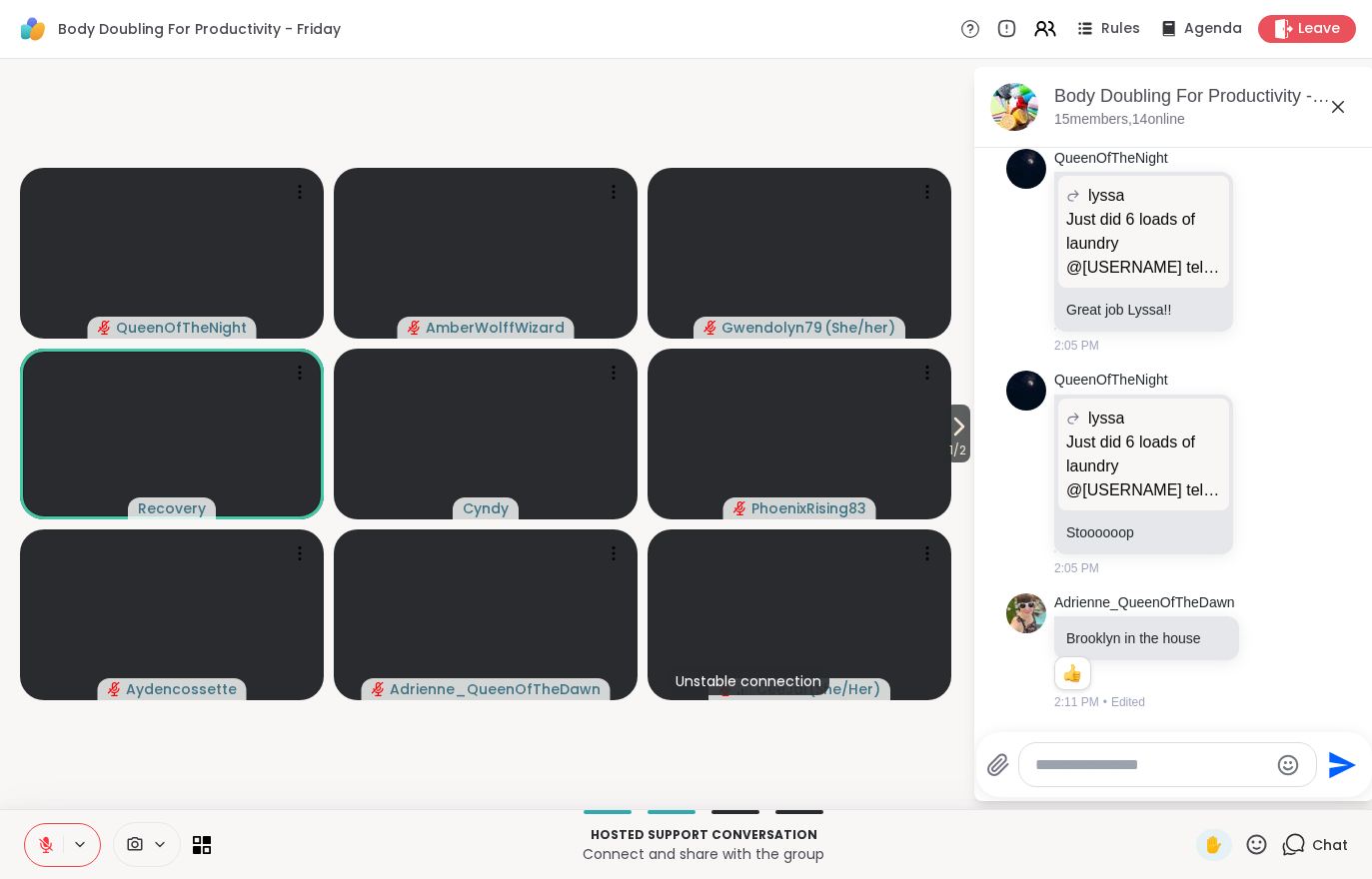 click at bounding box center (44, 845) 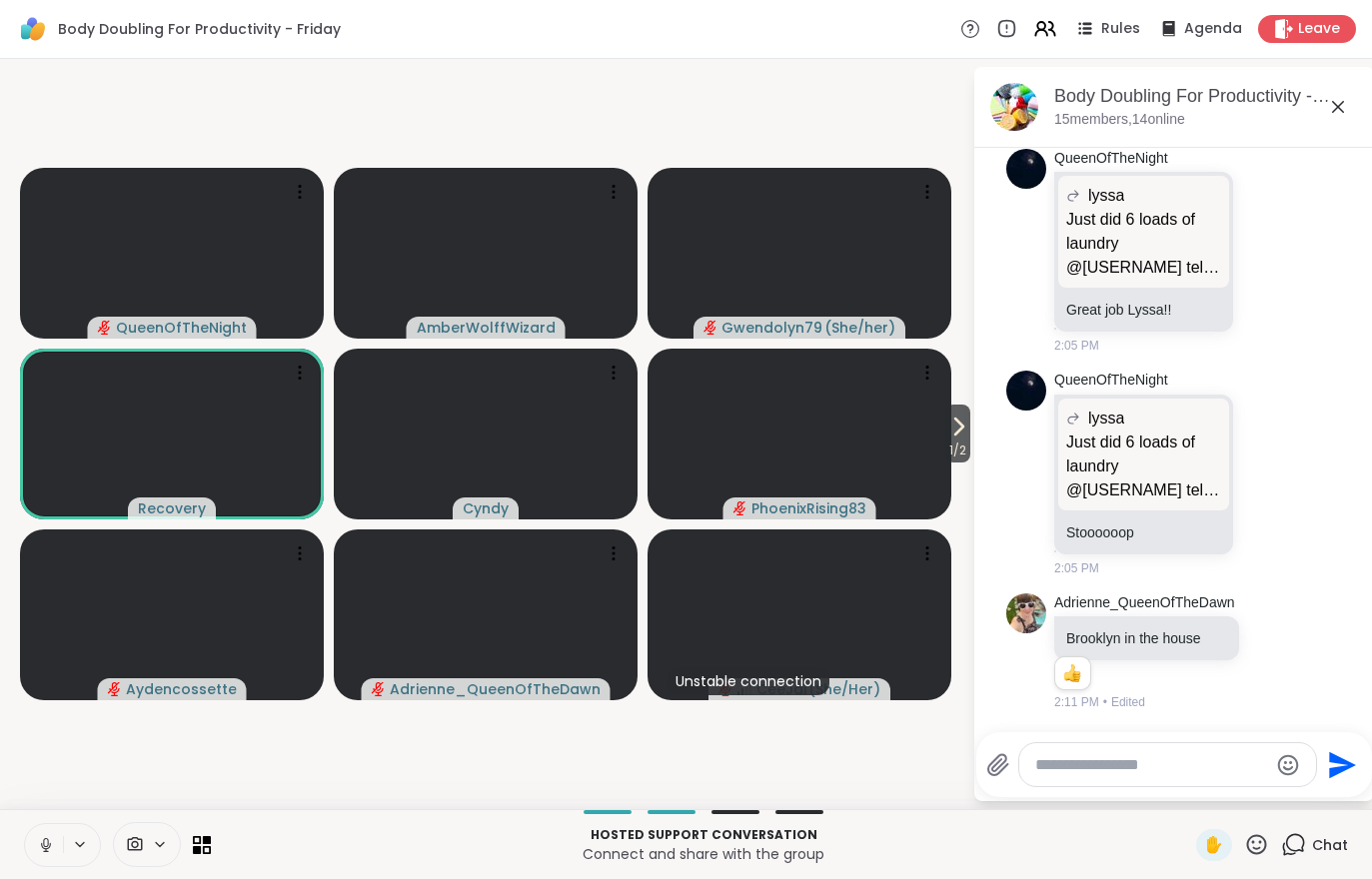 click on "Hosted support conversation Connect and share with the group ✋ Chat" at bounding box center [686, 844] 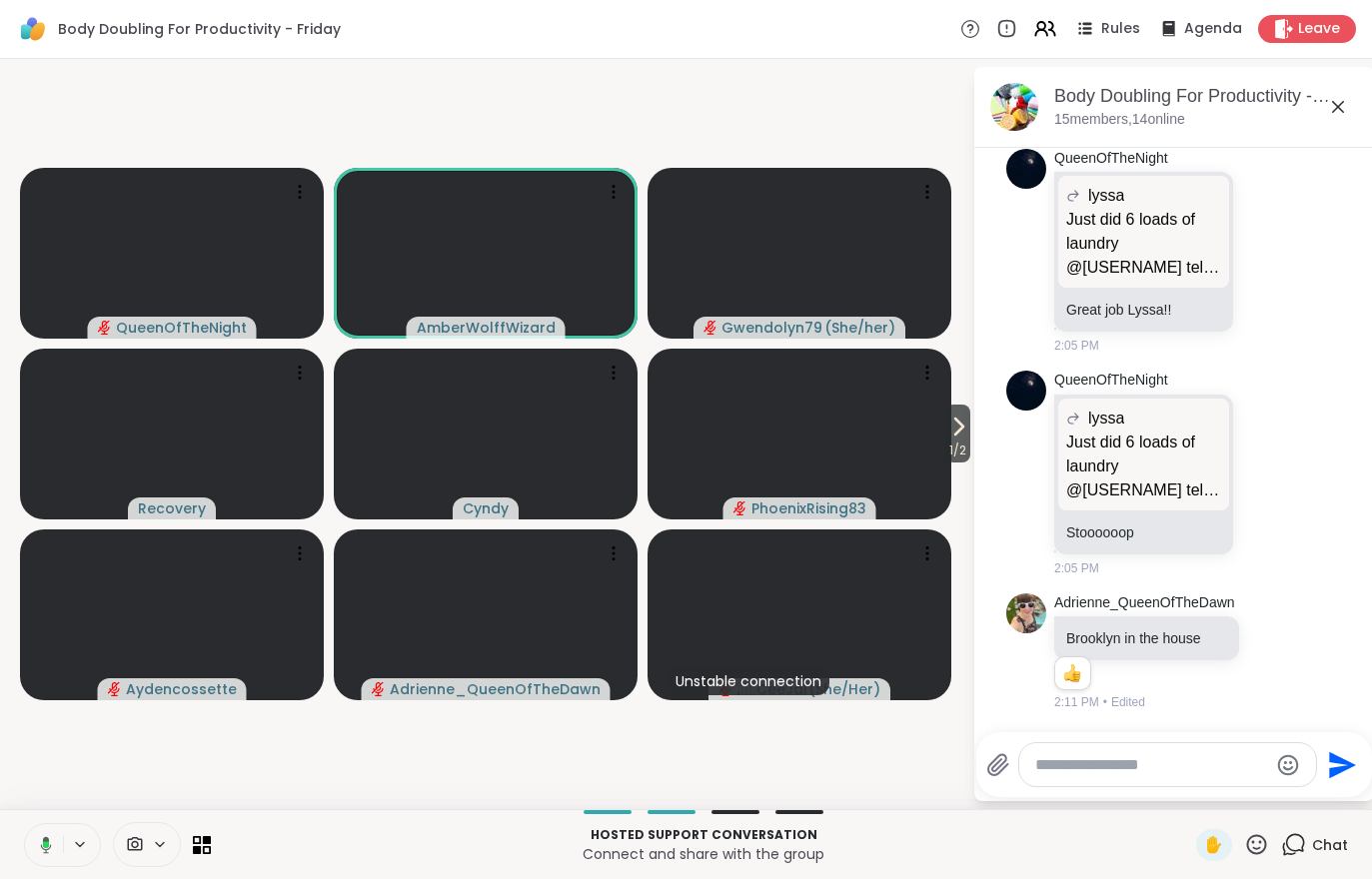 click at bounding box center (42, 845) 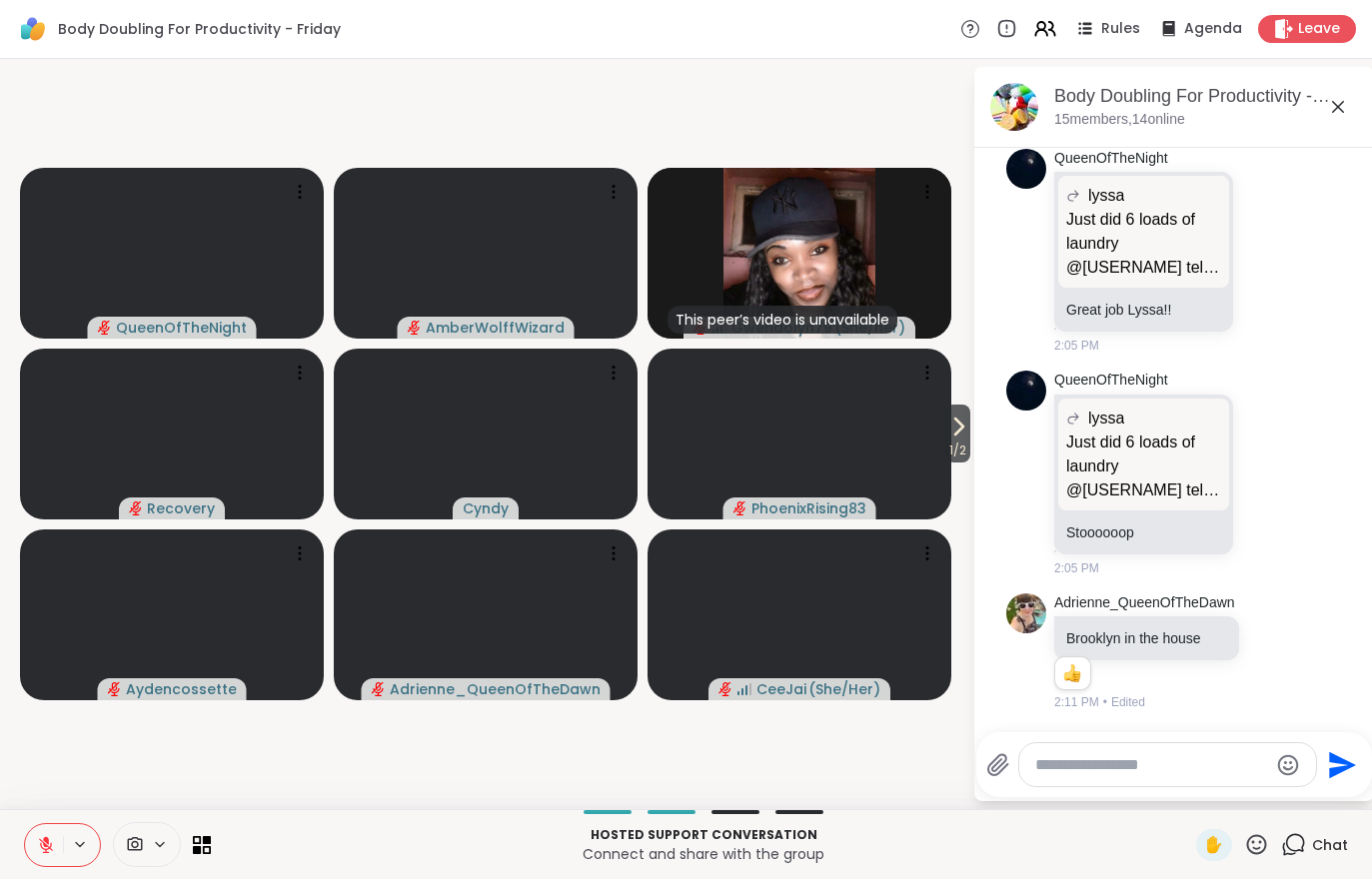 click at bounding box center [44, 845] 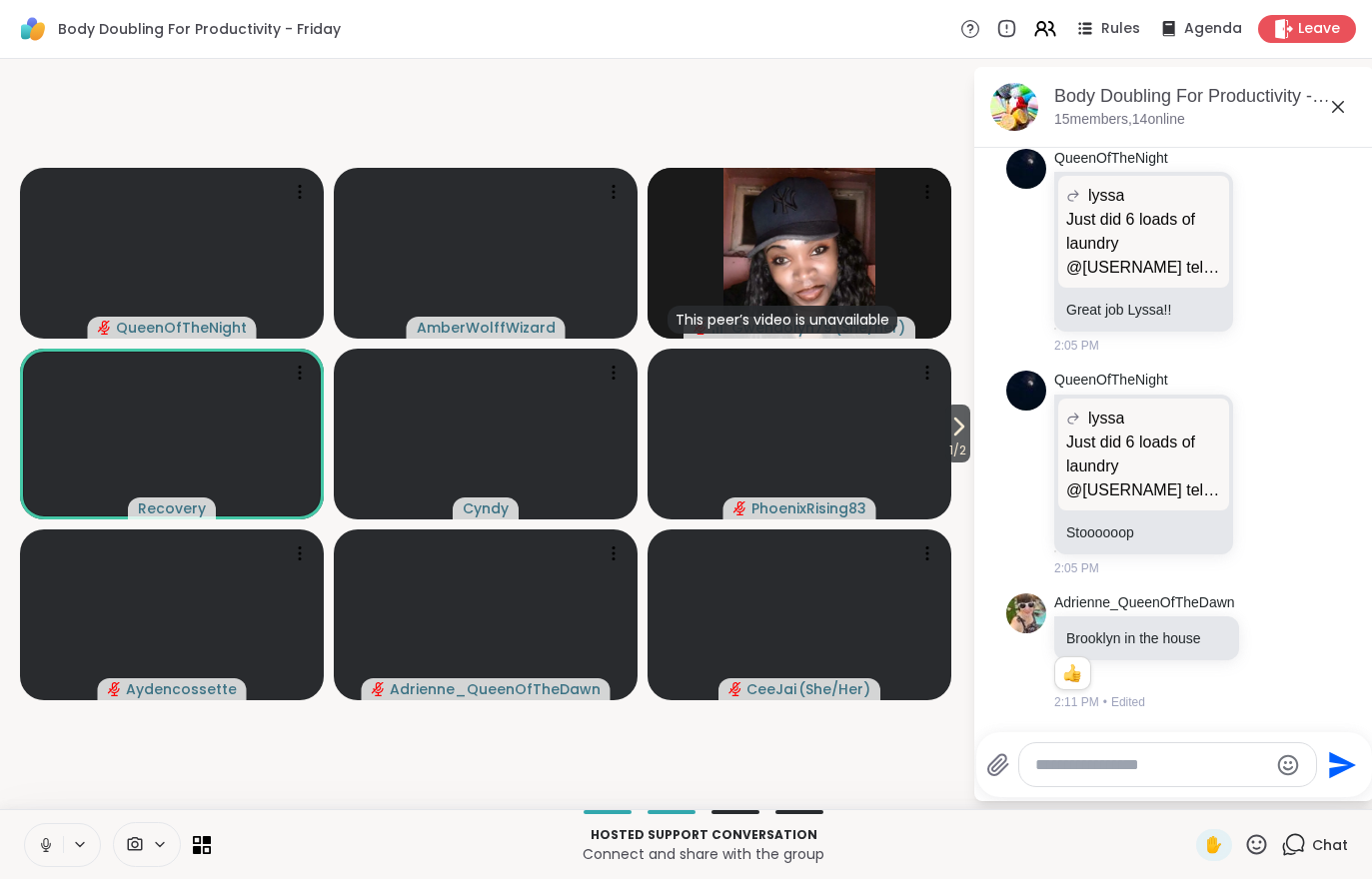 click on "1  /  2" at bounding box center (957, 450) 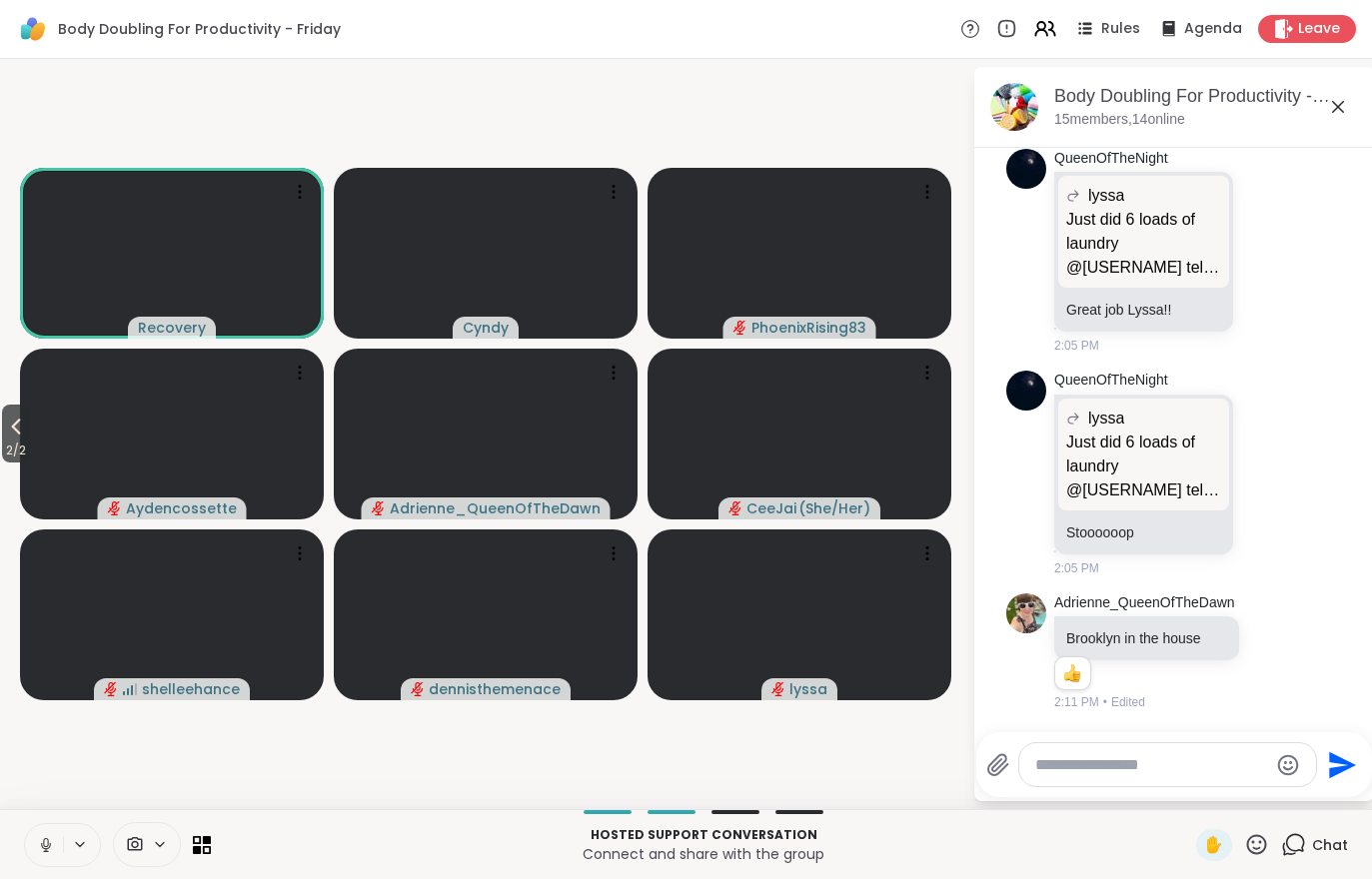 click at bounding box center [172, 253] 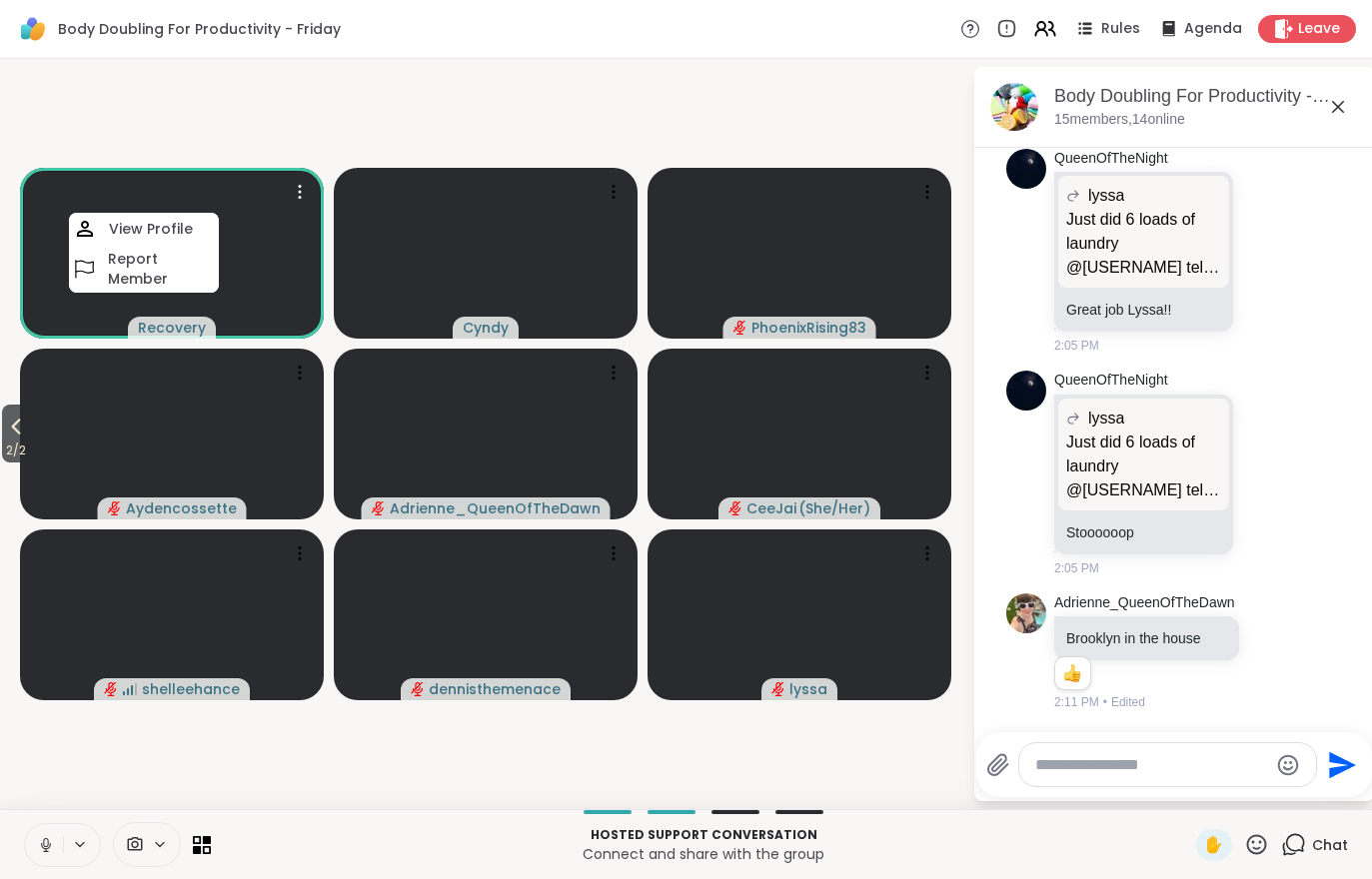 click on "View Profile" at bounding box center [144, 229] 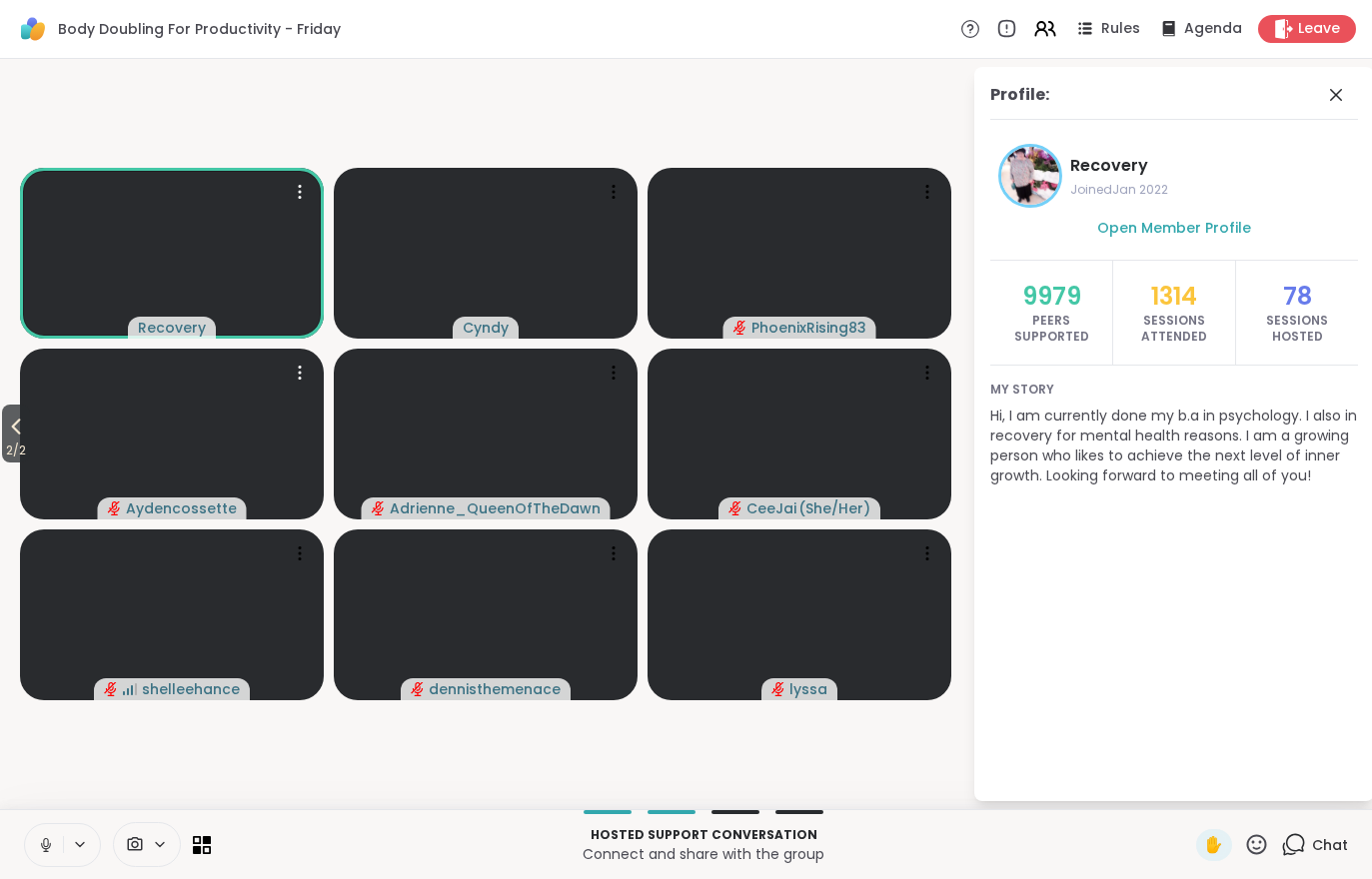 click at bounding box center (172, 434) 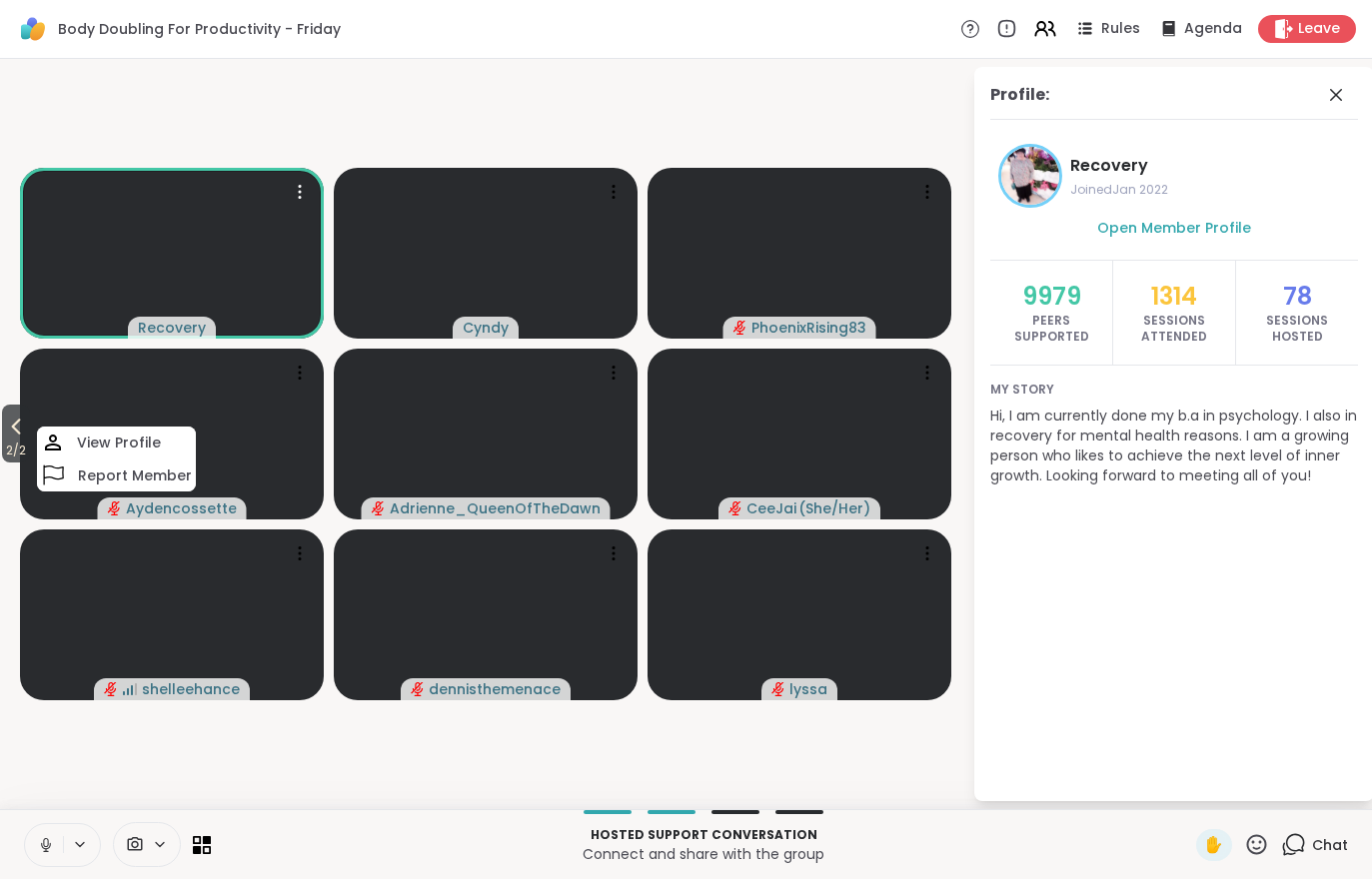 click on "2  /  2 Recovery [NAME] [NAME] [NAME] View Profile Report Member [NAME] [NAME] [NAME] [NAME] [NAME] [NAME]" at bounding box center (486, 434) 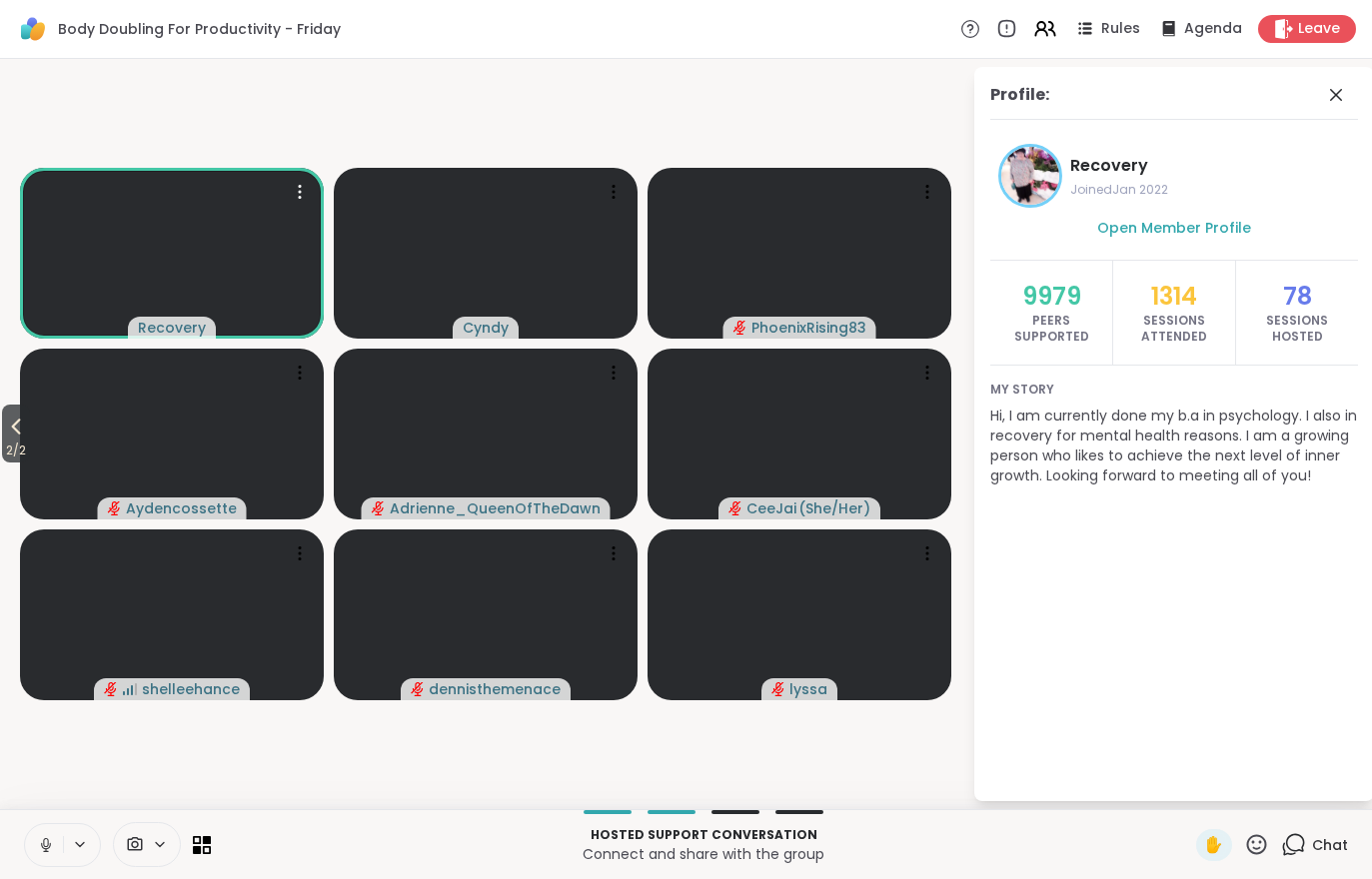 click on "2  /  2" at bounding box center [16, 450] 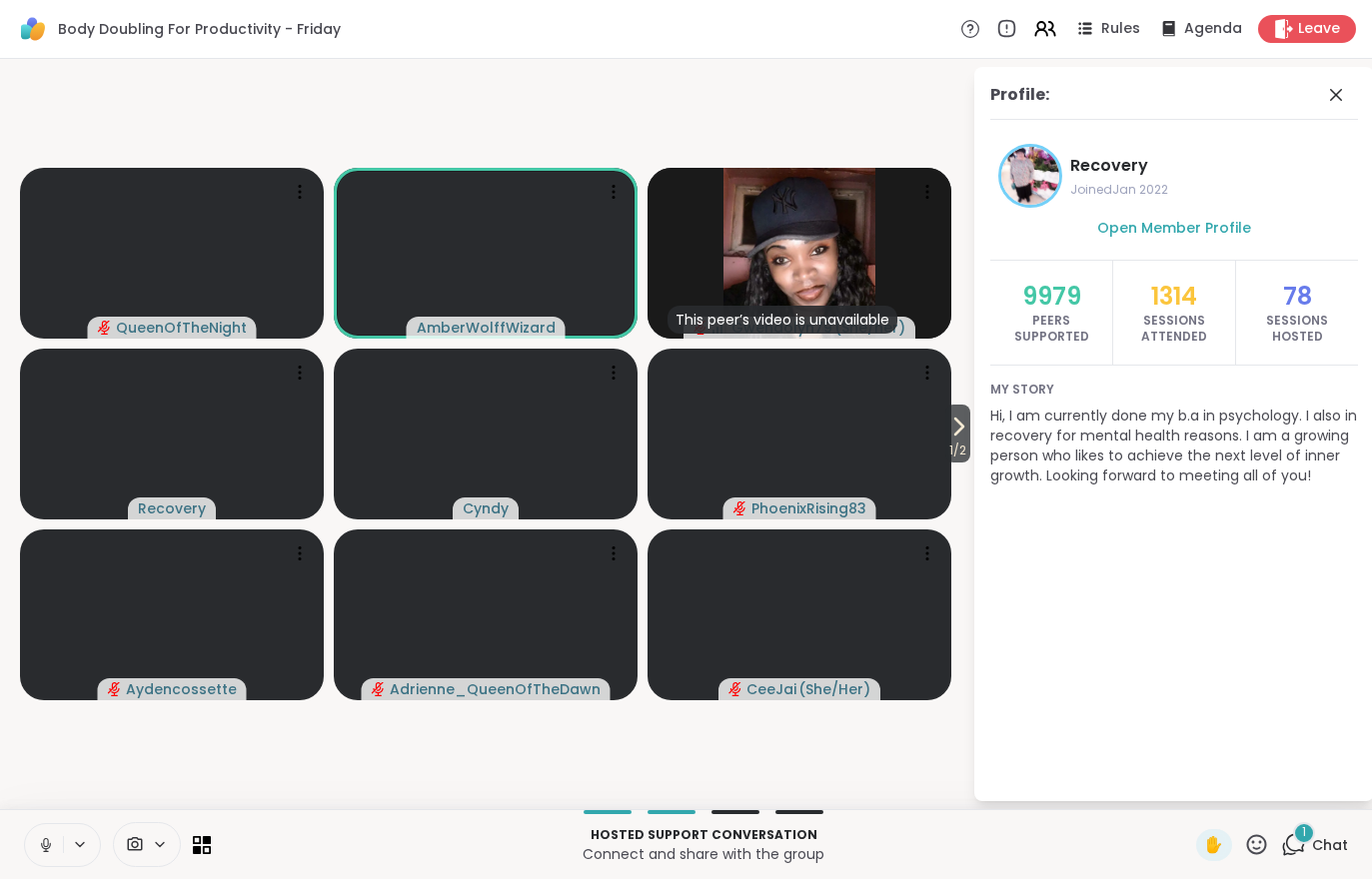 click on "Chat" at bounding box center (1330, 845) 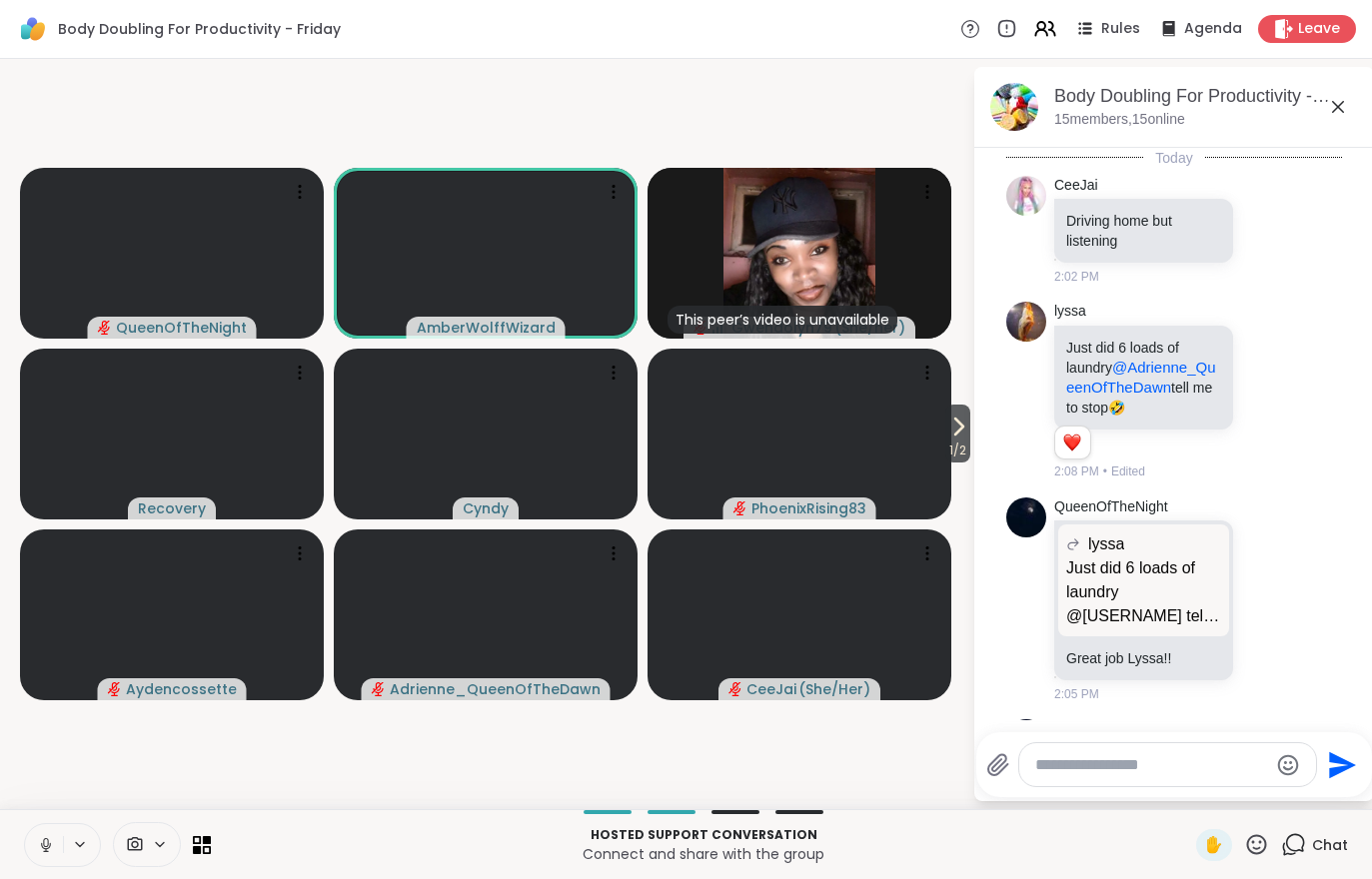 scroll, scrollTop: 557, scrollLeft: 0, axis: vertical 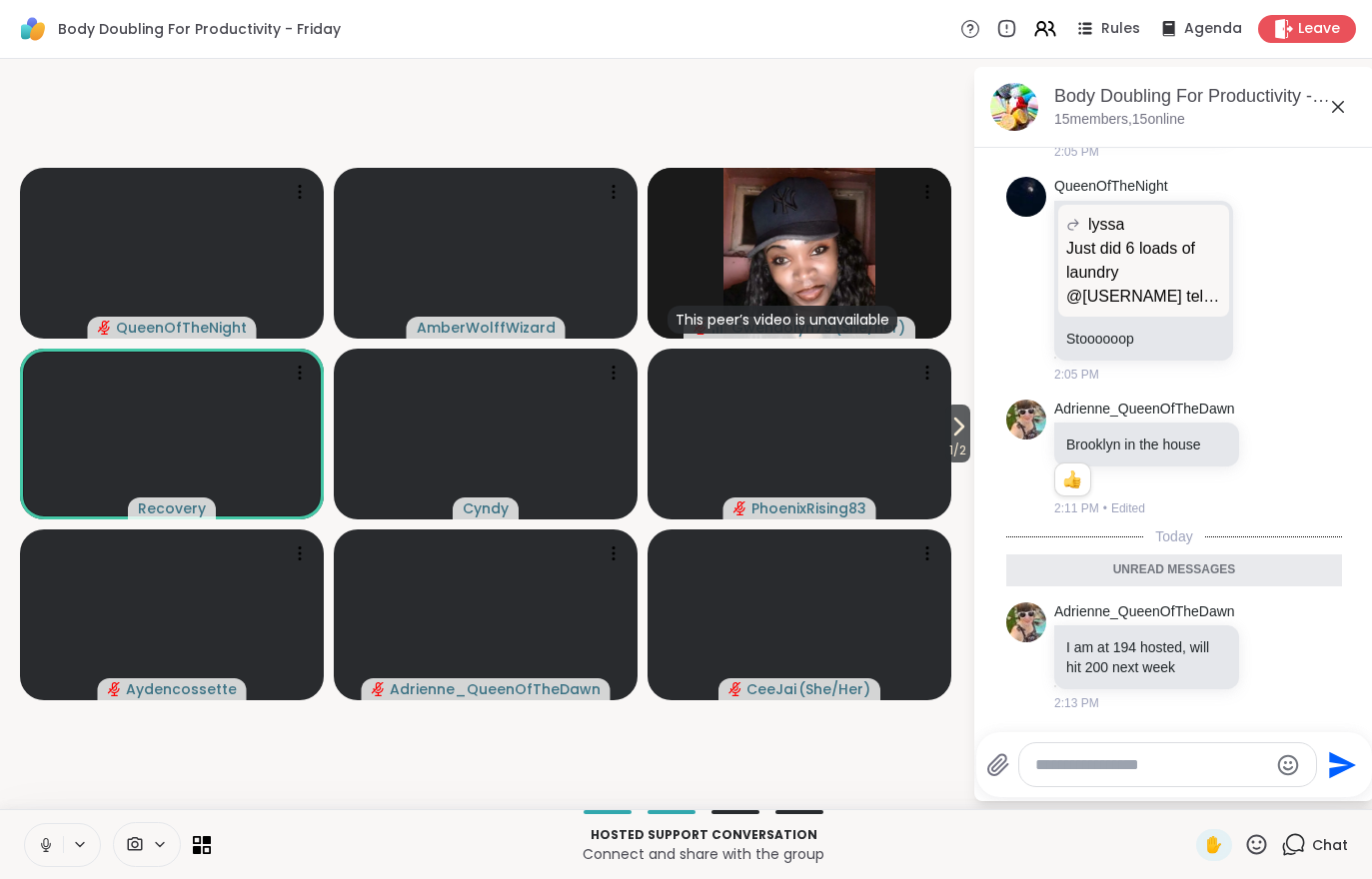 click on "Chat" at bounding box center [1330, 845] 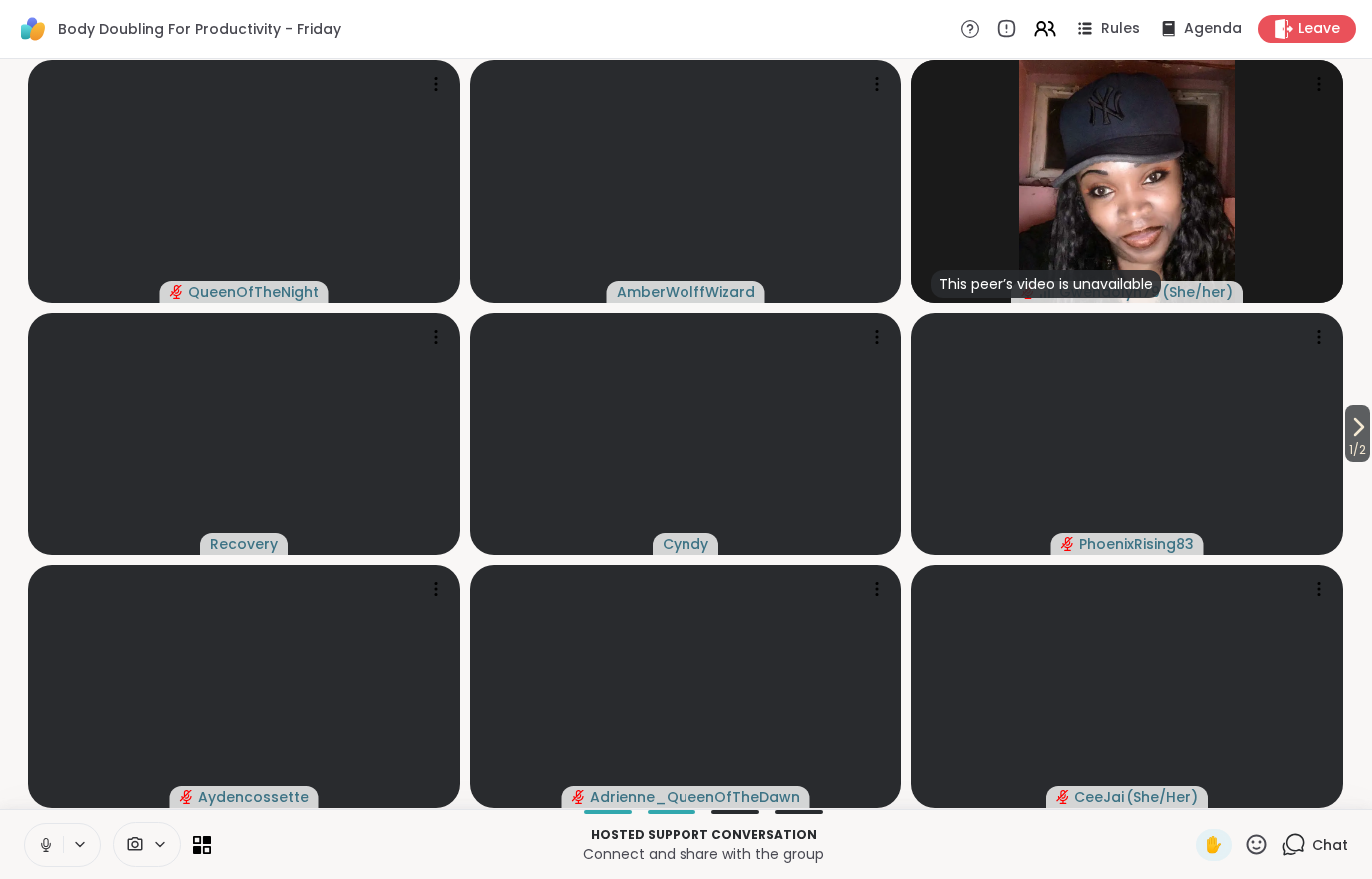 click on "1  /  2" at bounding box center (1357, 450) 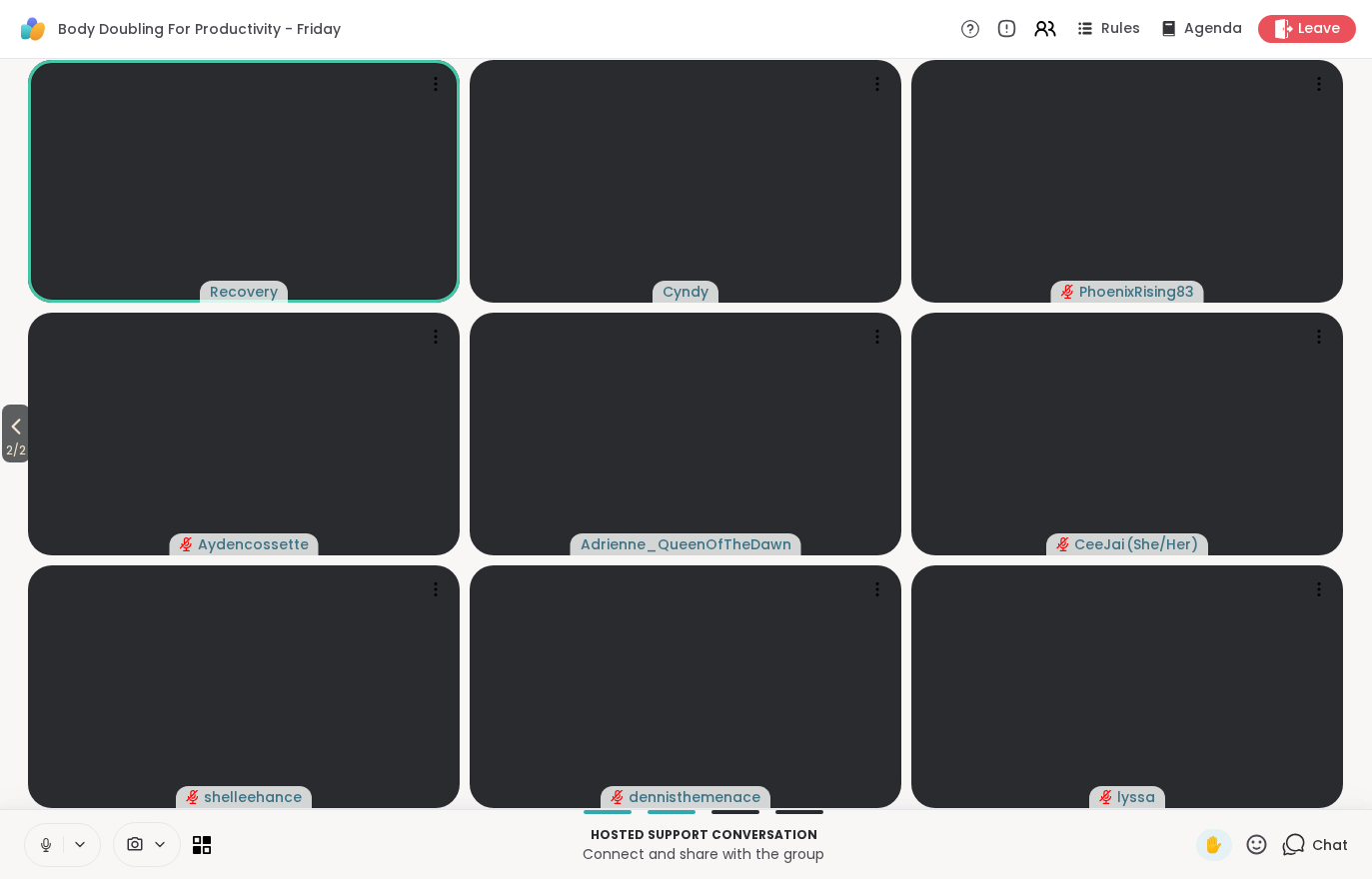 click at bounding box center (44, 845) 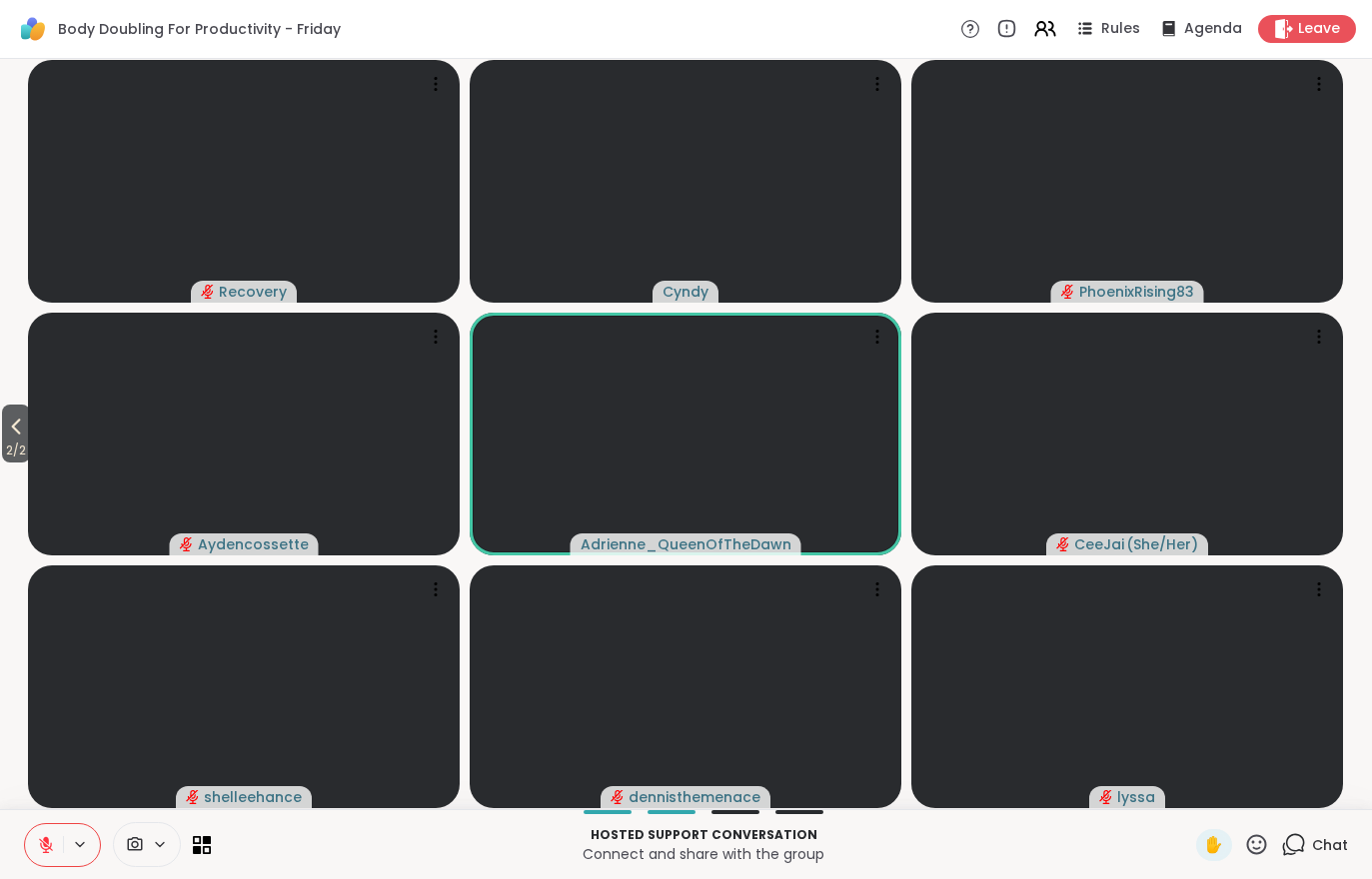 click at bounding box center [44, 845] 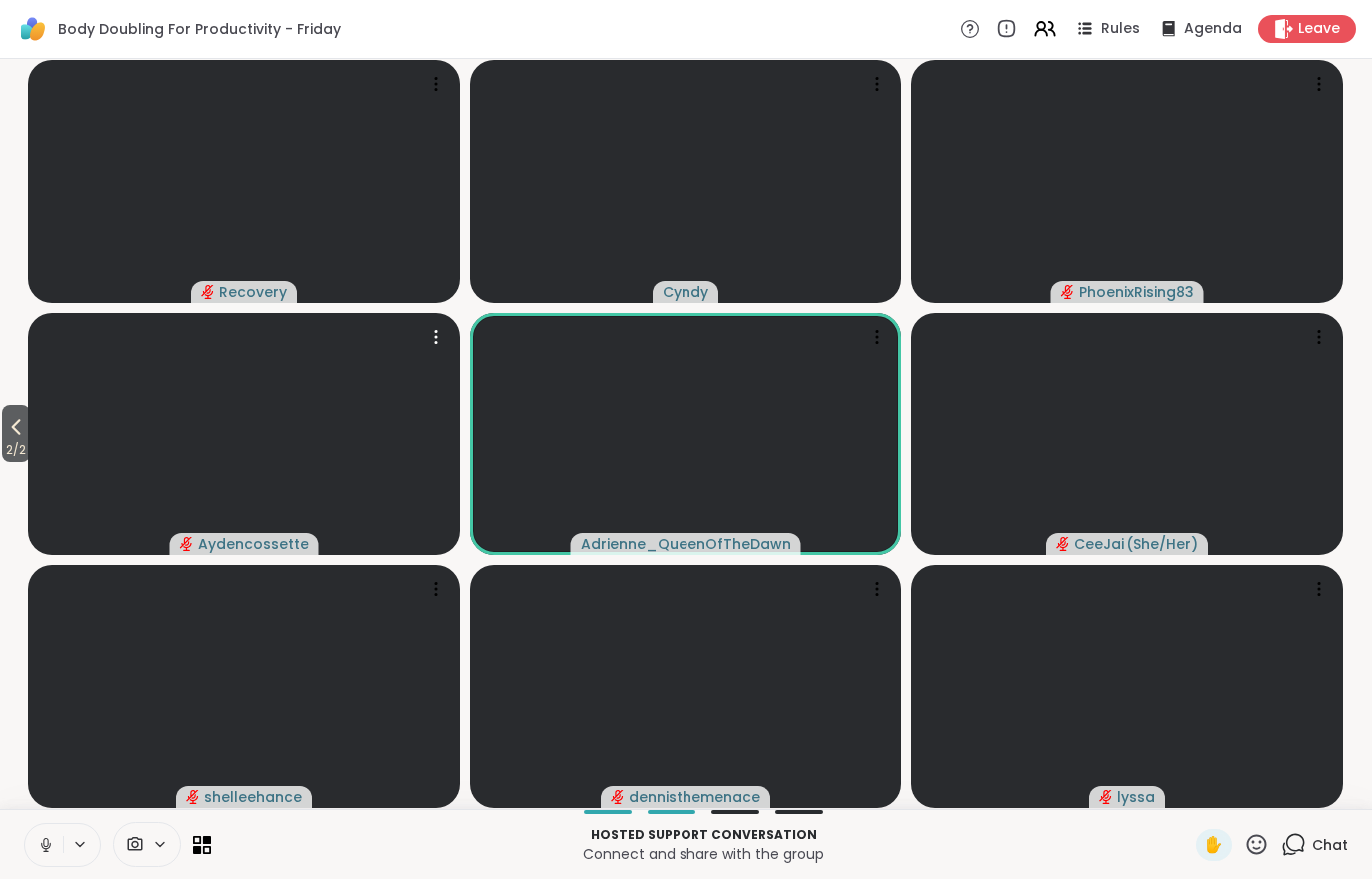 click at bounding box center (244, 434) 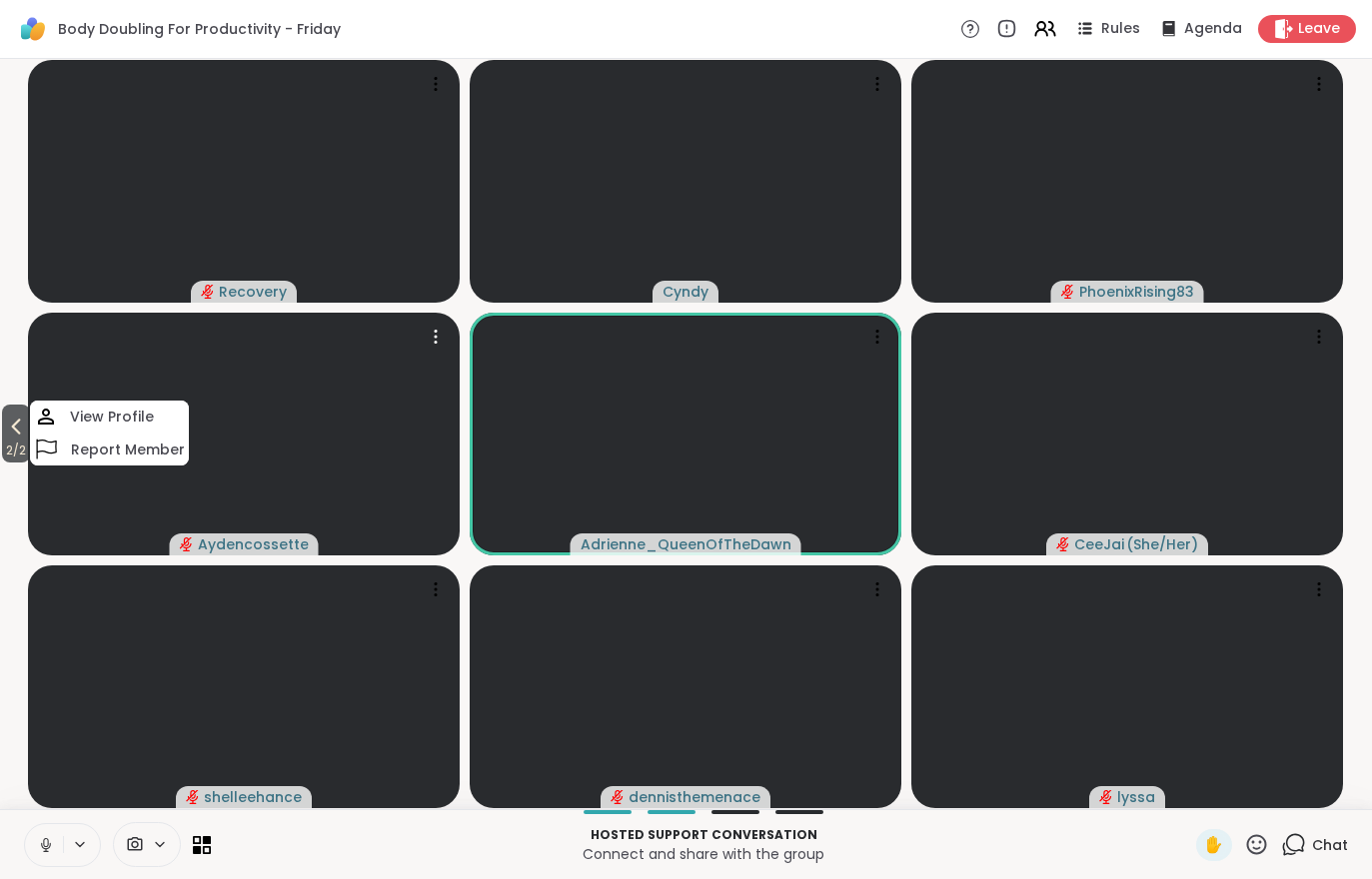 click at bounding box center (244, 686) 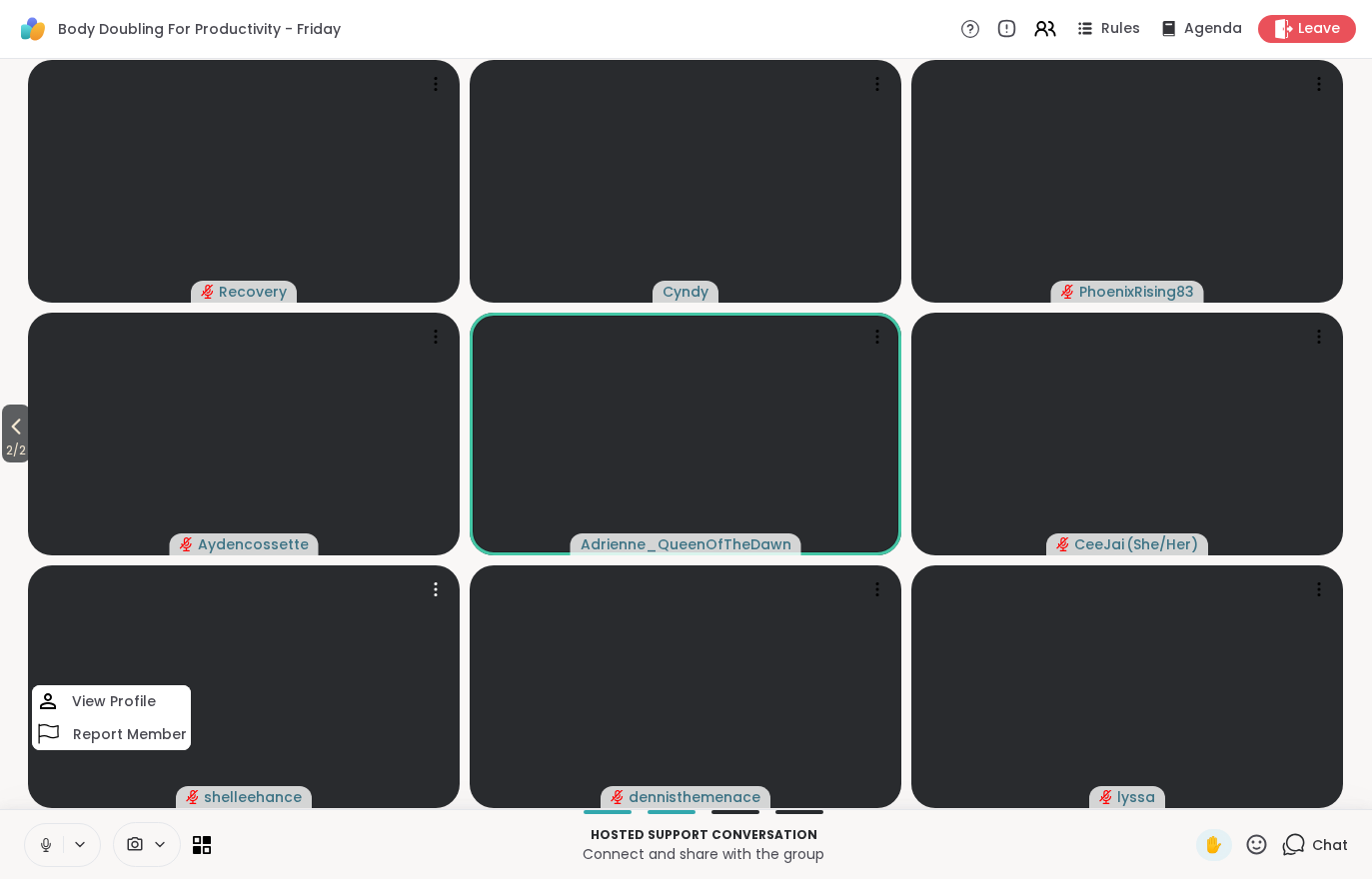 click on "2  /  2" at bounding box center (16, 450) 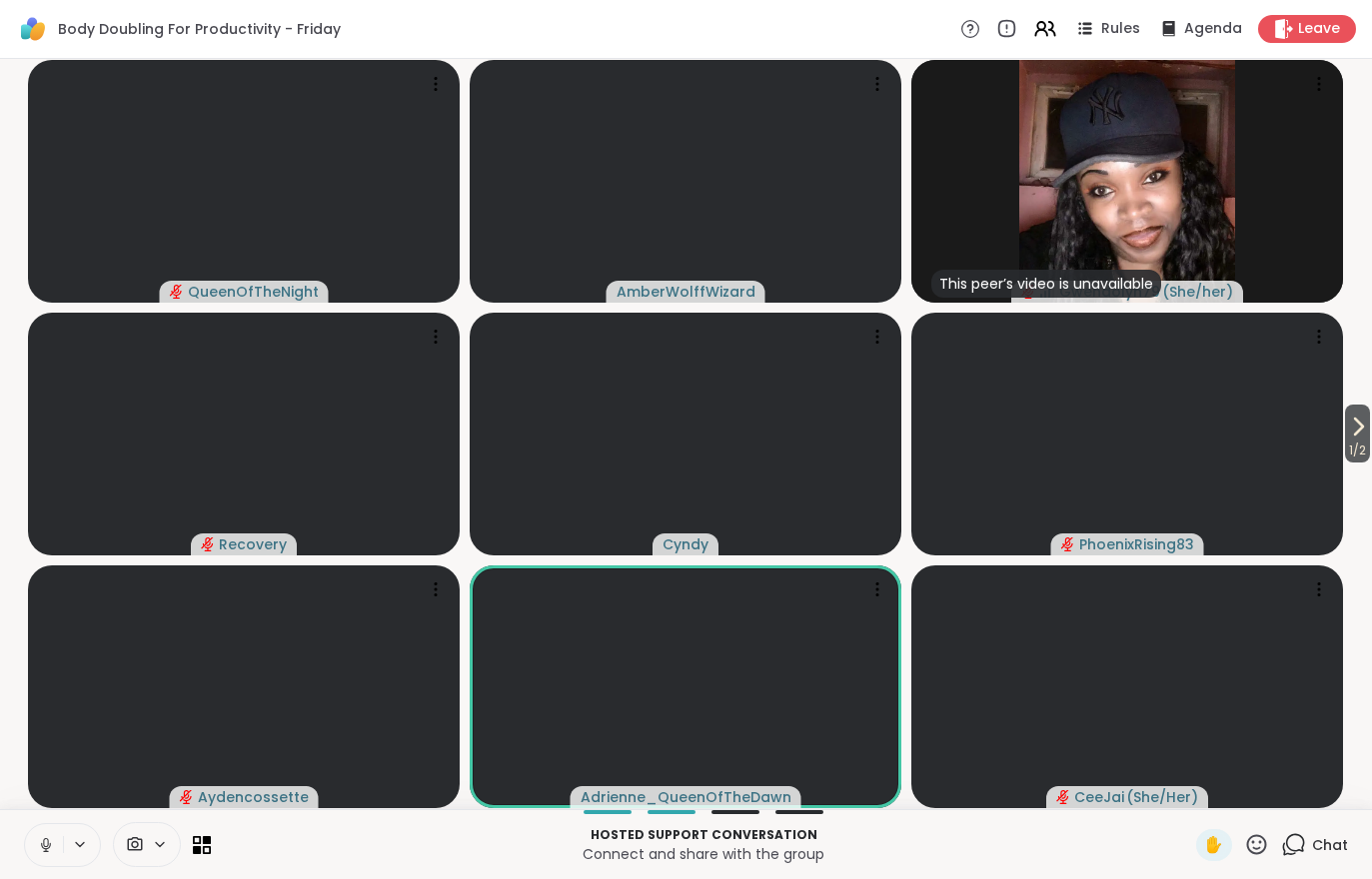 click 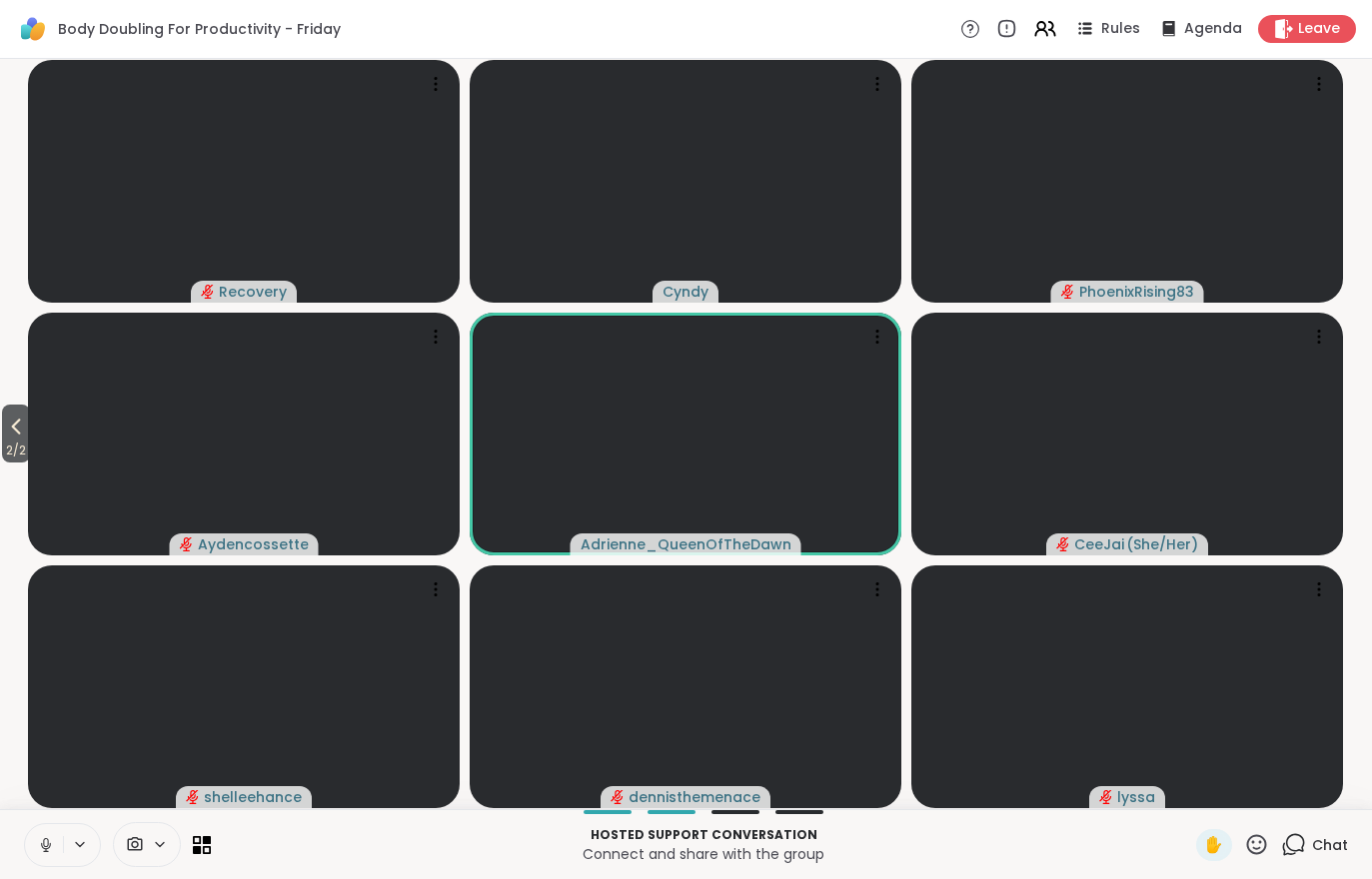 click at bounding box center [44, 845] 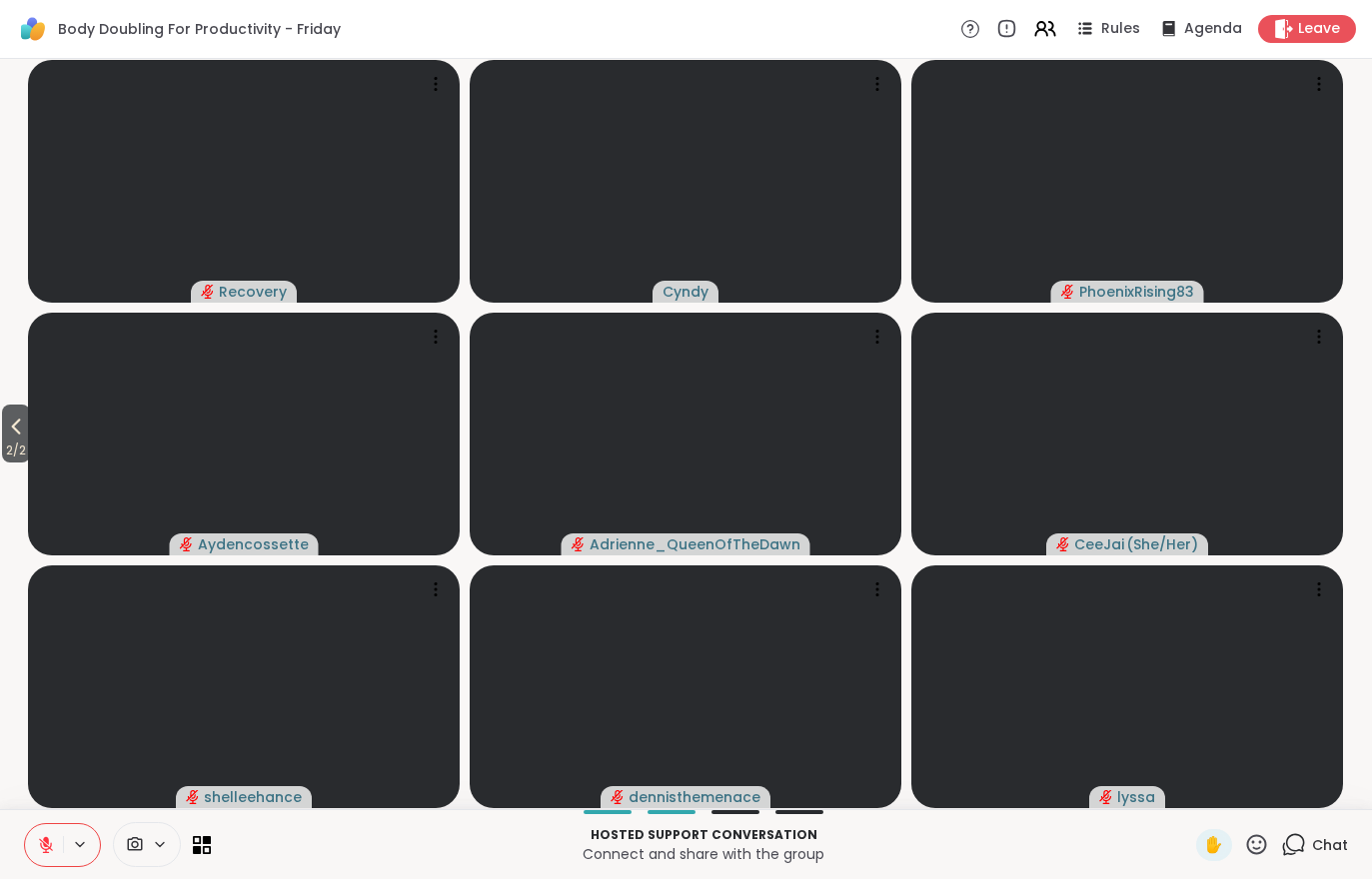 click on "Chat" at bounding box center (1330, 845) 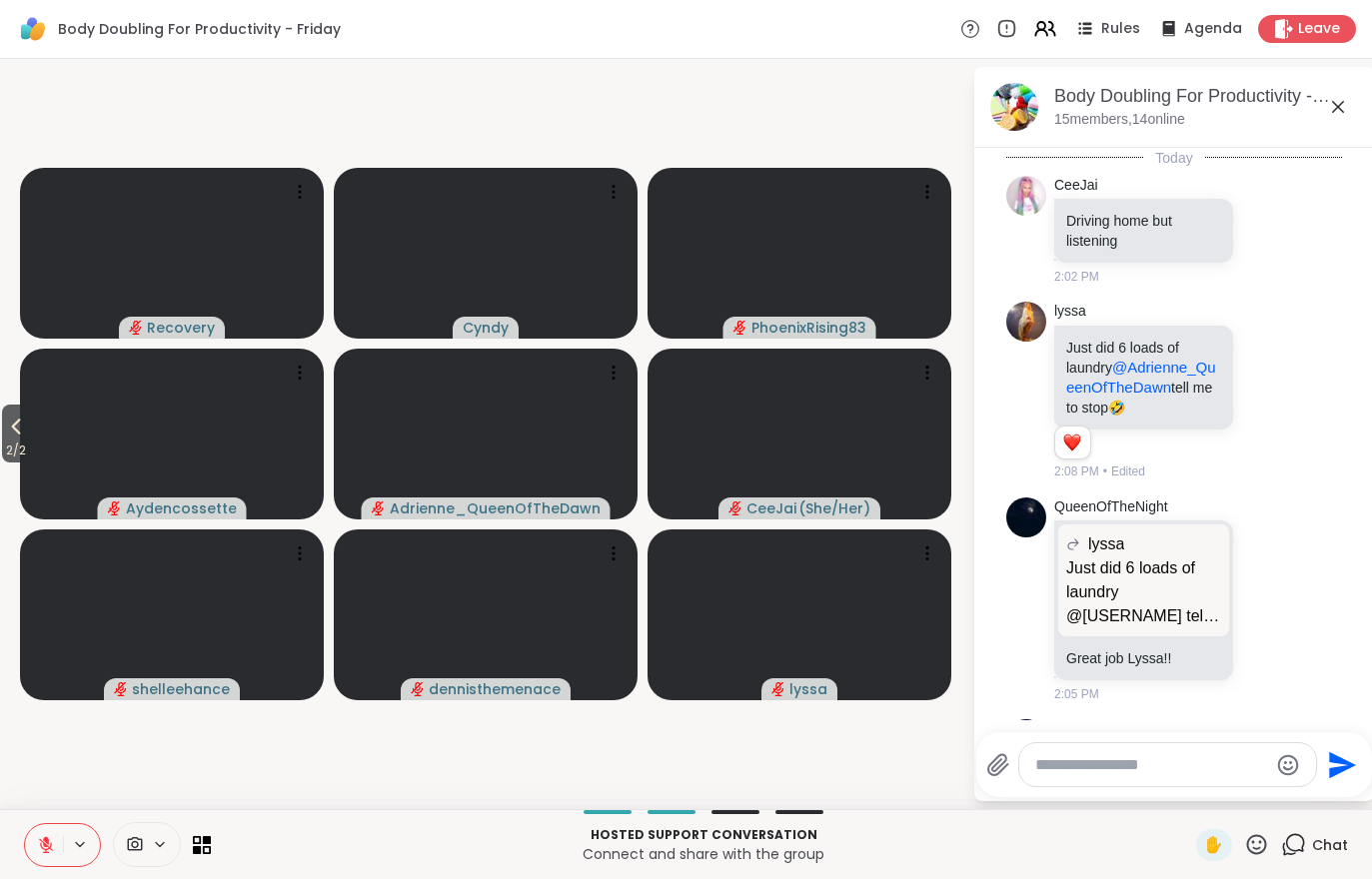 scroll, scrollTop: 916, scrollLeft: 0, axis: vertical 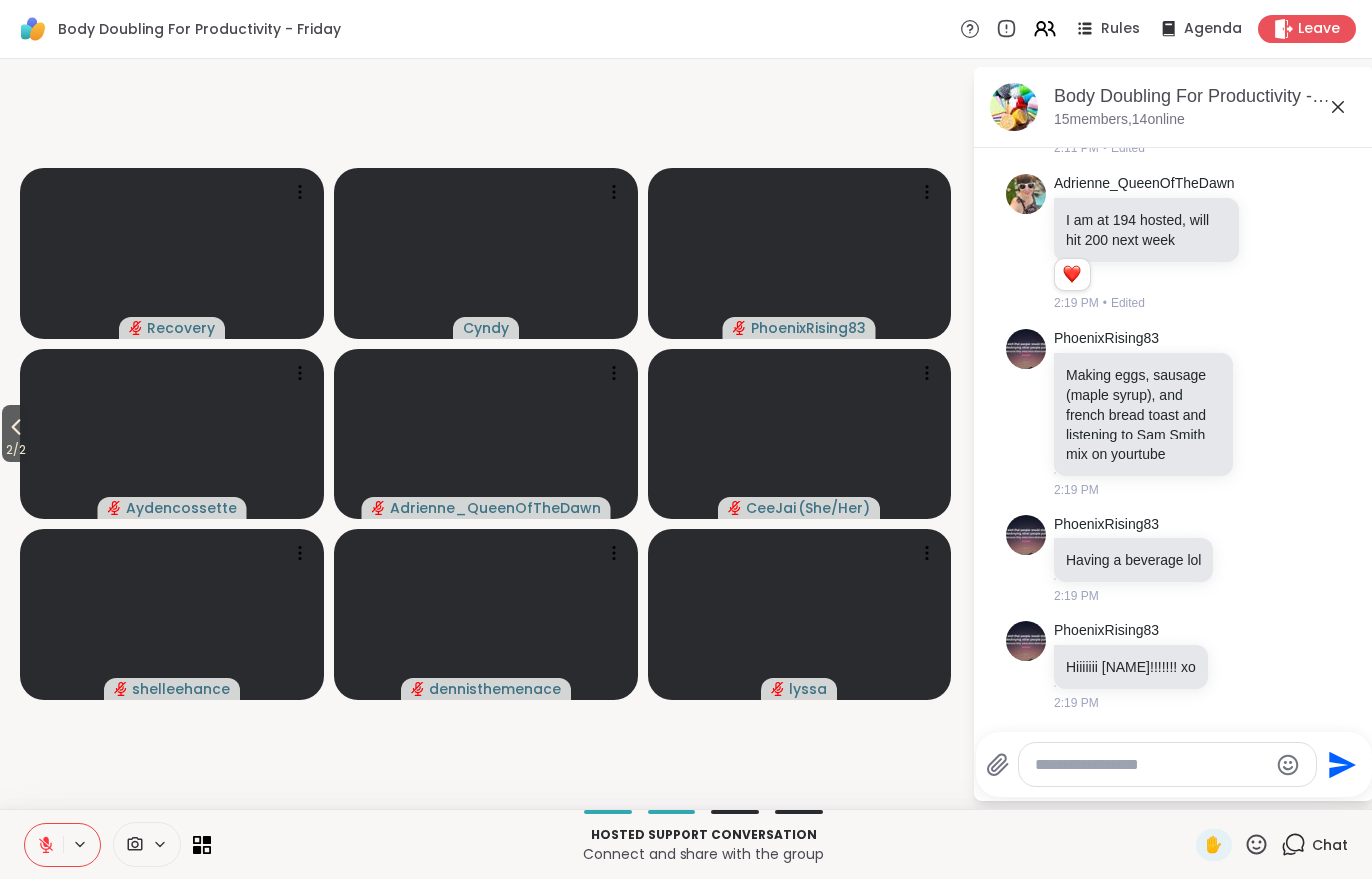 click at bounding box center (1151, 765) 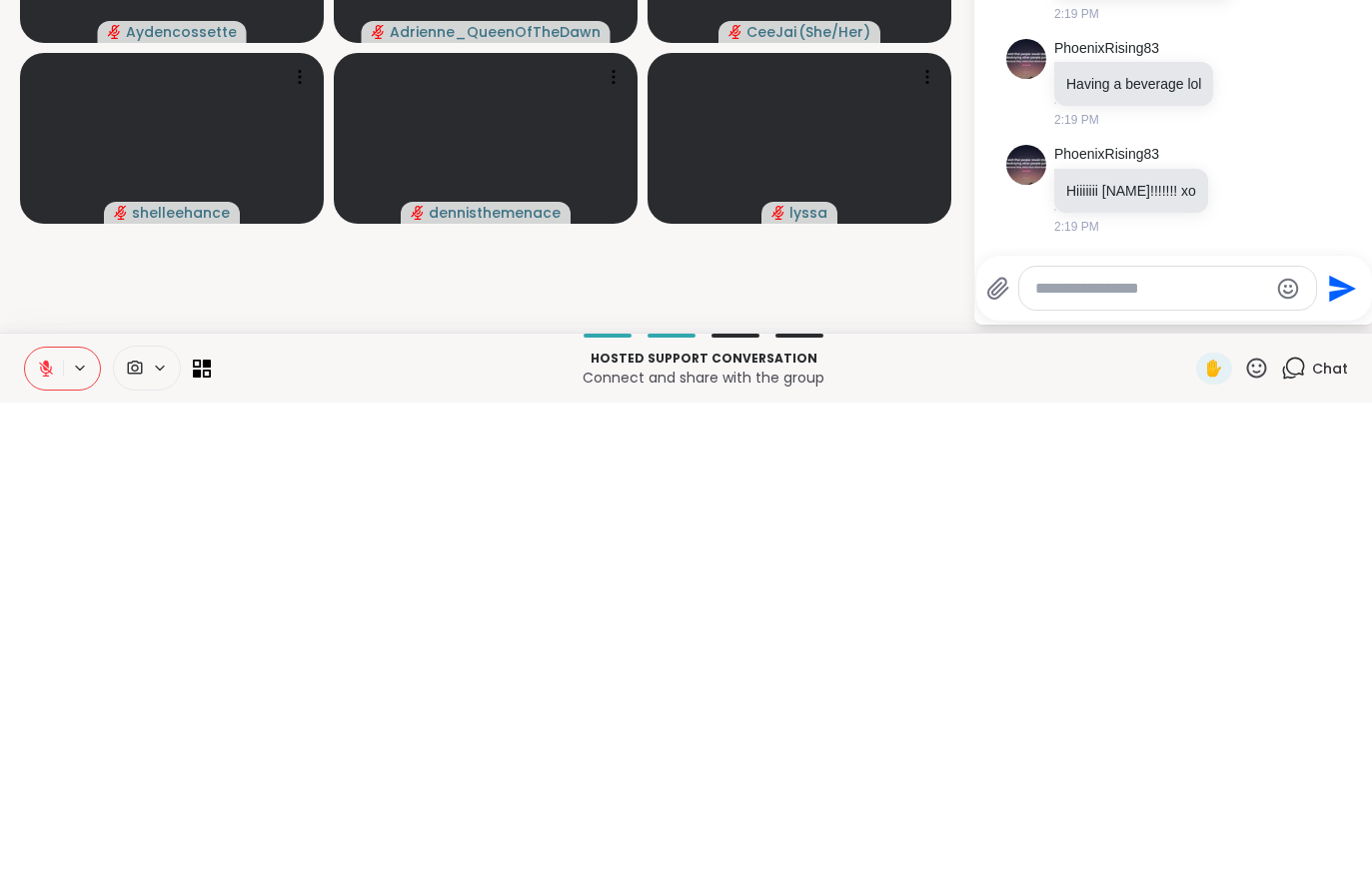 click on "2  /  2 Recovery [NAME] [NAME] [NAME] [NAME] [NAME] [NAME] [NAME] [NAME]" at bounding box center [486, 434] 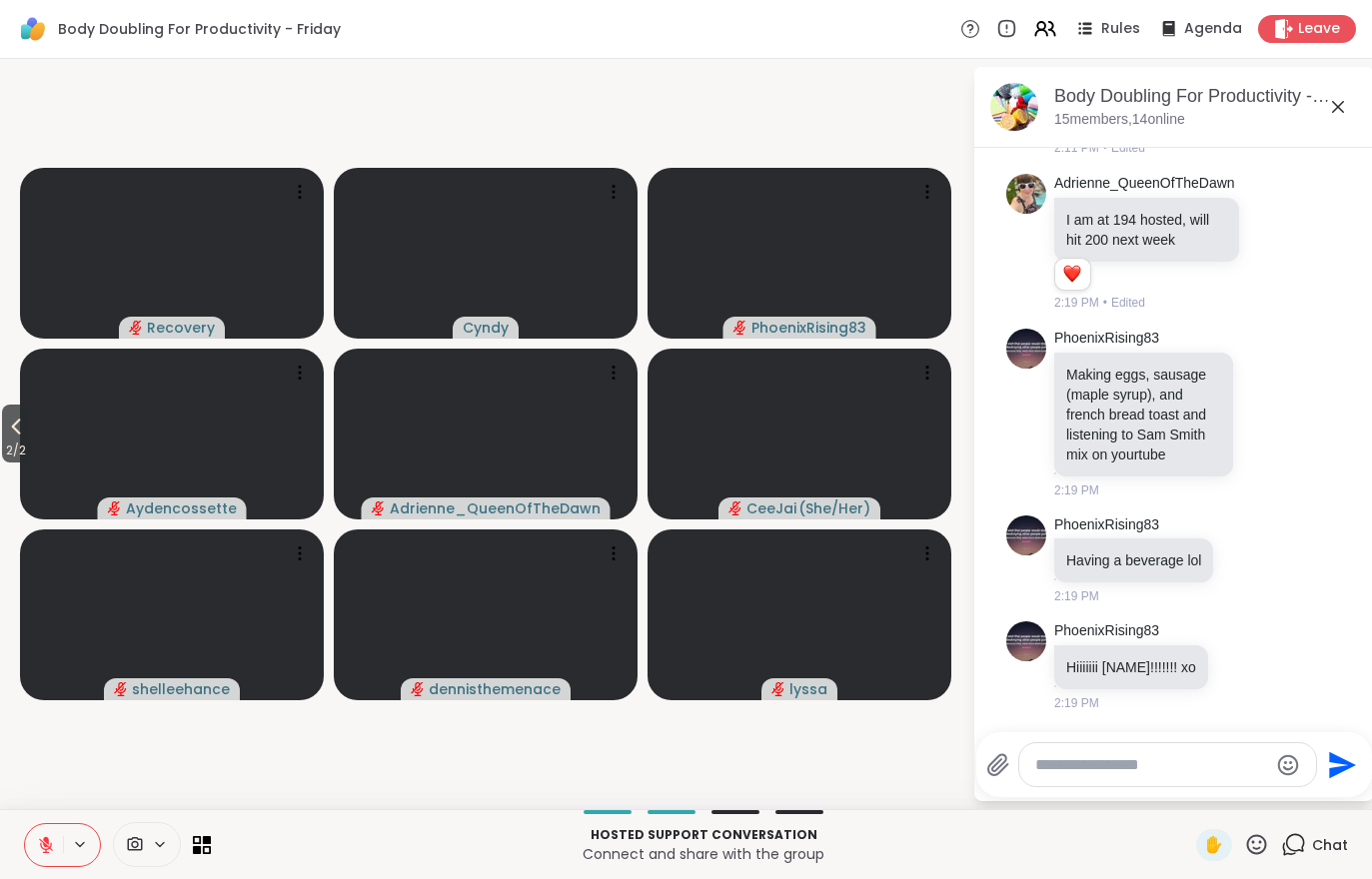 click on "Leave" at bounding box center (1319, 29) 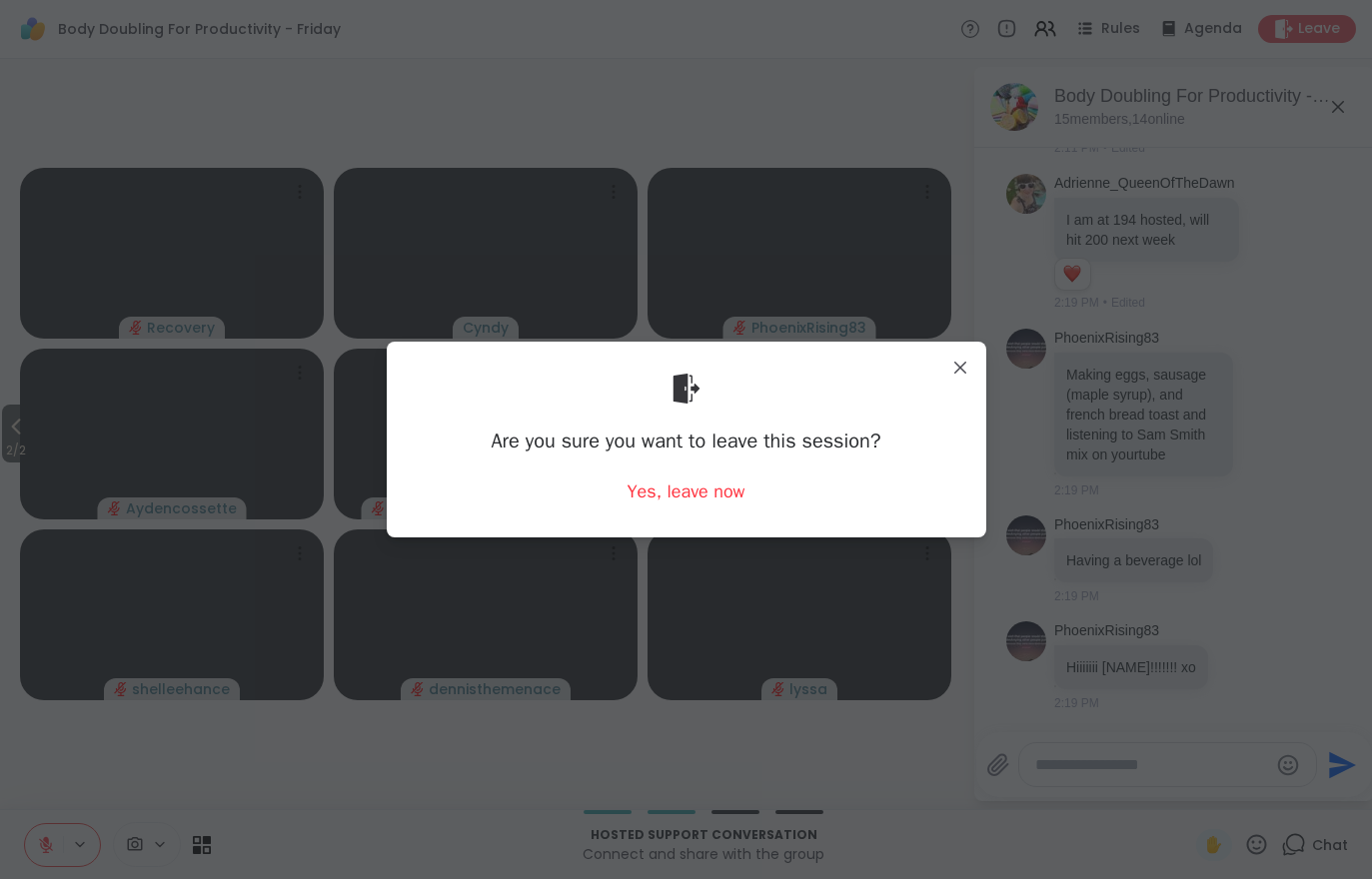 click on "Yes, leave now" at bounding box center (686, 491) 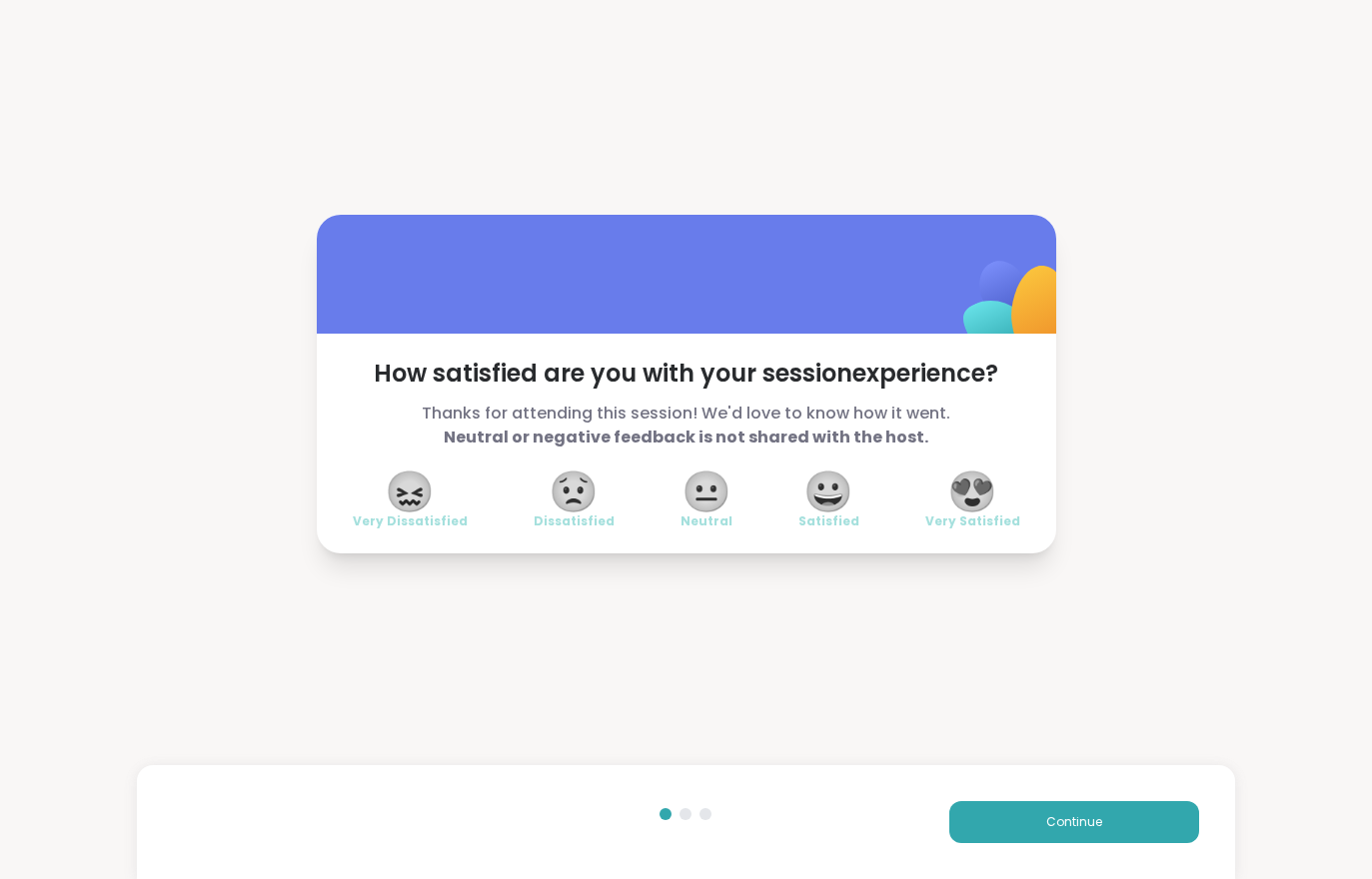 click on "Continue" at bounding box center (1074, 822) 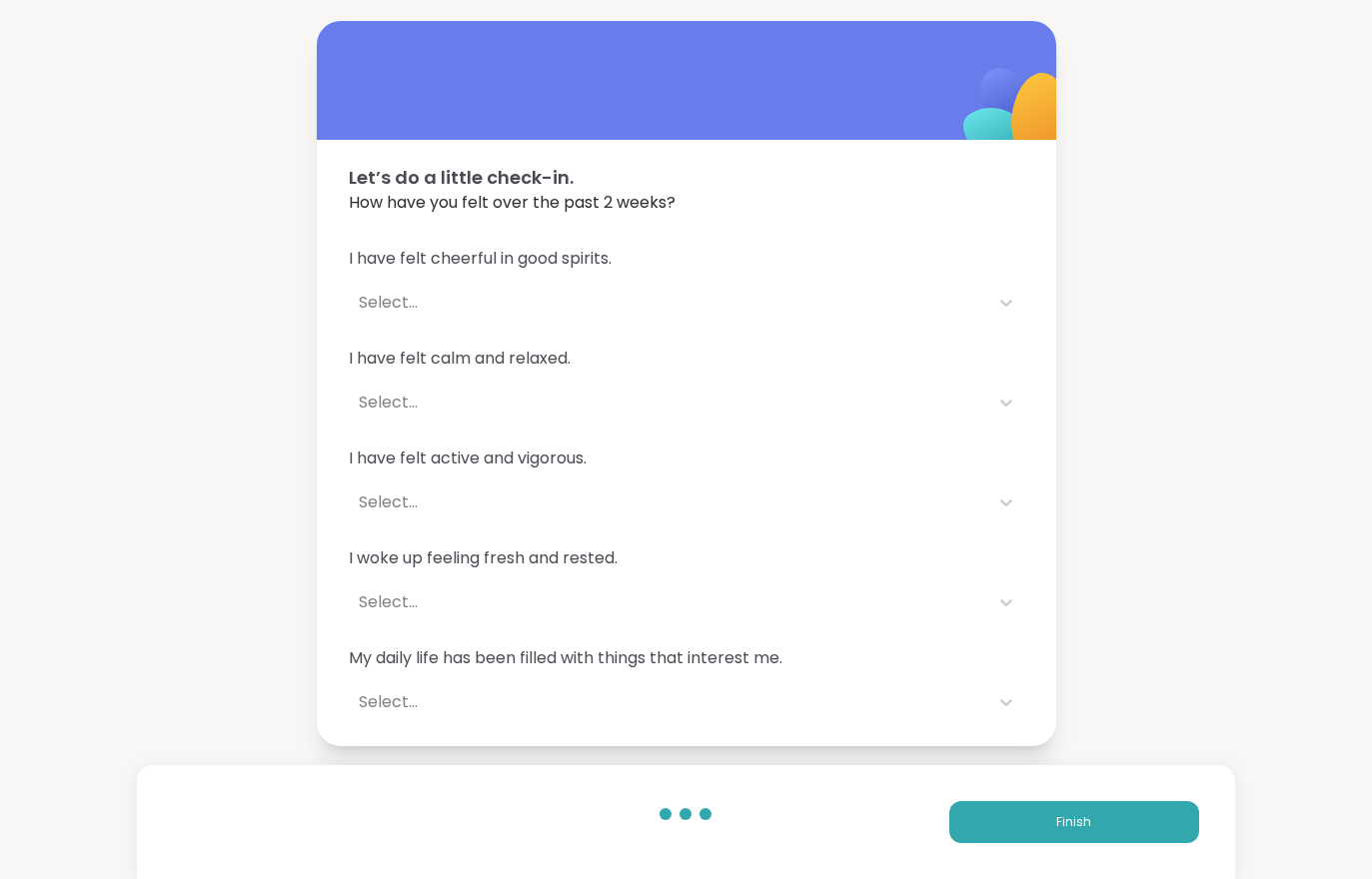 click on "Finish" at bounding box center (1074, 822) 